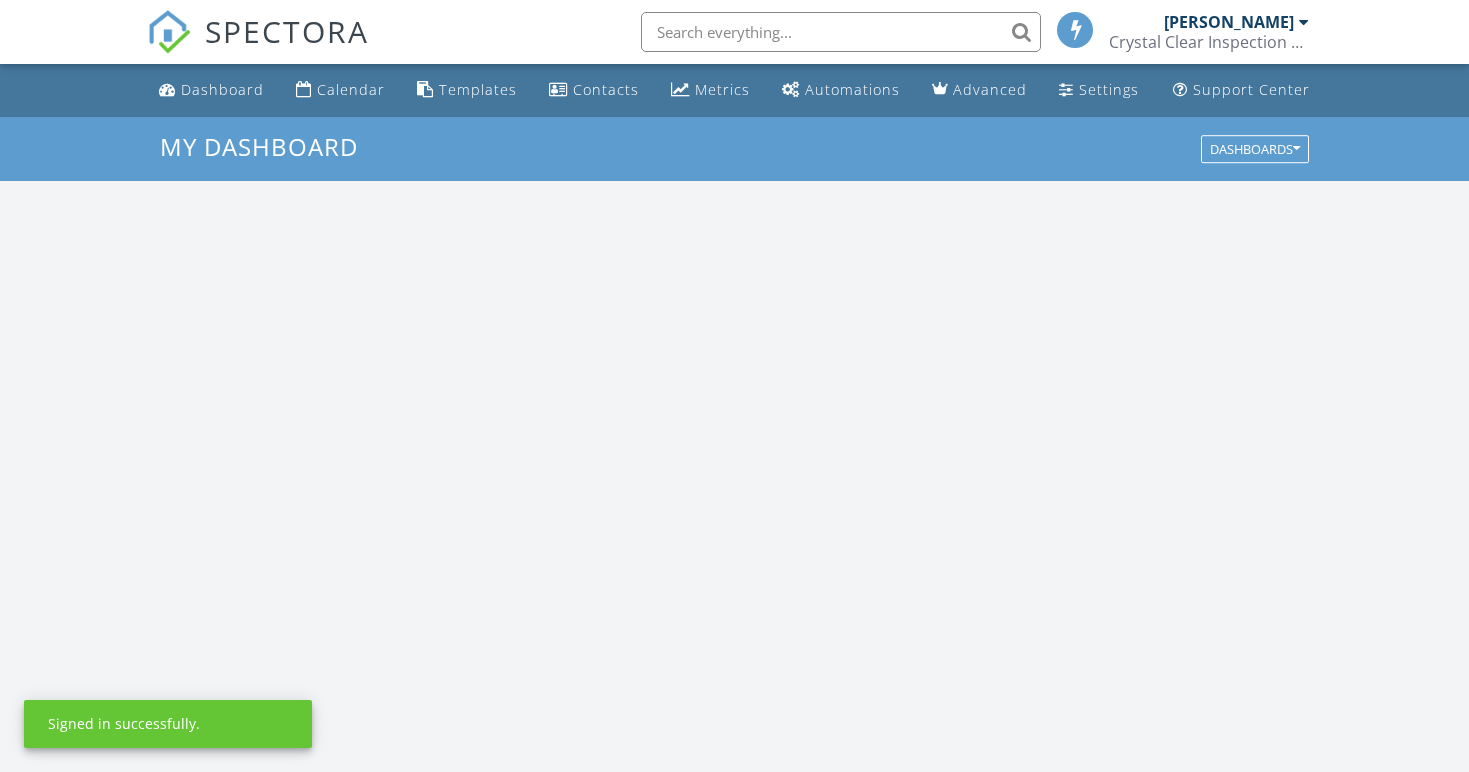 scroll, scrollTop: 0, scrollLeft: 0, axis: both 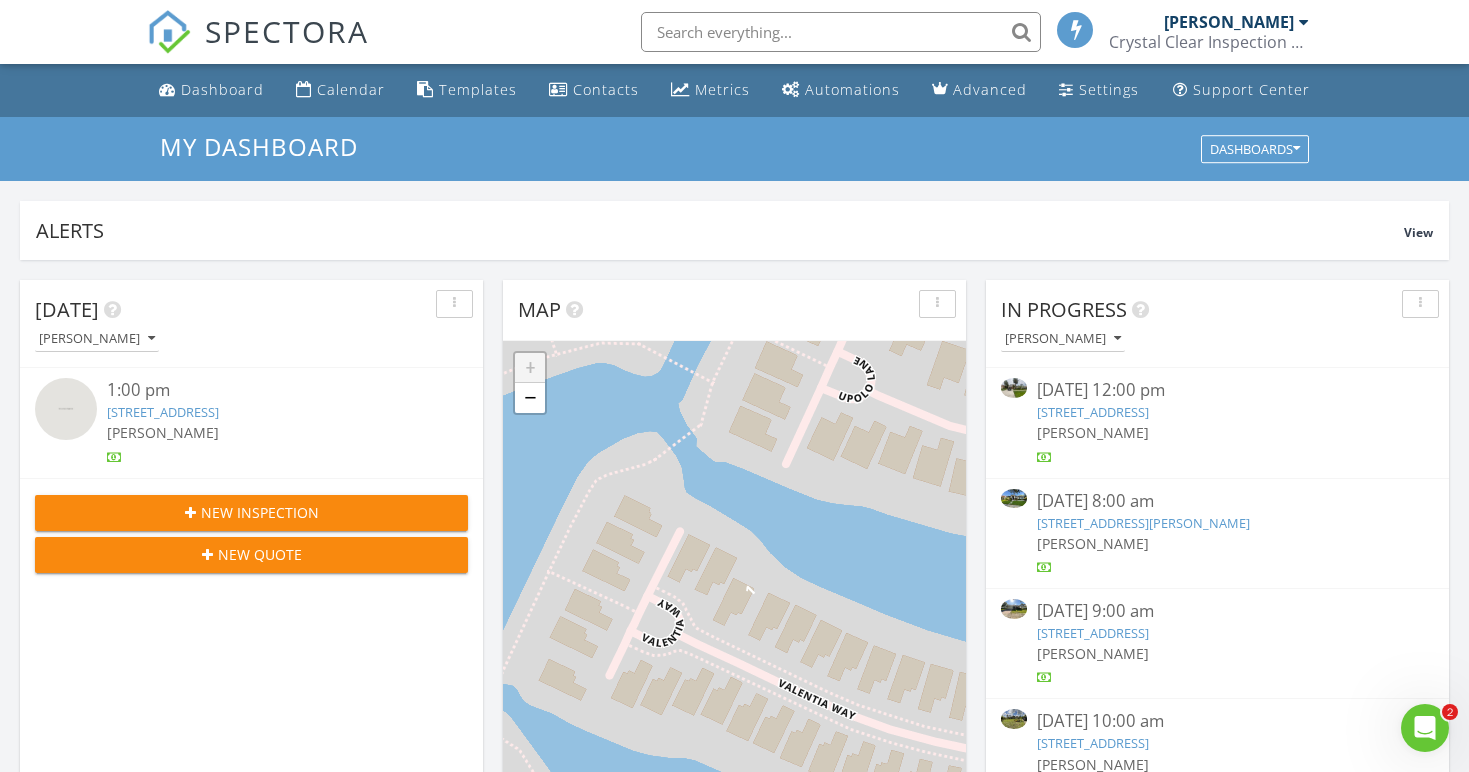 click 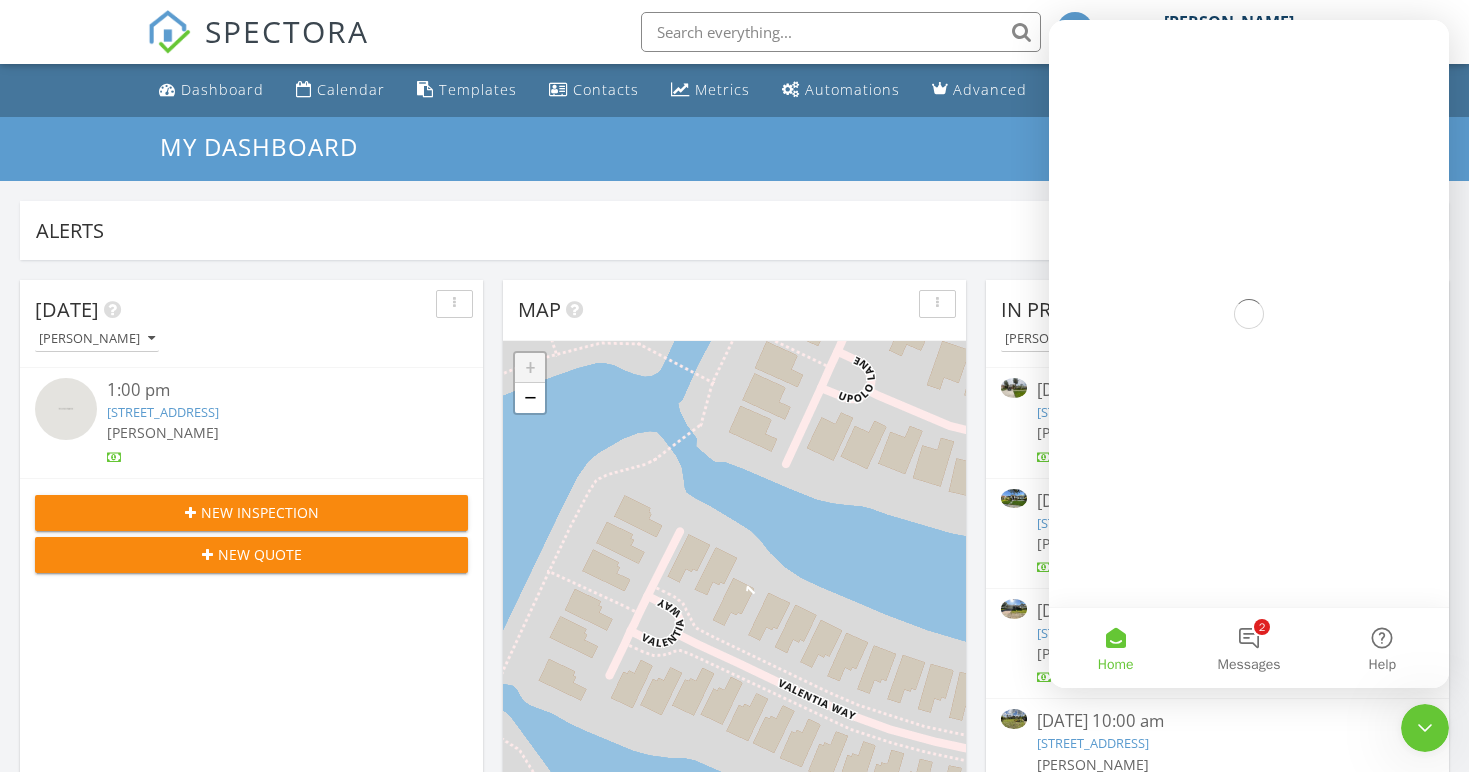 scroll, scrollTop: 0, scrollLeft: 0, axis: both 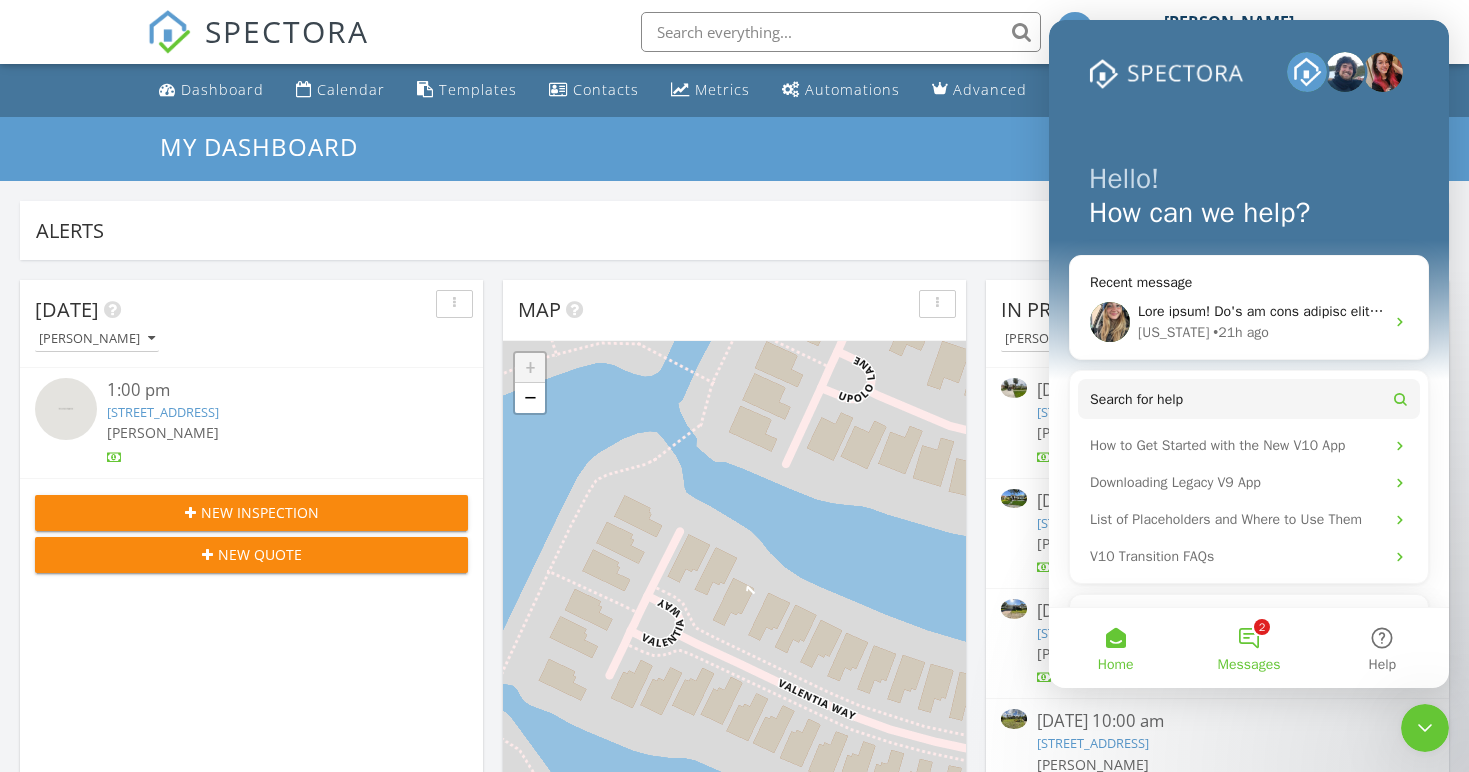 click on "2 Messages" at bounding box center [1248, 648] 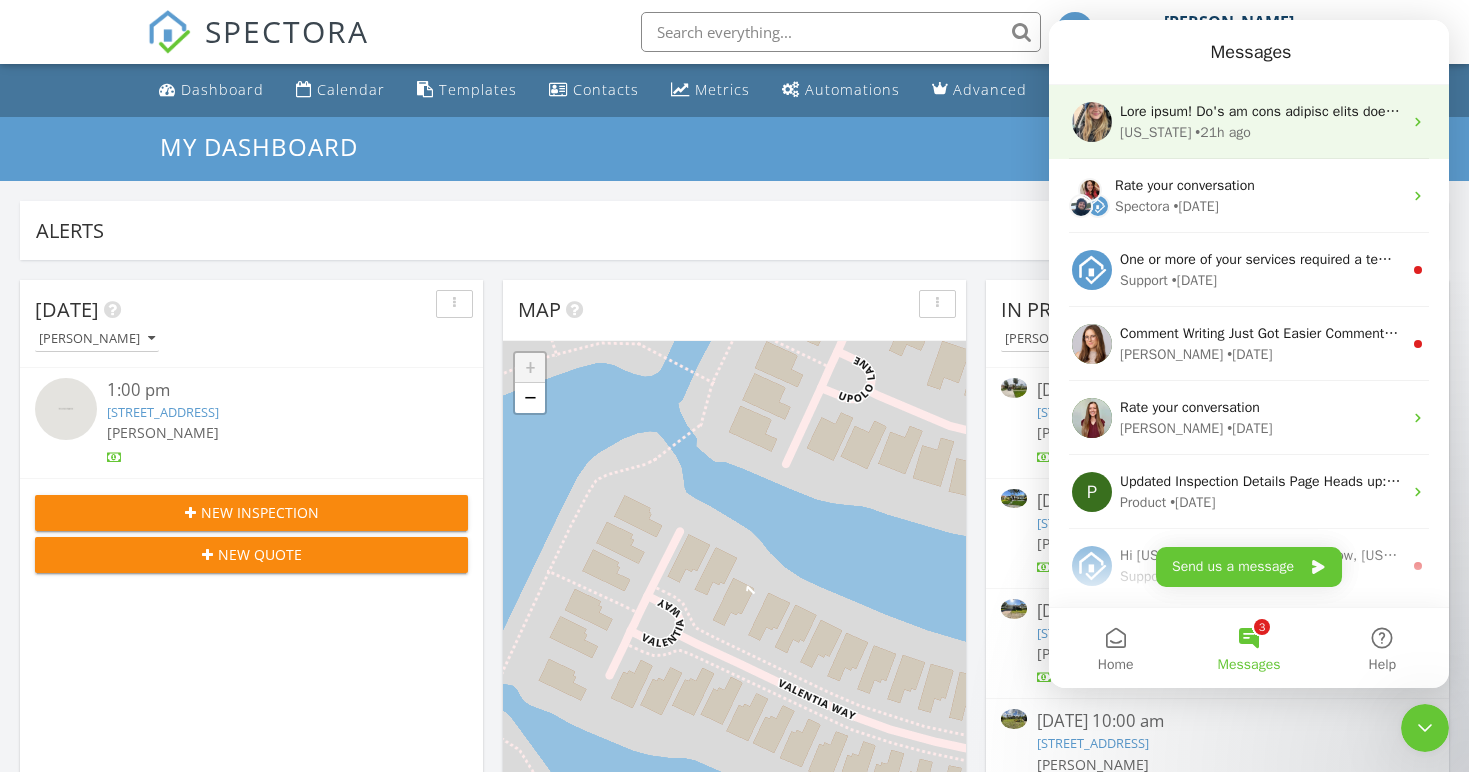 click on "Georgia •  21h ago" at bounding box center (1261, 132) 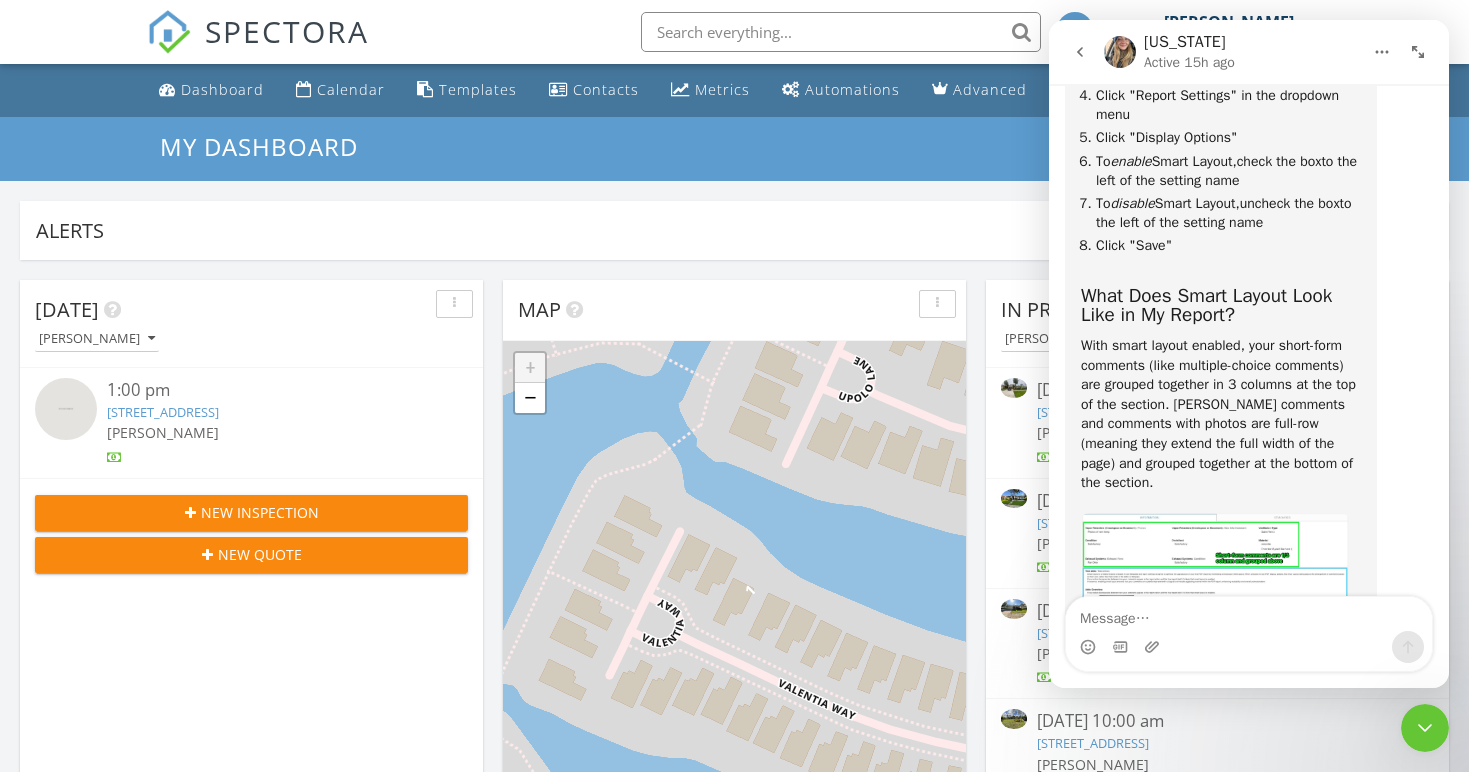 scroll, scrollTop: 3744, scrollLeft: 0, axis: vertical 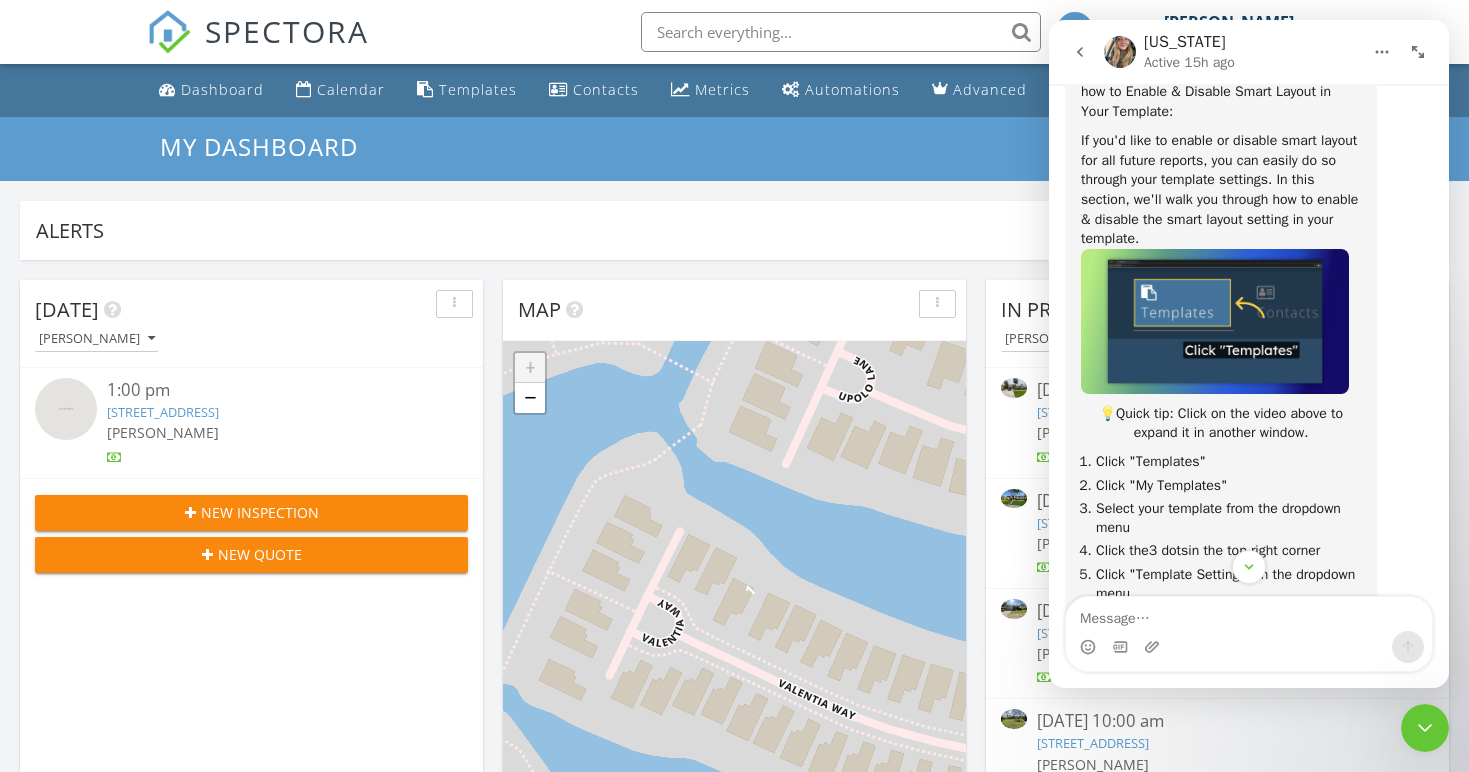 click on "My Dashboard
Dashboards" at bounding box center [734, 149] 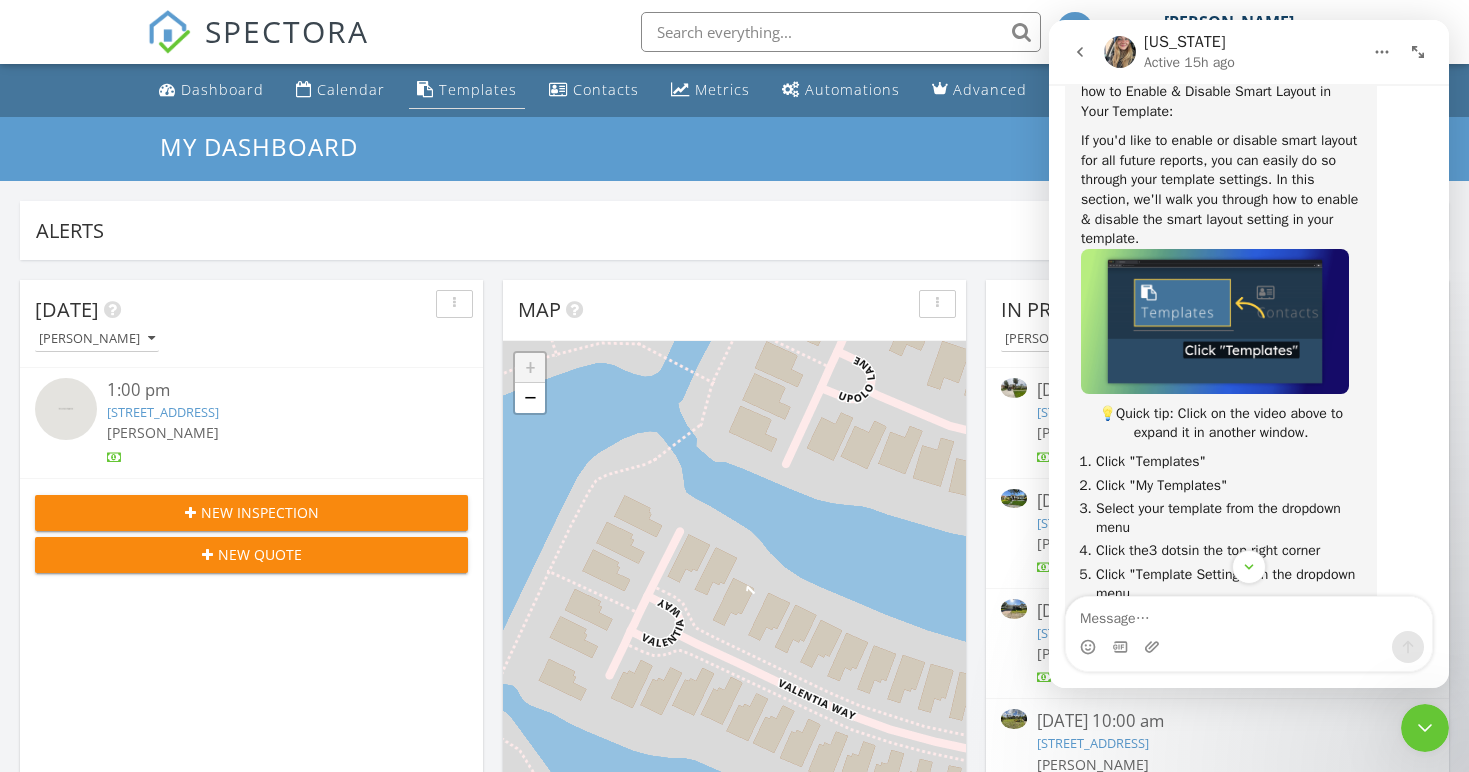 click on "Templates" at bounding box center (478, 89) 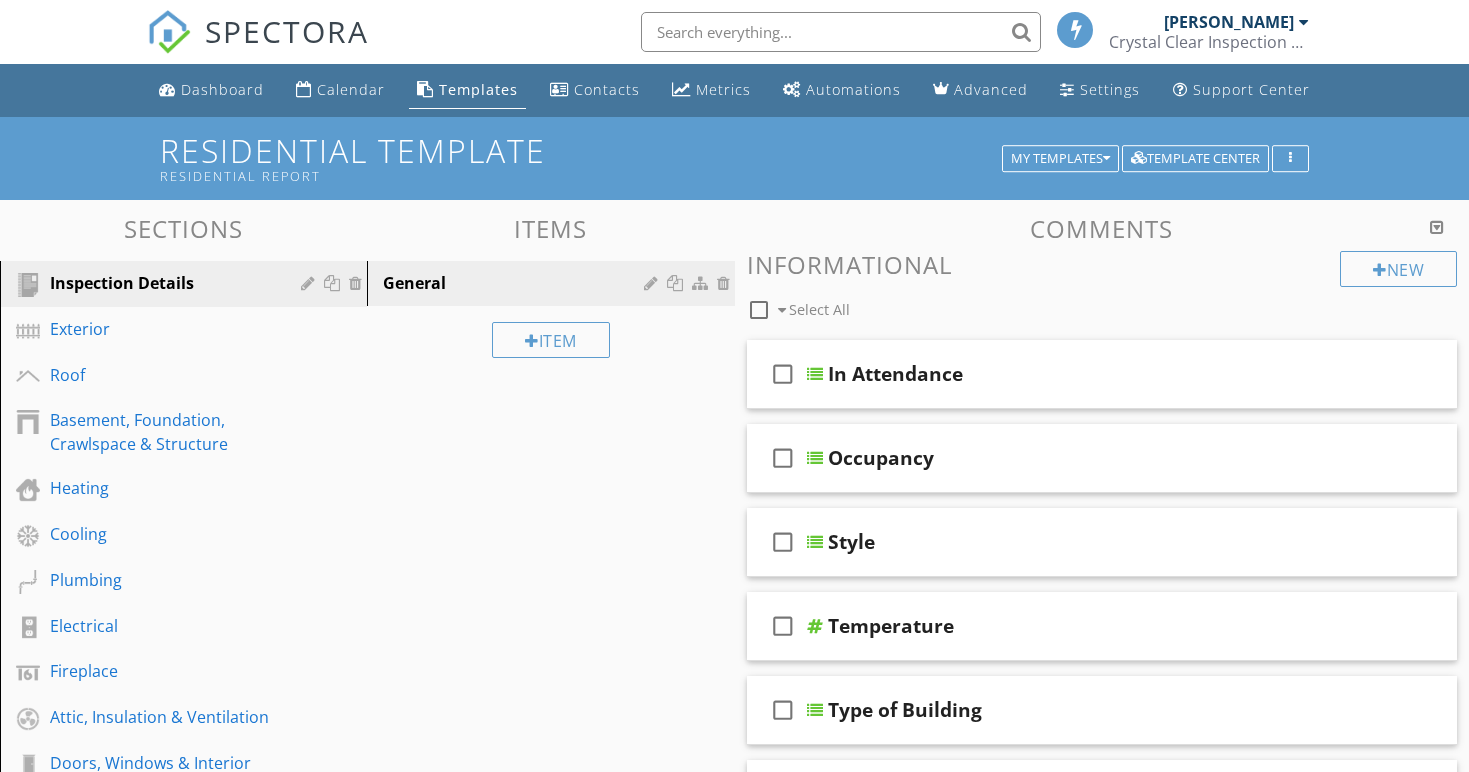 scroll, scrollTop: 0, scrollLeft: 0, axis: both 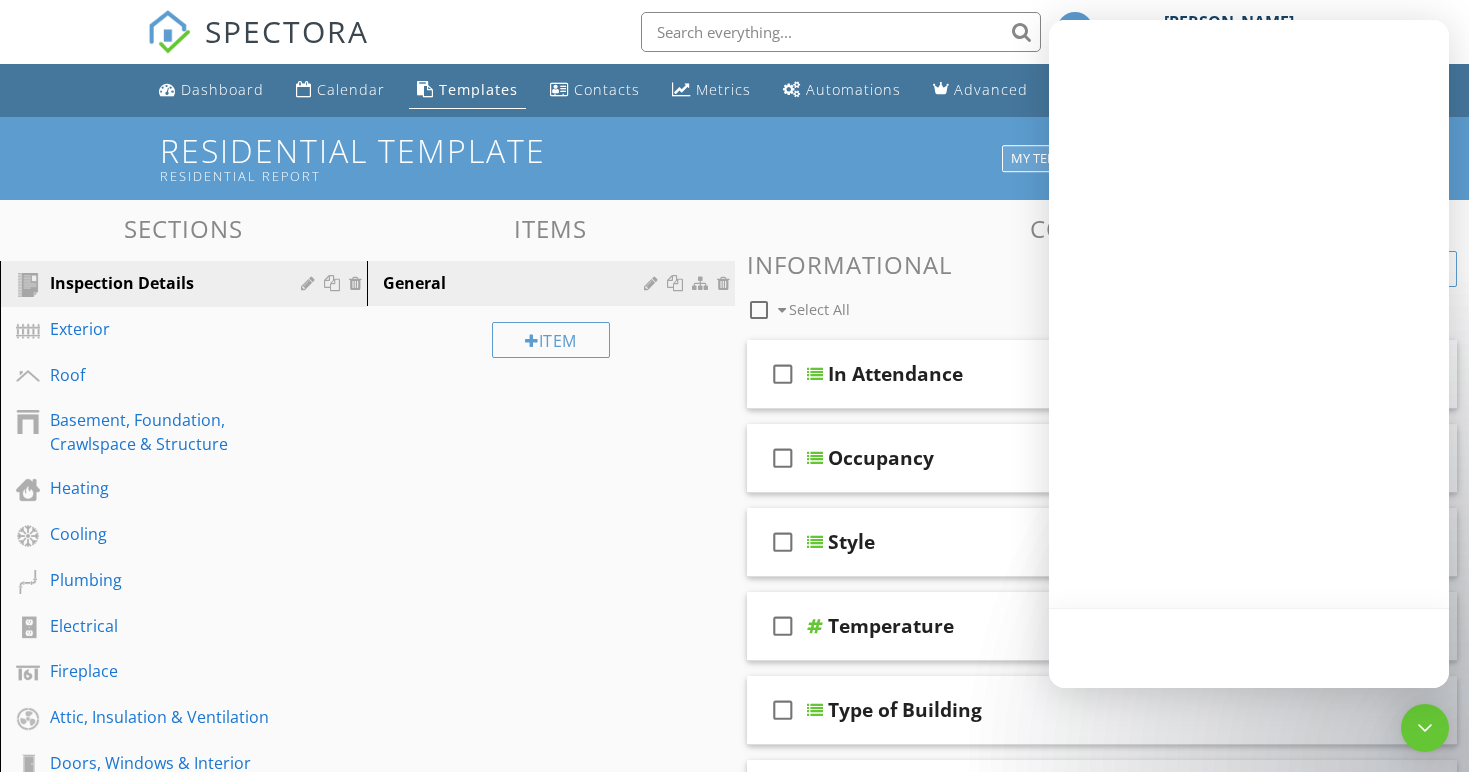 click on "My Templates" at bounding box center (1060, 159) 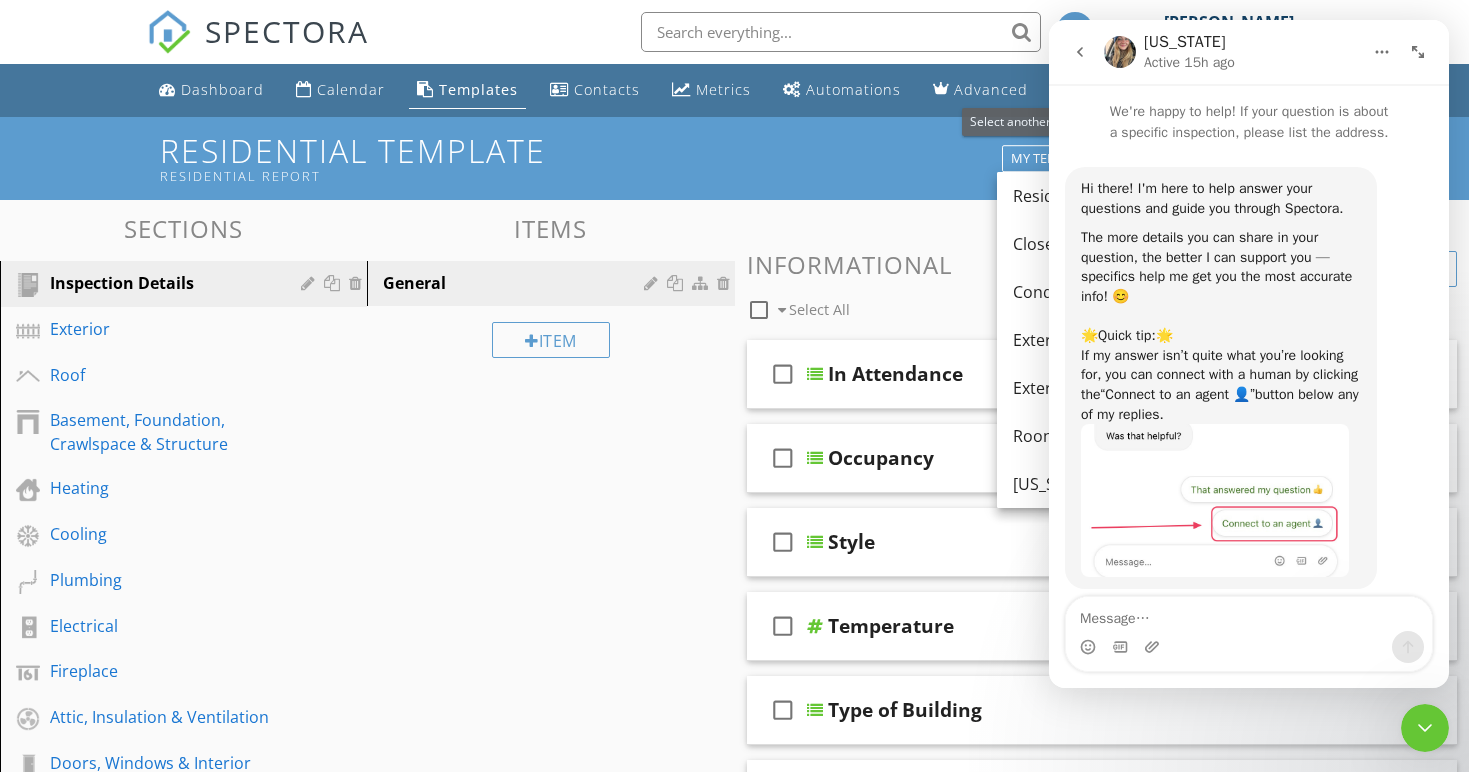 scroll, scrollTop: 0, scrollLeft: 0, axis: both 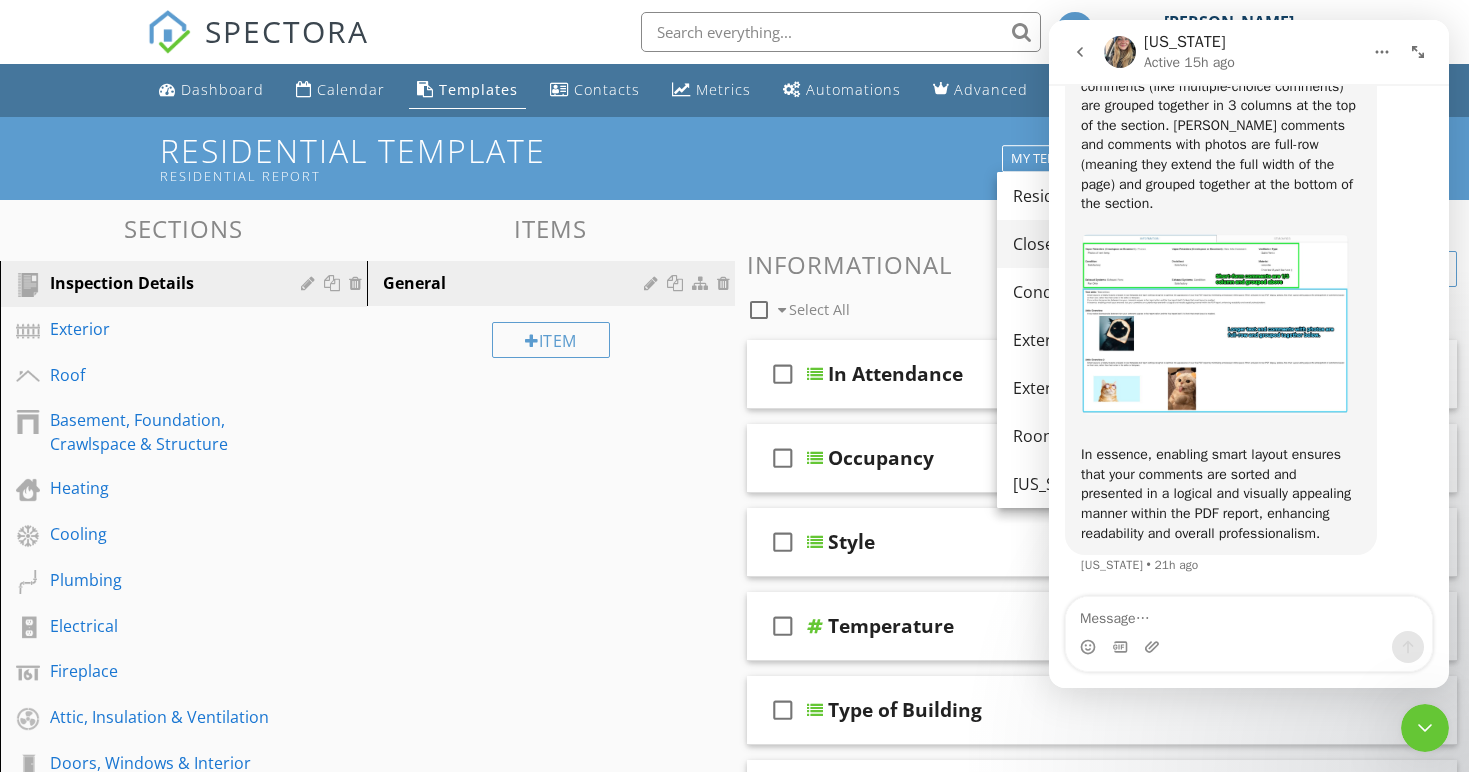click on "Close out" at bounding box center (1172, 244) 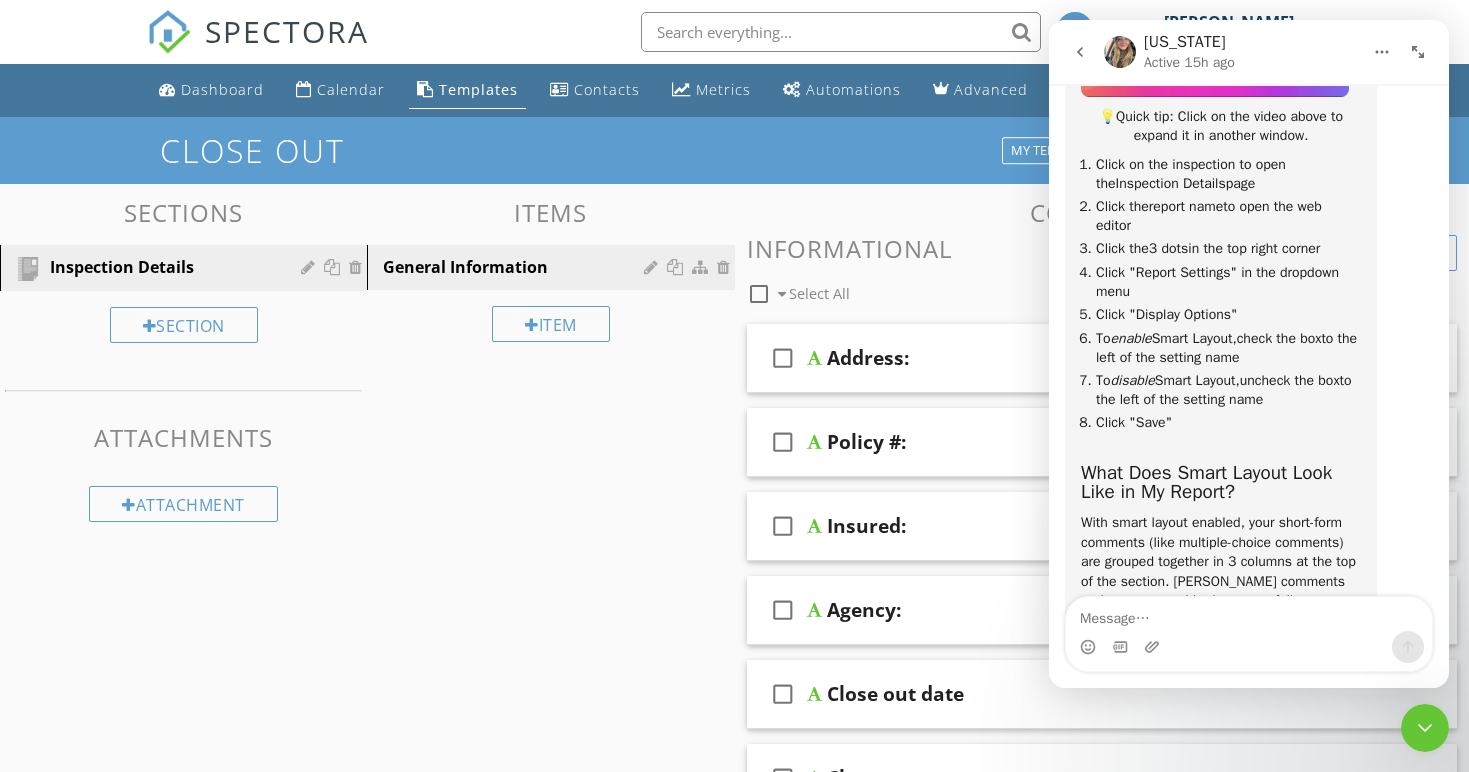 scroll, scrollTop: 3725, scrollLeft: 0, axis: vertical 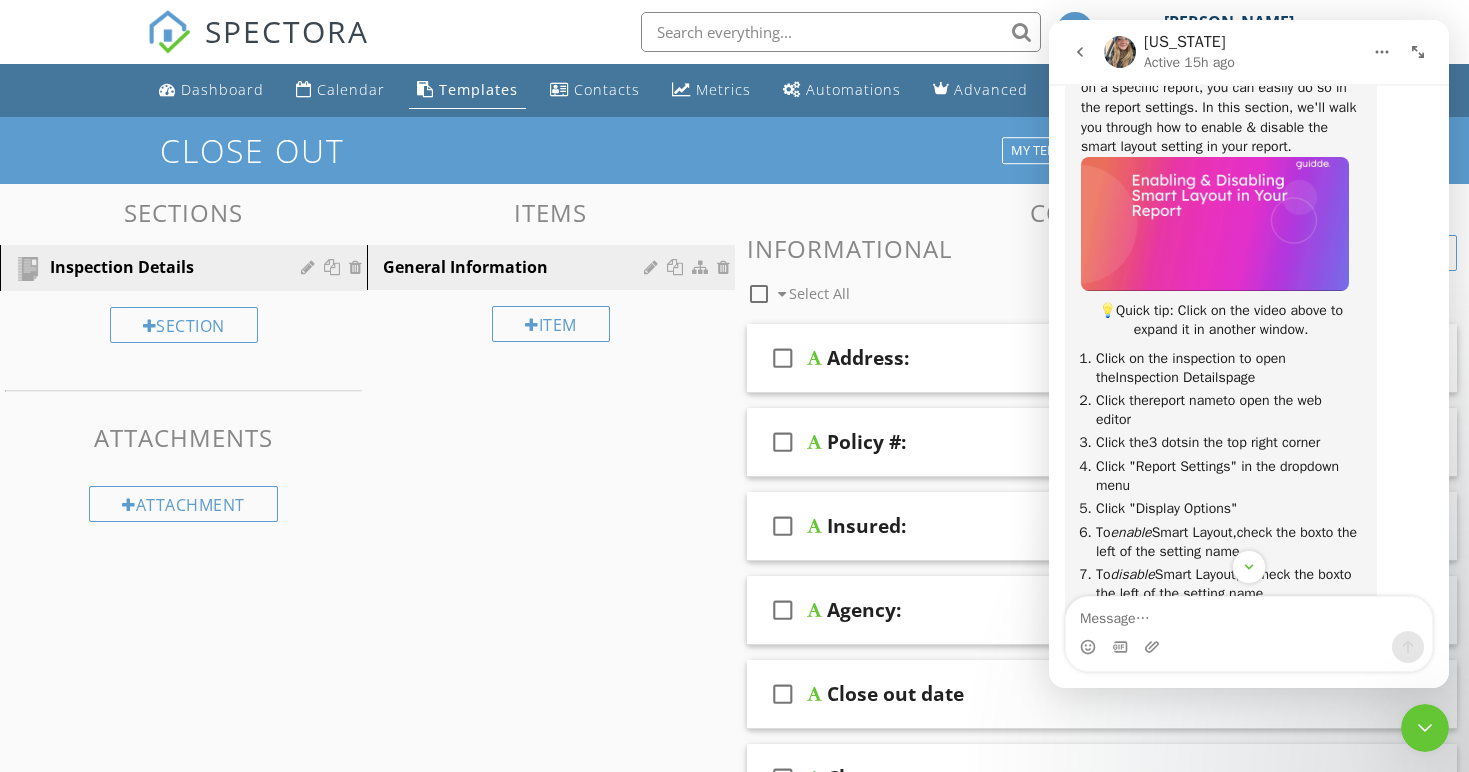 click on "Sections
Inspection Details
Section
Attachments
Attachment
Items
General Information
Item
Comments
New
Informational   check_box_outline_blank     Select All       check_box_outline_blank
Address:
check_box_outline_blank
Policy #:
check_box_outline_blank
Insured:
check_box_outline_blank
Agency:
check_box_outline_blank
Close out date
check_box_outline_blank
Close out notes
New
Limitations" at bounding box center [734, 634] 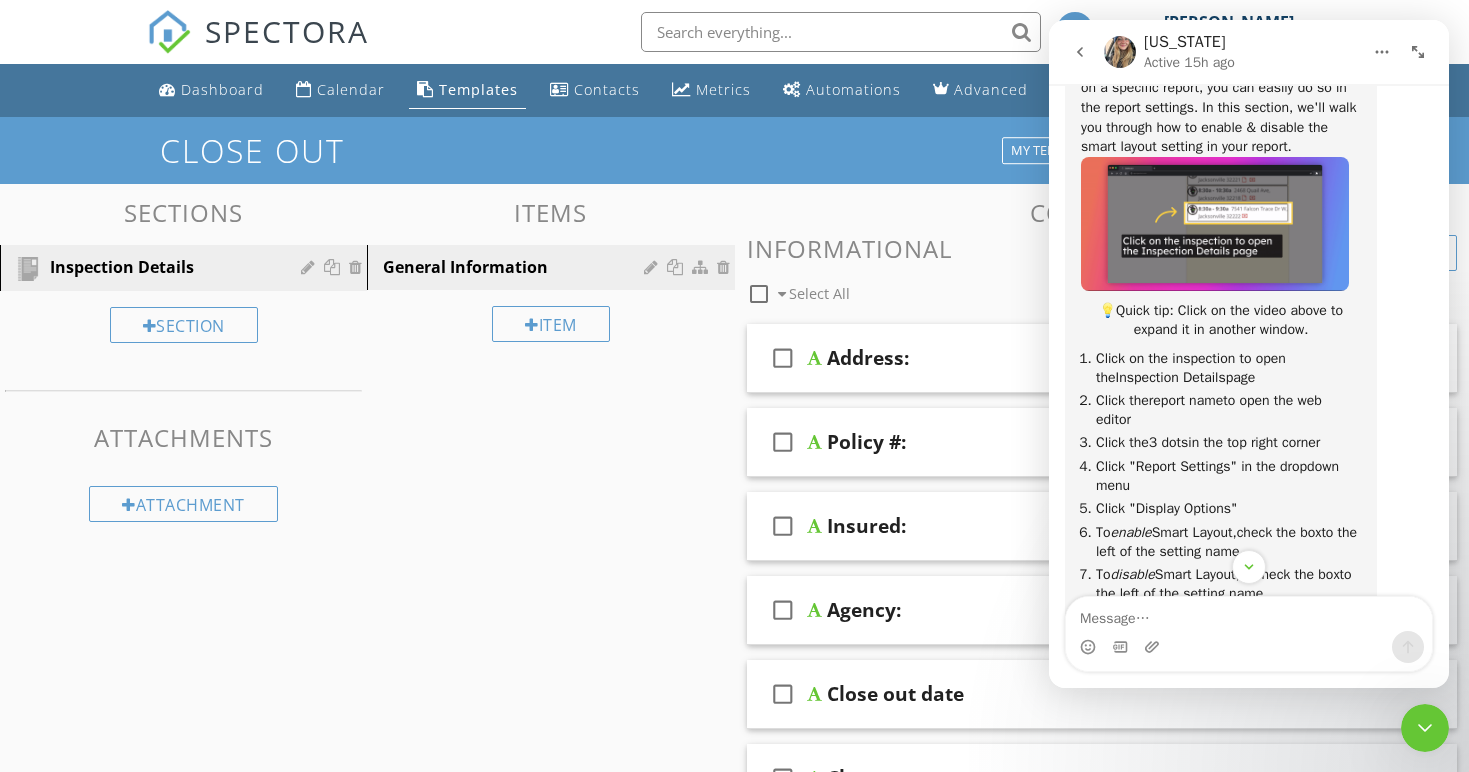 click 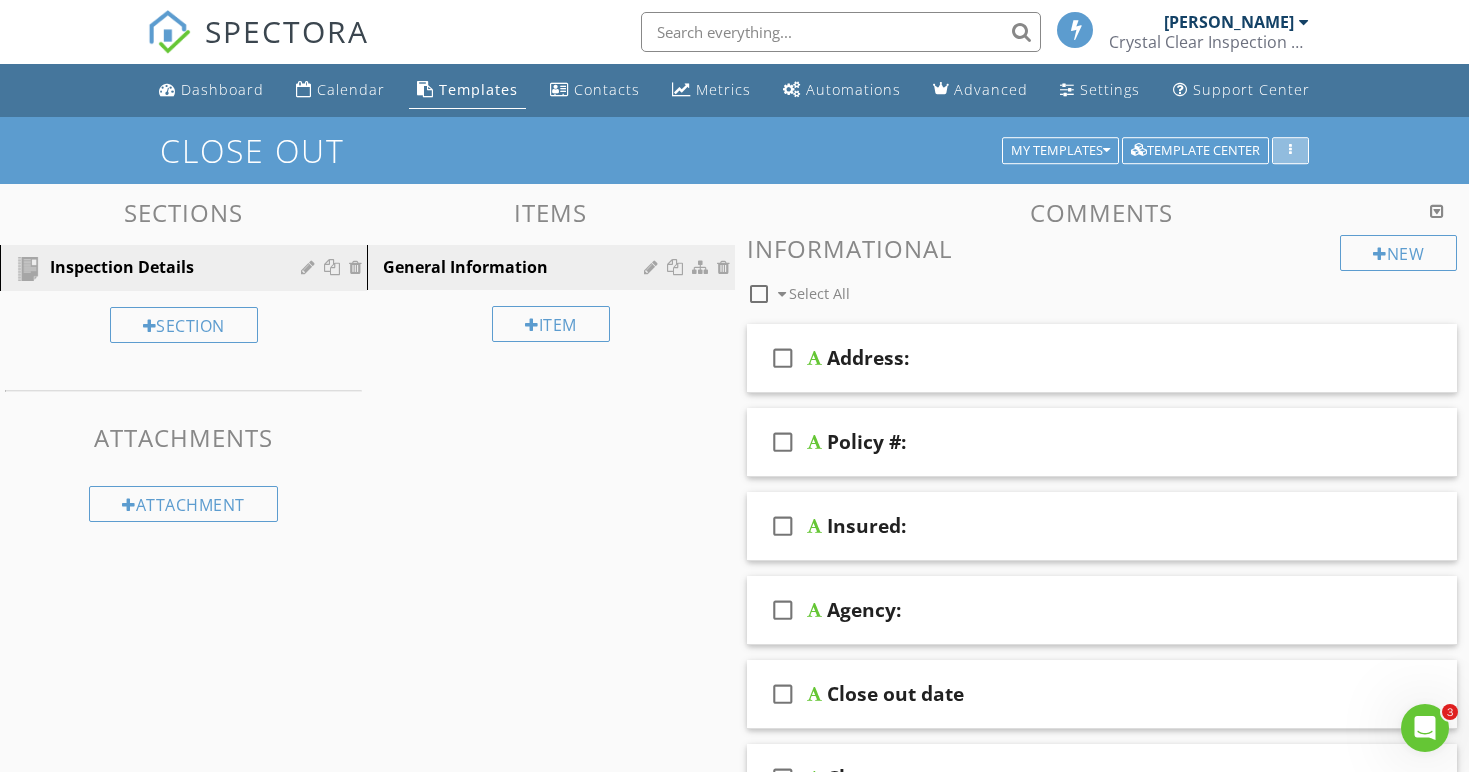 click at bounding box center (1290, 151) 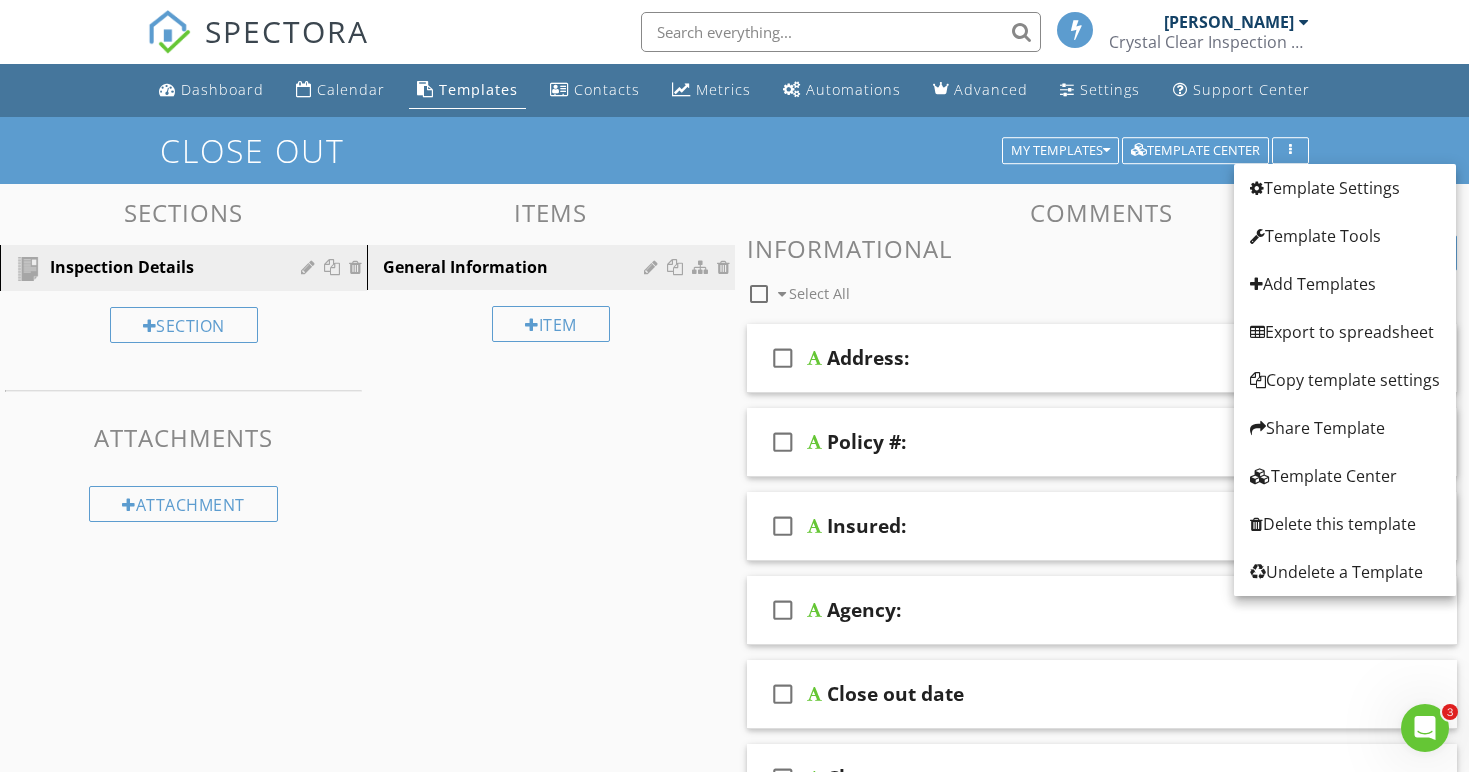 click on "check_box_outline_blank     Select All" at bounding box center (1044, 289) 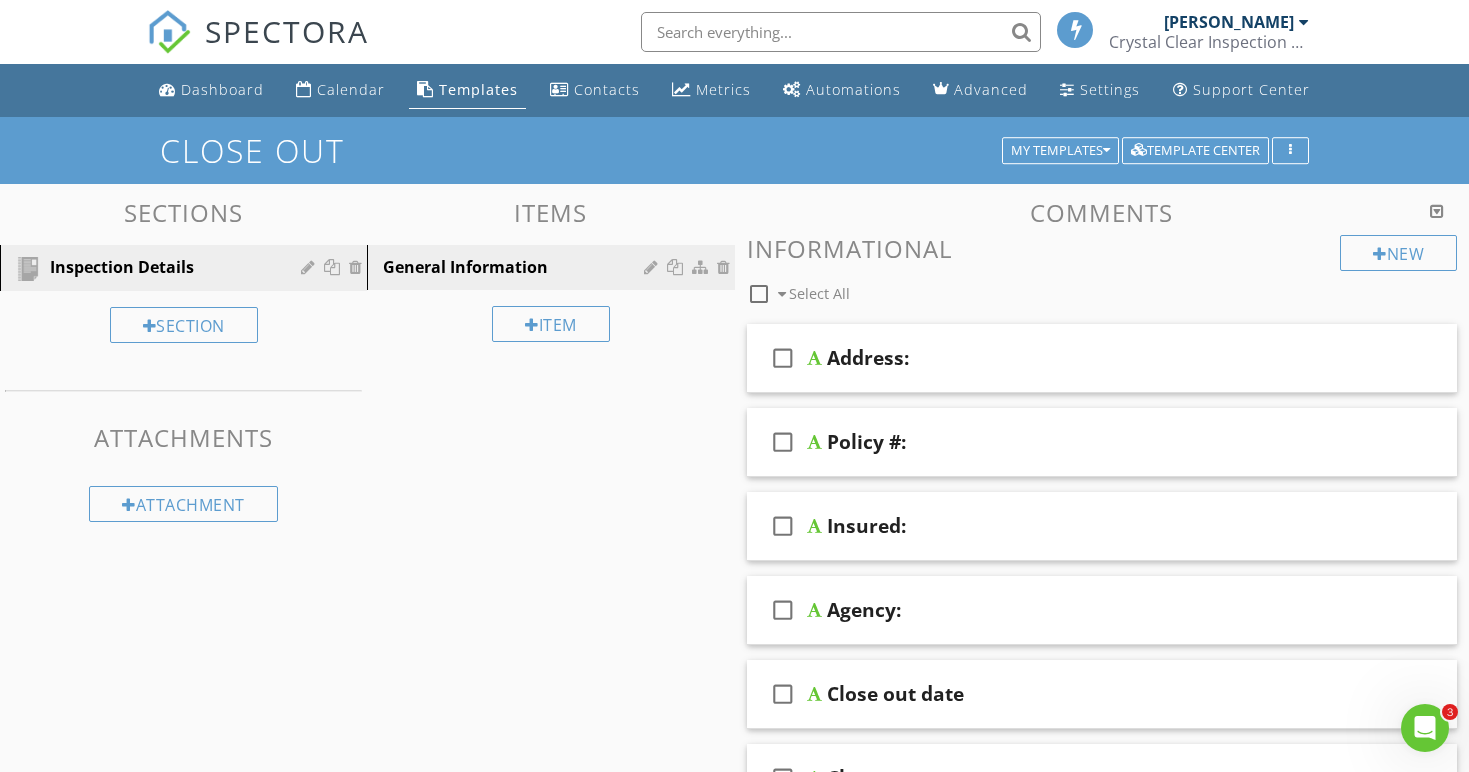 scroll, scrollTop: 0, scrollLeft: 0, axis: both 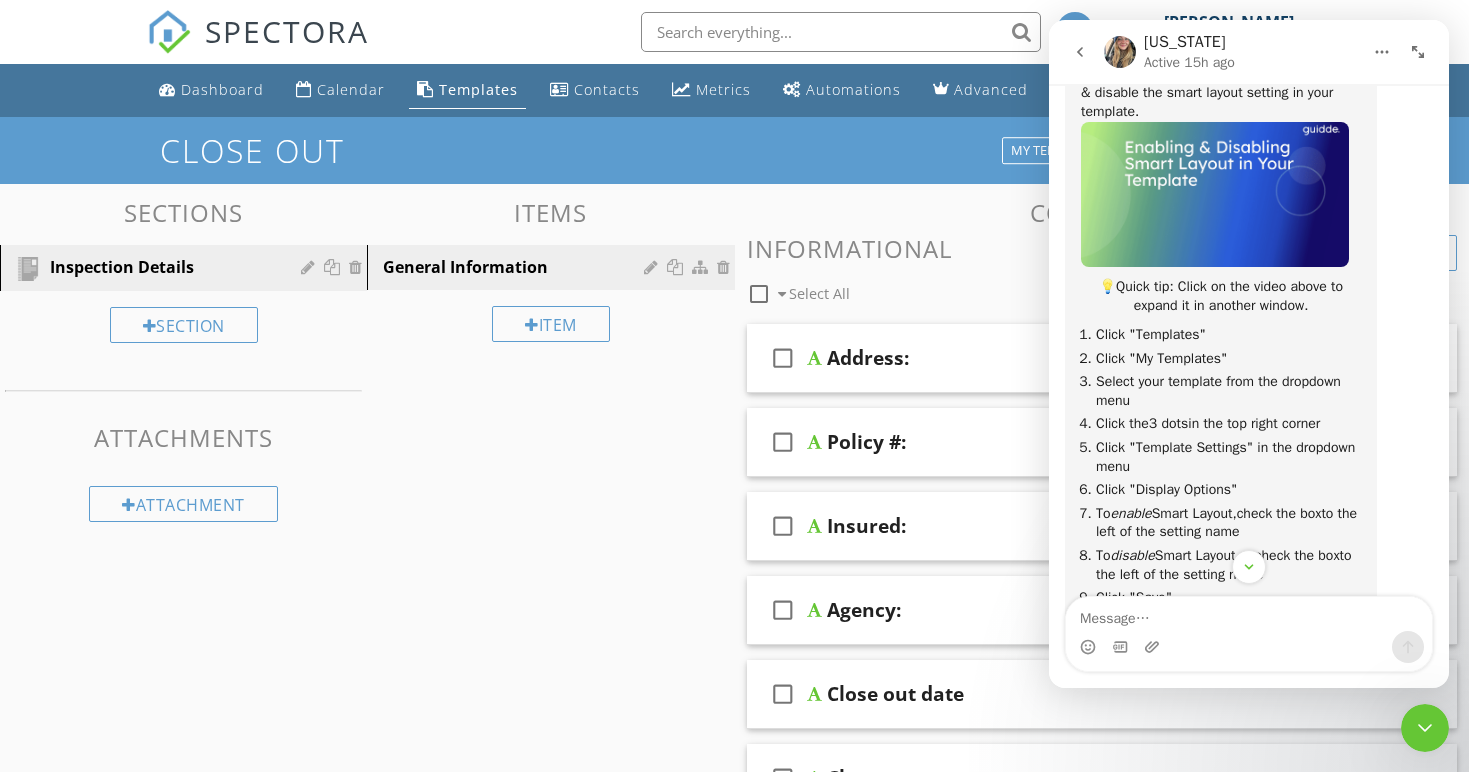 click on "Sections
Inspection Details
Section
Attachments
Attachment
Items
General Information
Item
Comments
New
Informational   check_box_outline_blank     Select All       check_box_outline_blank
Address:
check_box_outline_blank
Policy #:
check_box_outline_blank
Insured:
check_box_outline_blank
Agency:
check_box_outline_blank
Close out date
check_box_outline_blank
Close out notes
New
Limitations" at bounding box center (734, 634) 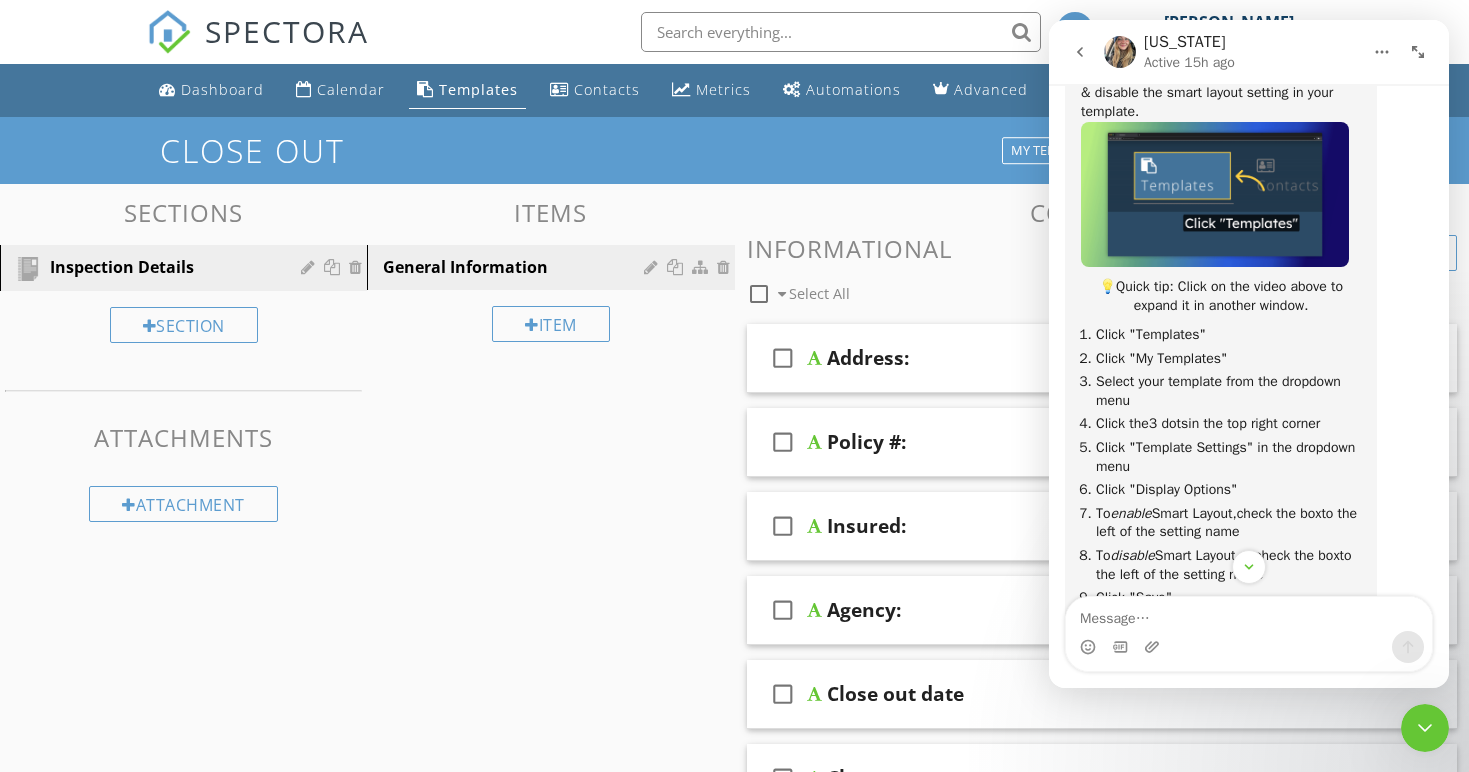 click 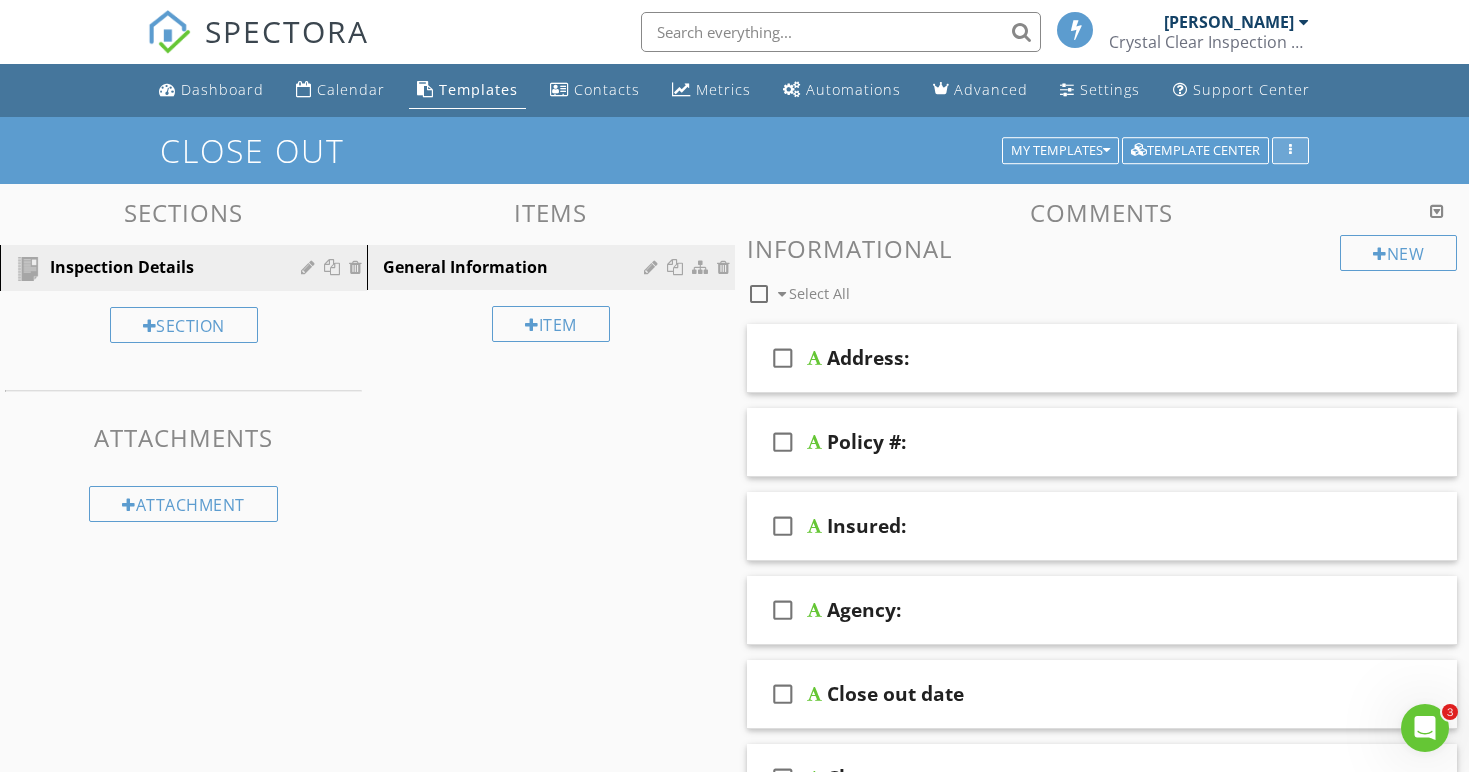 click at bounding box center (1290, 151) 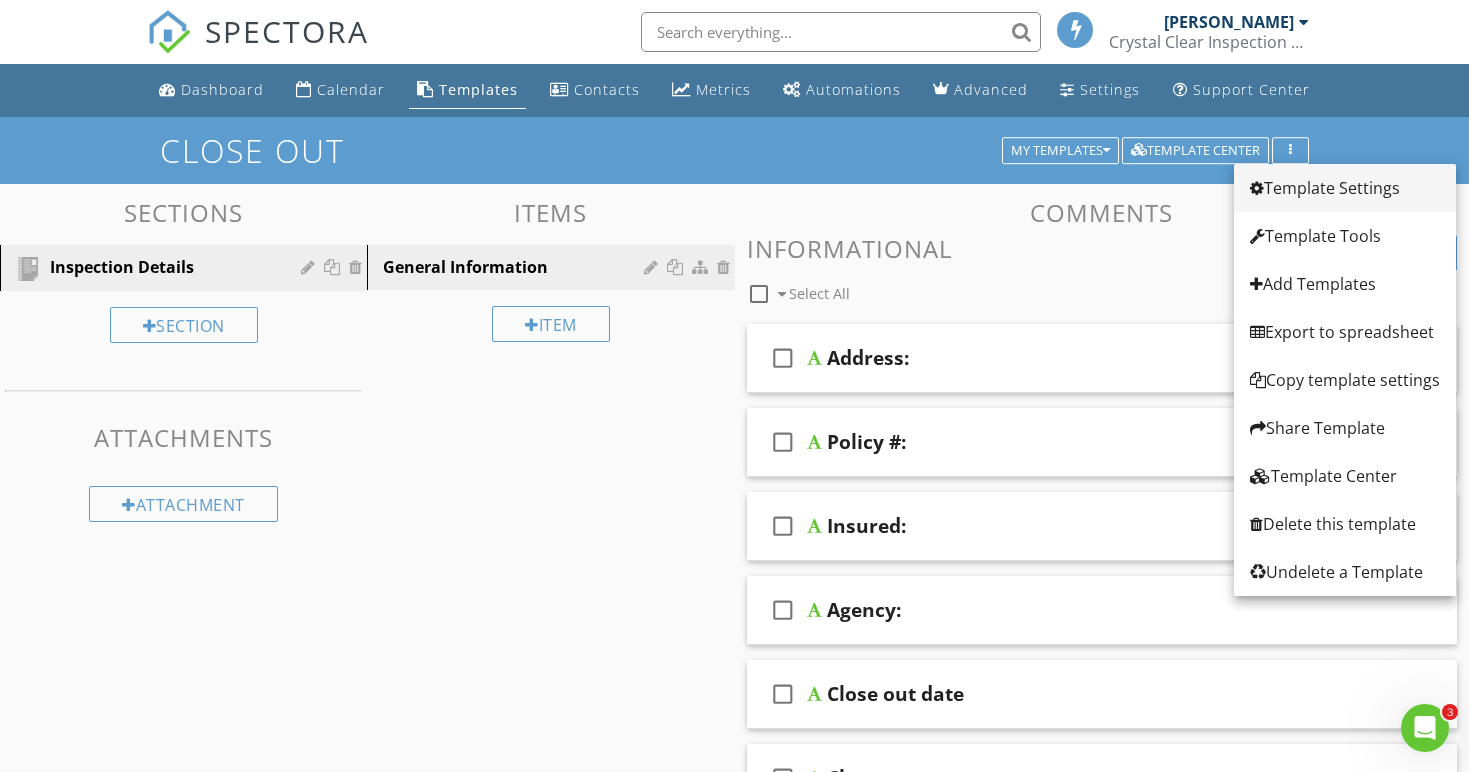 click on "Template Settings" at bounding box center [1345, 188] 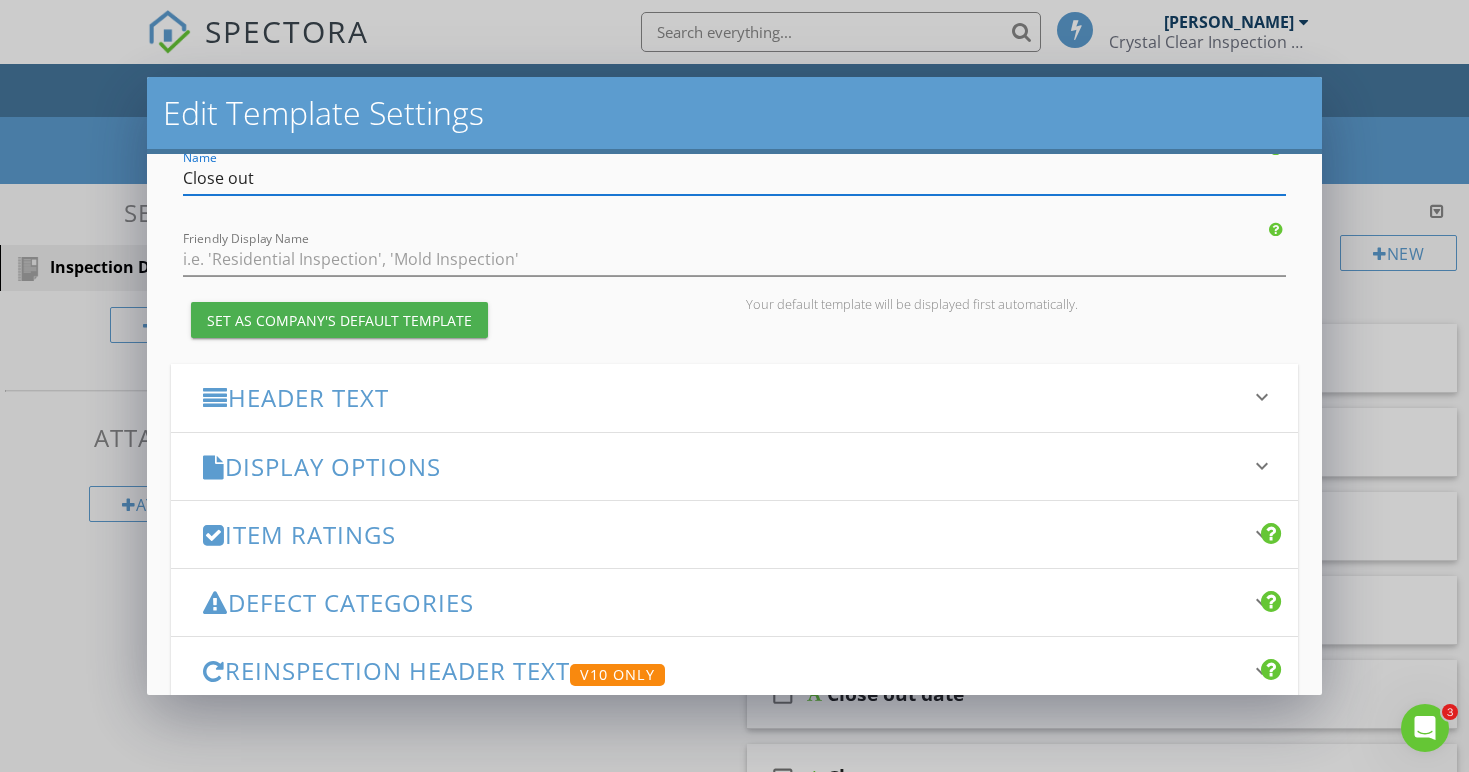 scroll, scrollTop: 83, scrollLeft: 0, axis: vertical 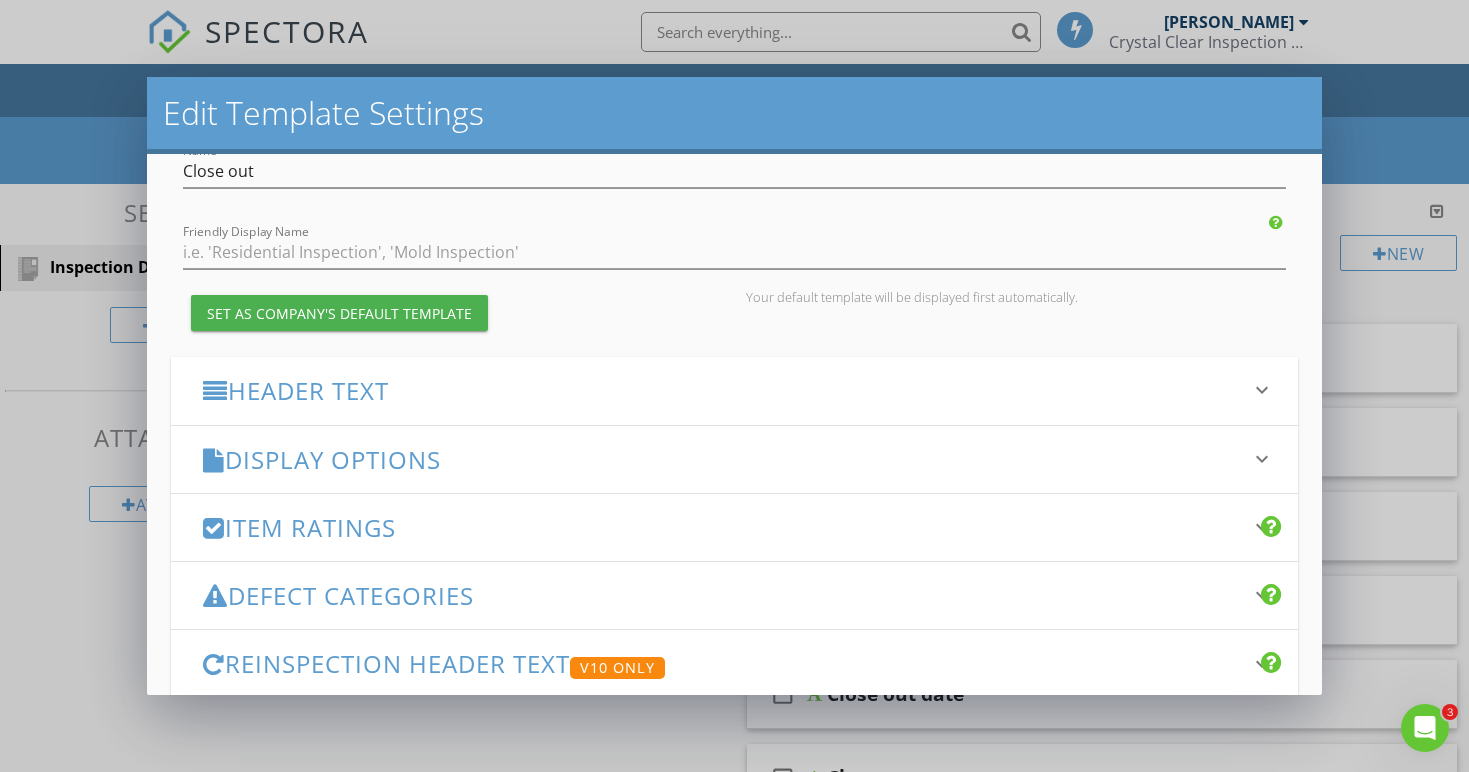 click on "Display Options" at bounding box center (722, 459) 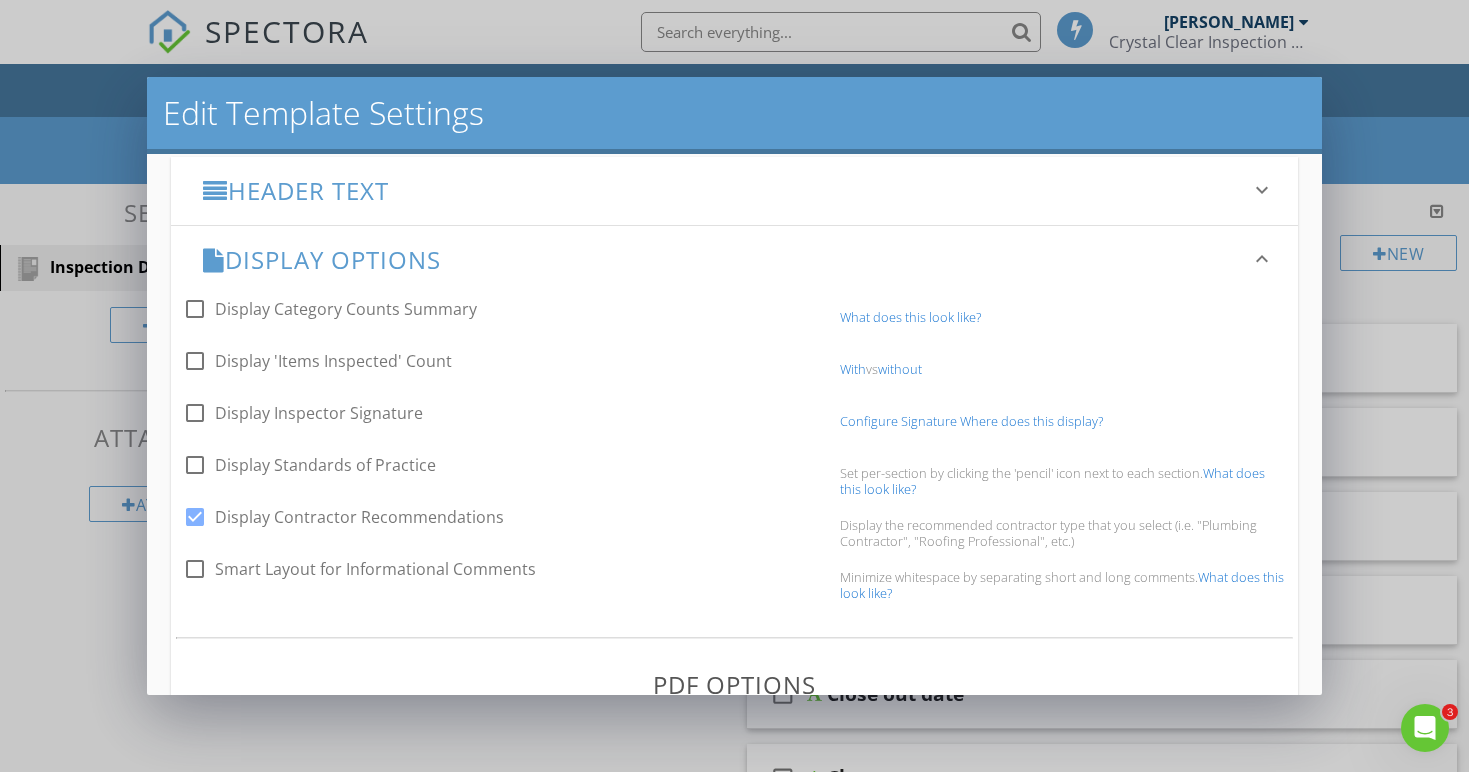scroll, scrollTop: 322, scrollLeft: 0, axis: vertical 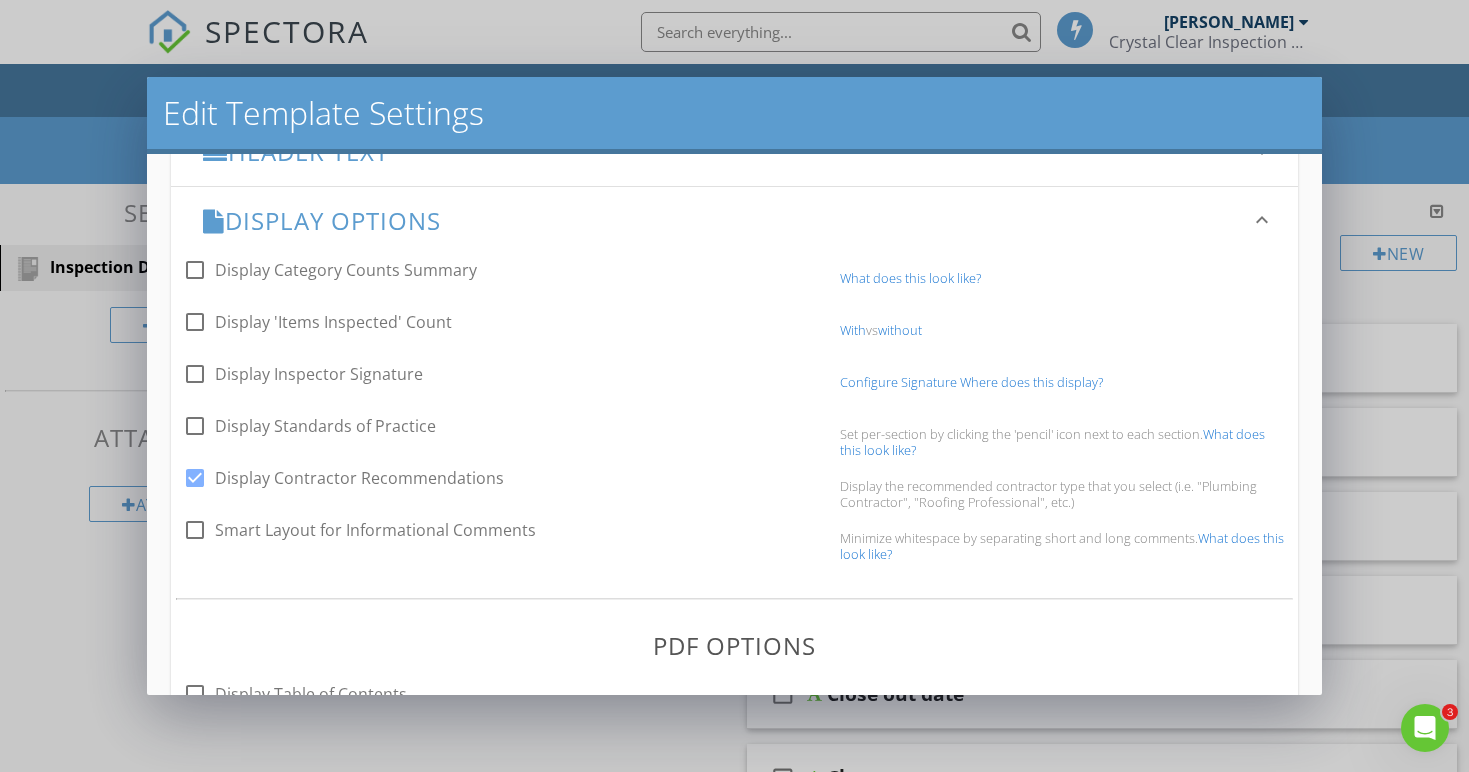 click on "PDF Options" at bounding box center (734, 645) 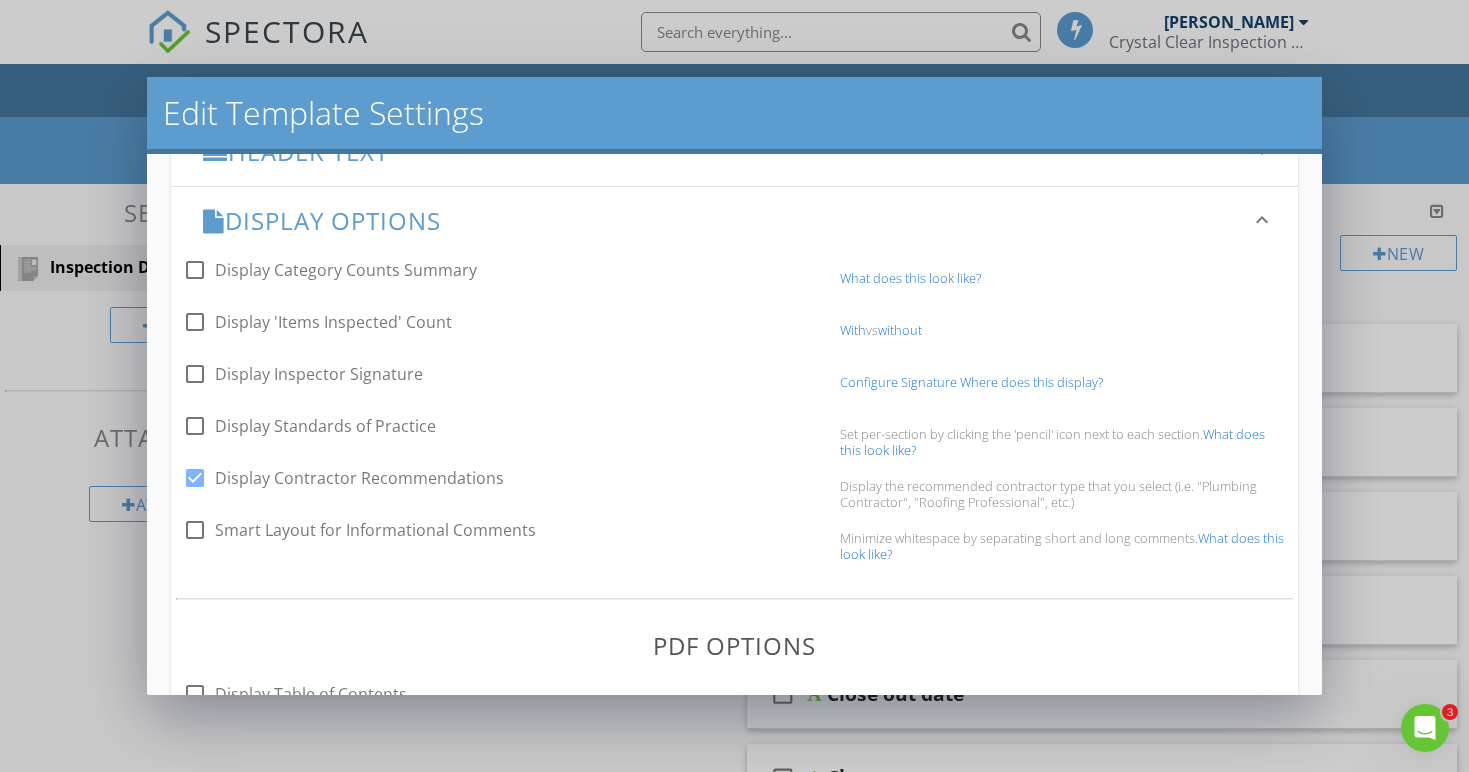 click at bounding box center (1425, 728) 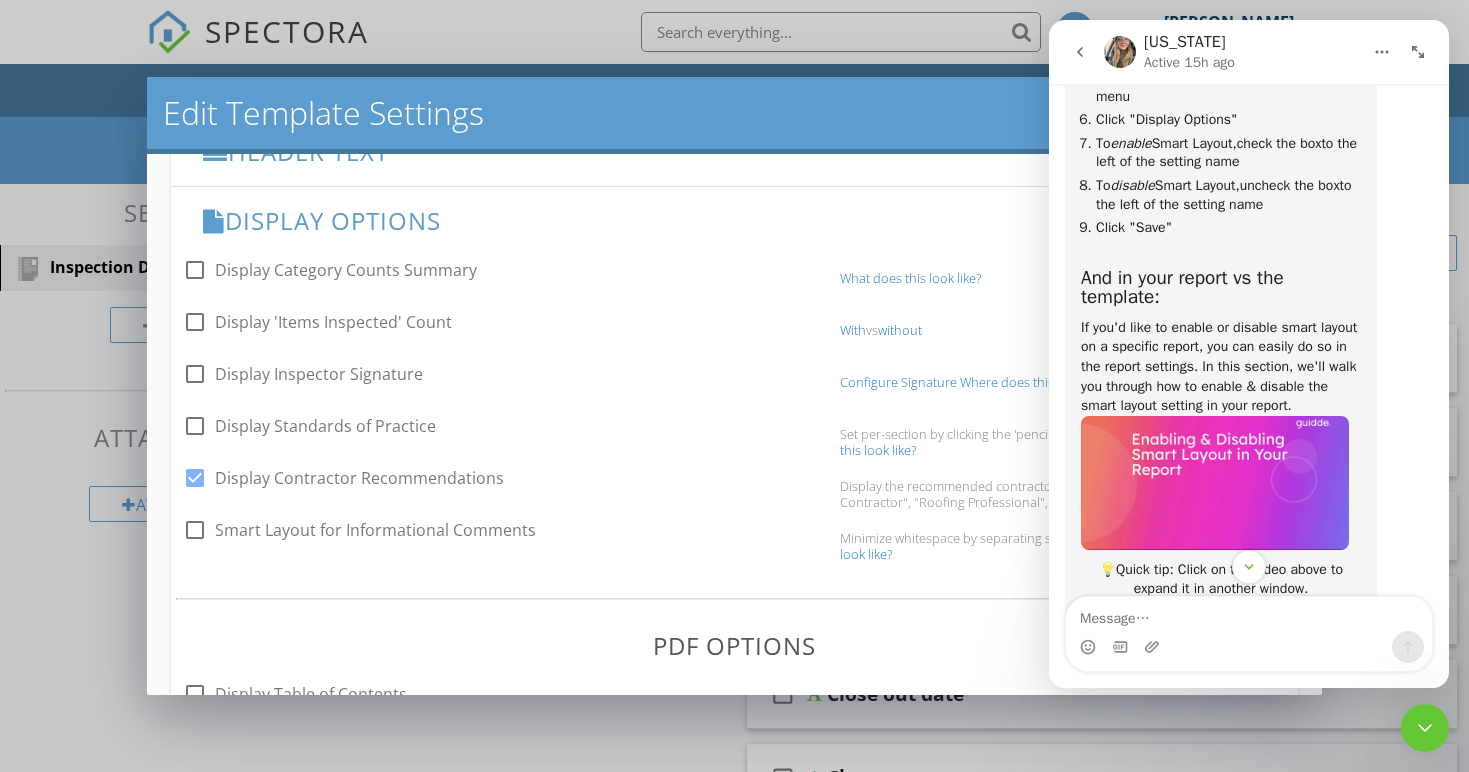 scroll, scrollTop: 3468, scrollLeft: 0, axis: vertical 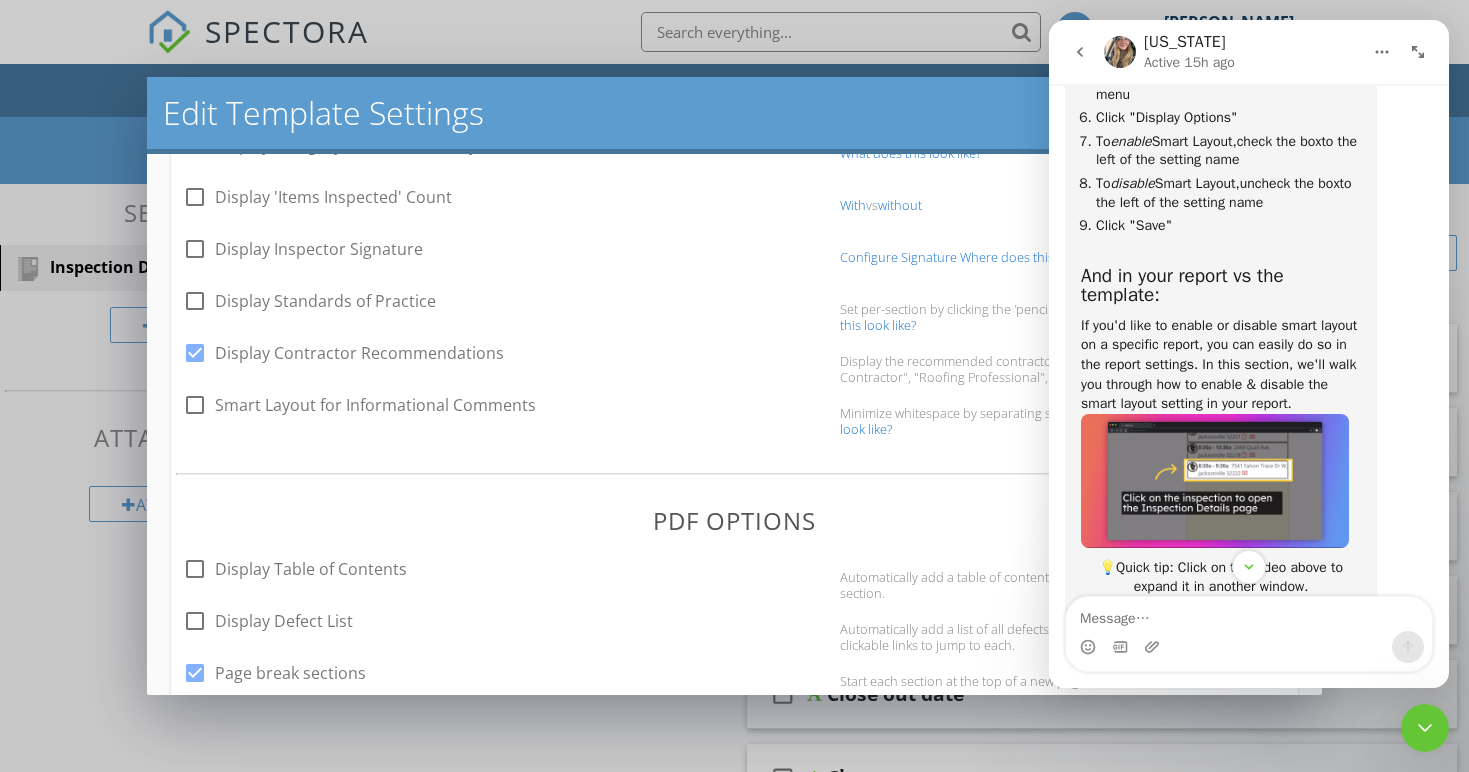 click at bounding box center [1215, 481] 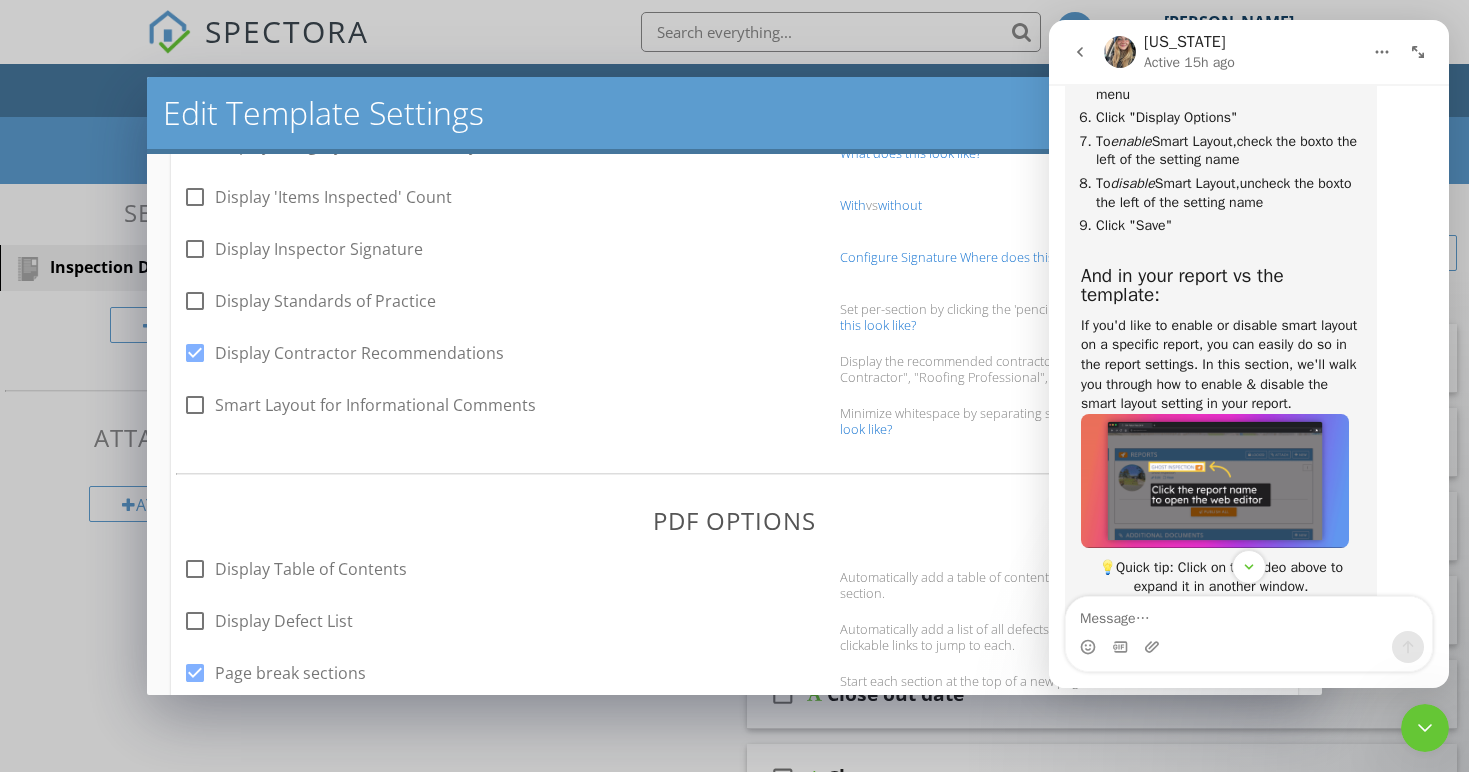 scroll, scrollTop: 0, scrollLeft: 0, axis: both 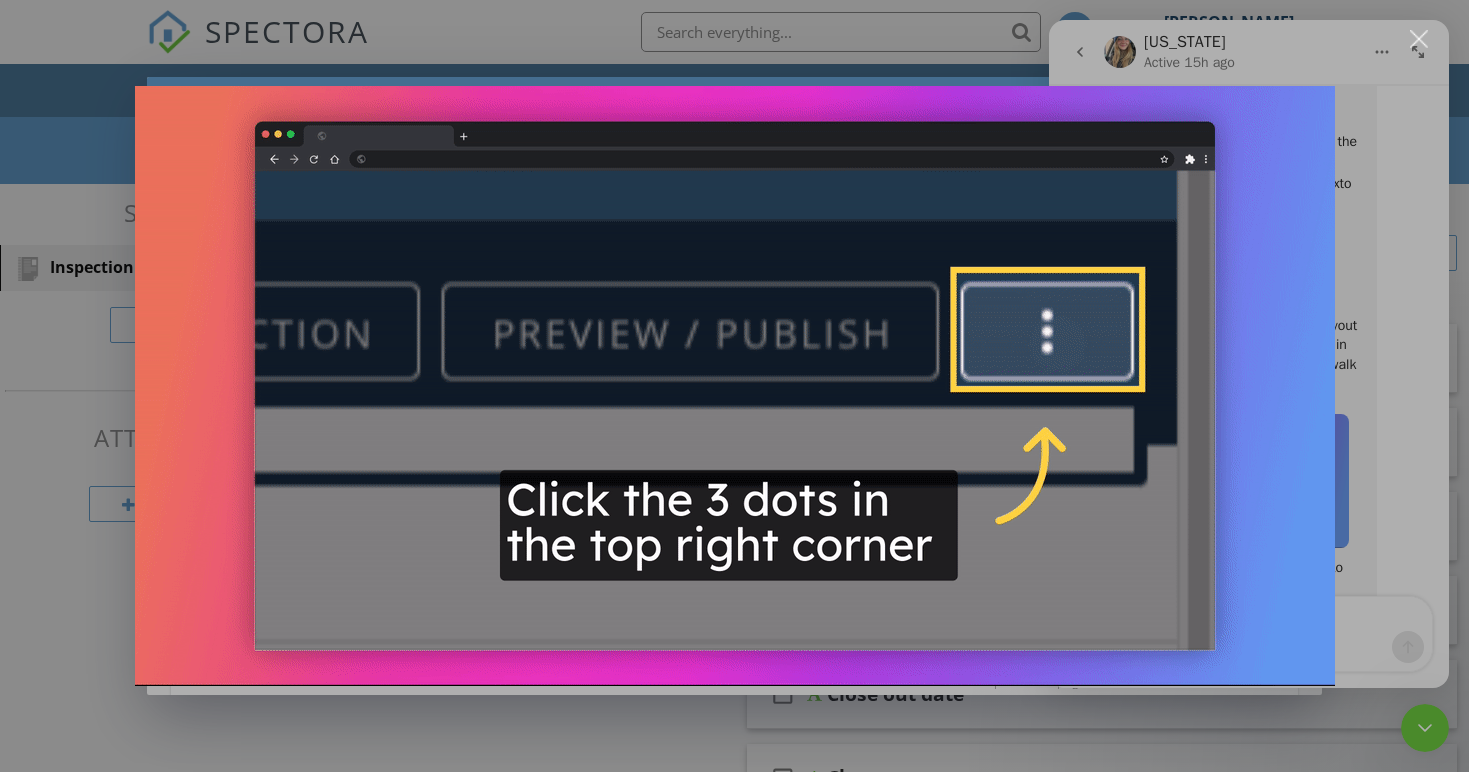 click at bounding box center (735, 386) 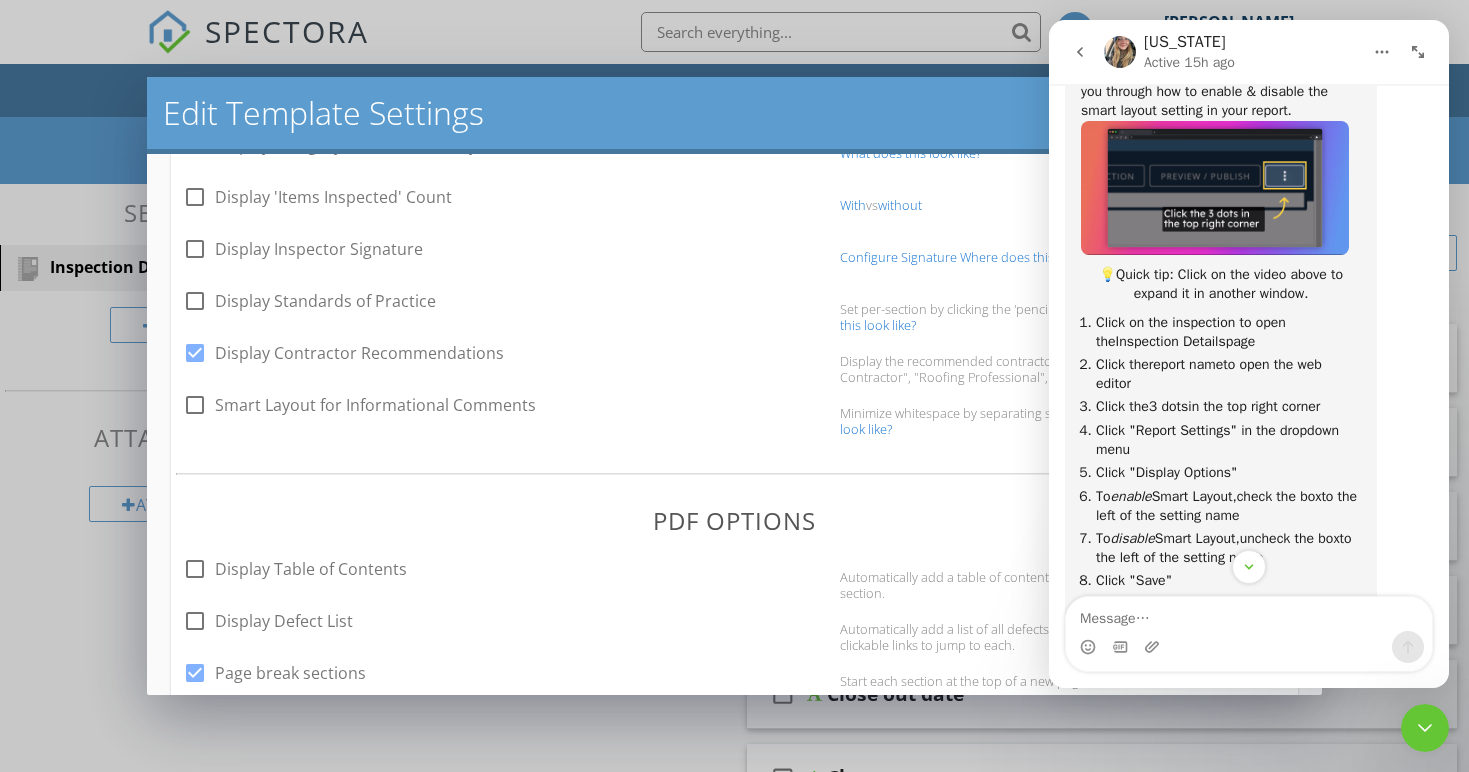 scroll, scrollTop: 3839, scrollLeft: 0, axis: vertical 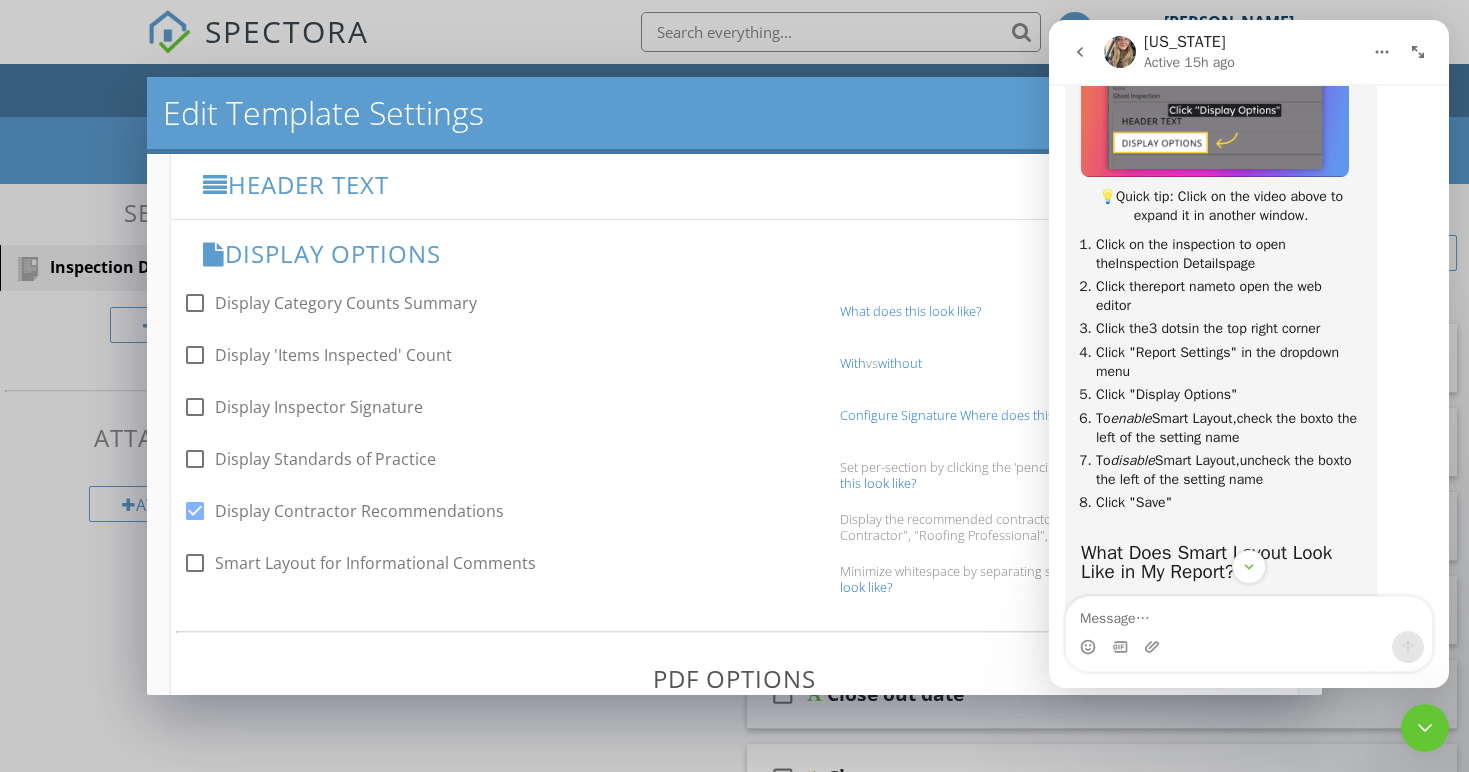 click on "Display Options" at bounding box center (722, 253) 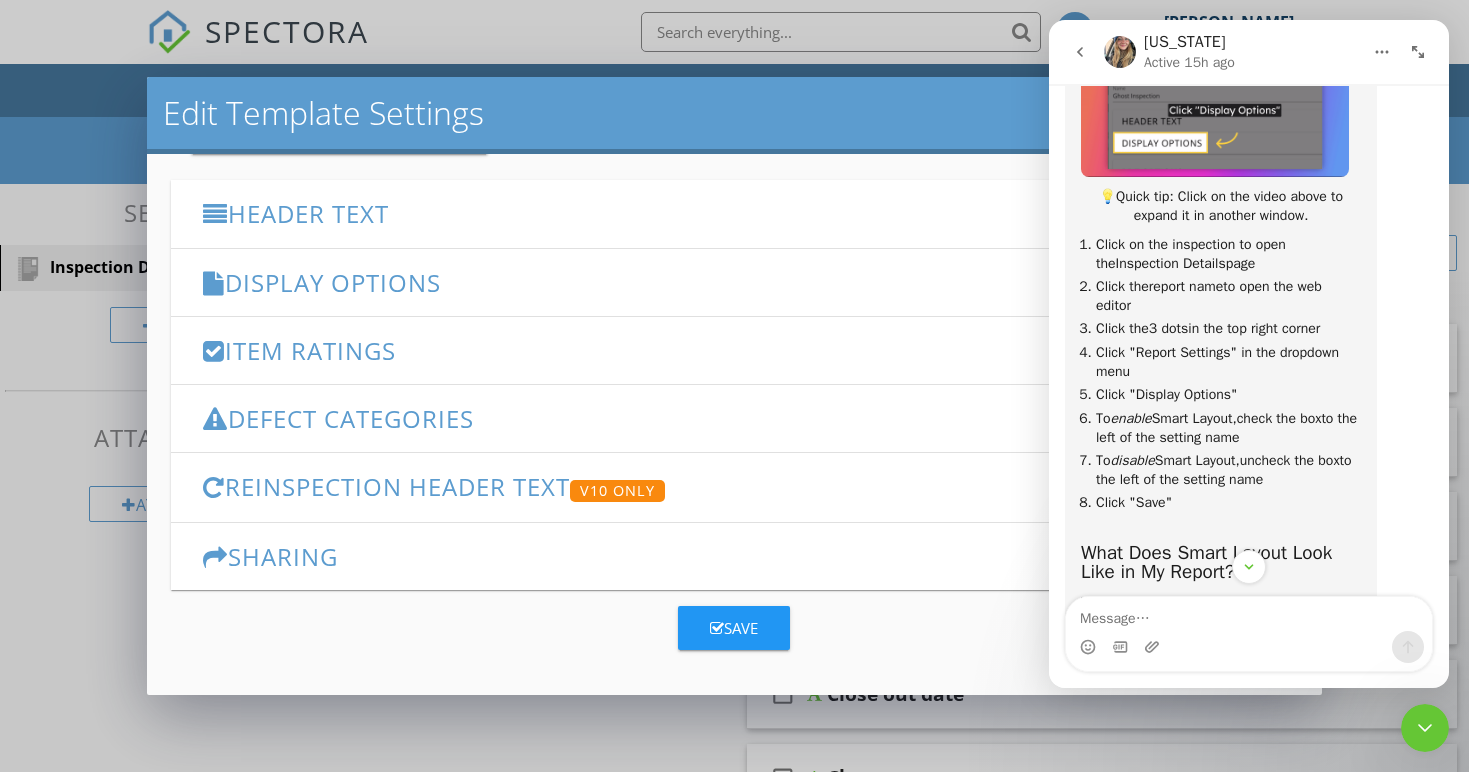scroll, scrollTop: 259, scrollLeft: 0, axis: vertical 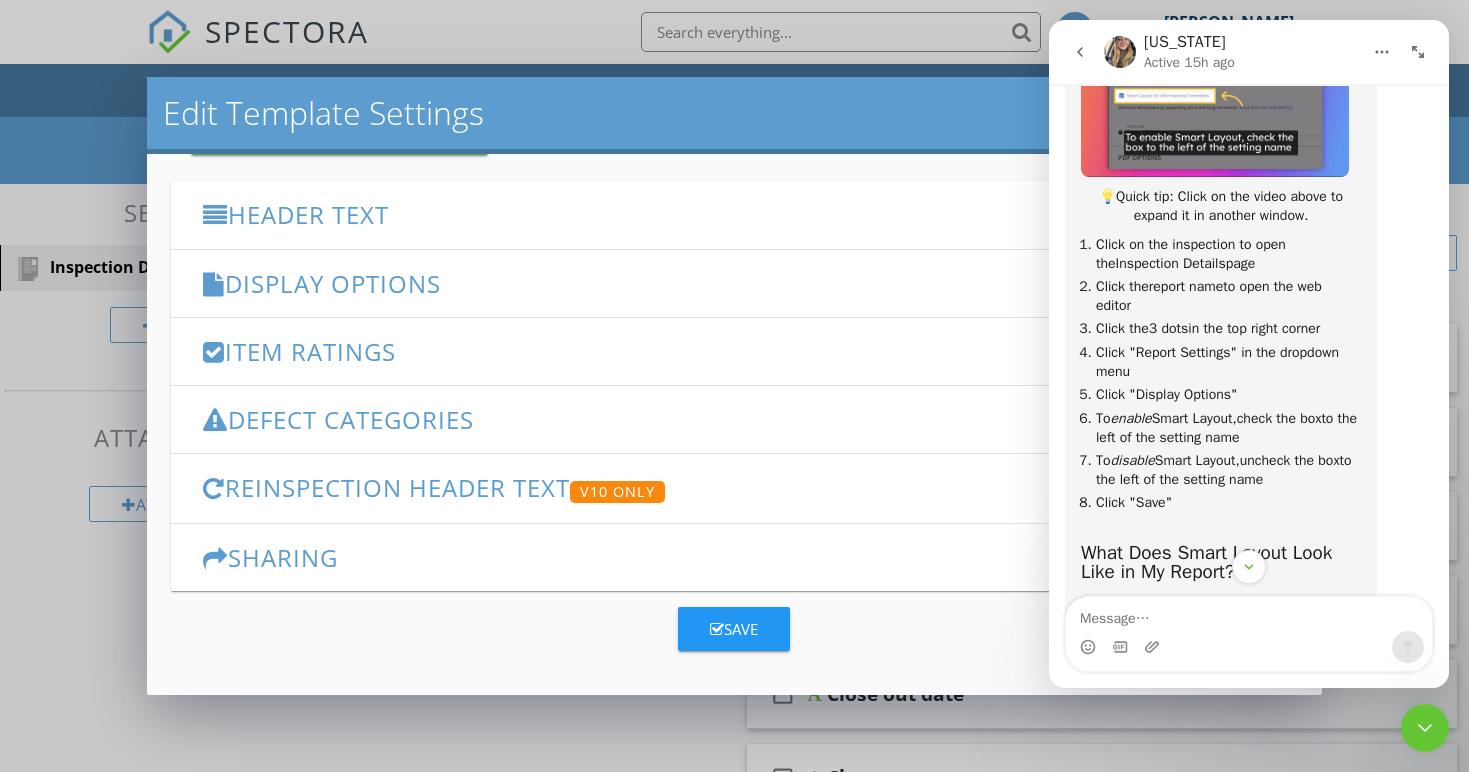 click on "Display Options" at bounding box center [722, 283] 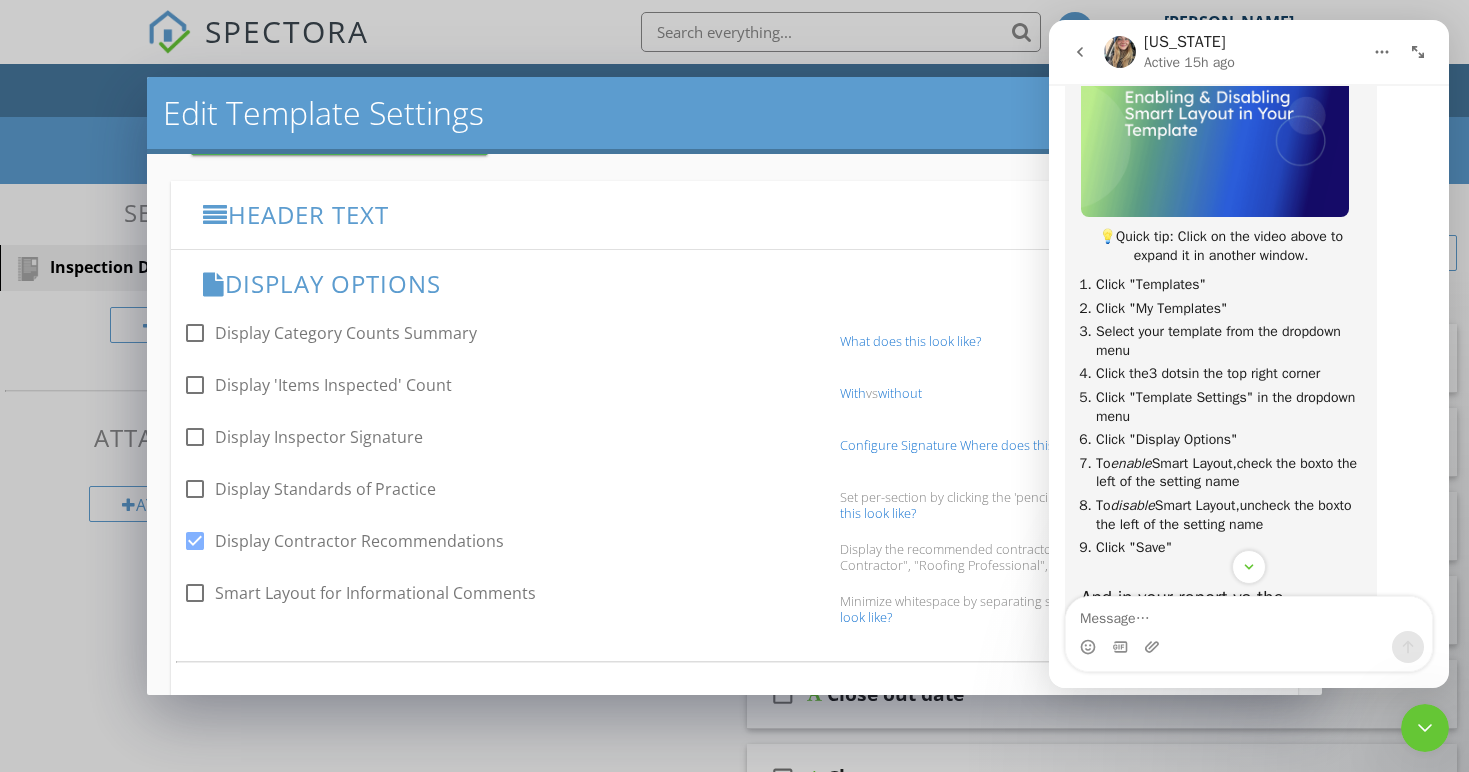 scroll, scrollTop: 3144, scrollLeft: 0, axis: vertical 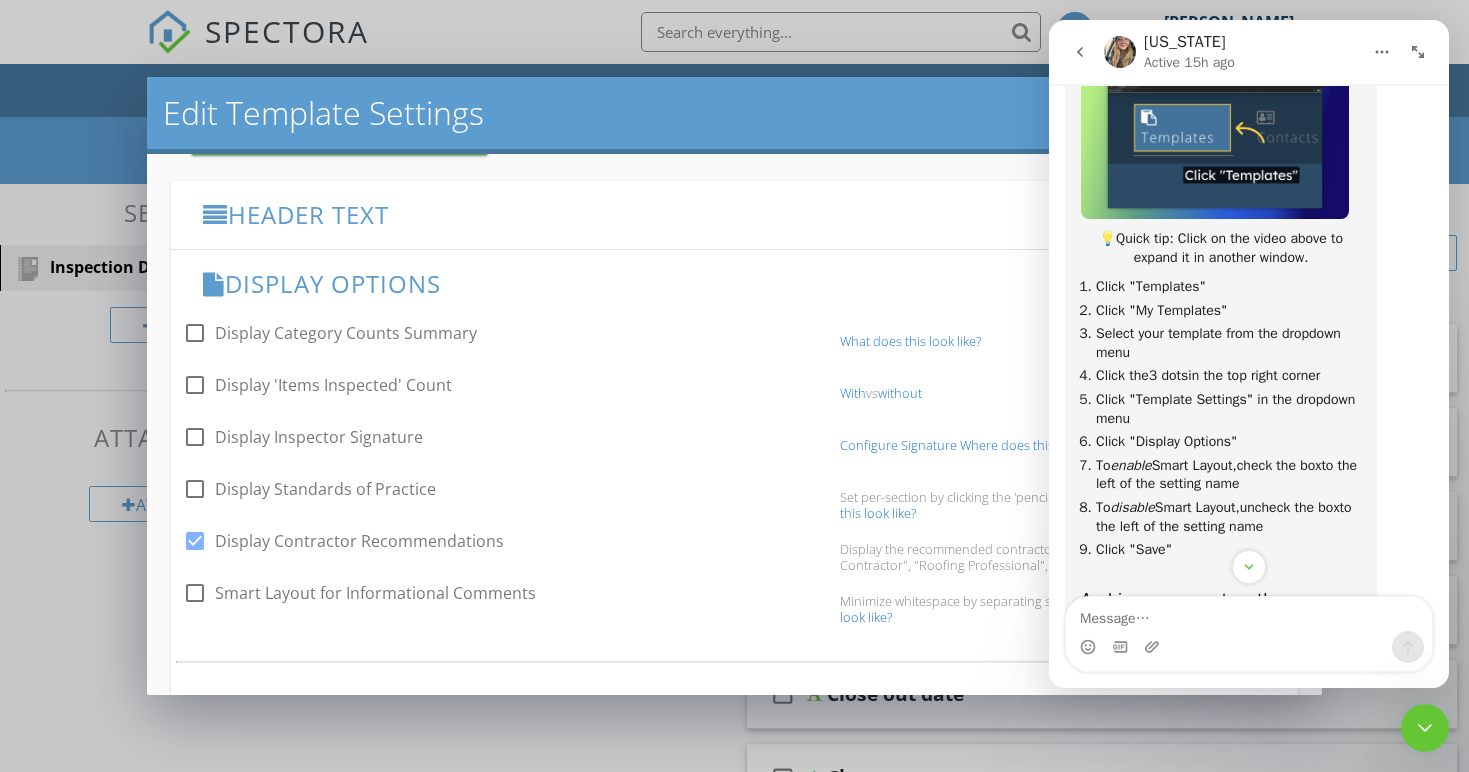 click on "Smart Layout for Informational Comments" at bounding box center (375, 593) 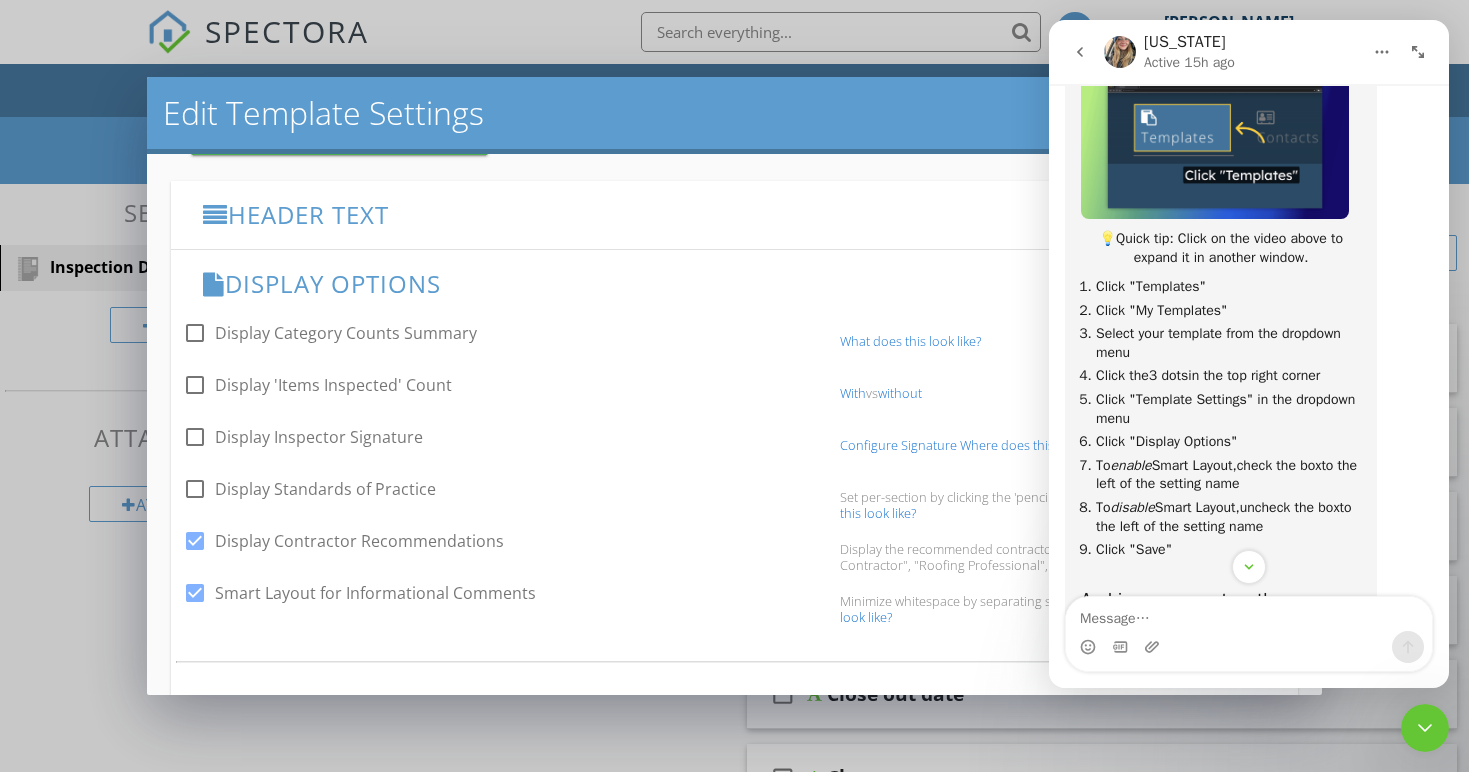 checkbox on "true" 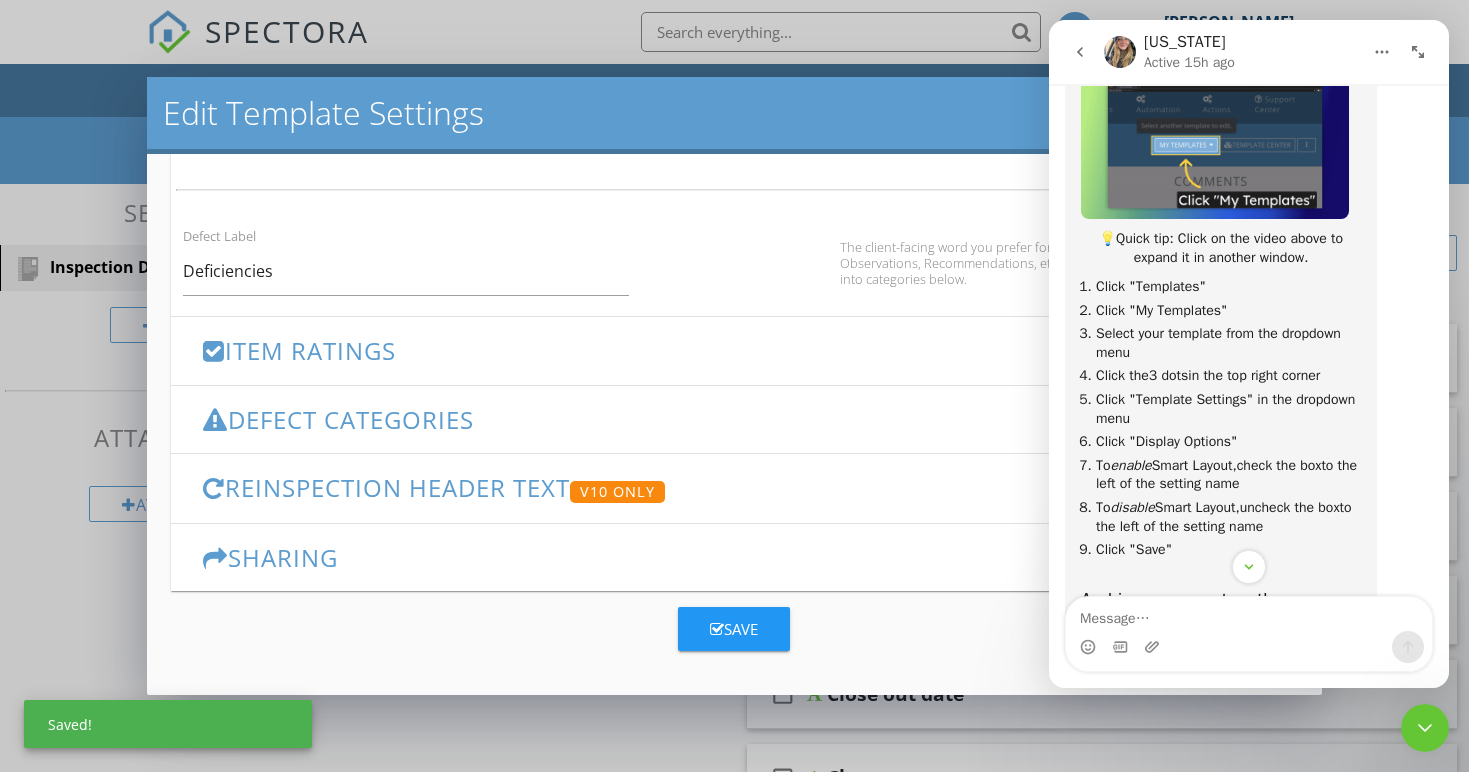 scroll, scrollTop: 1358, scrollLeft: 0, axis: vertical 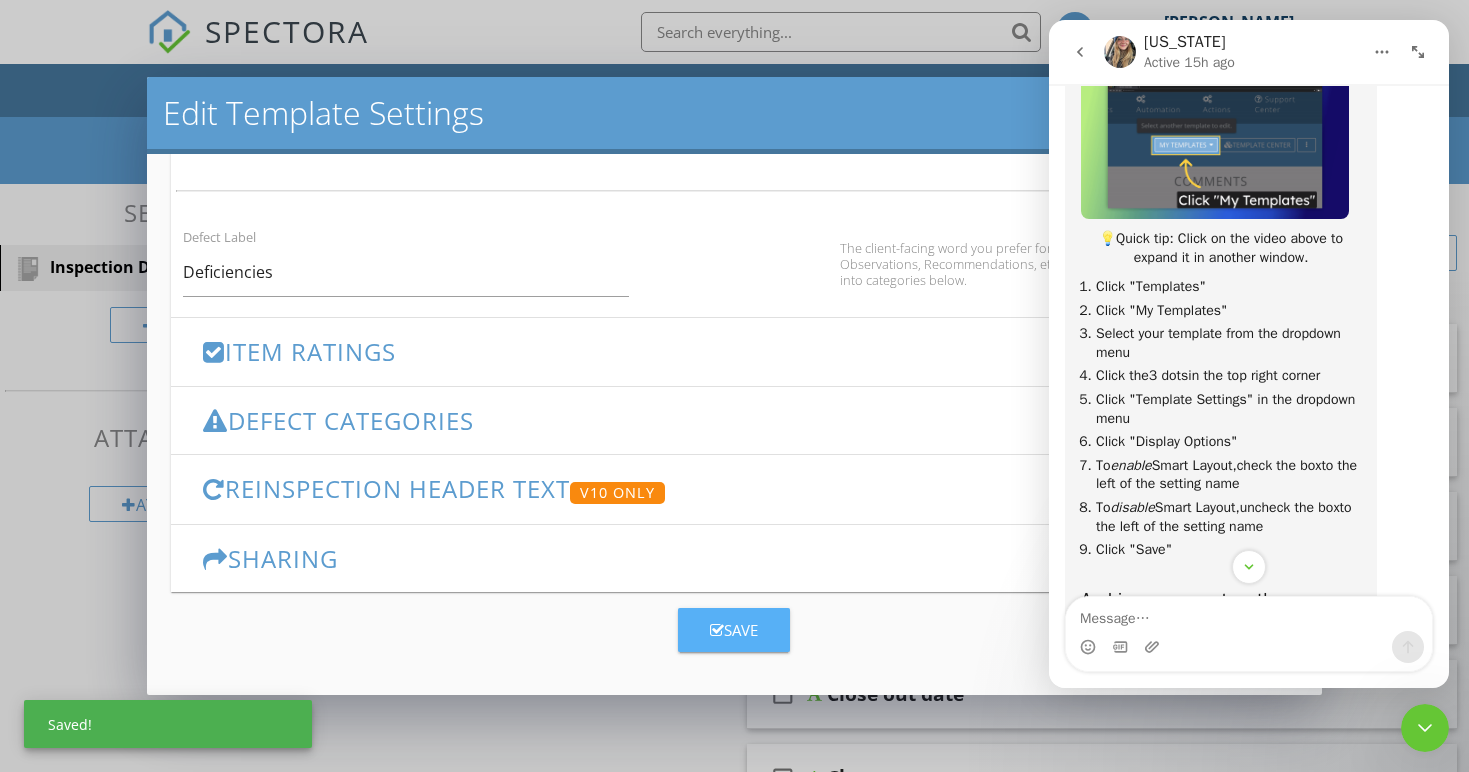 click on "Save" at bounding box center (734, 630) 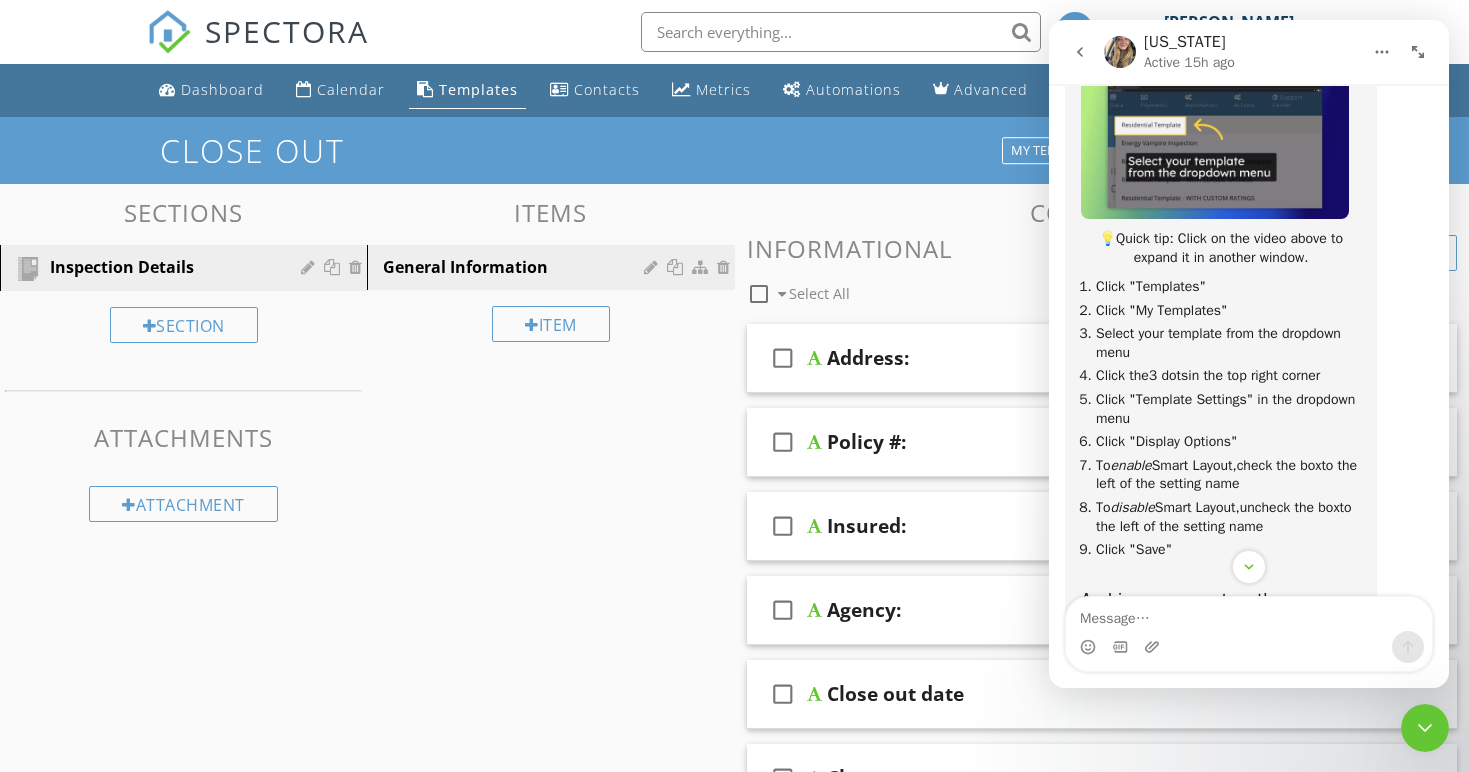 click on "Sections
Inspection Details
Section
Attachments
Attachment
Items
General Information
Item
Comments
New
Informational   check_box_outline_blank     Select All       check_box_outline_blank
Address:
check_box_outline_blank
Policy #:
check_box_outline_blank
Insured:
check_box_outline_blank
Agency:
check_box_outline_blank
Close out date
check_box_outline_blank
Close out notes
New
Limitations" at bounding box center [734, 634] 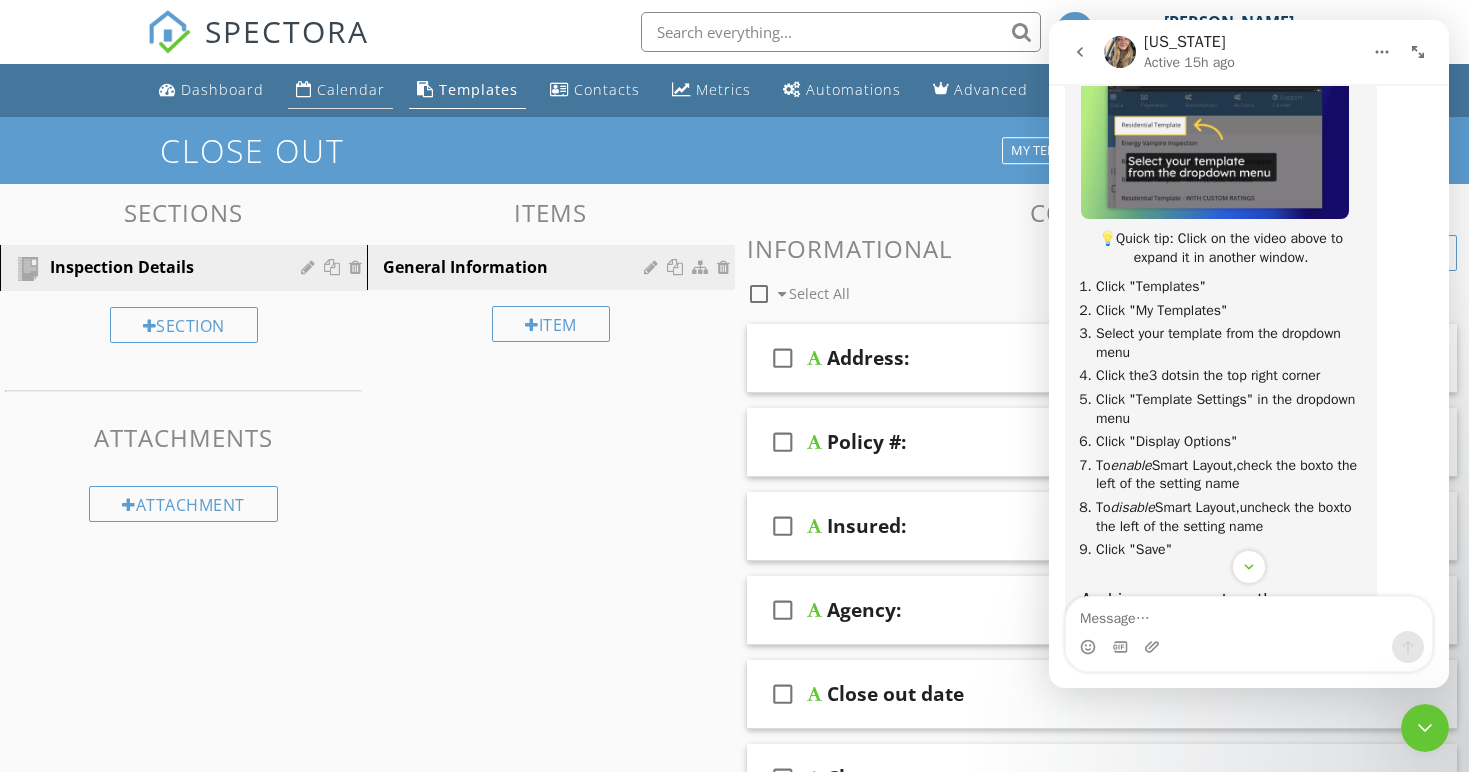 click at bounding box center (304, 89) 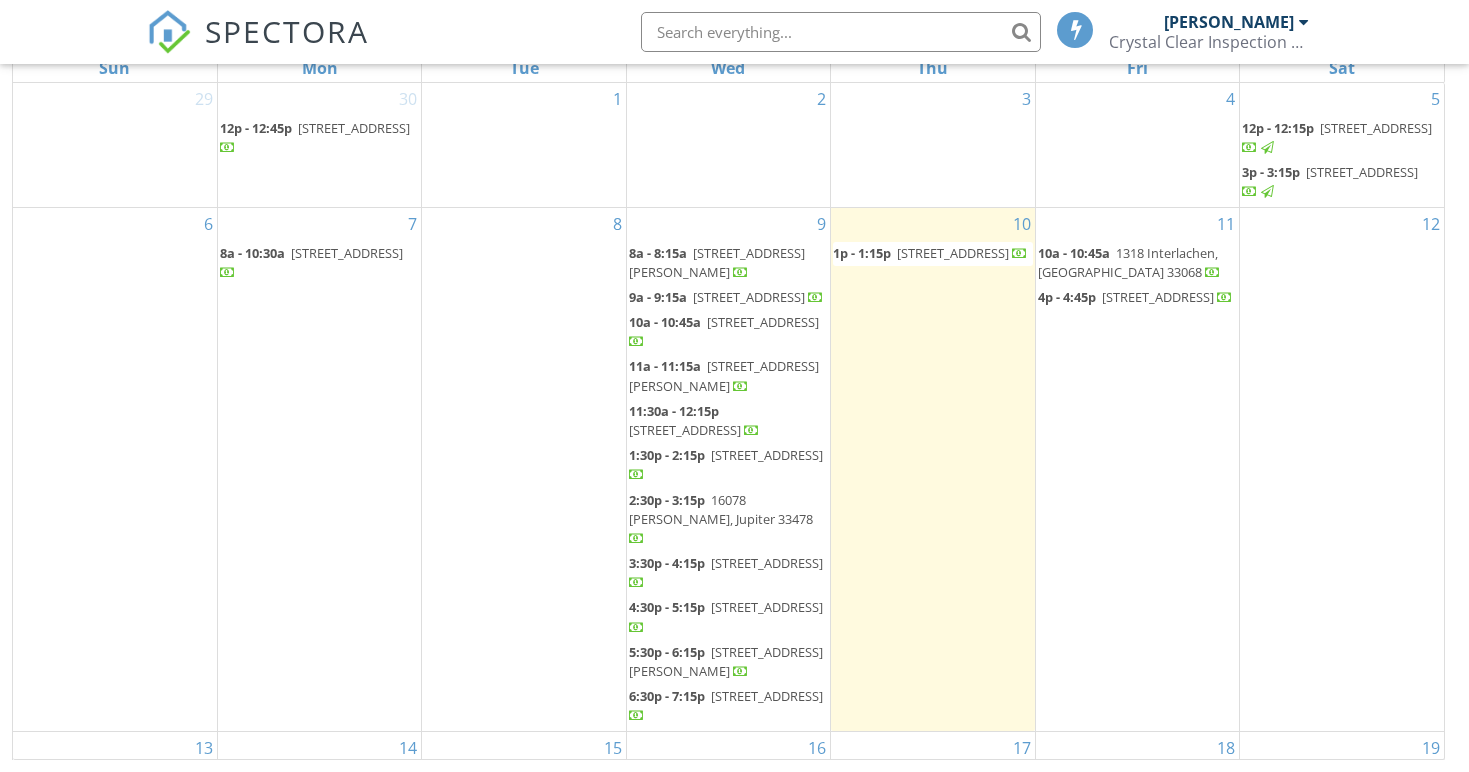 scroll, scrollTop: 0, scrollLeft: 0, axis: both 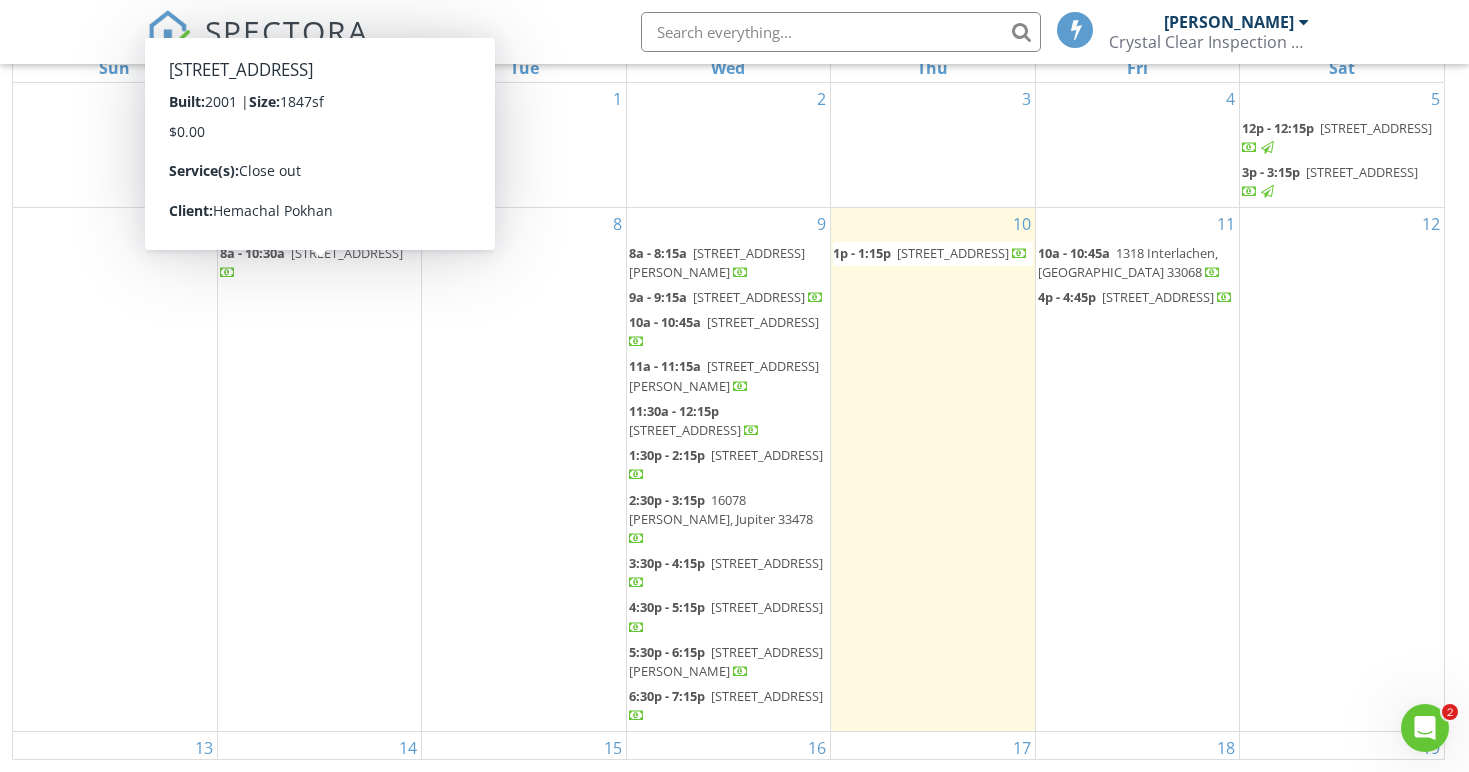 click on "[STREET_ADDRESS]" at bounding box center [347, 253] 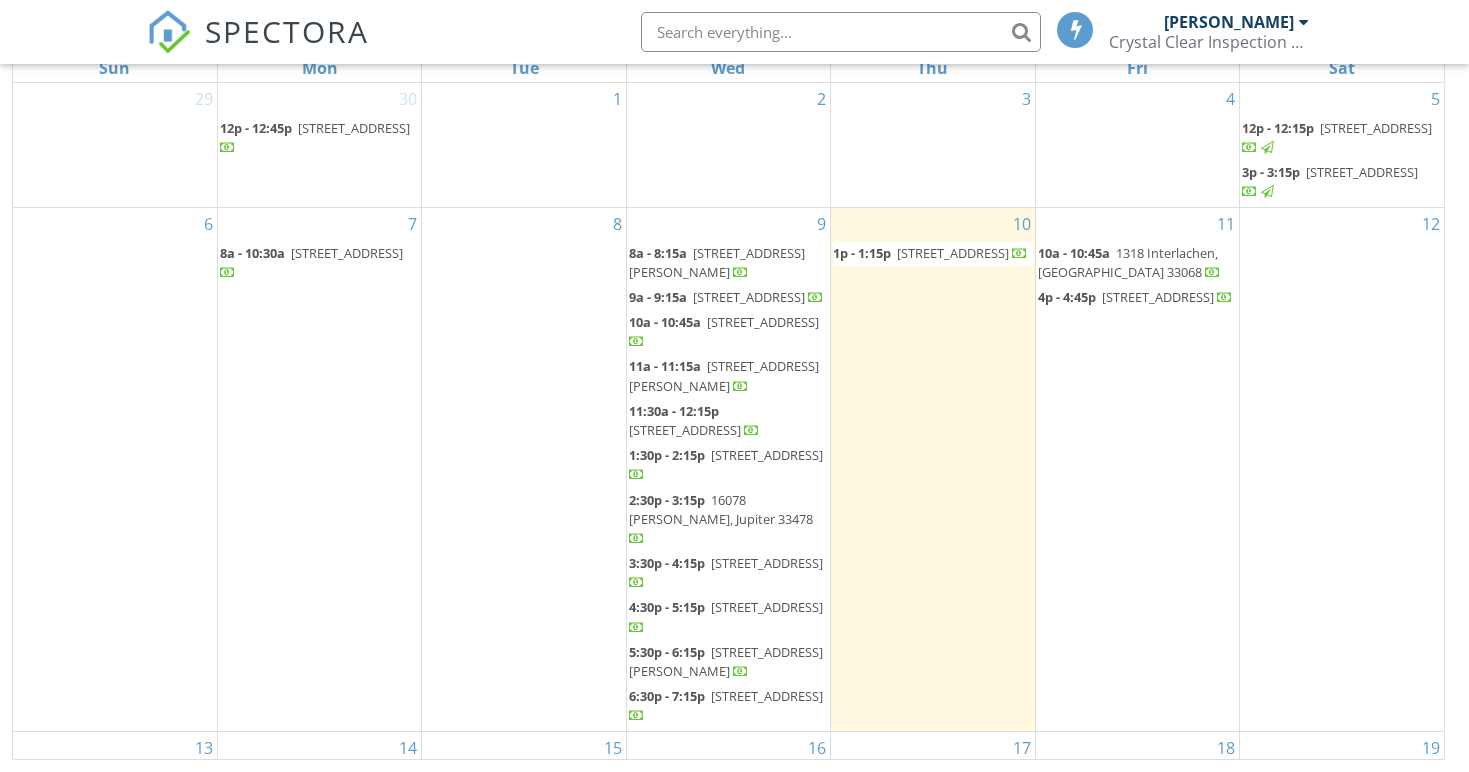 scroll, scrollTop: 266, scrollLeft: 0, axis: vertical 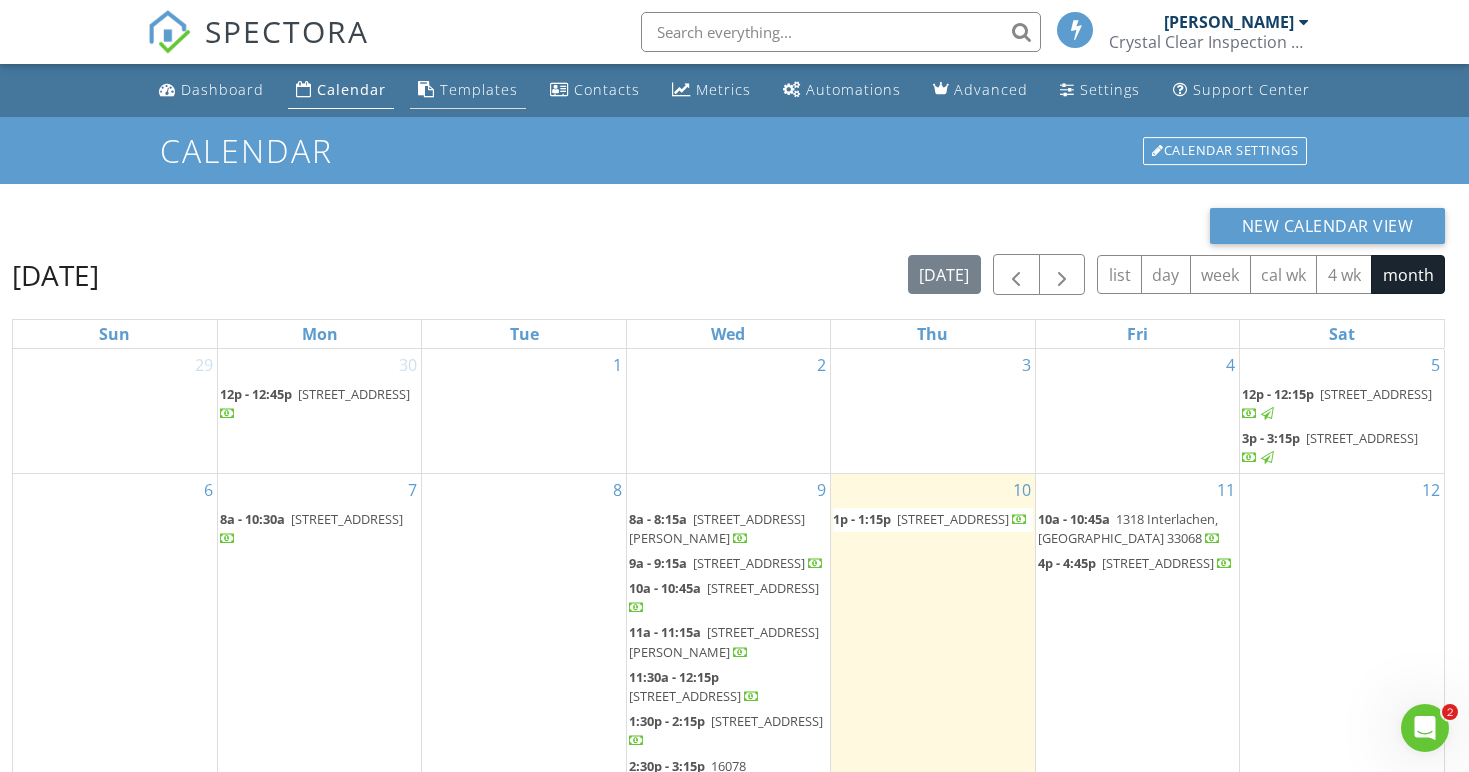 click on "Templates" at bounding box center (468, 90) 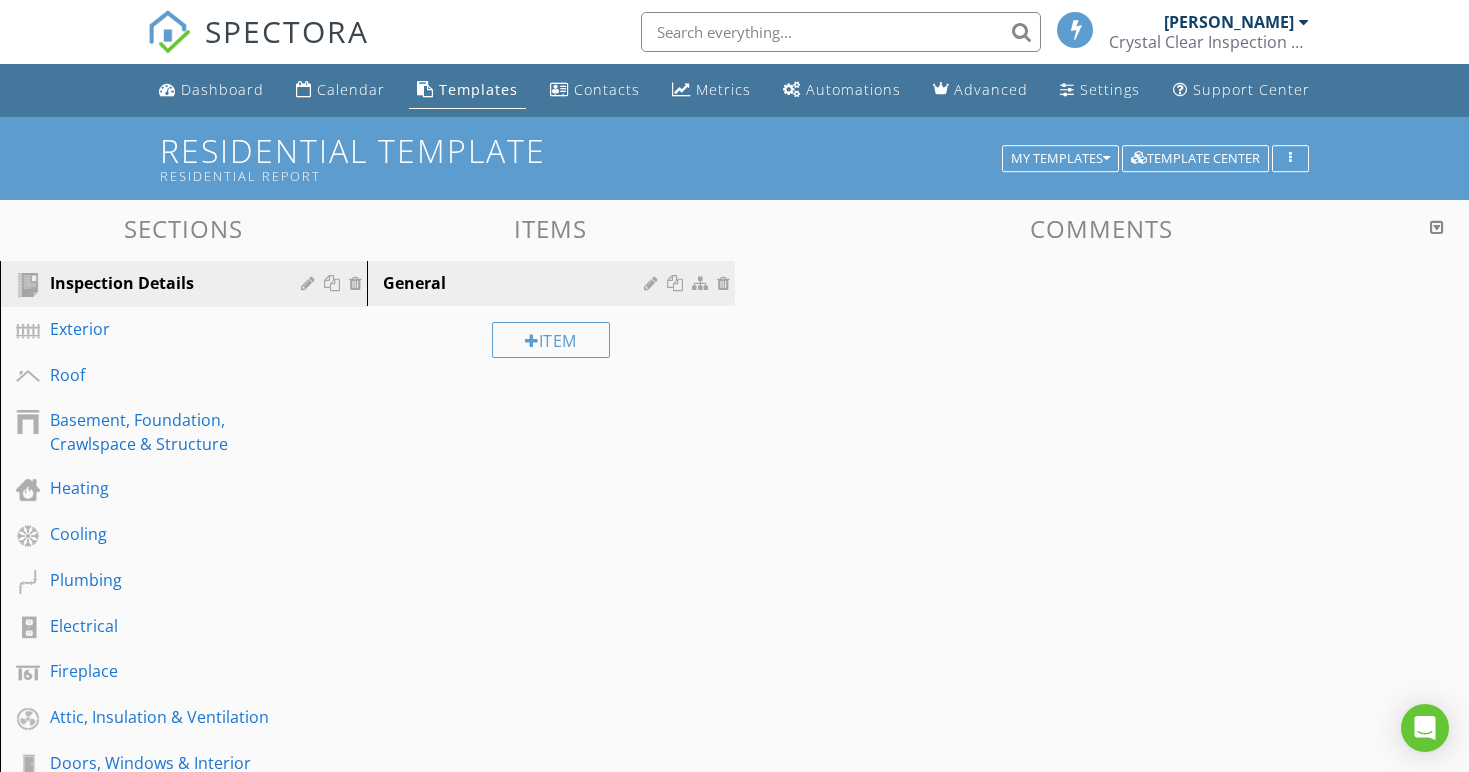 scroll, scrollTop: 0, scrollLeft: 0, axis: both 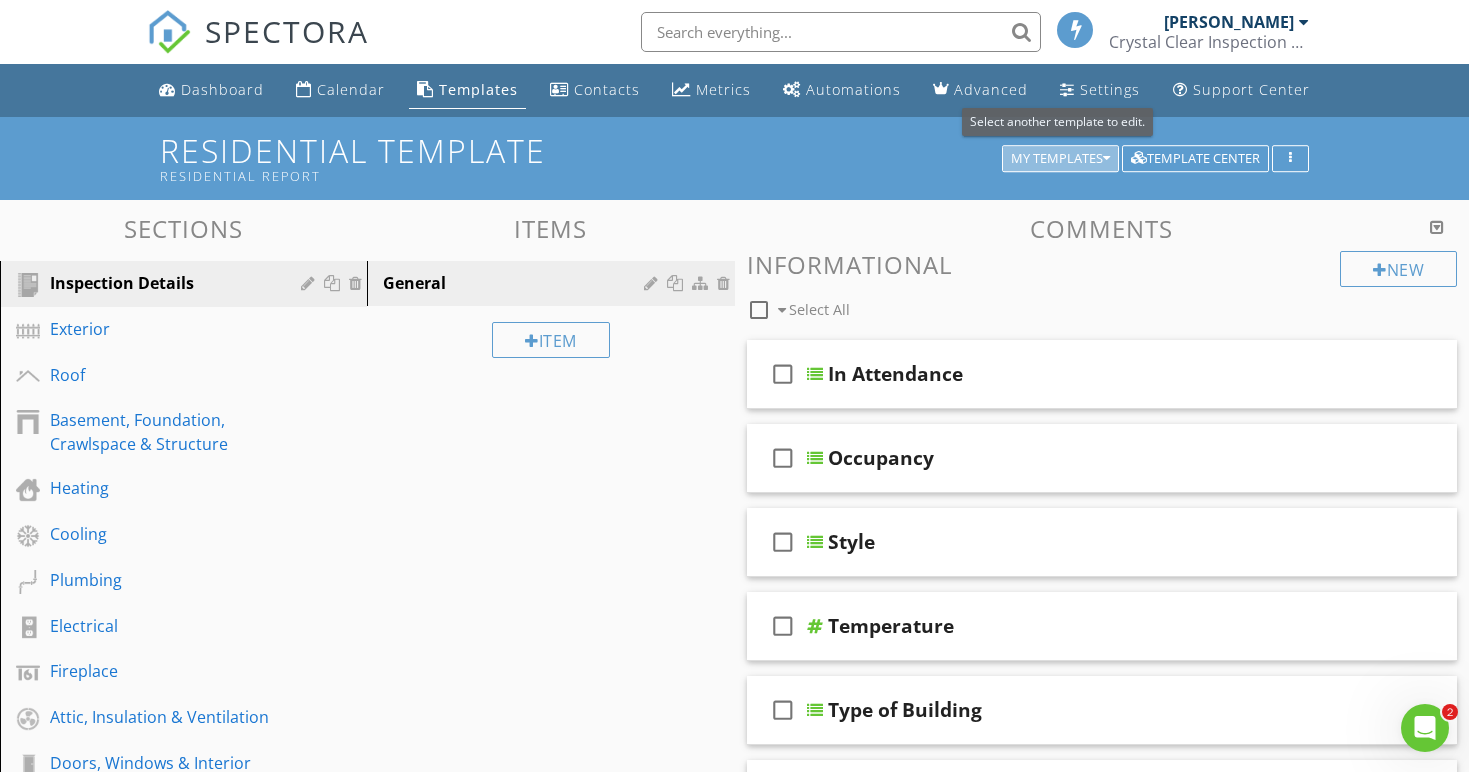 click on "My Templates" at bounding box center [1060, 159] 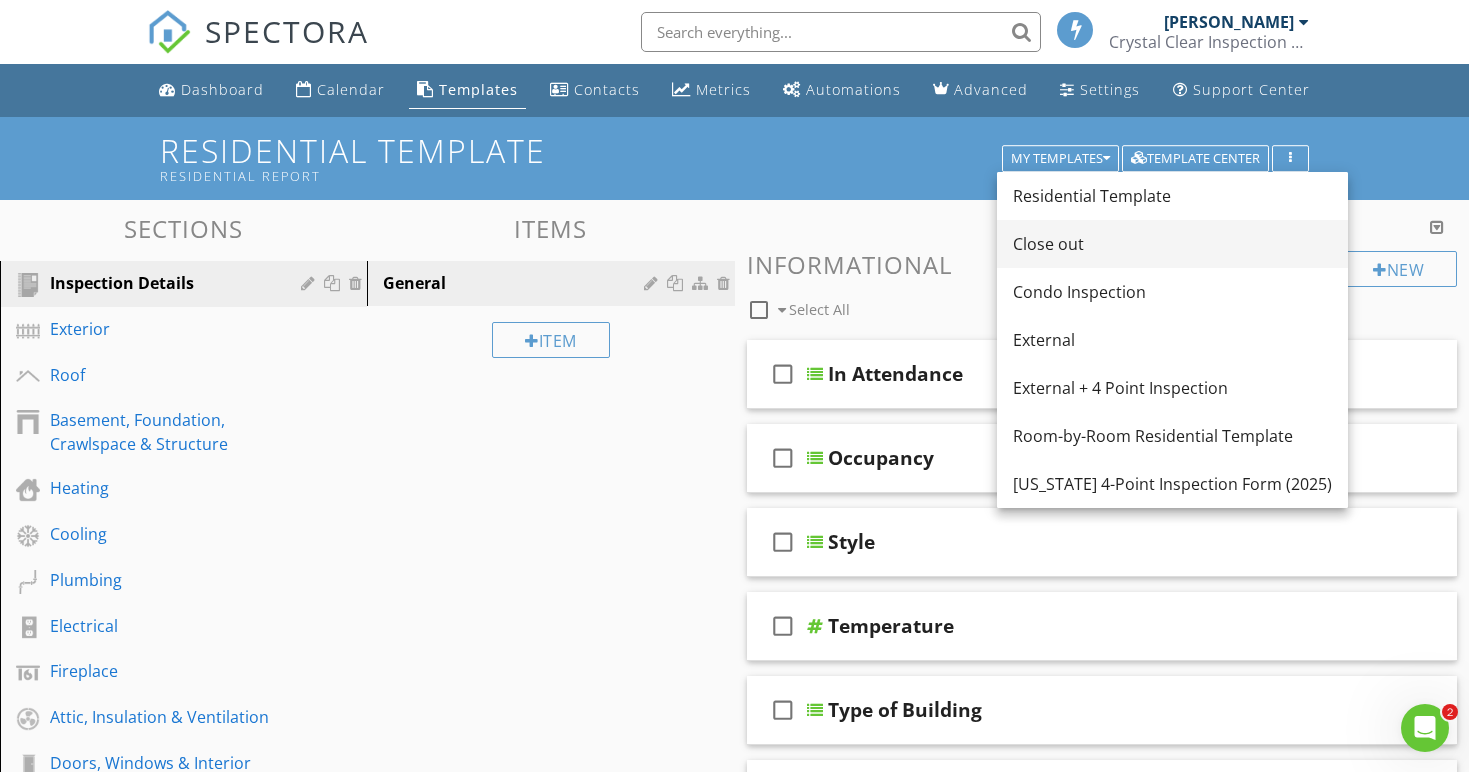 click on "Close out" at bounding box center [1172, 244] 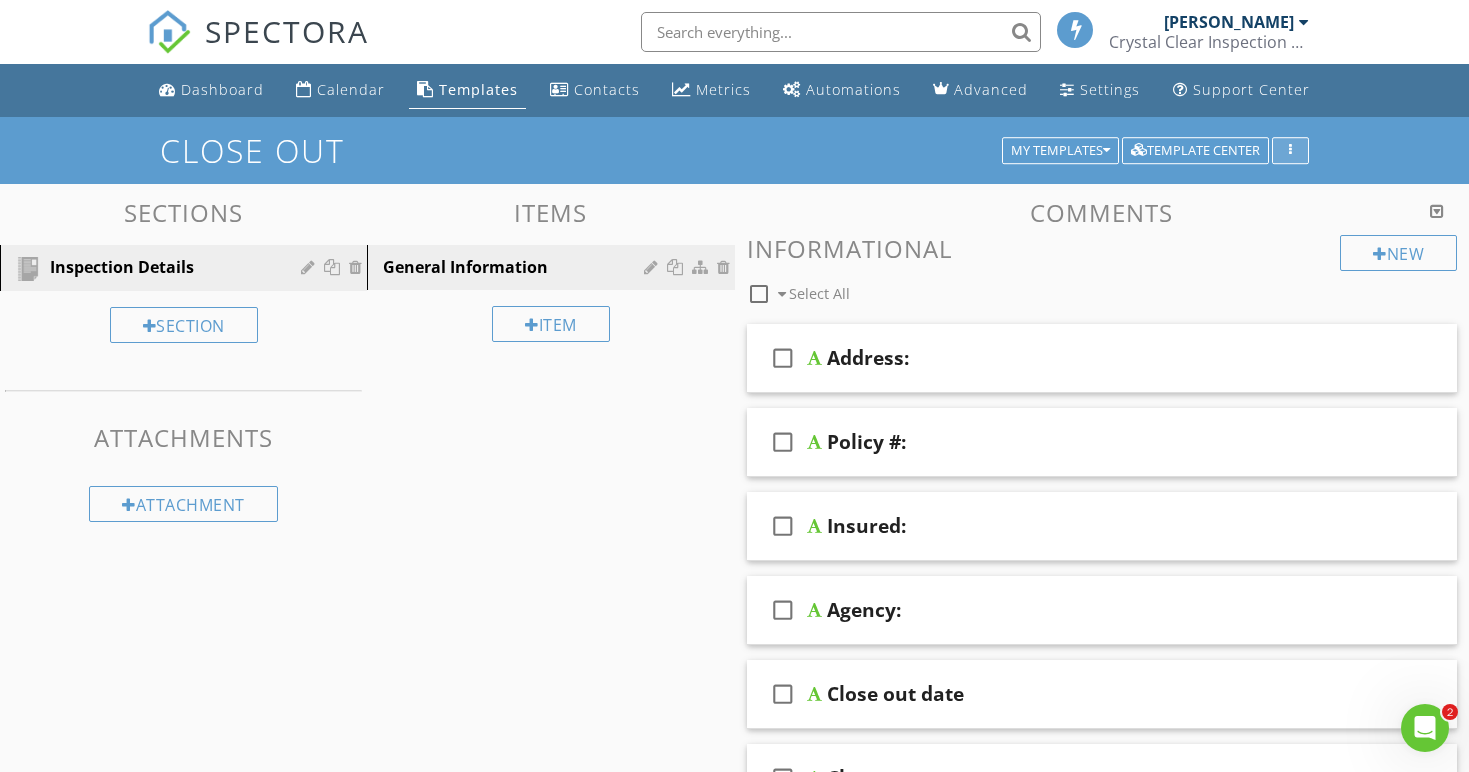 click at bounding box center (1290, 151) 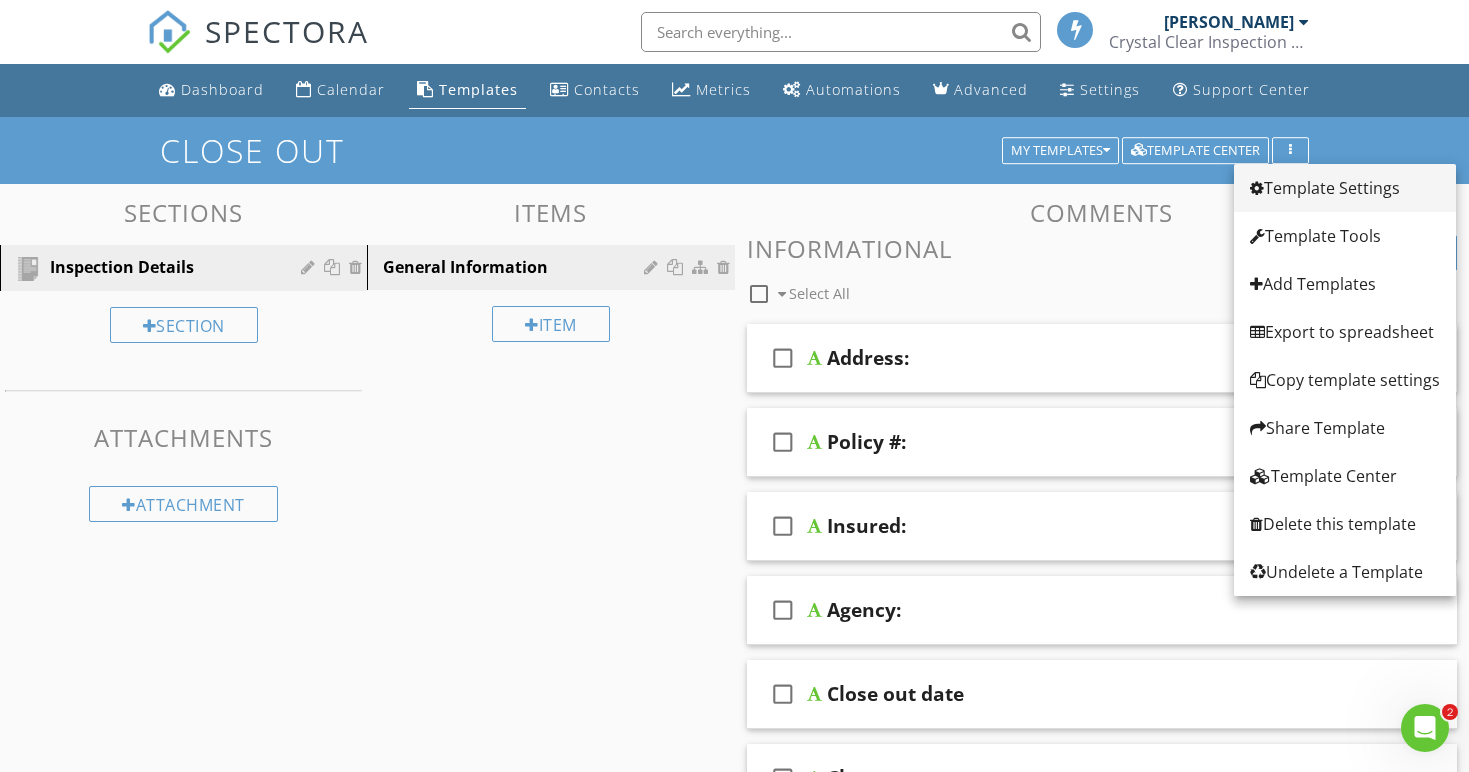 click on "Template Settings" at bounding box center (1345, 188) 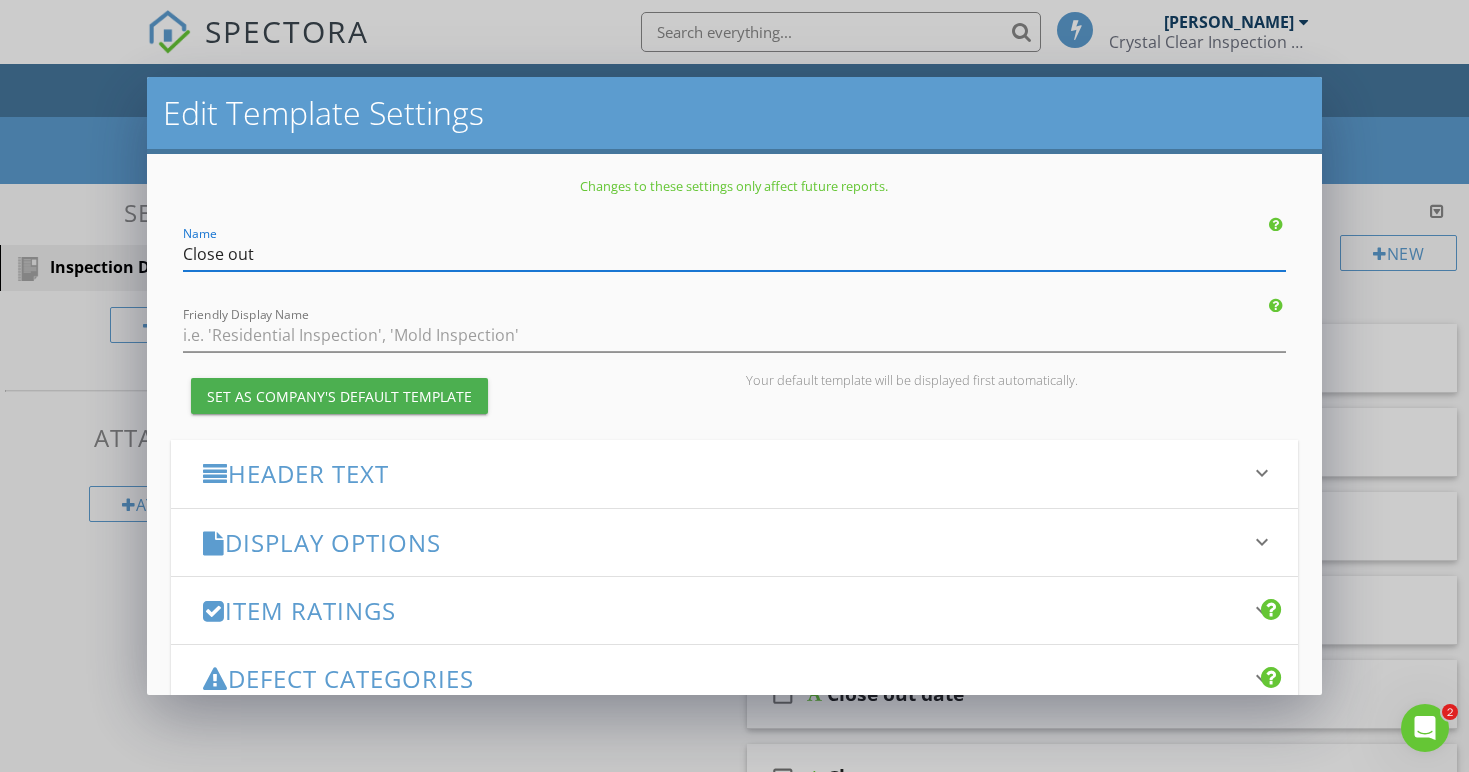 click on "Item Ratings
keyboard_arrow_down" at bounding box center [734, 610] 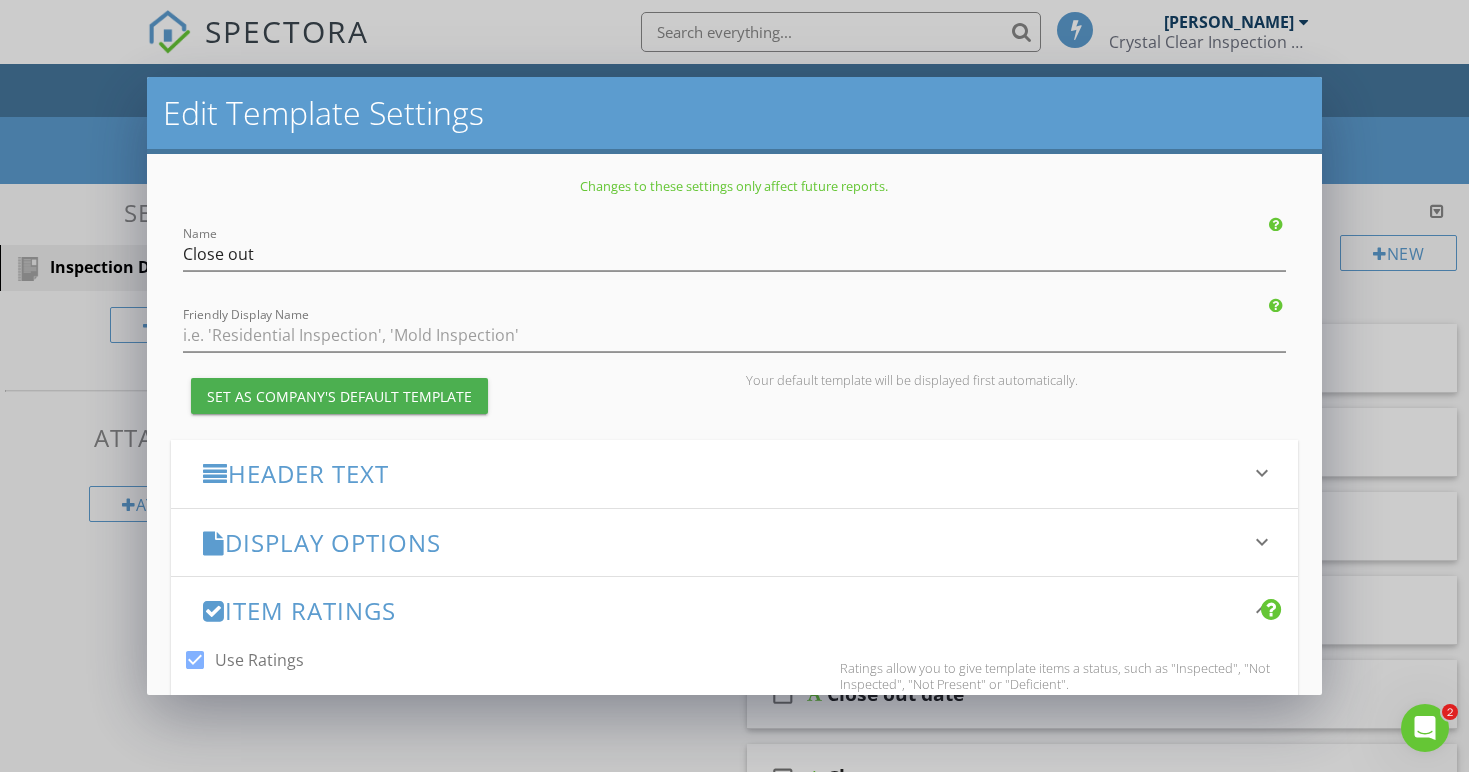 click on "Display Options
keyboard_arrow_down" at bounding box center [734, 542] 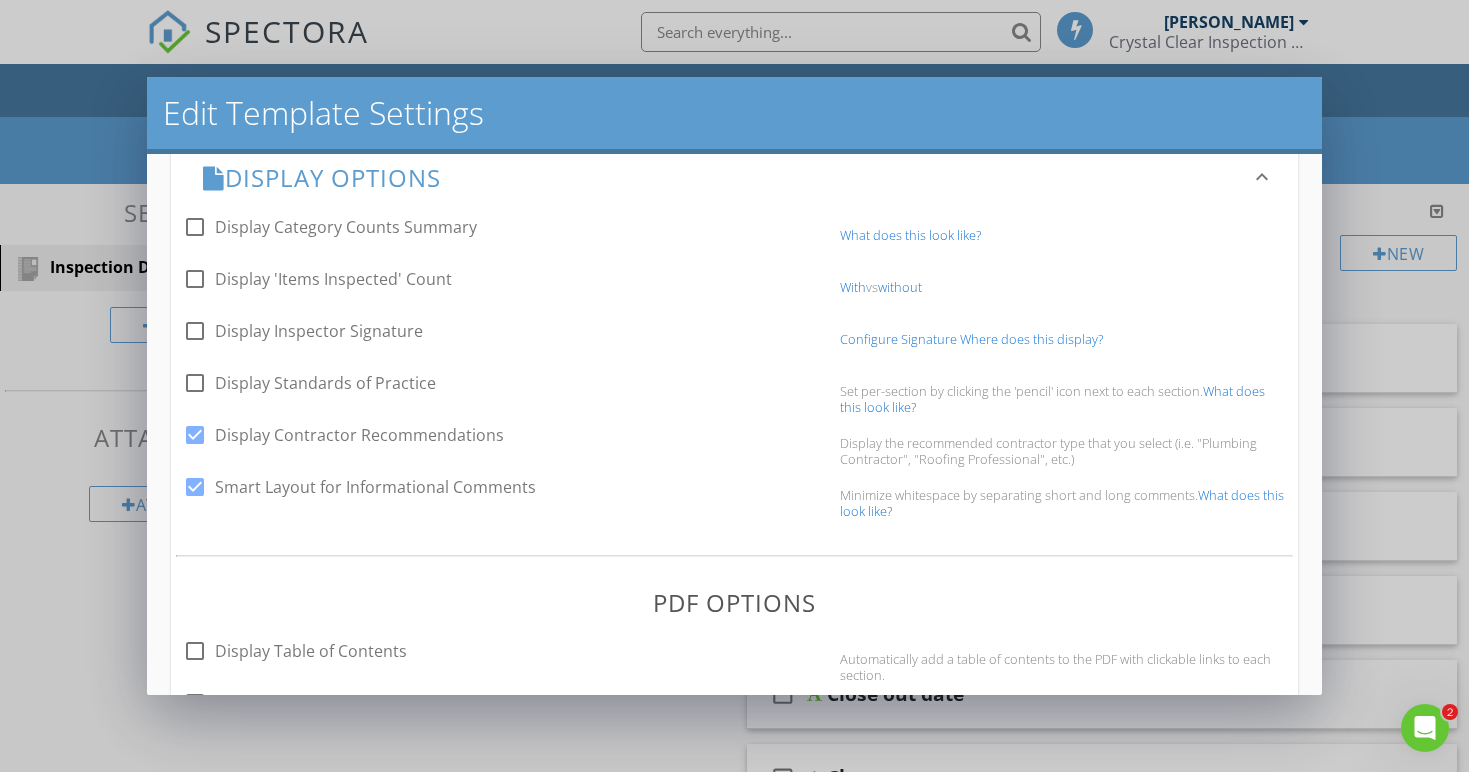 scroll, scrollTop: 446, scrollLeft: 0, axis: vertical 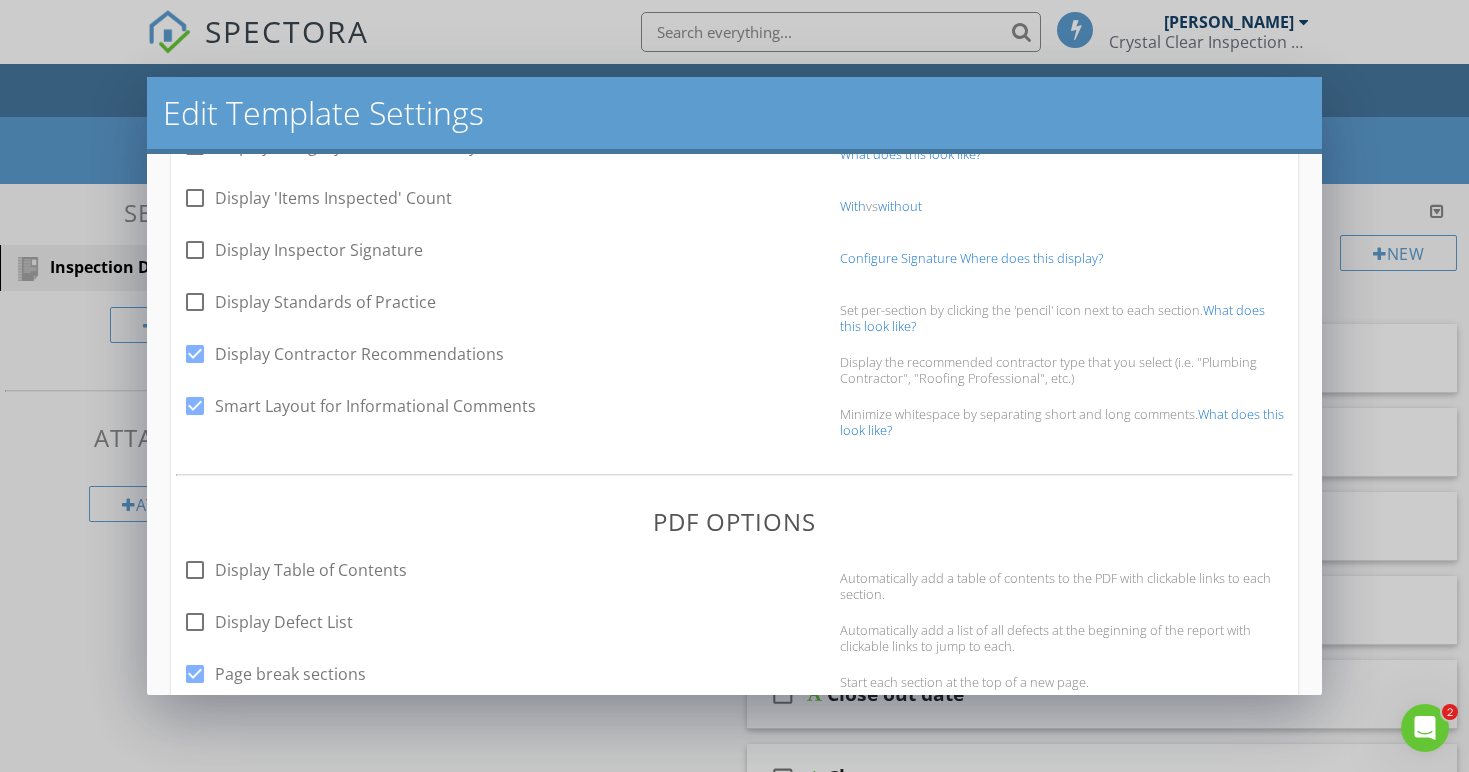 click on "Smart Layout for Informational Comments" at bounding box center [375, 406] 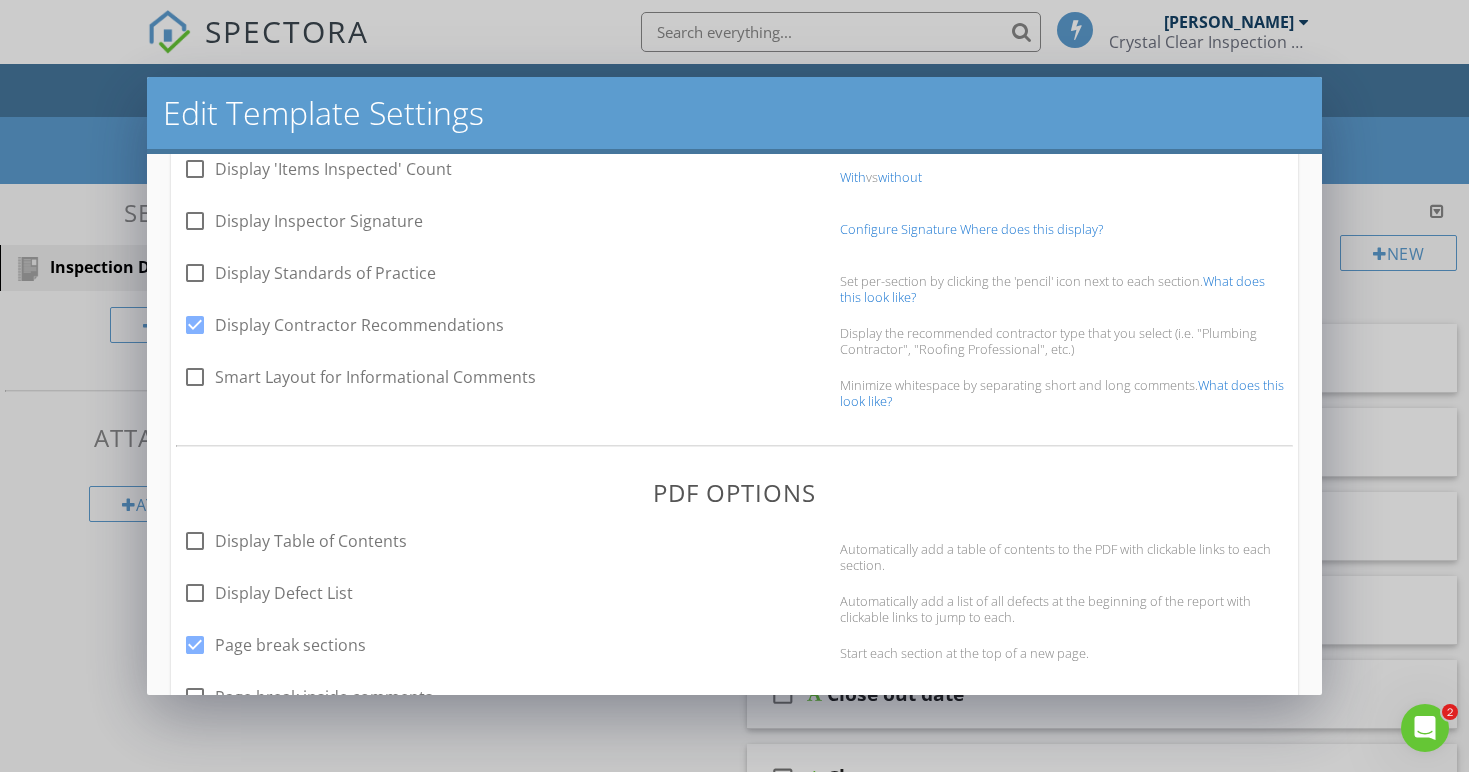 scroll, scrollTop: 659, scrollLeft: 0, axis: vertical 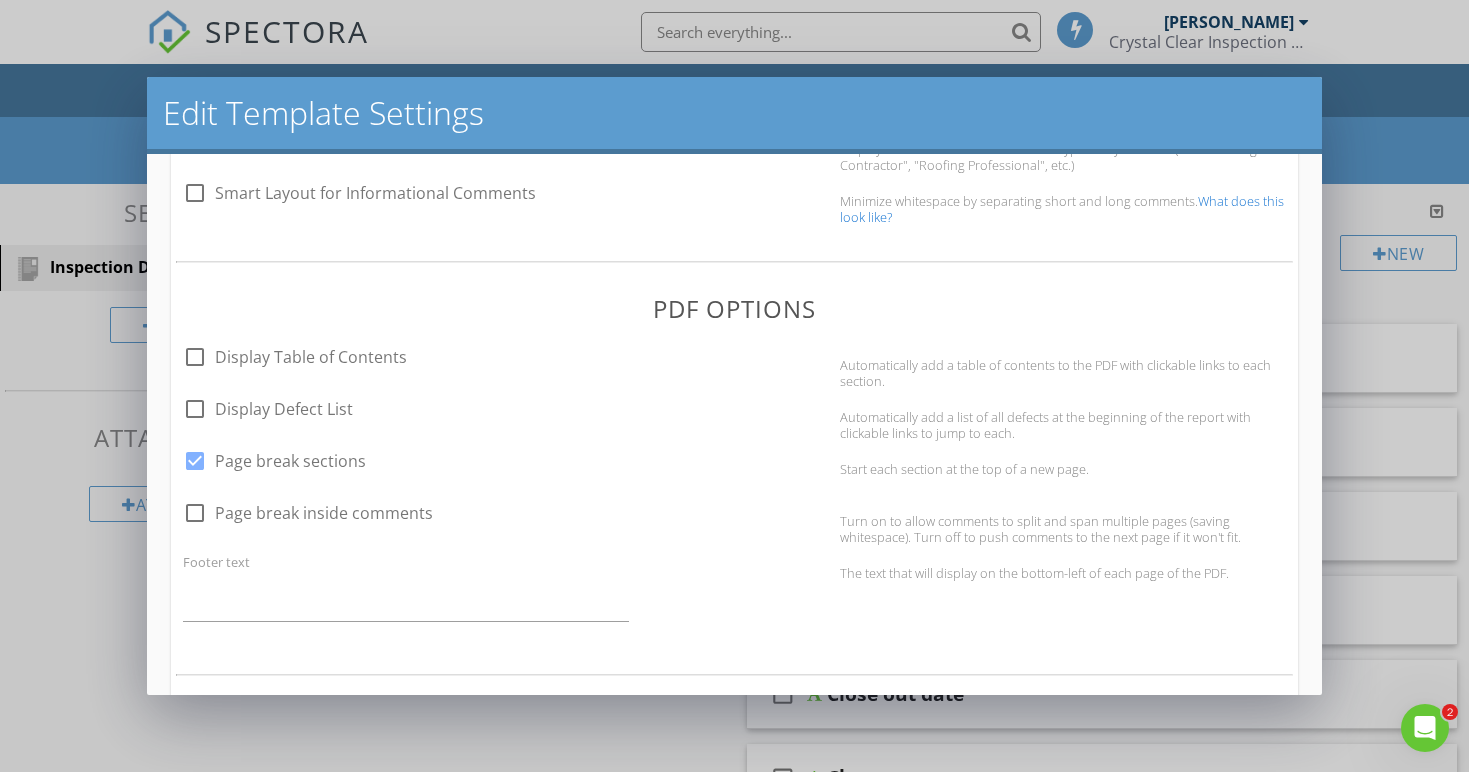 click on "Page break sections" at bounding box center (290, 461) 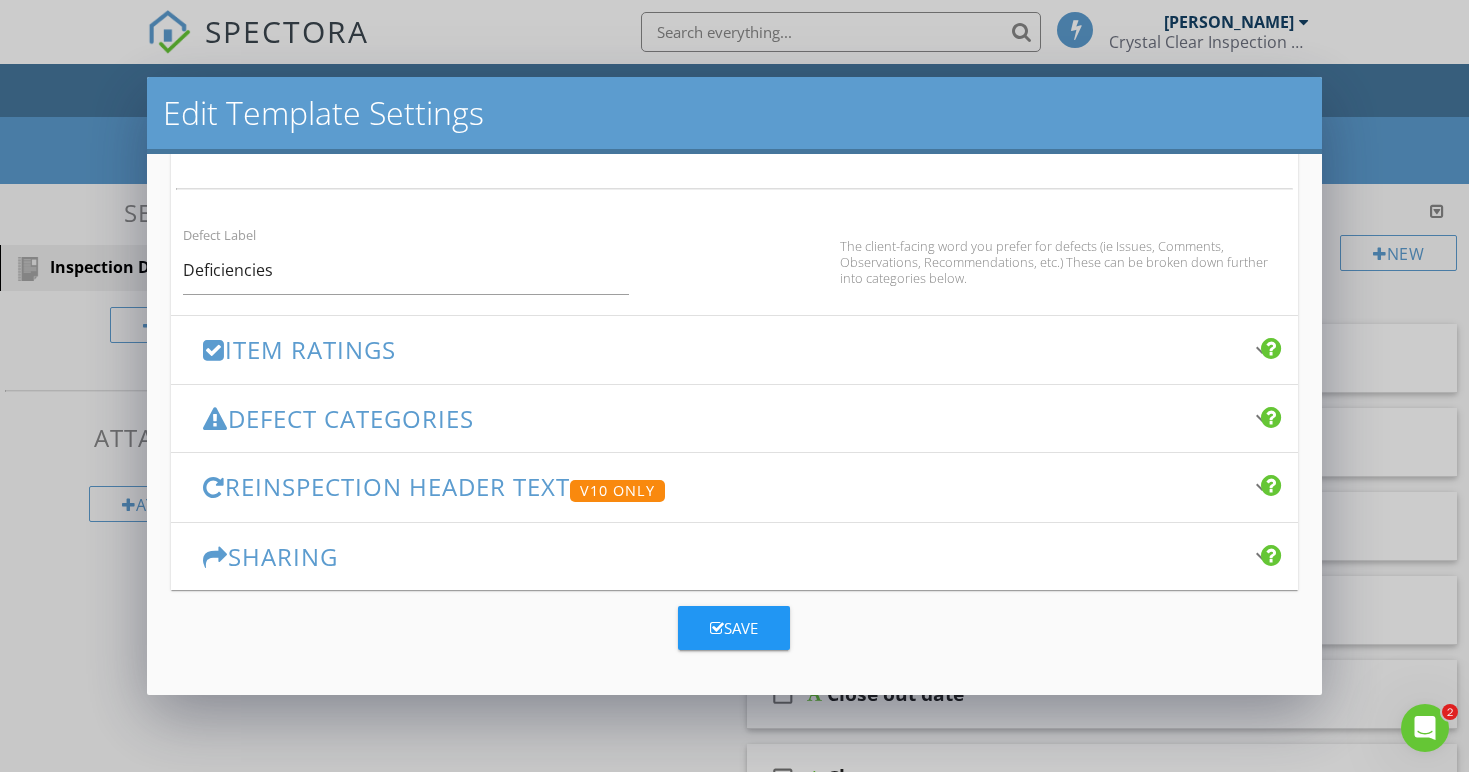 click on "Save" at bounding box center [734, 628] 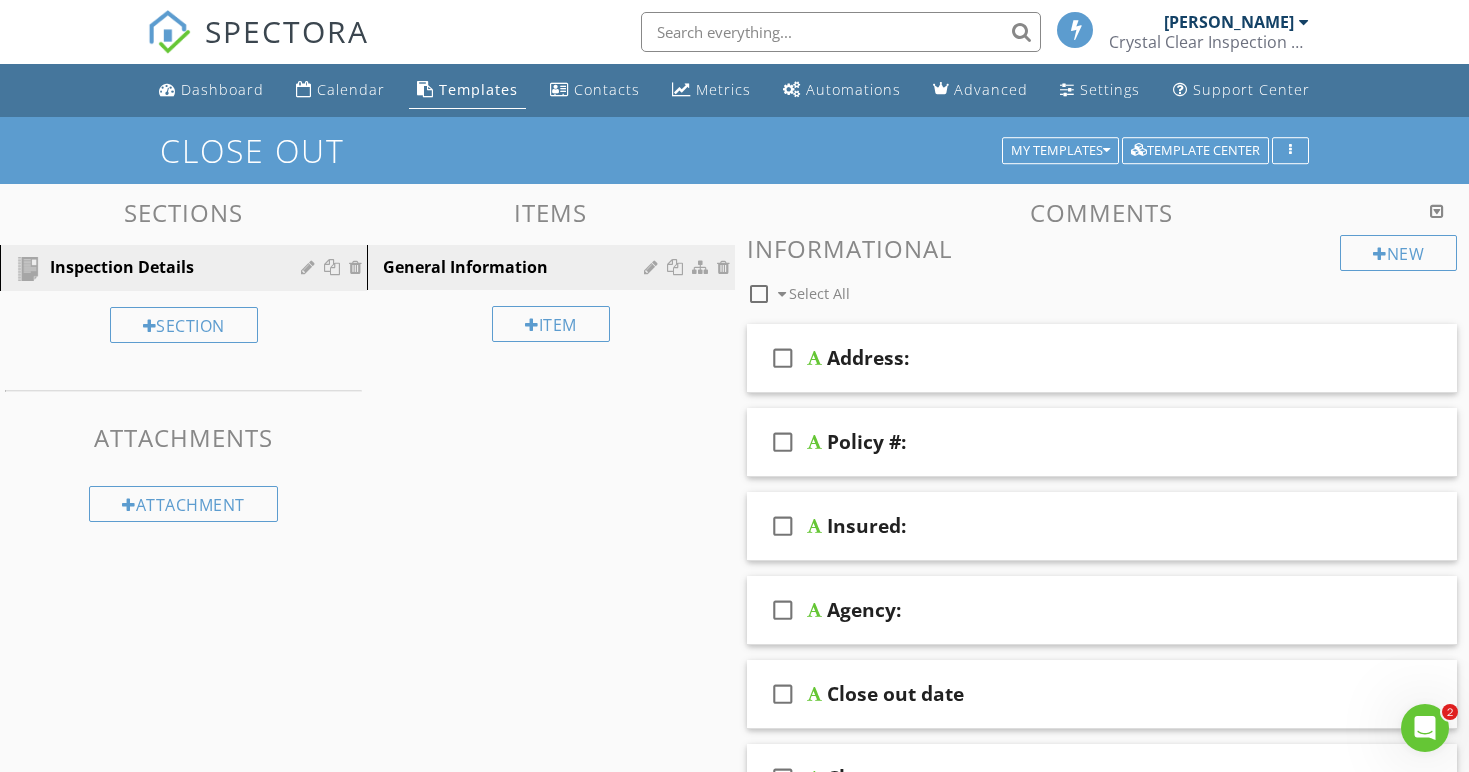 click on "Templates" at bounding box center (478, 89) 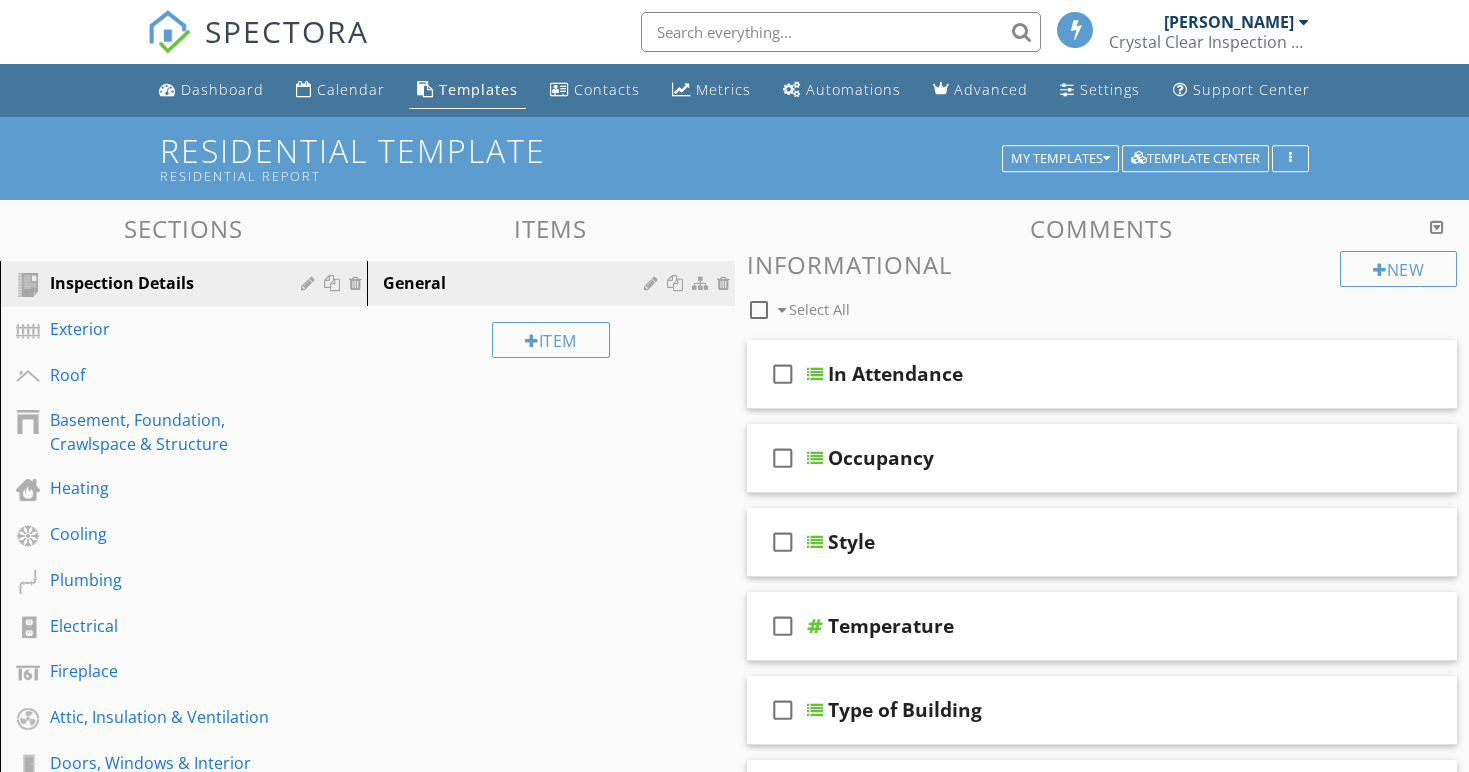 scroll, scrollTop: 0, scrollLeft: 0, axis: both 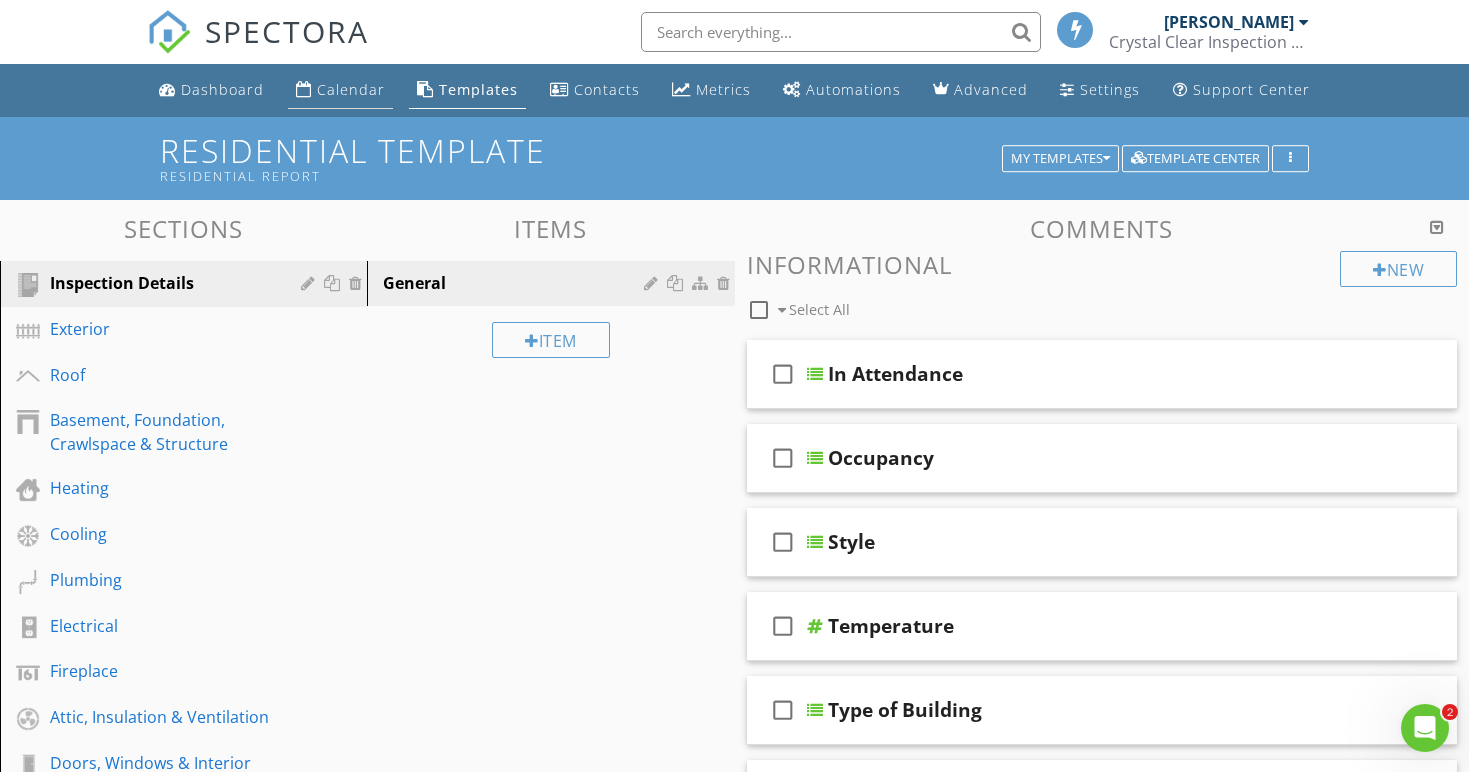 click on "Calendar" at bounding box center [351, 89] 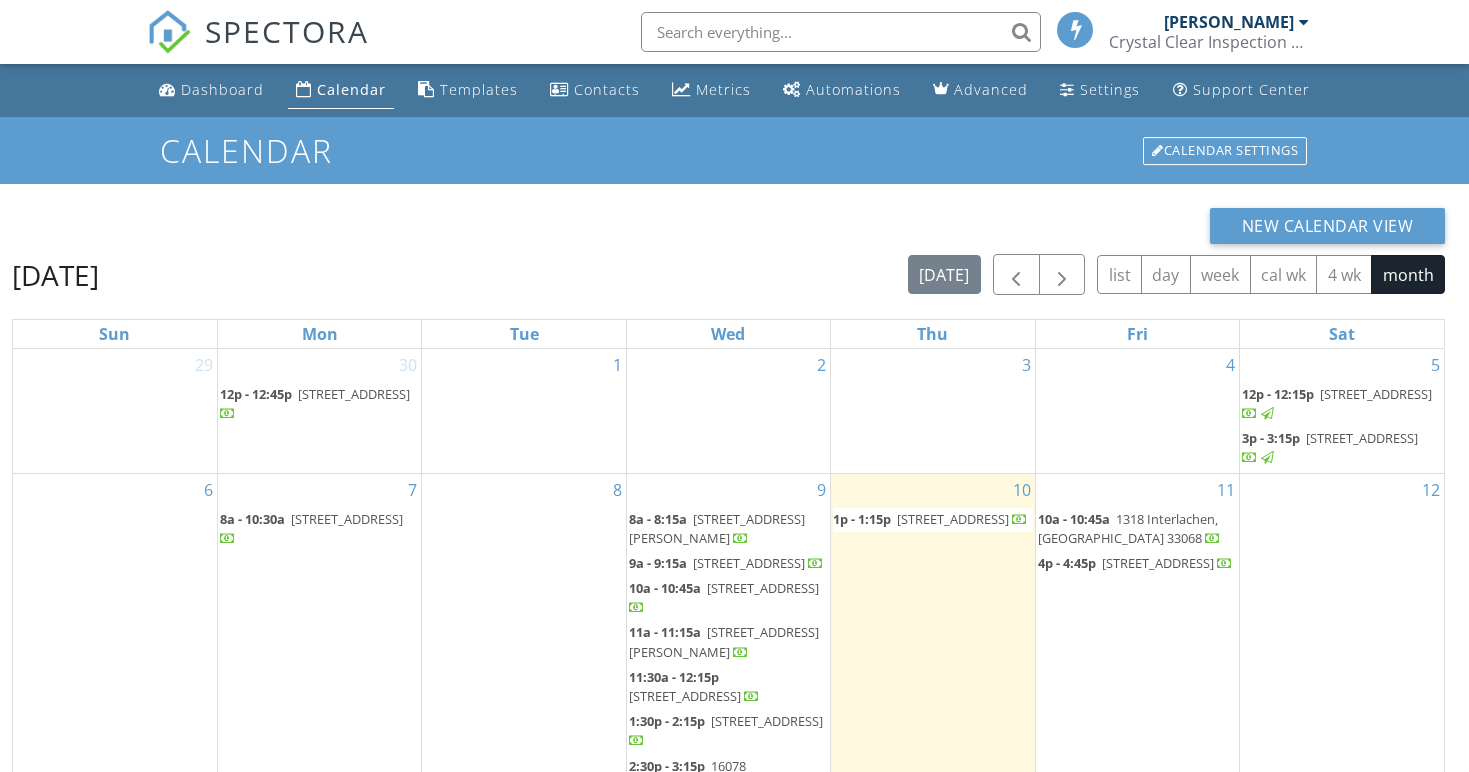 scroll, scrollTop: 0, scrollLeft: 0, axis: both 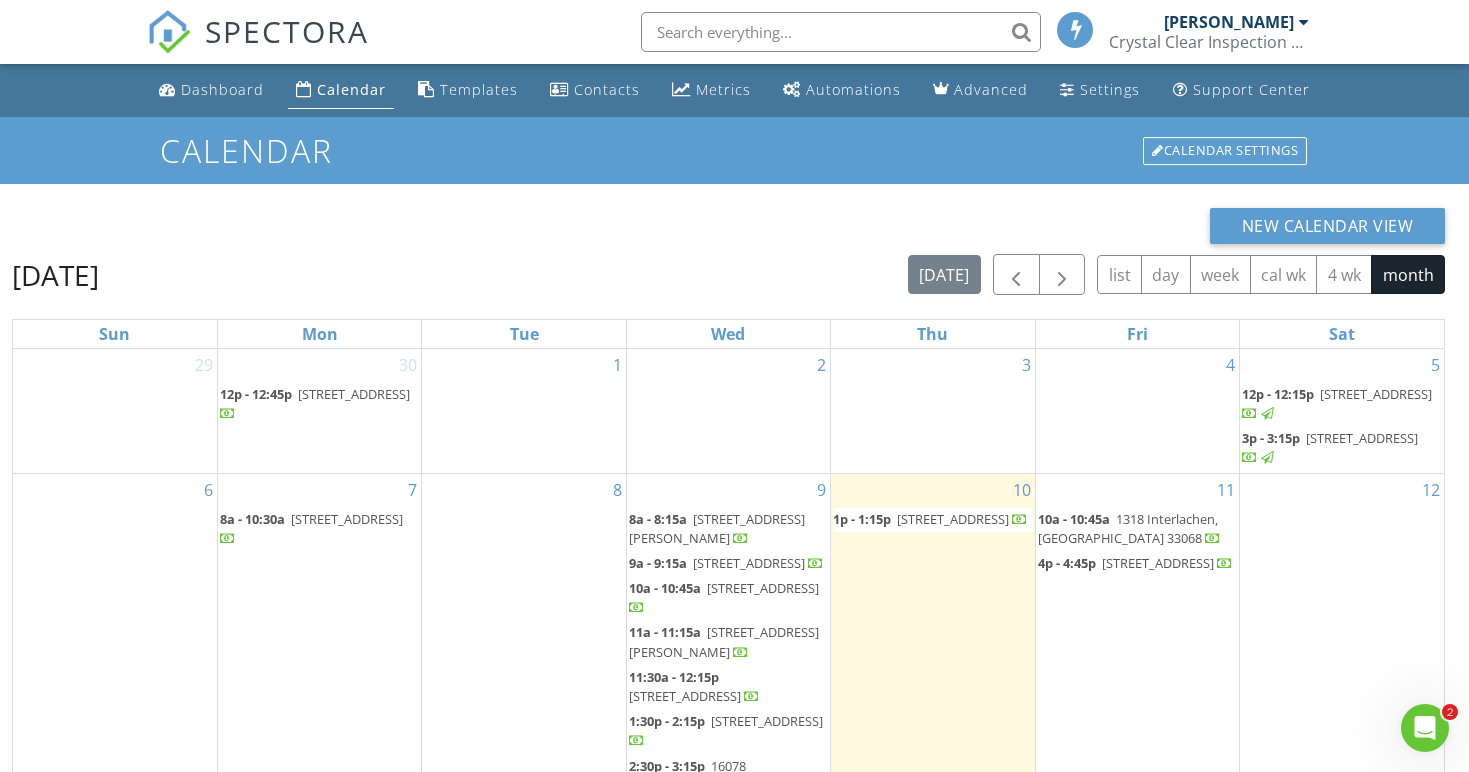 click on "7
8a - 10:30a
3740 56th Ave NE, Naples 34120" at bounding box center [319, 735] 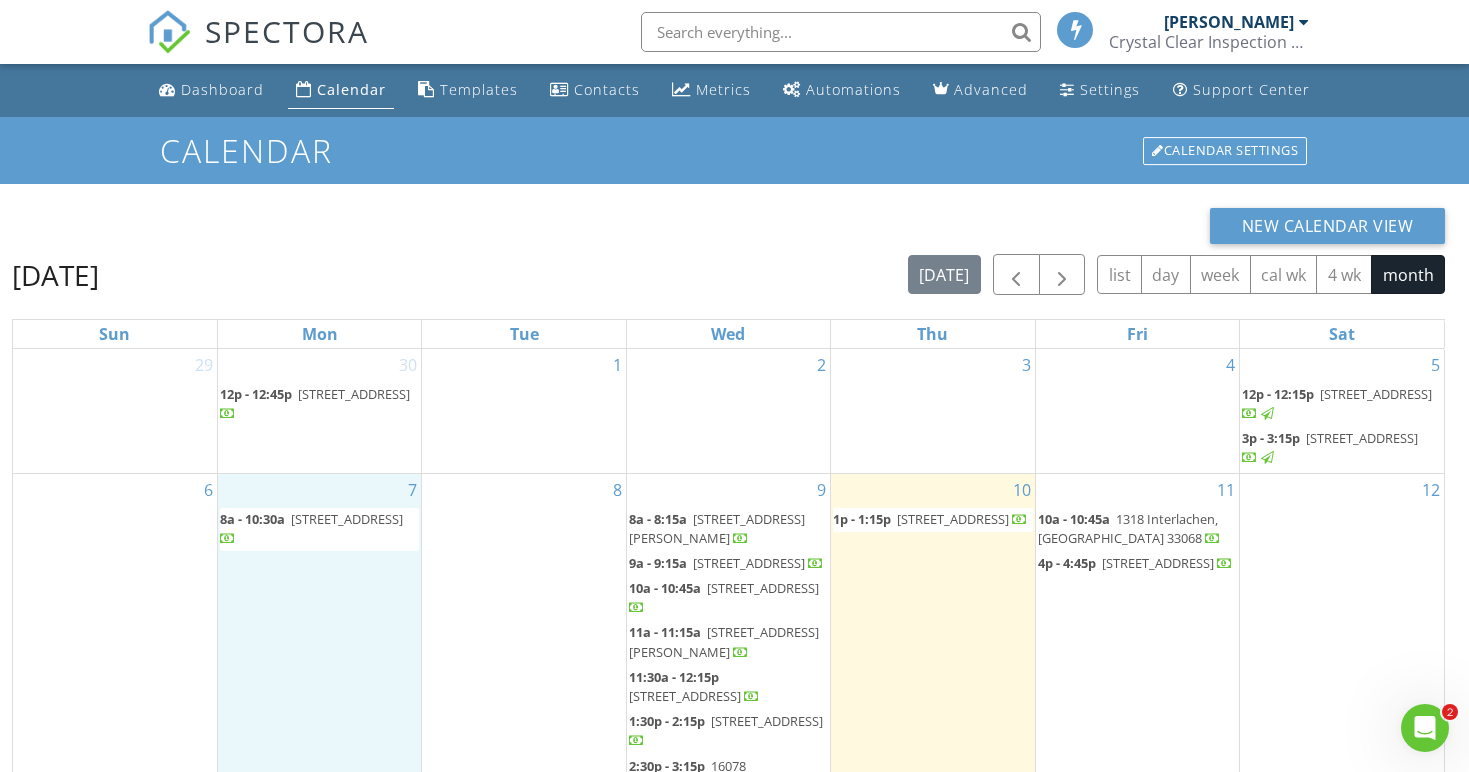 click on "8a - 10:30a
3740 56th Ave NE, Naples 34120" at bounding box center [319, 529] 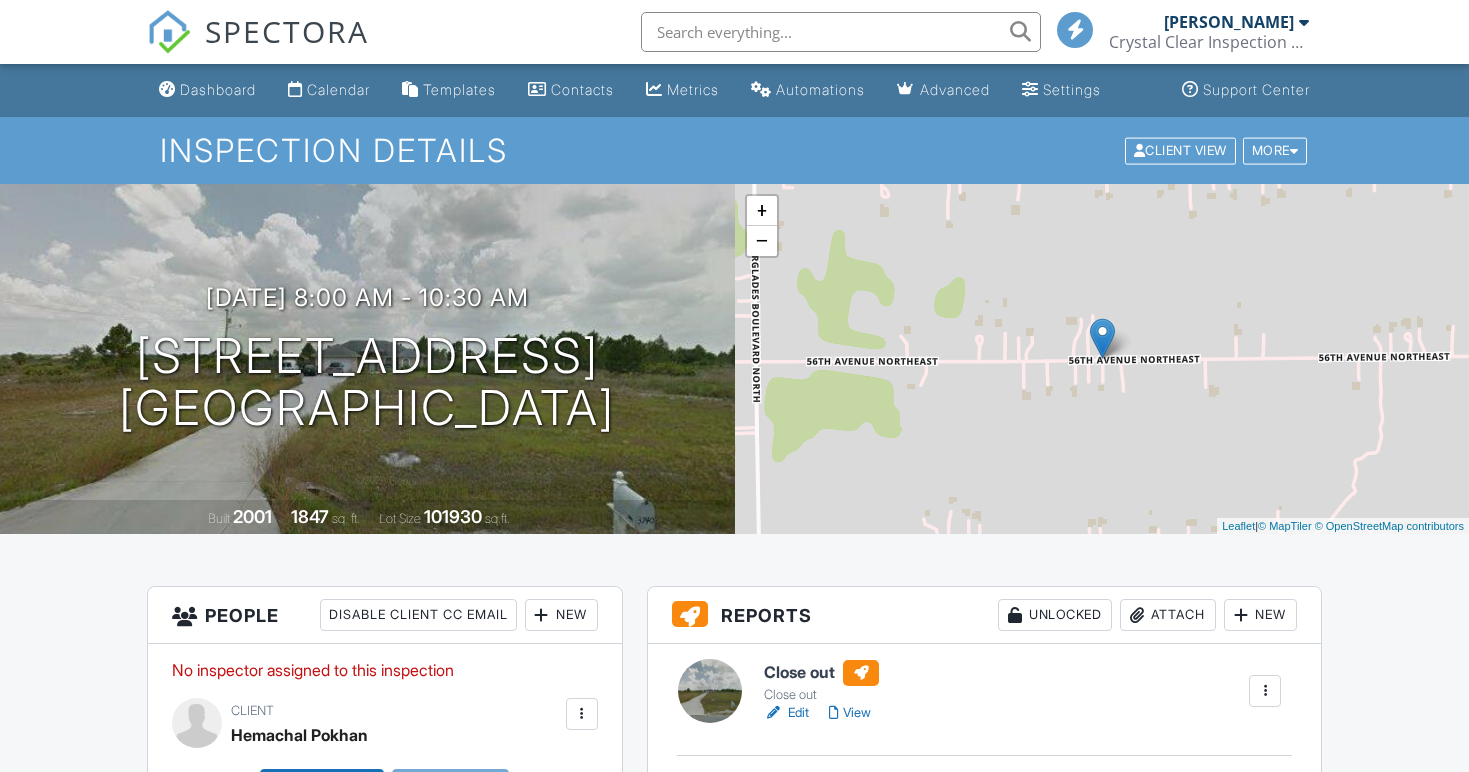 scroll, scrollTop: 206, scrollLeft: 0, axis: vertical 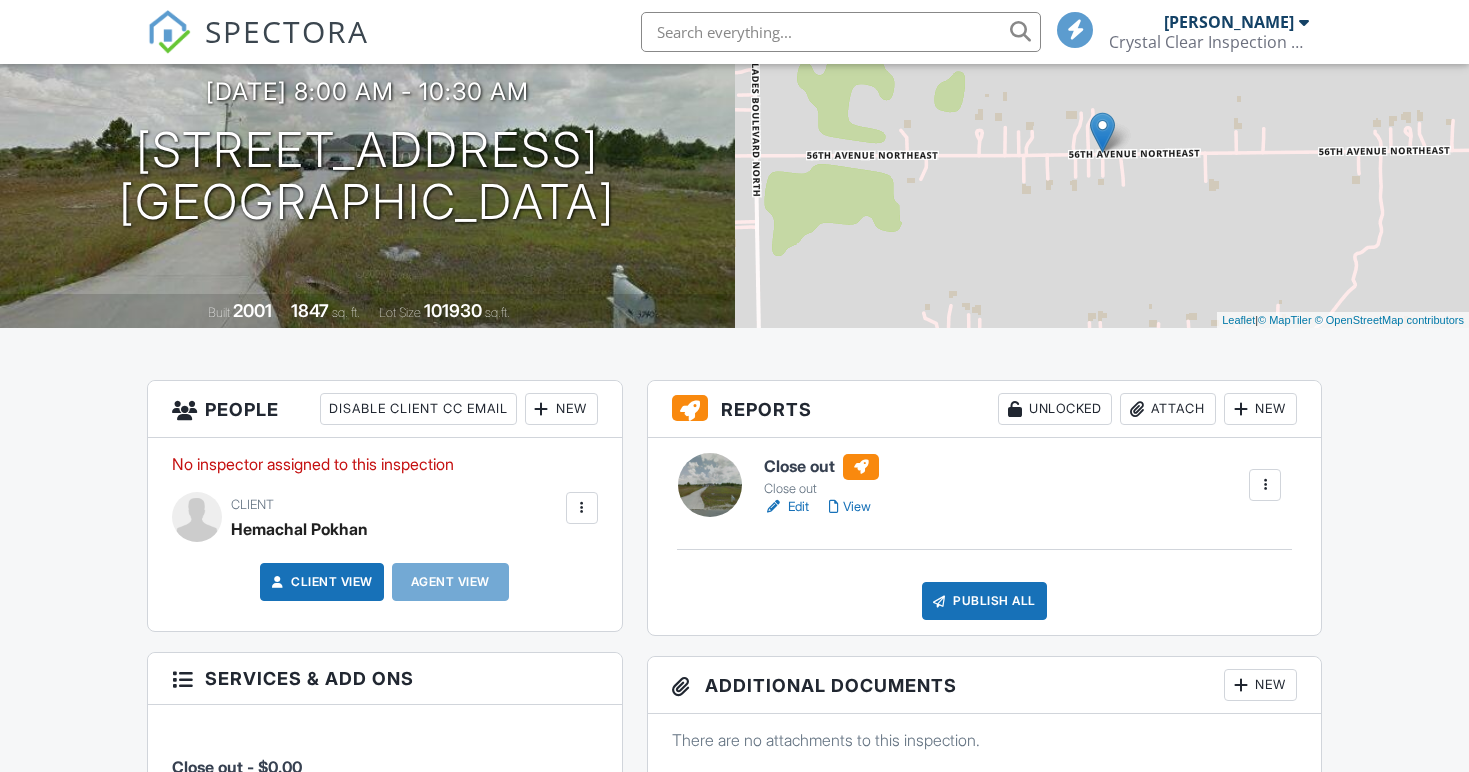 click on "View" at bounding box center (850, 507) 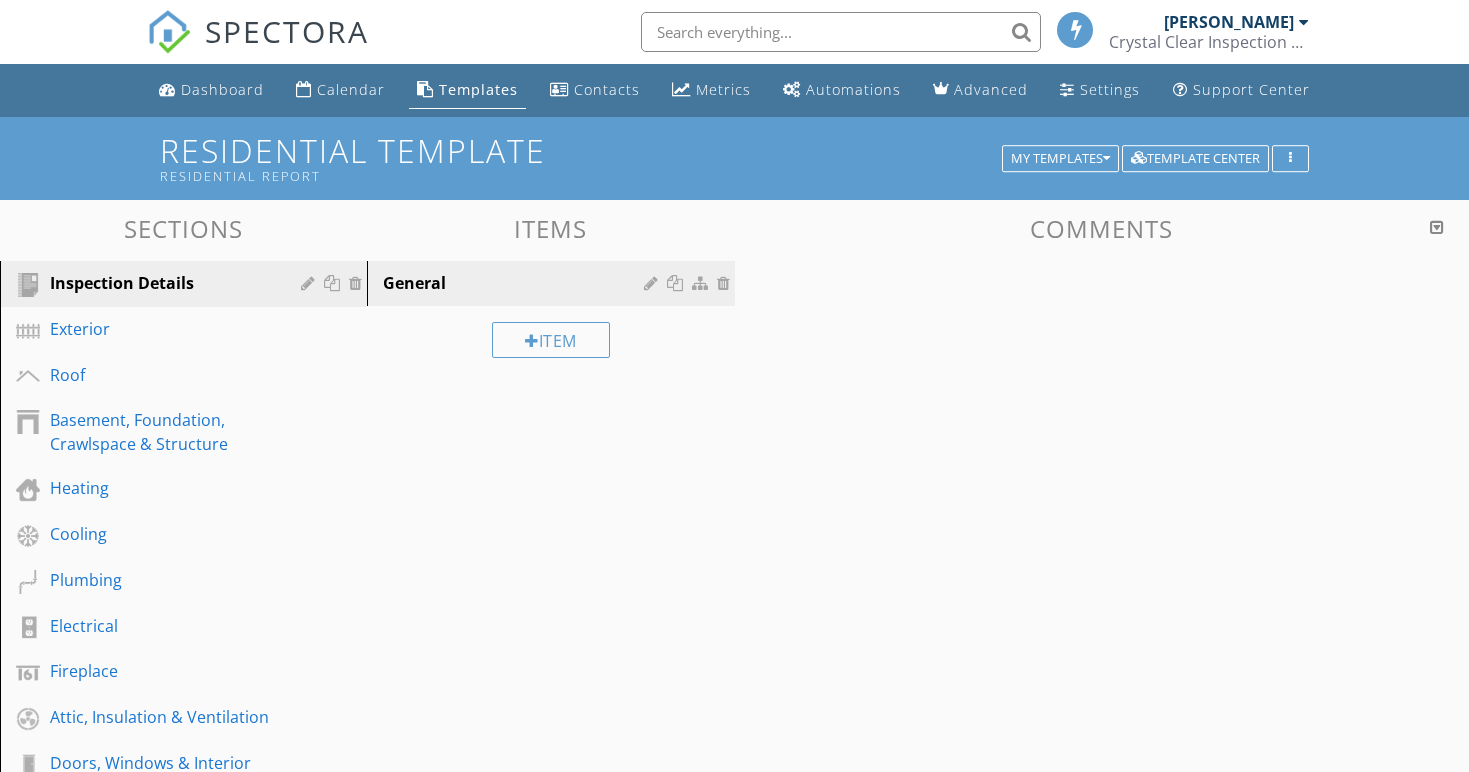 scroll, scrollTop: 383, scrollLeft: 0, axis: vertical 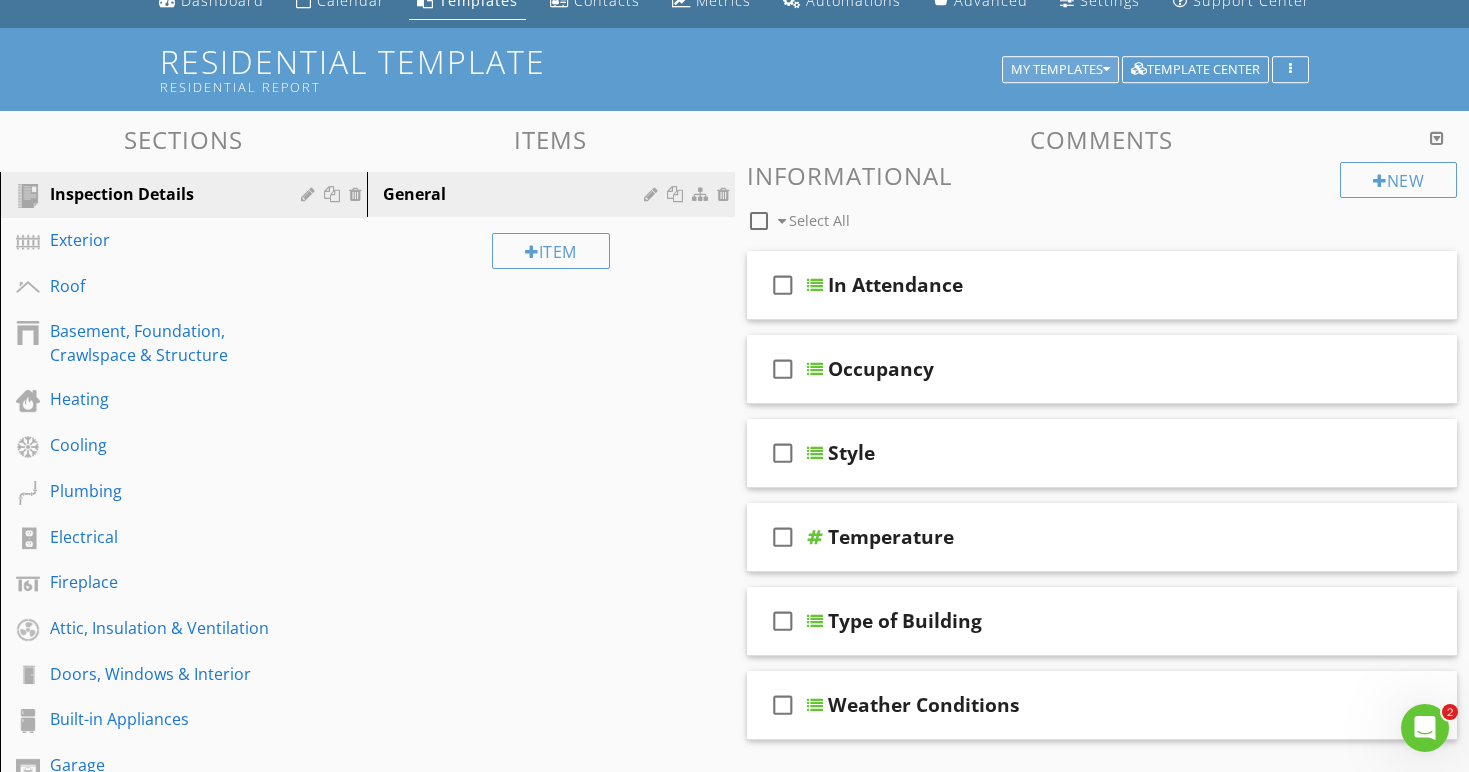 click on "My Templates" at bounding box center [1060, 70] 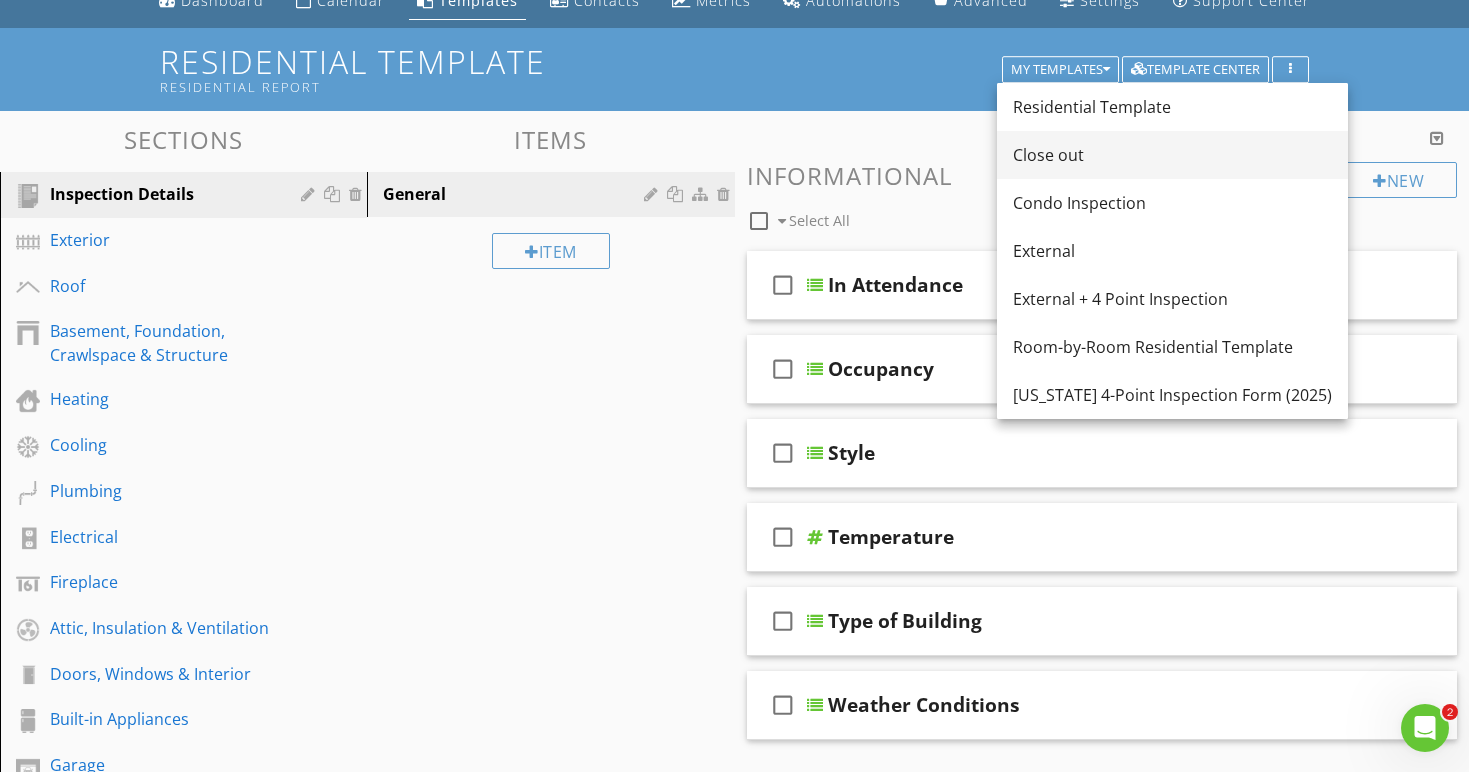 click on "Close out" at bounding box center [1172, 155] 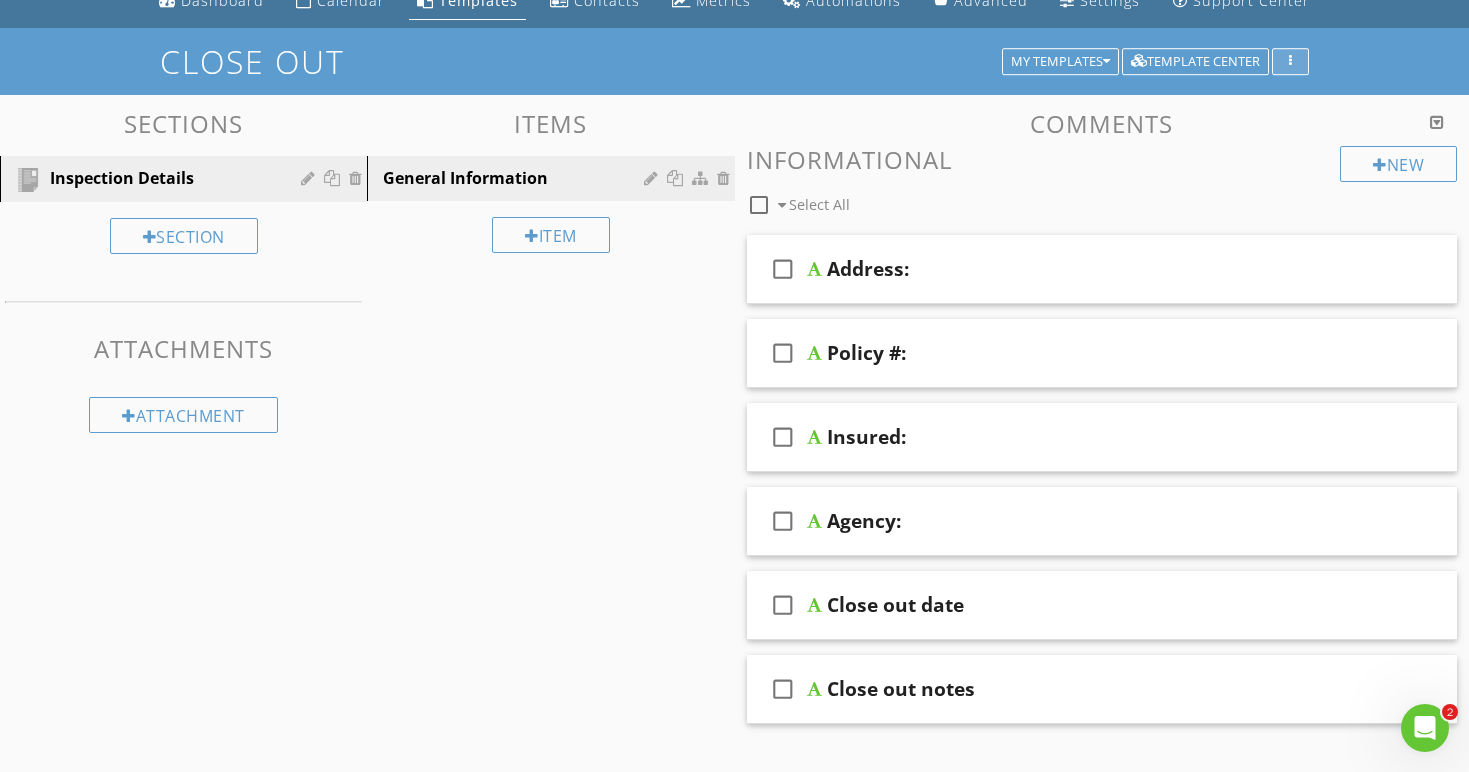 click at bounding box center [1290, 62] 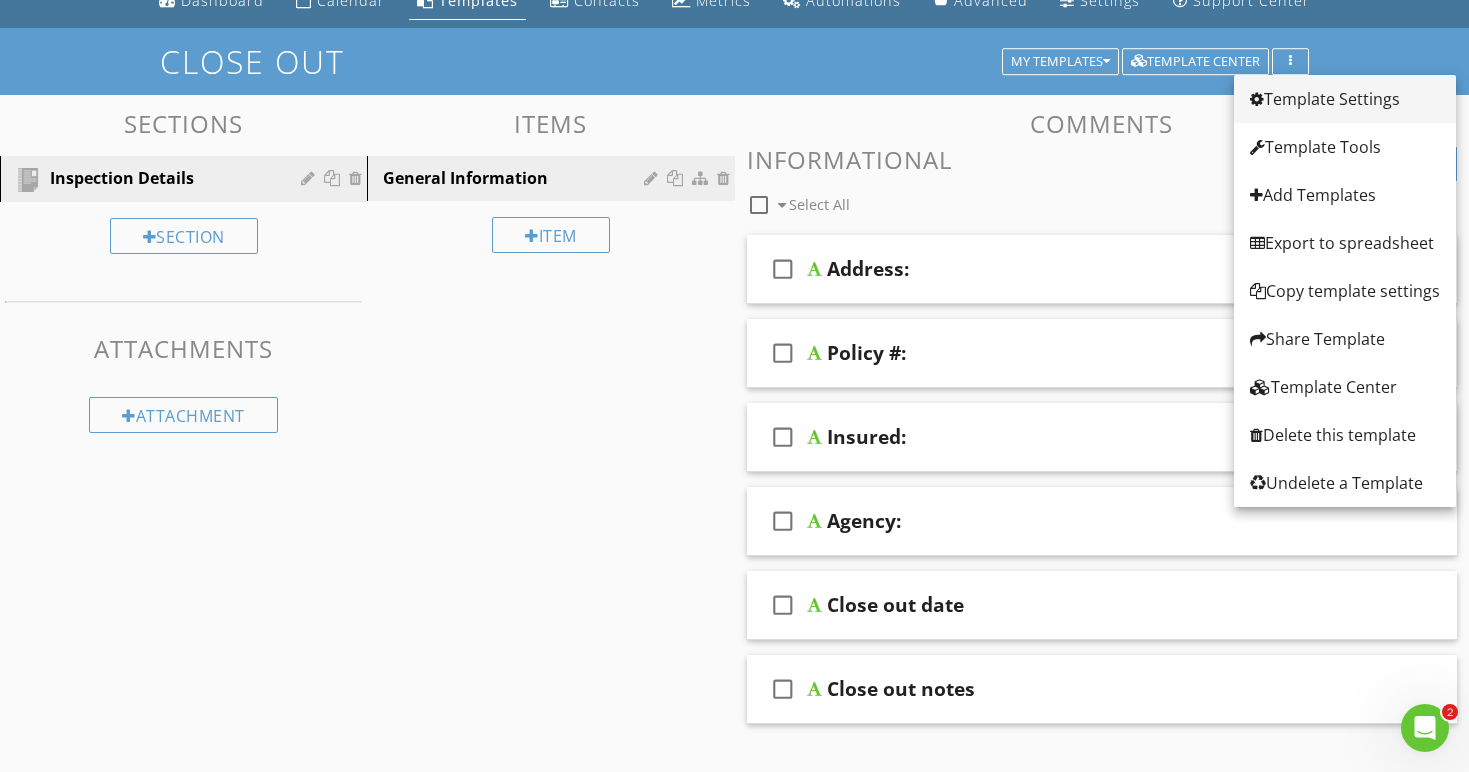 click on "Template Settings" at bounding box center (1345, 99) 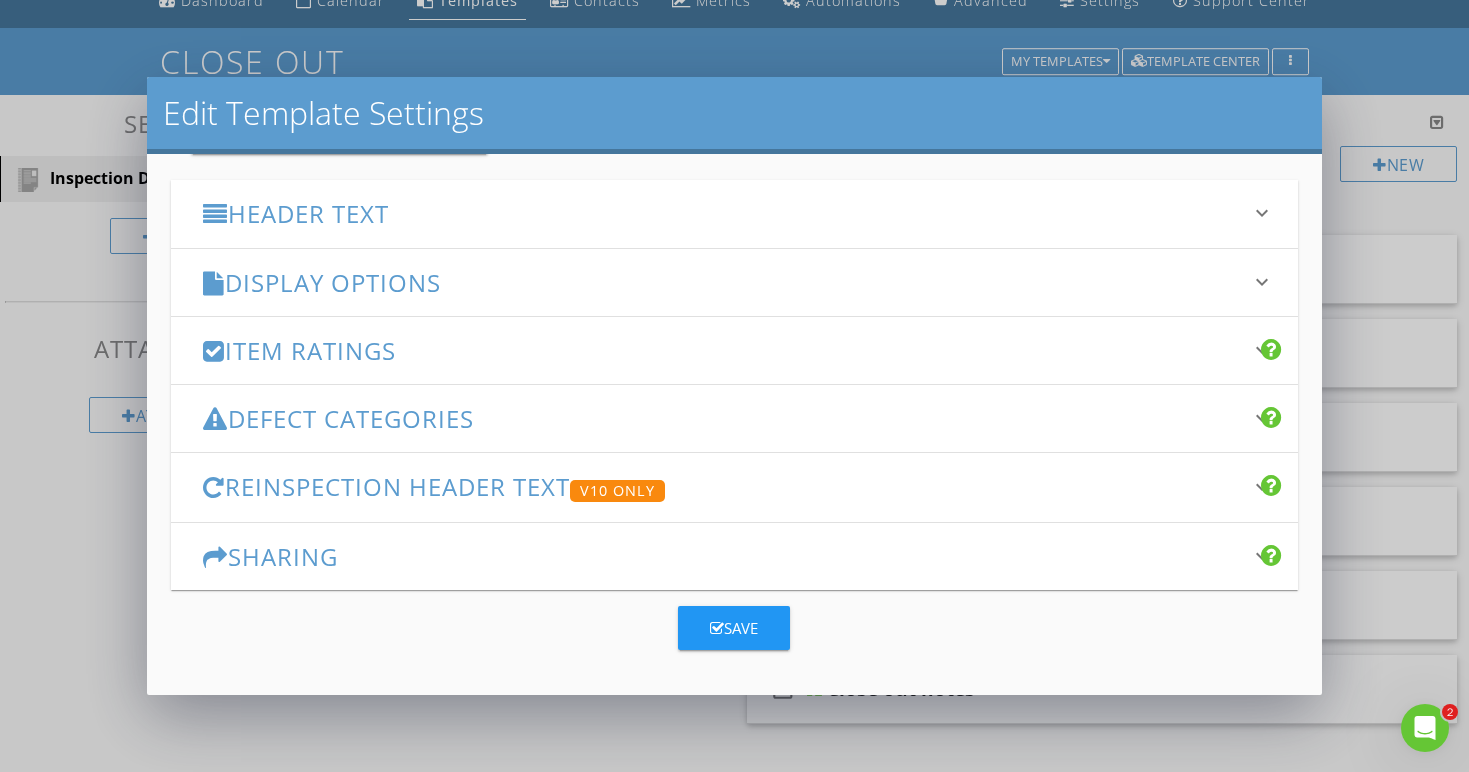 scroll, scrollTop: 259, scrollLeft: 0, axis: vertical 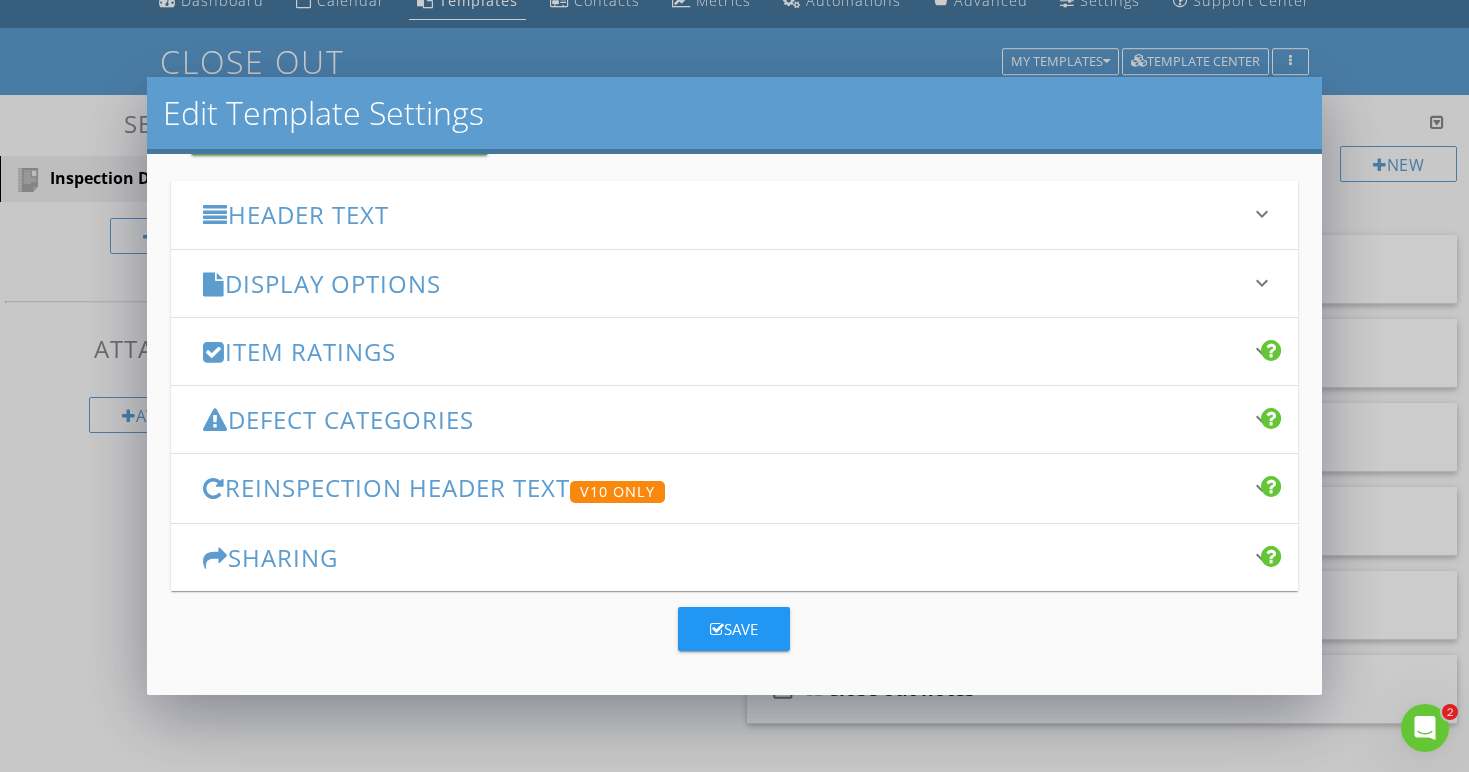 click on "Item Ratings
keyboard_arrow_down" at bounding box center [734, 351] 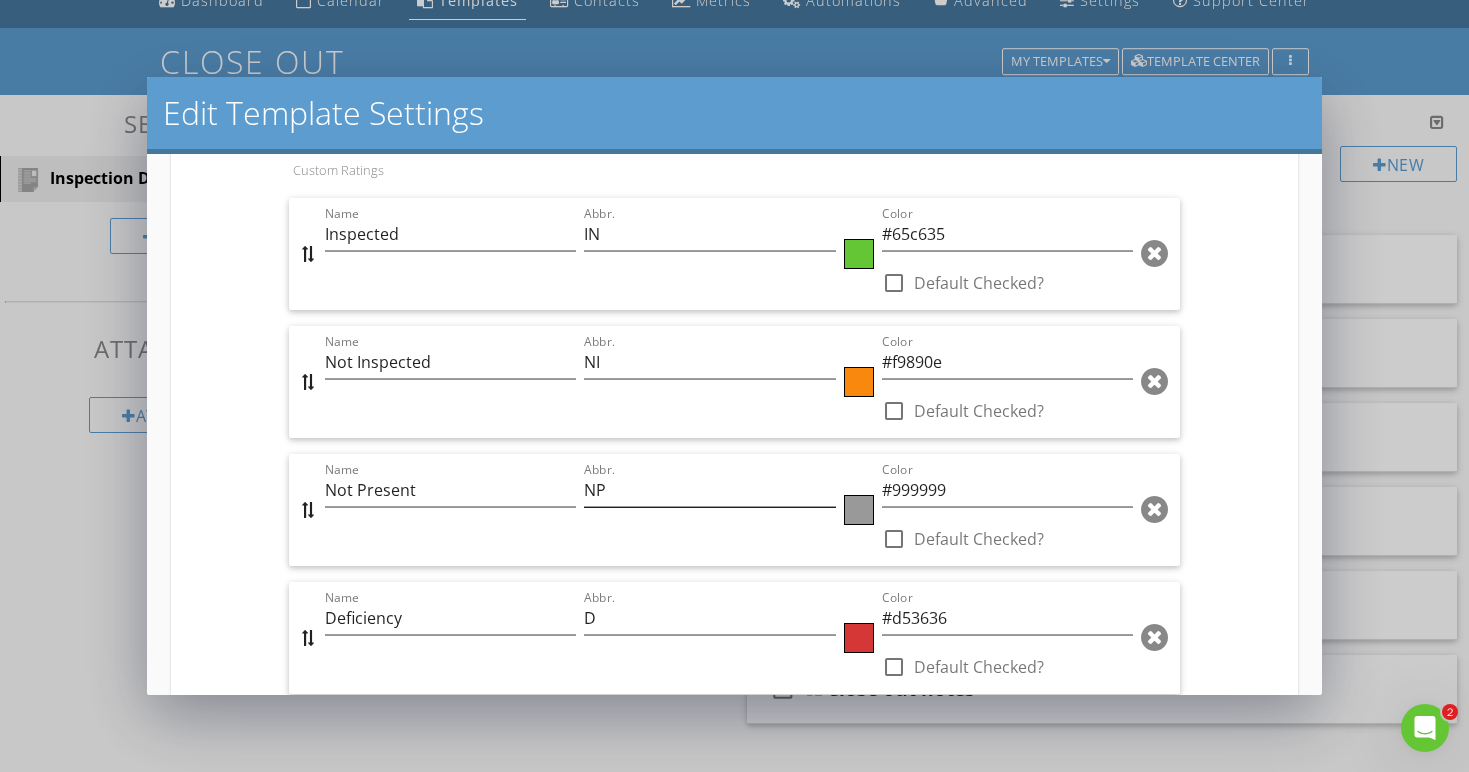 scroll, scrollTop: 333, scrollLeft: 0, axis: vertical 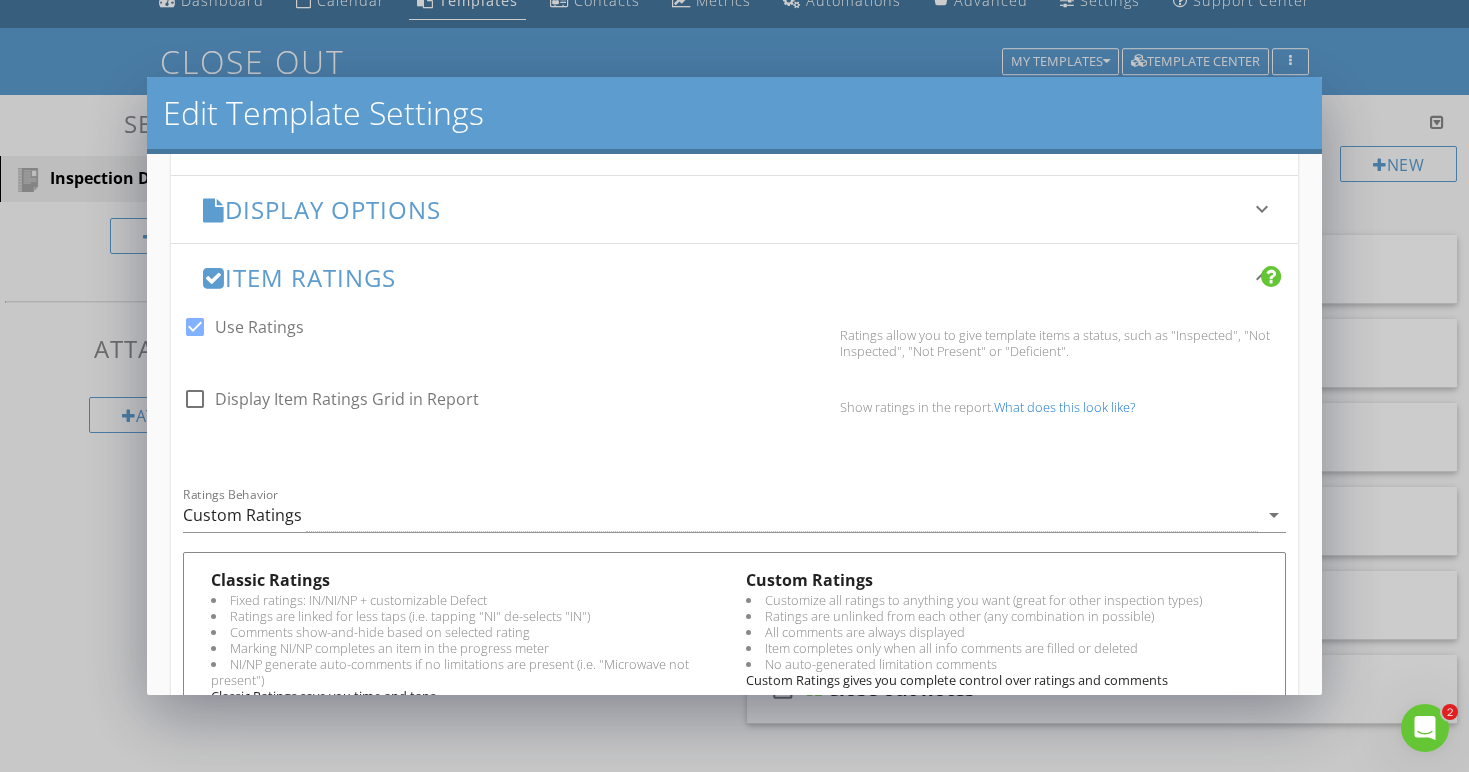 click on "Item Ratings
keyboard_arrow_down" at bounding box center (734, 277) 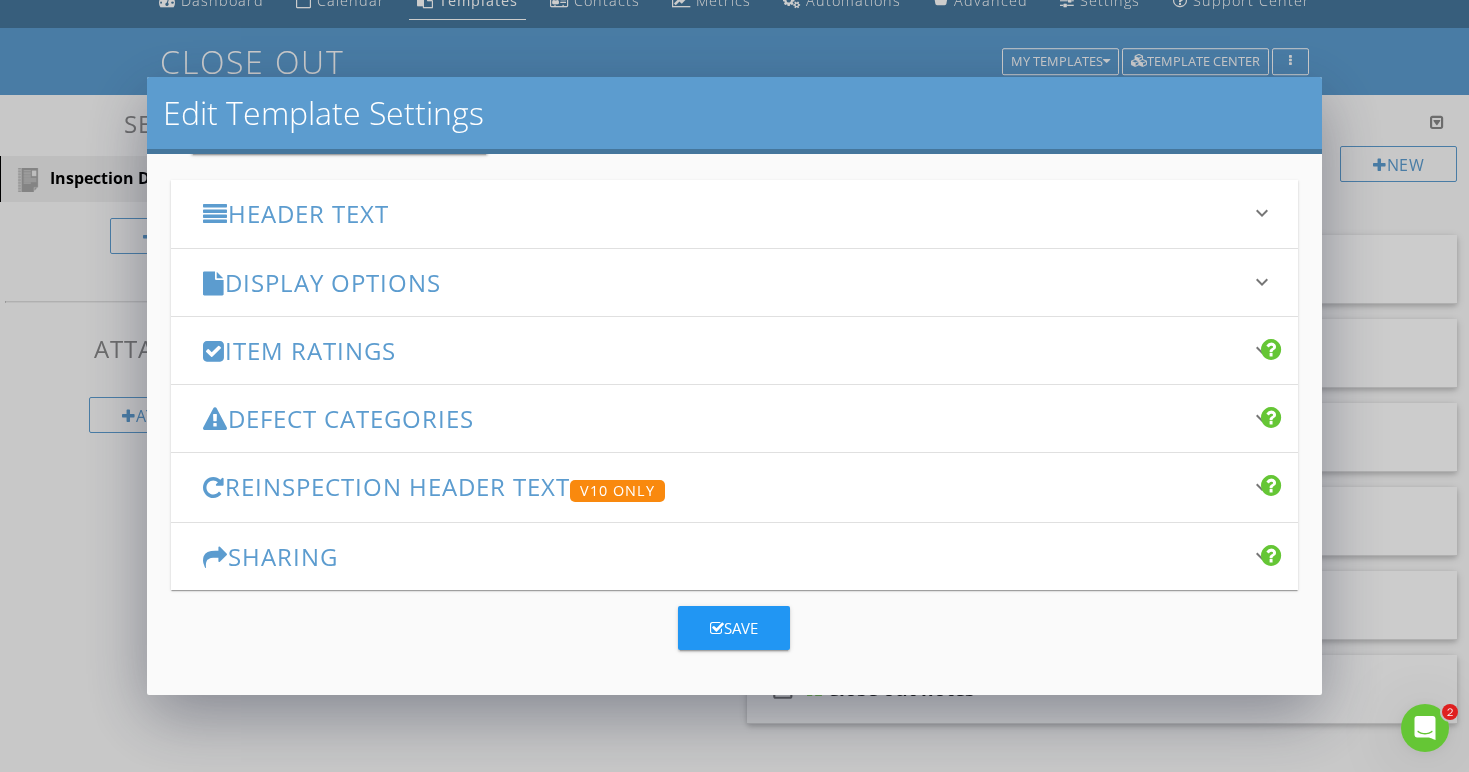 scroll, scrollTop: 259, scrollLeft: 0, axis: vertical 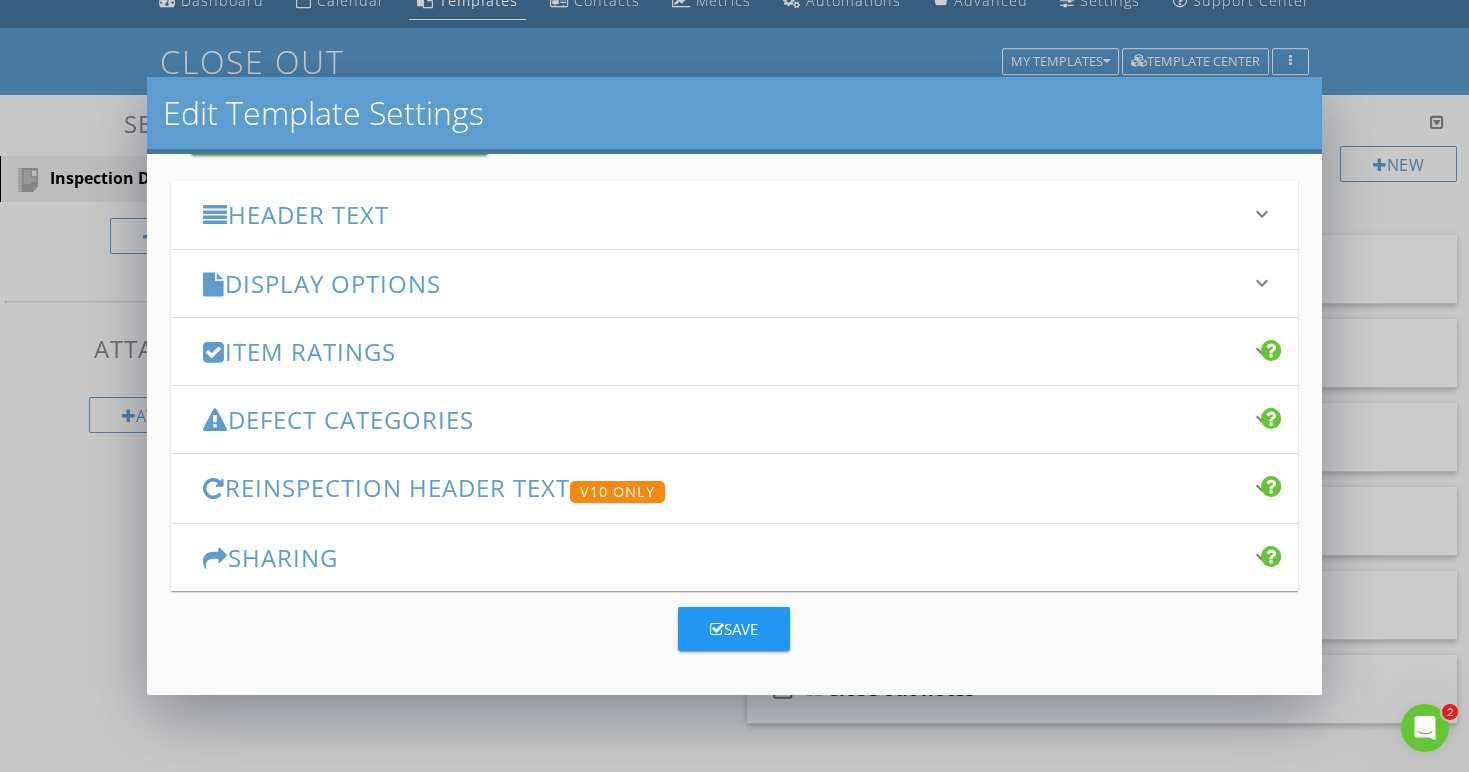 click on "Display Options
keyboard_arrow_down" at bounding box center (734, 283) 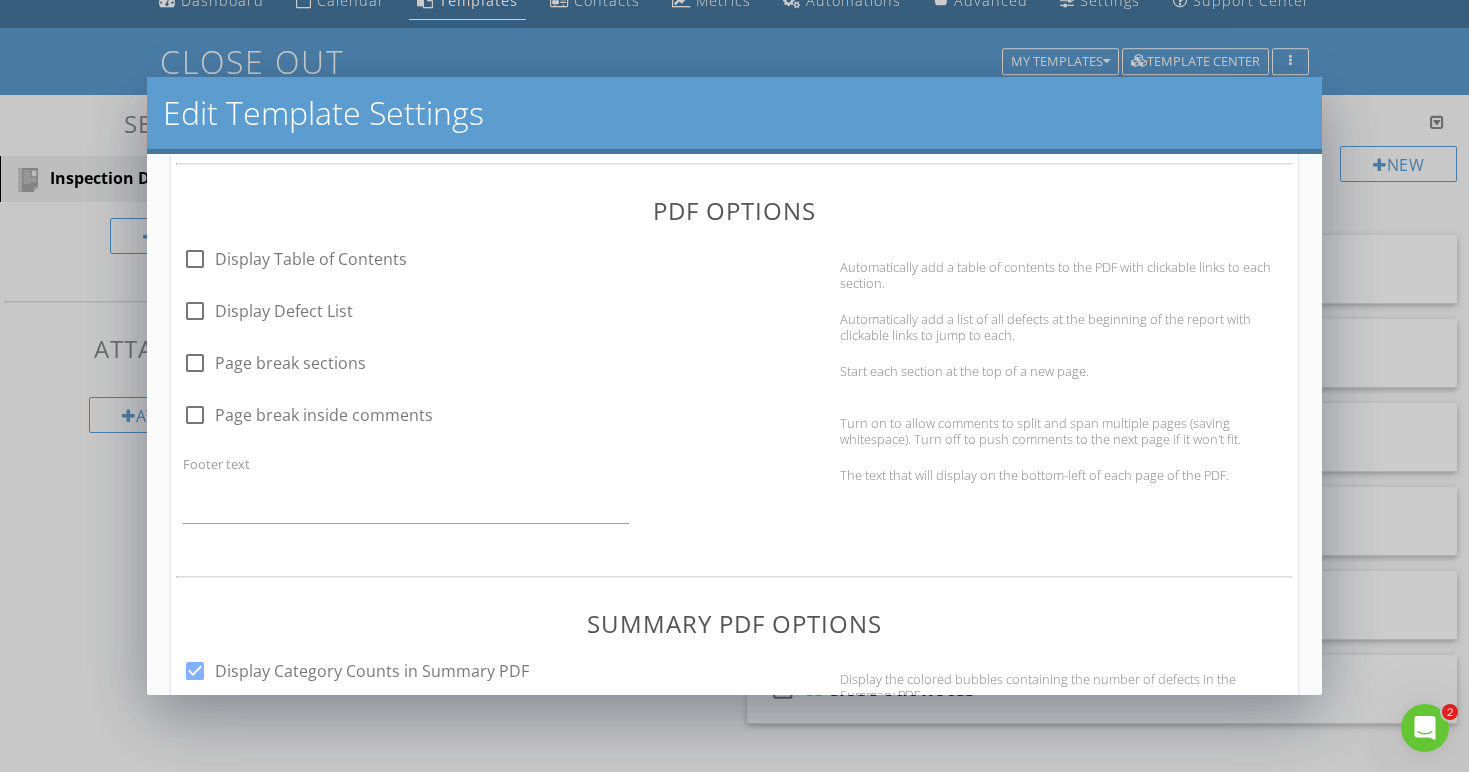 scroll, scrollTop: 803, scrollLeft: 0, axis: vertical 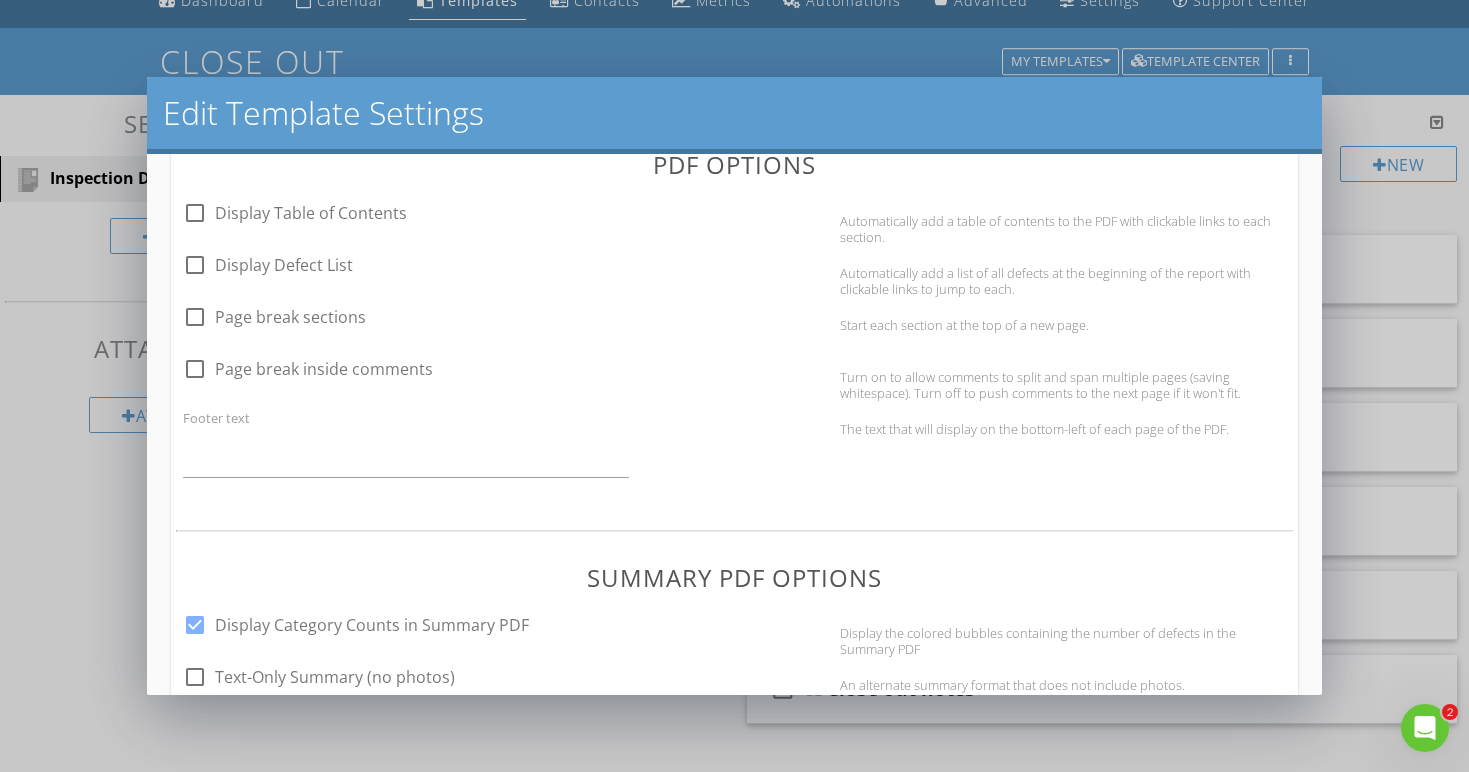 click on "Page break sections" at bounding box center [290, 317] 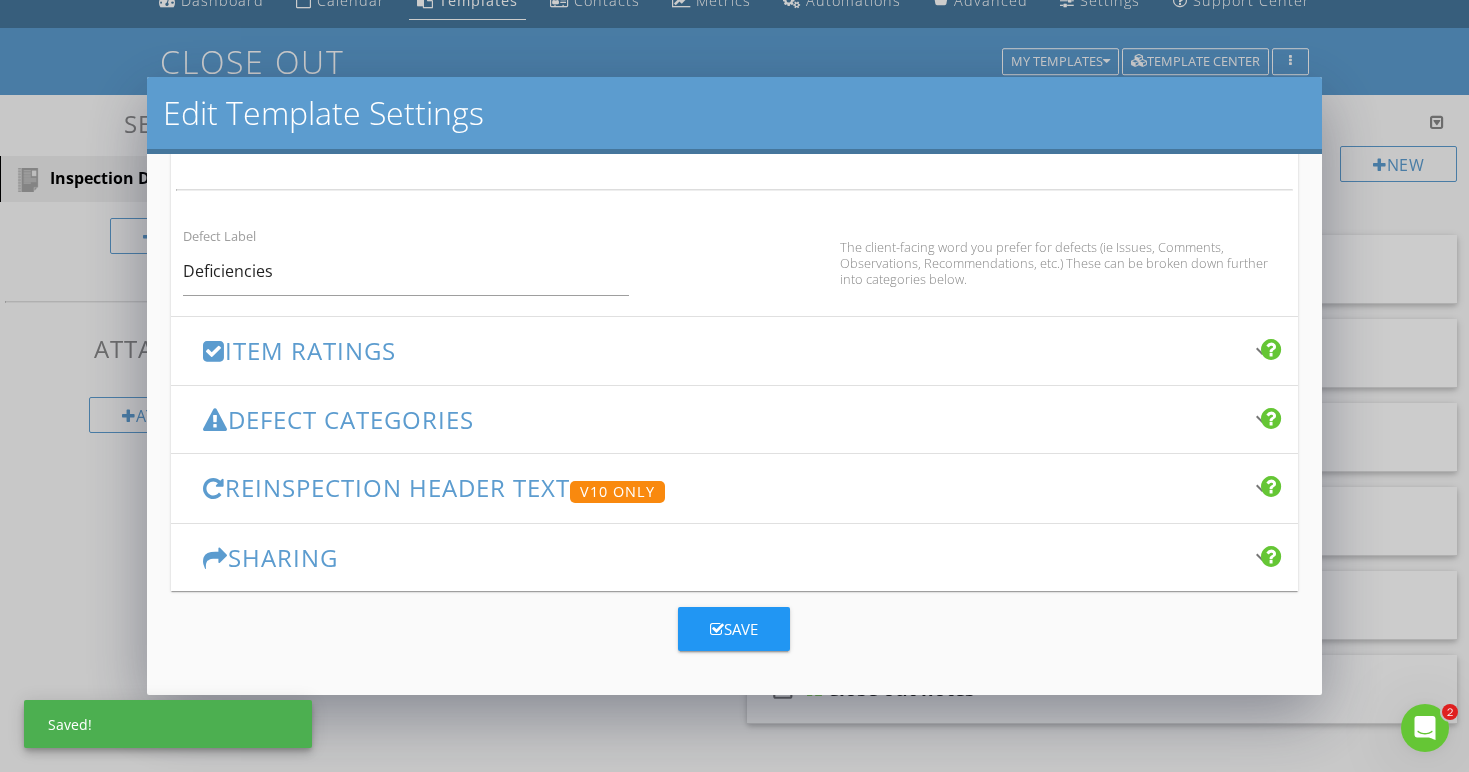 scroll, scrollTop: 1358, scrollLeft: 0, axis: vertical 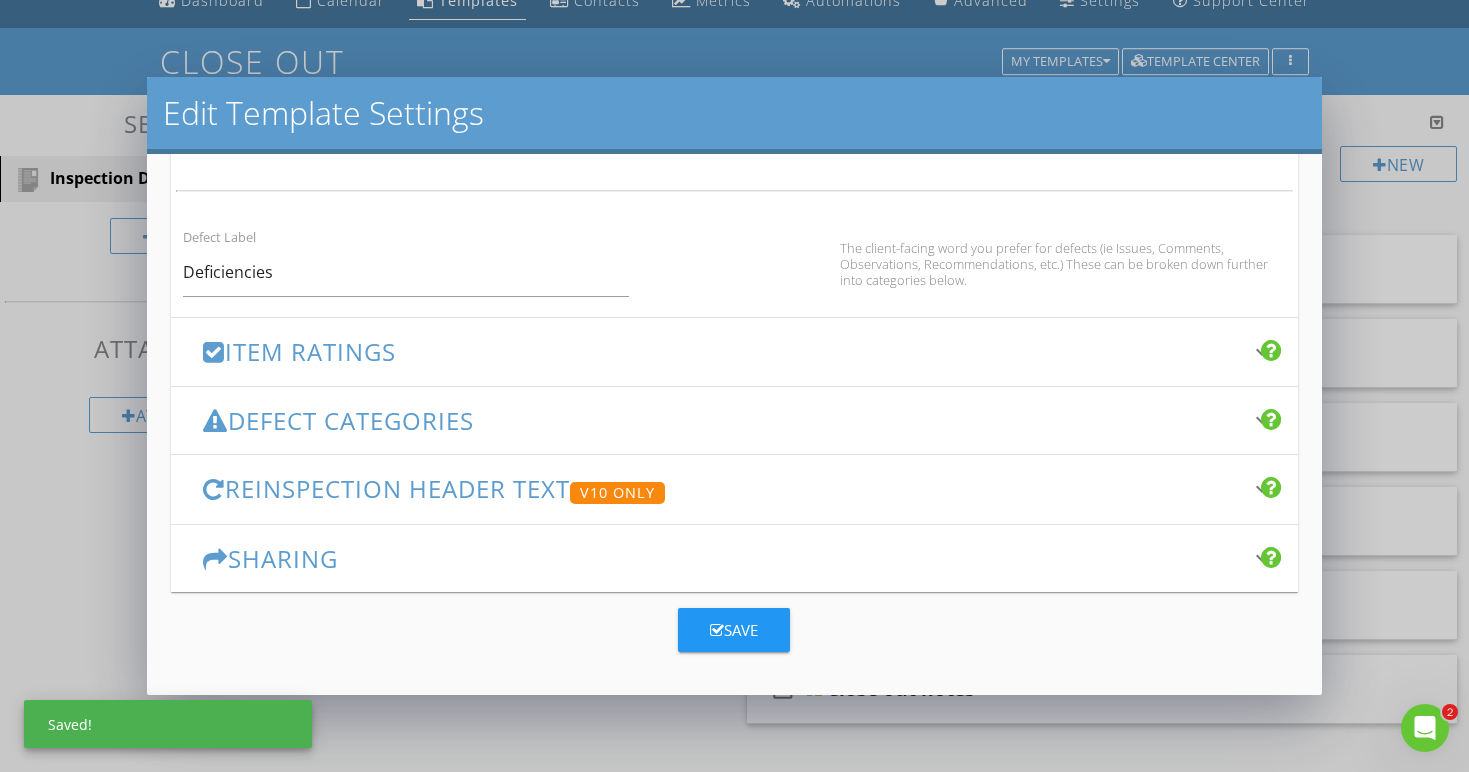 click on "Save" at bounding box center [734, 630] 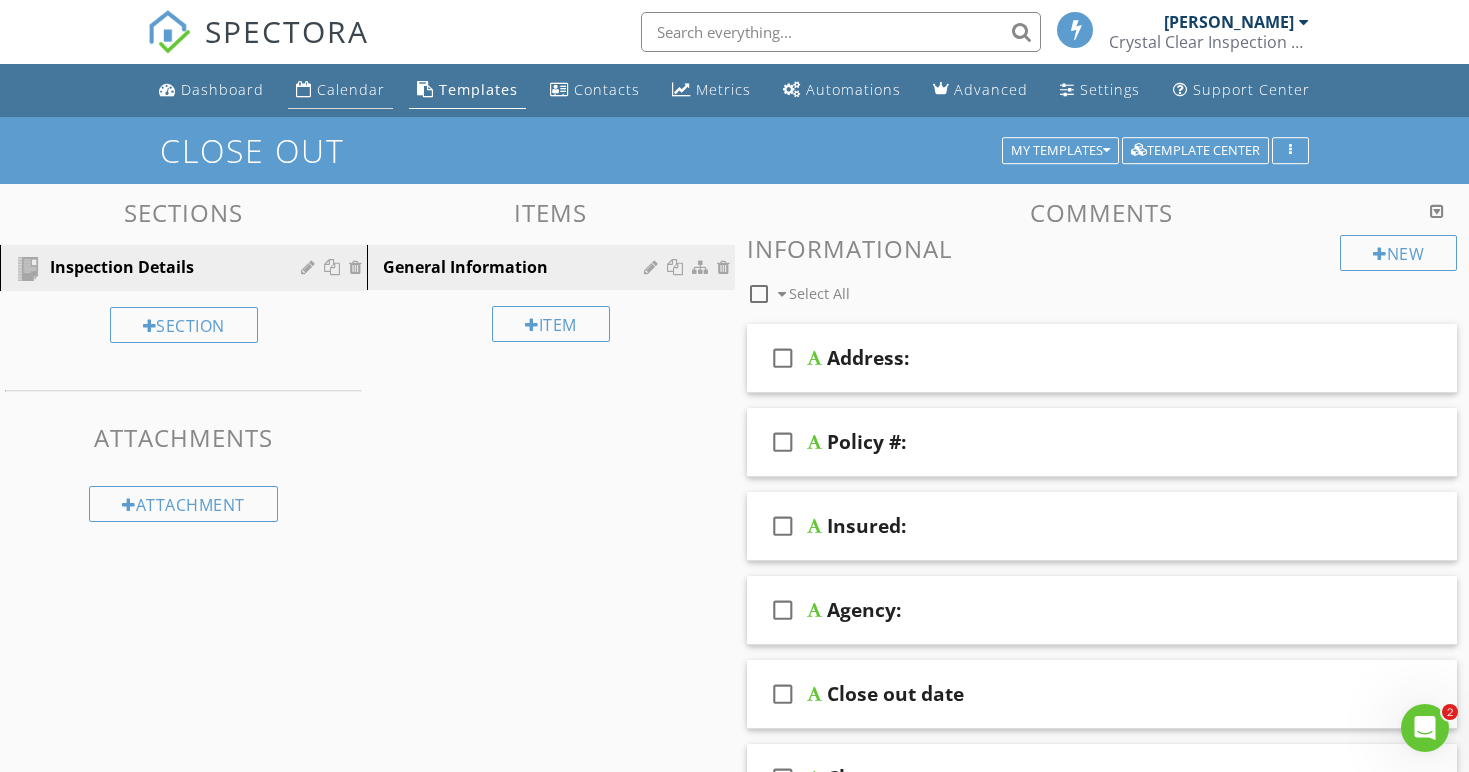 scroll, scrollTop: -1, scrollLeft: 0, axis: vertical 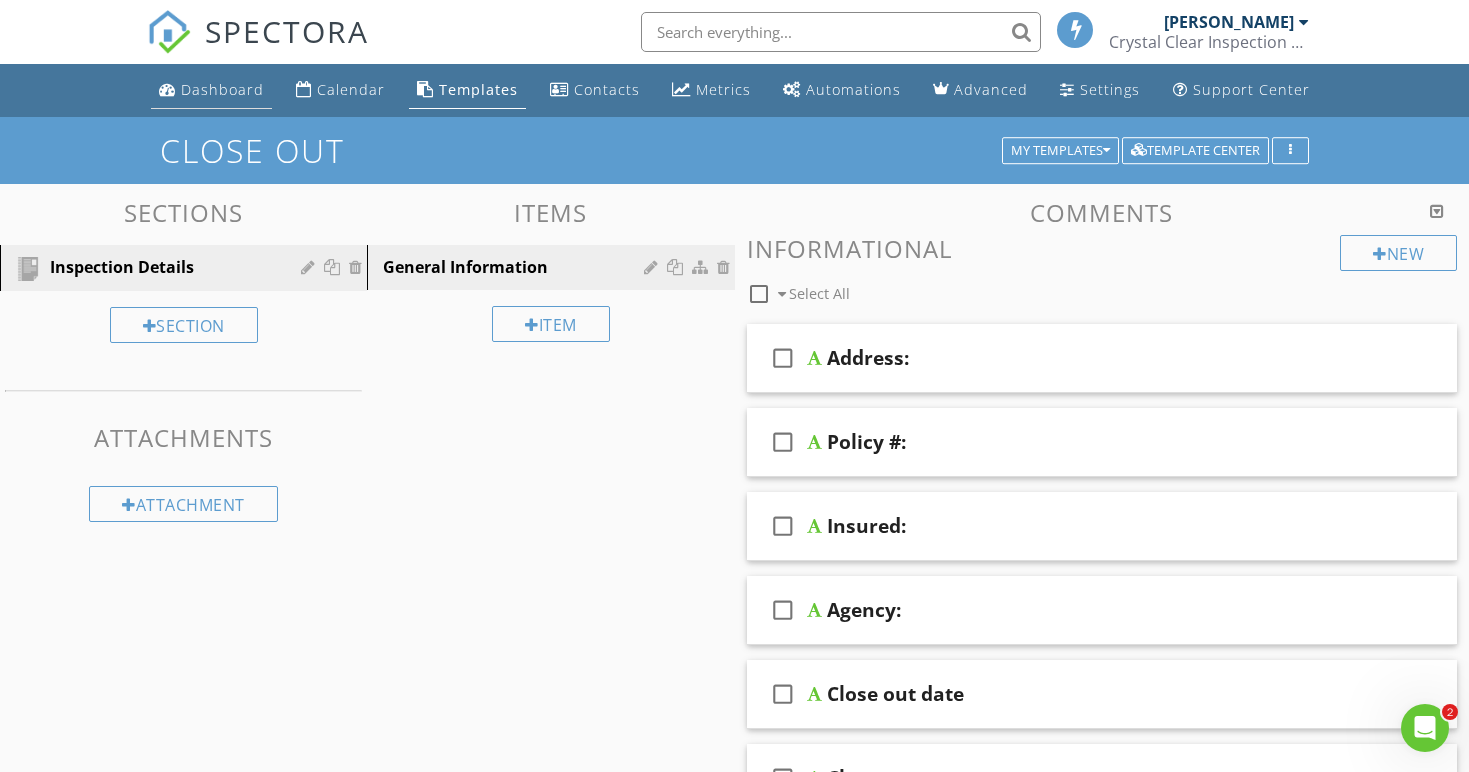 click at bounding box center (167, 89) 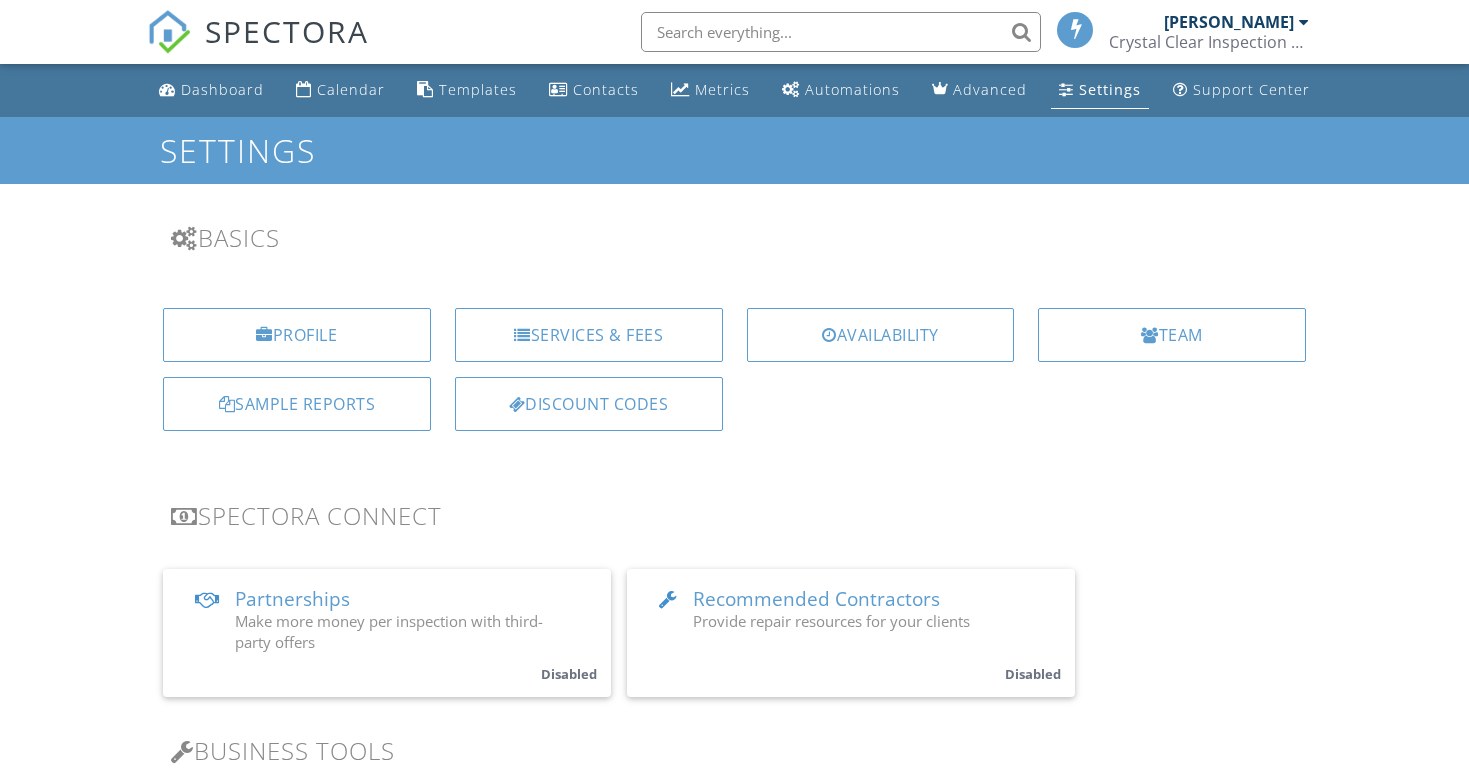 scroll, scrollTop: 0, scrollLeft: 0, axis: both 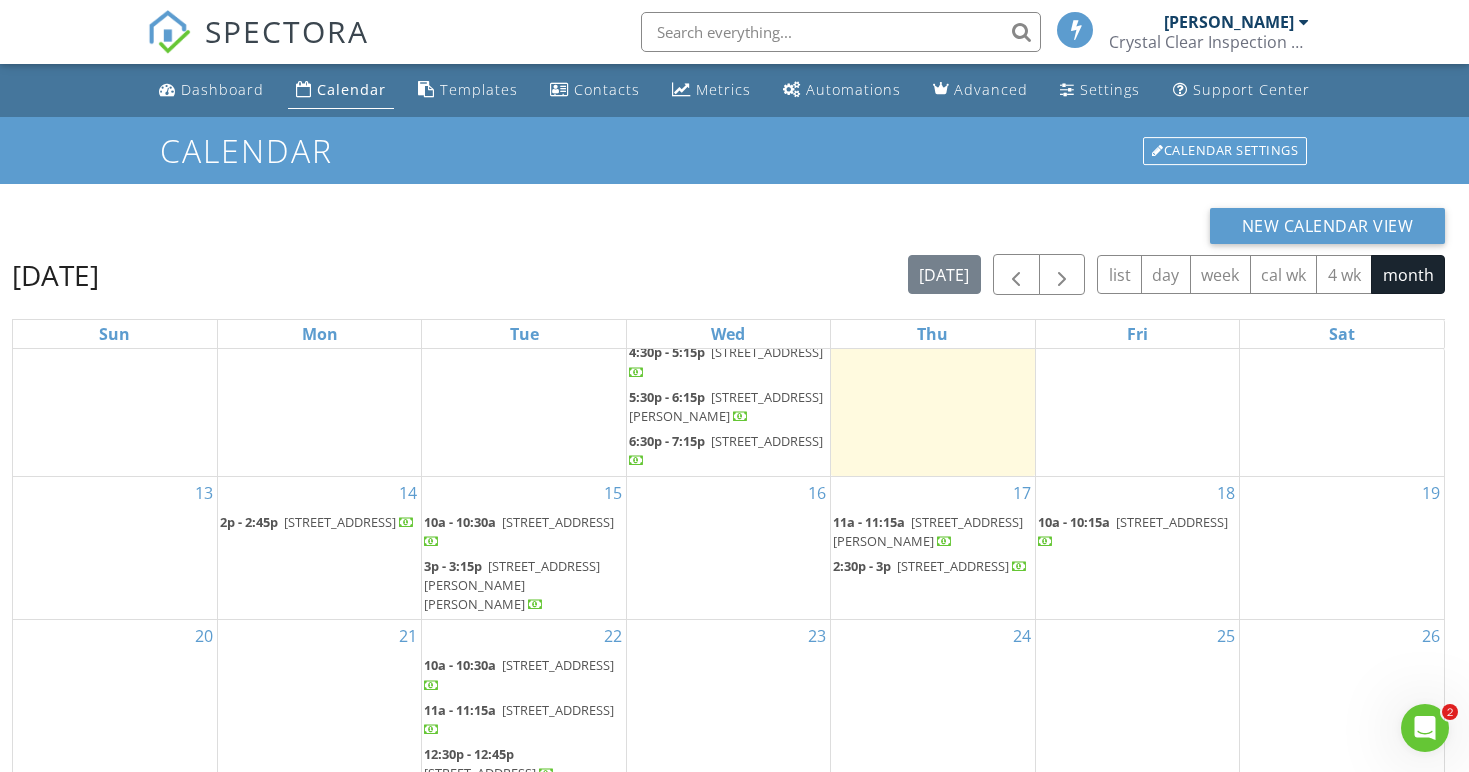 click 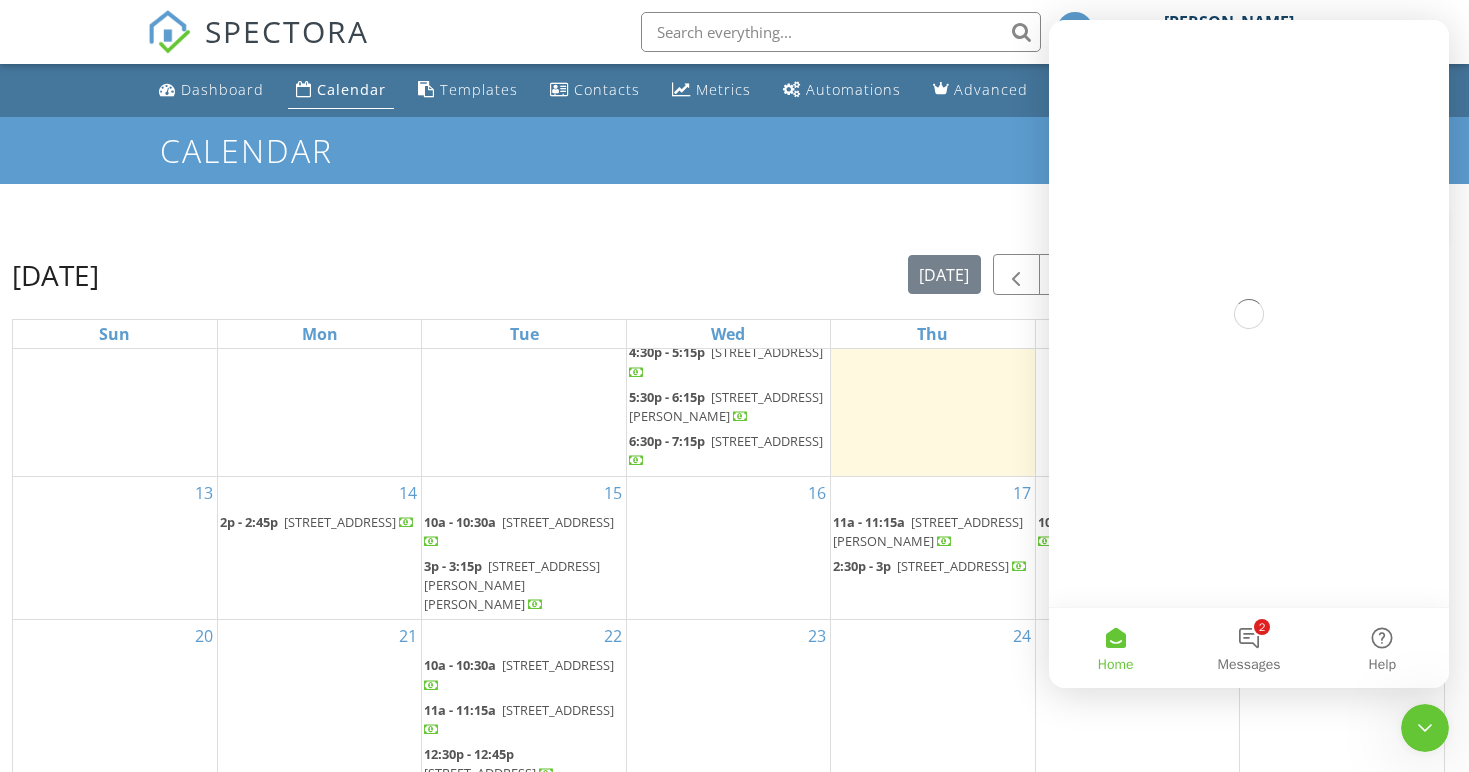 scroll, scrollTop: 0, scrollLeft: 0, axis: both 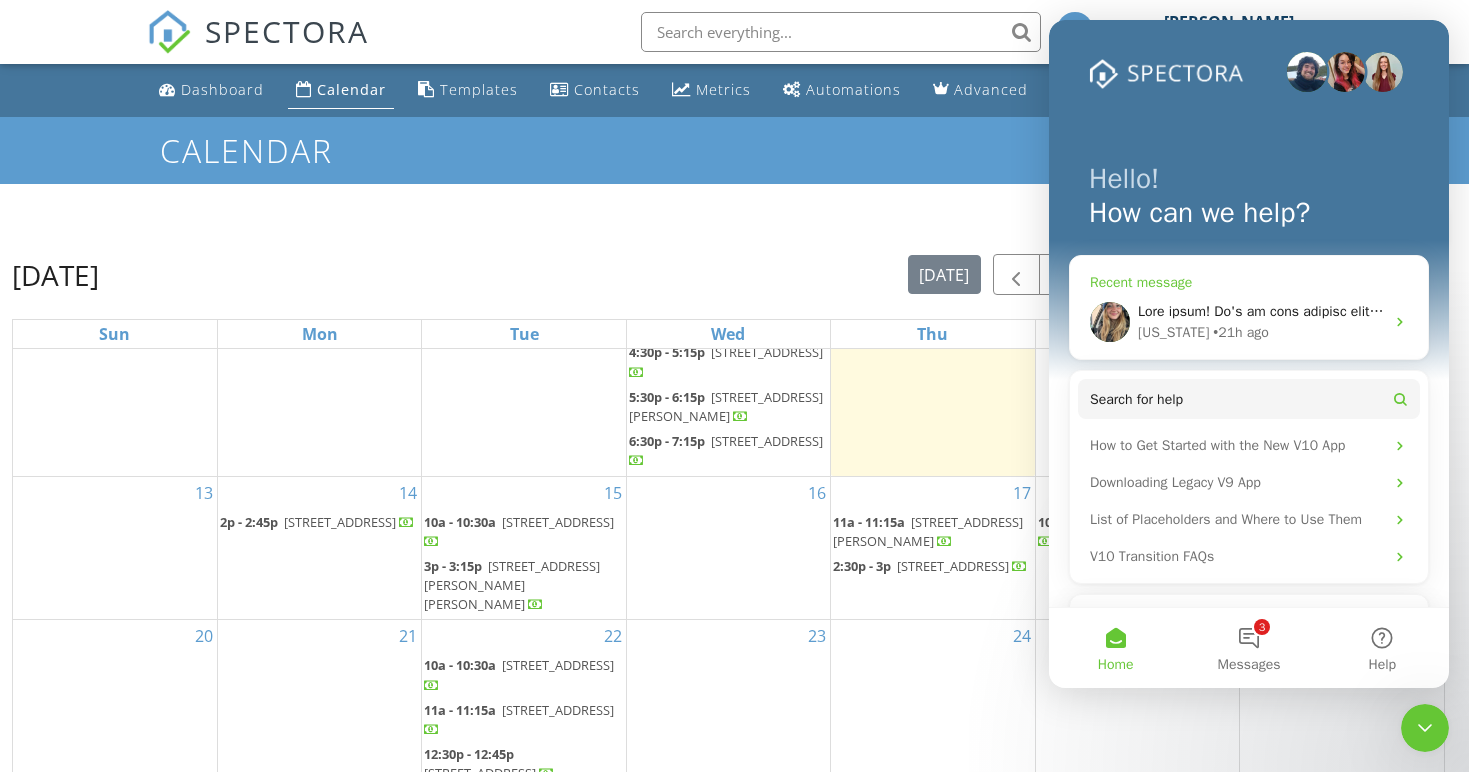click on "Georgia •  21h ago" at bounding box center (1249, 322) 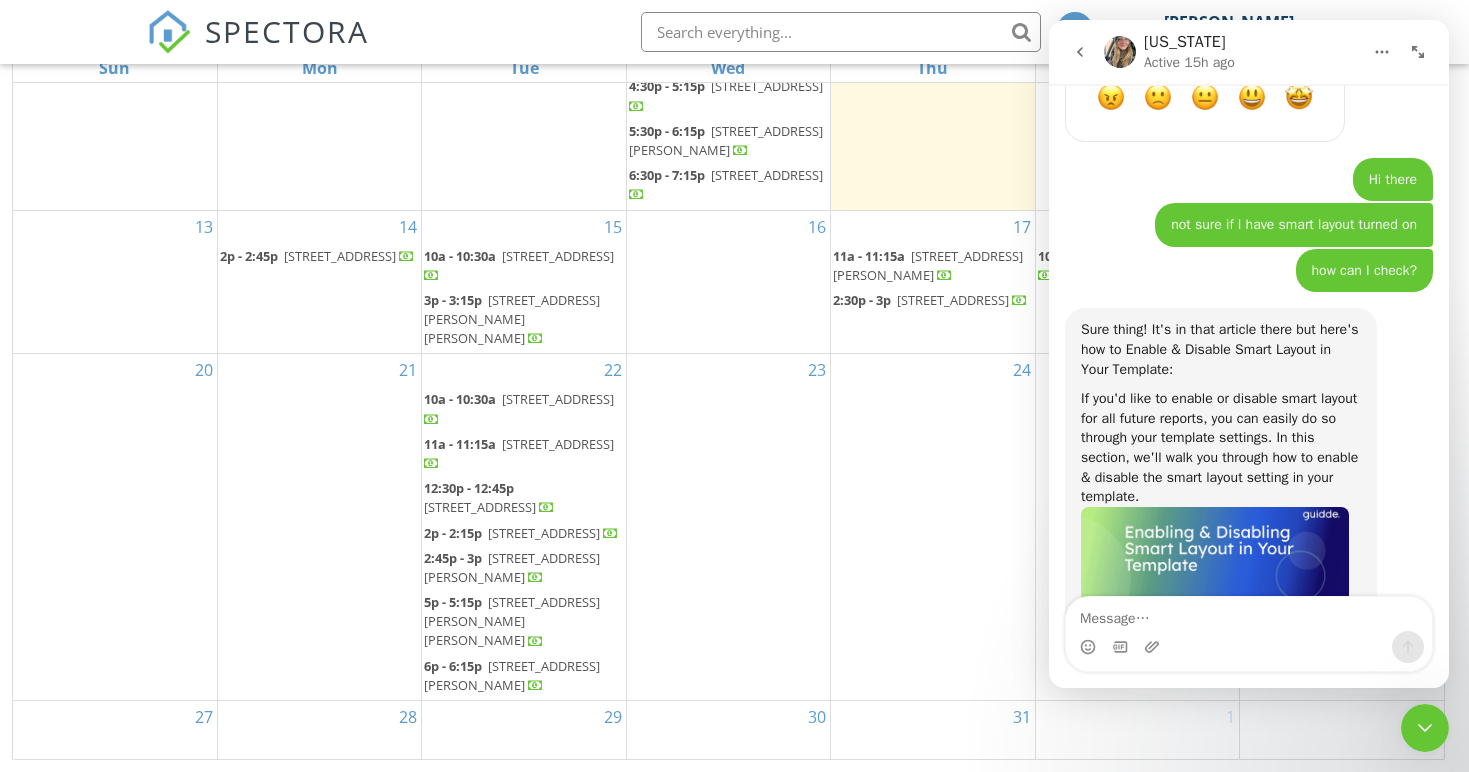 scroll, scrollTop: 111, scrollLeft: 0, axis: vertical 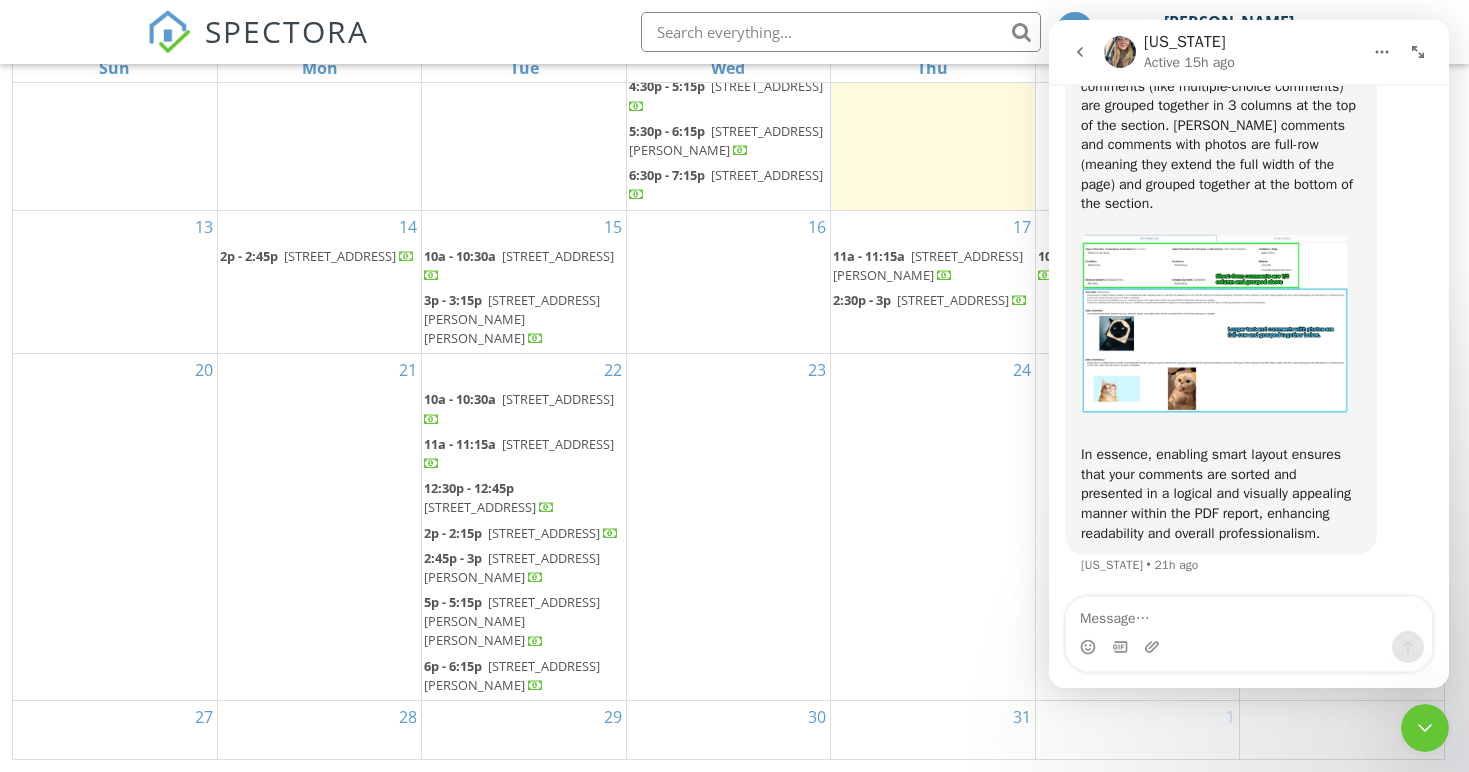 click at bounding box center (1249, 647) 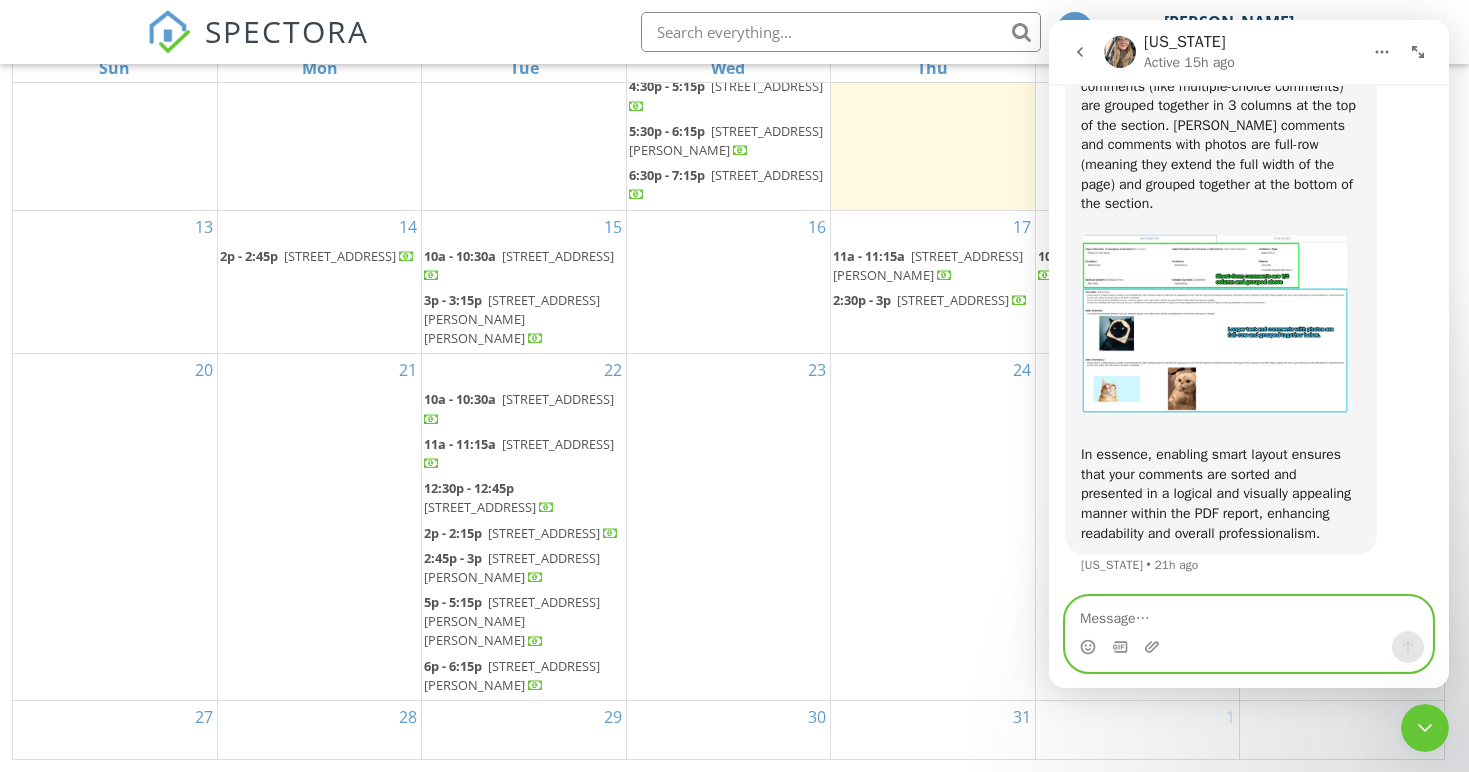 click at bounding box center (1249, 614) 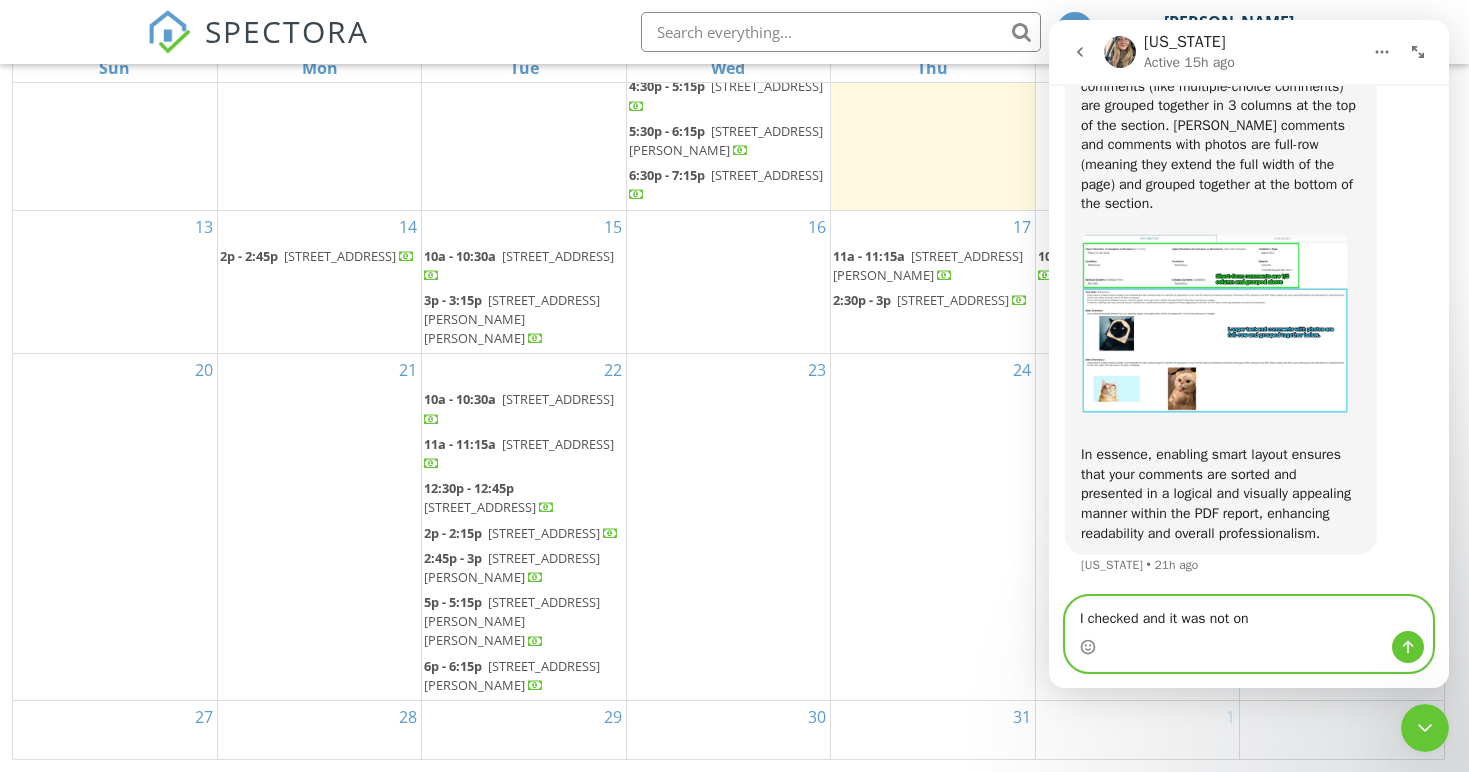 type on "I checked and it was not on." 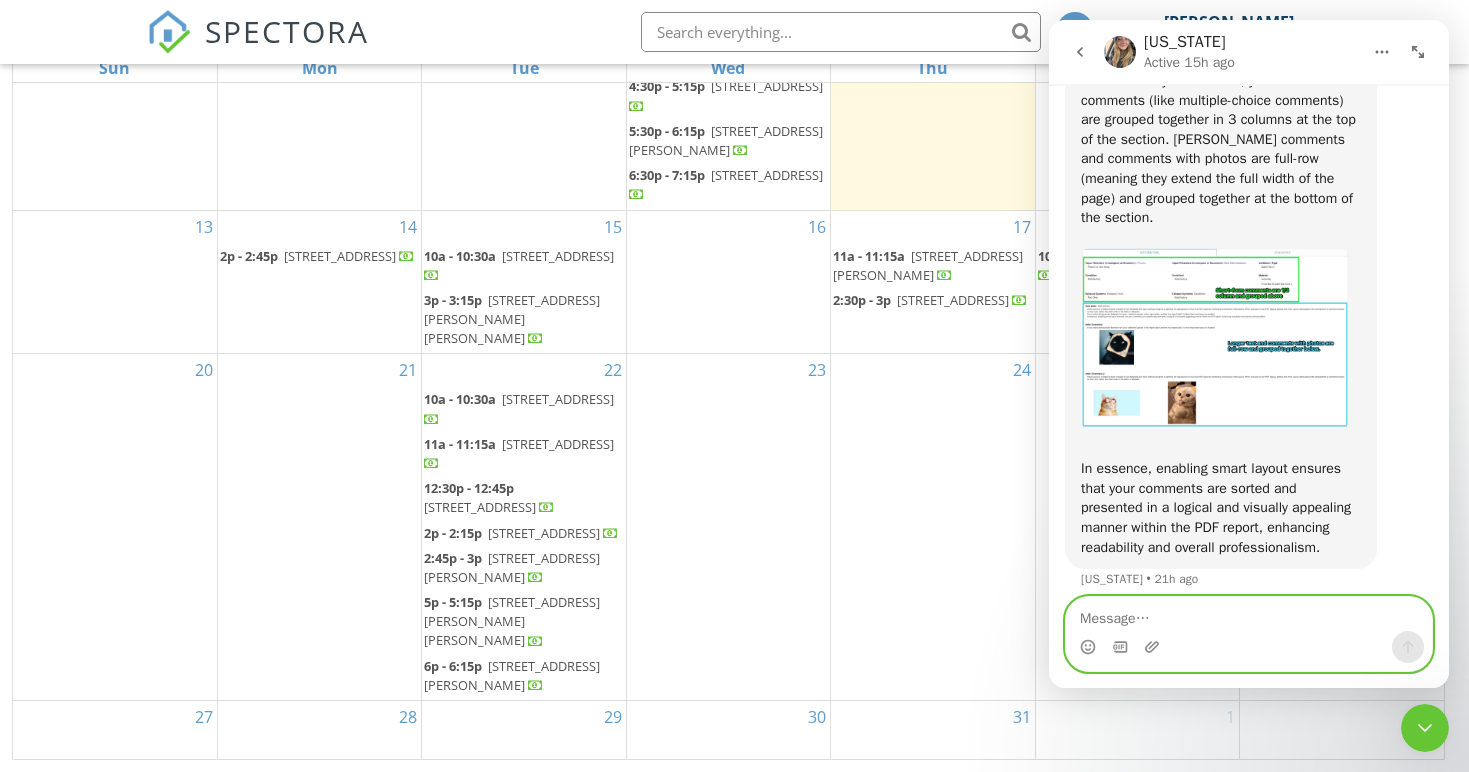 scroll, scrollTop: 111, scrollLeft: 0, axis: vertical 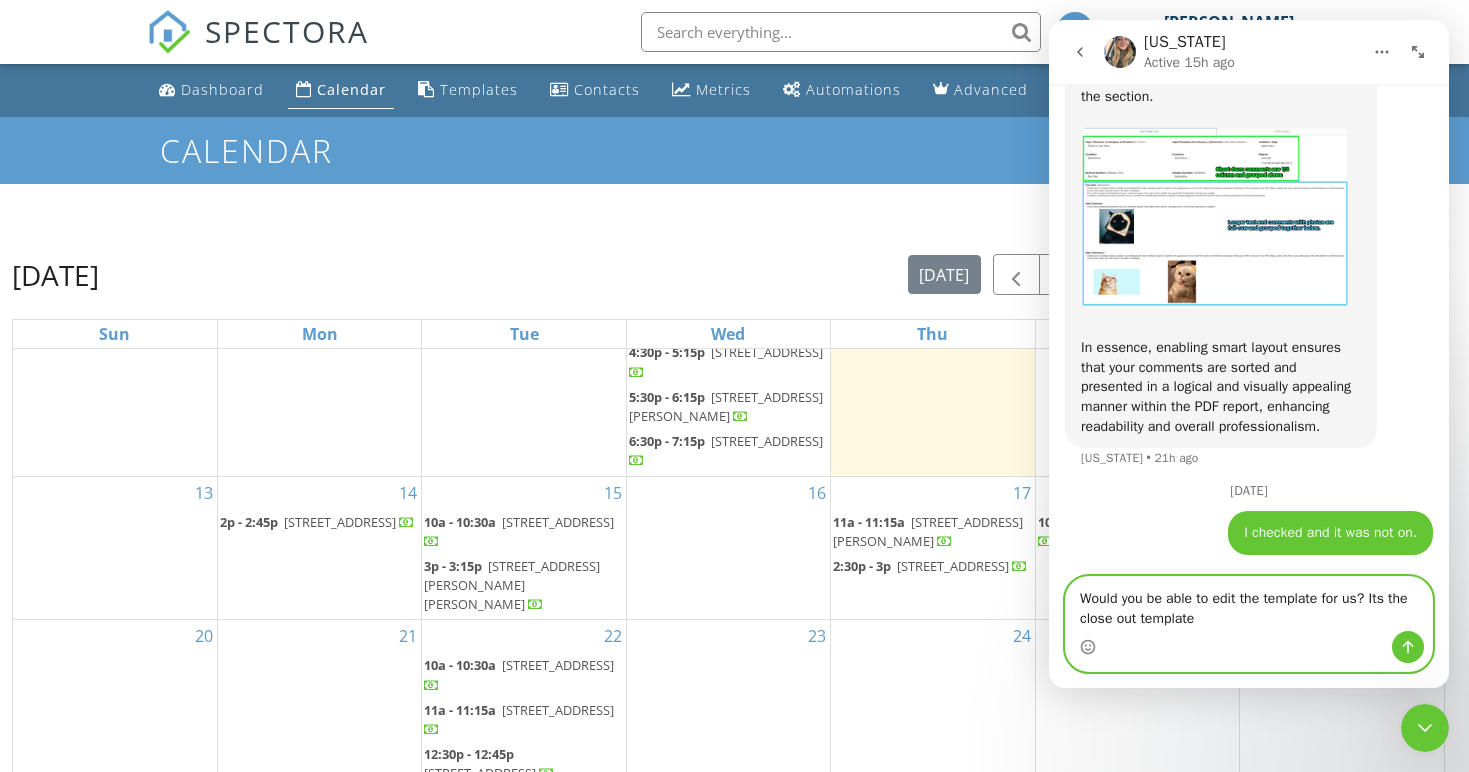 type on "Would you be able to edit the template for us? Its the close out template" 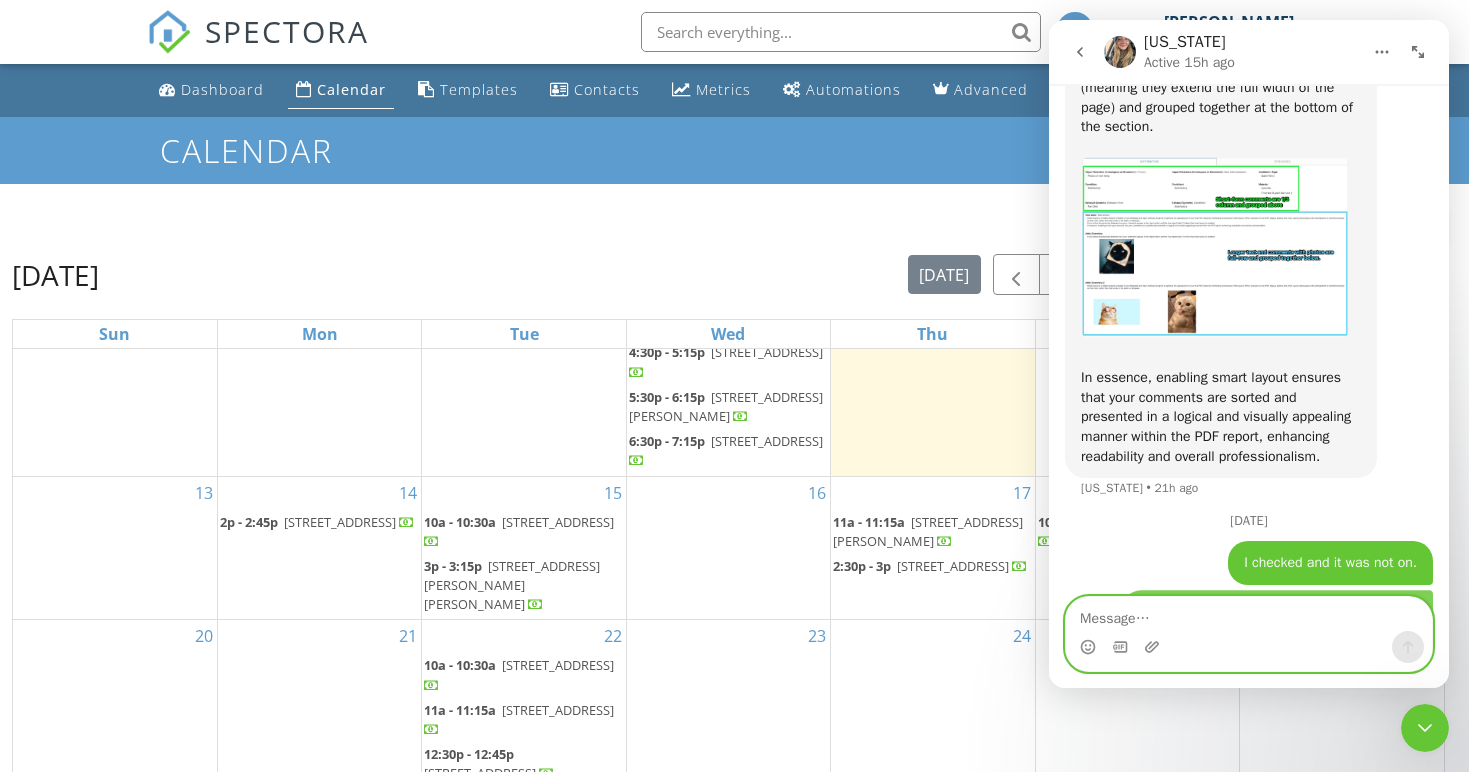 scroll, scrollTop: 4565, scrollLeft: 0, axis: vertical 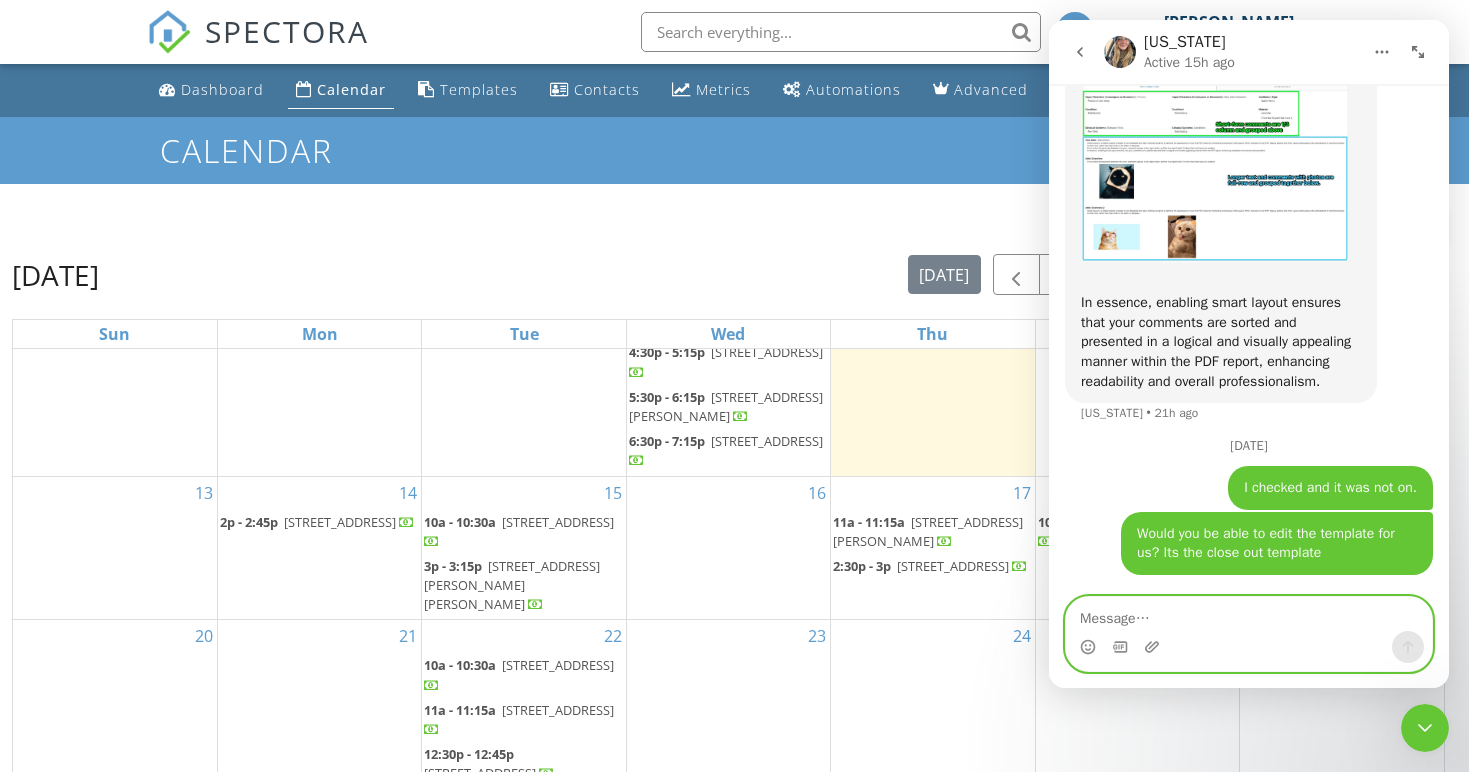 click on "17
11a - 11:15a
6054 Pecan Cir, LaBelle 33935
2:30p - 3p
450 Bayfront Pl, Naples 34102" at bounding box center (932, 548) 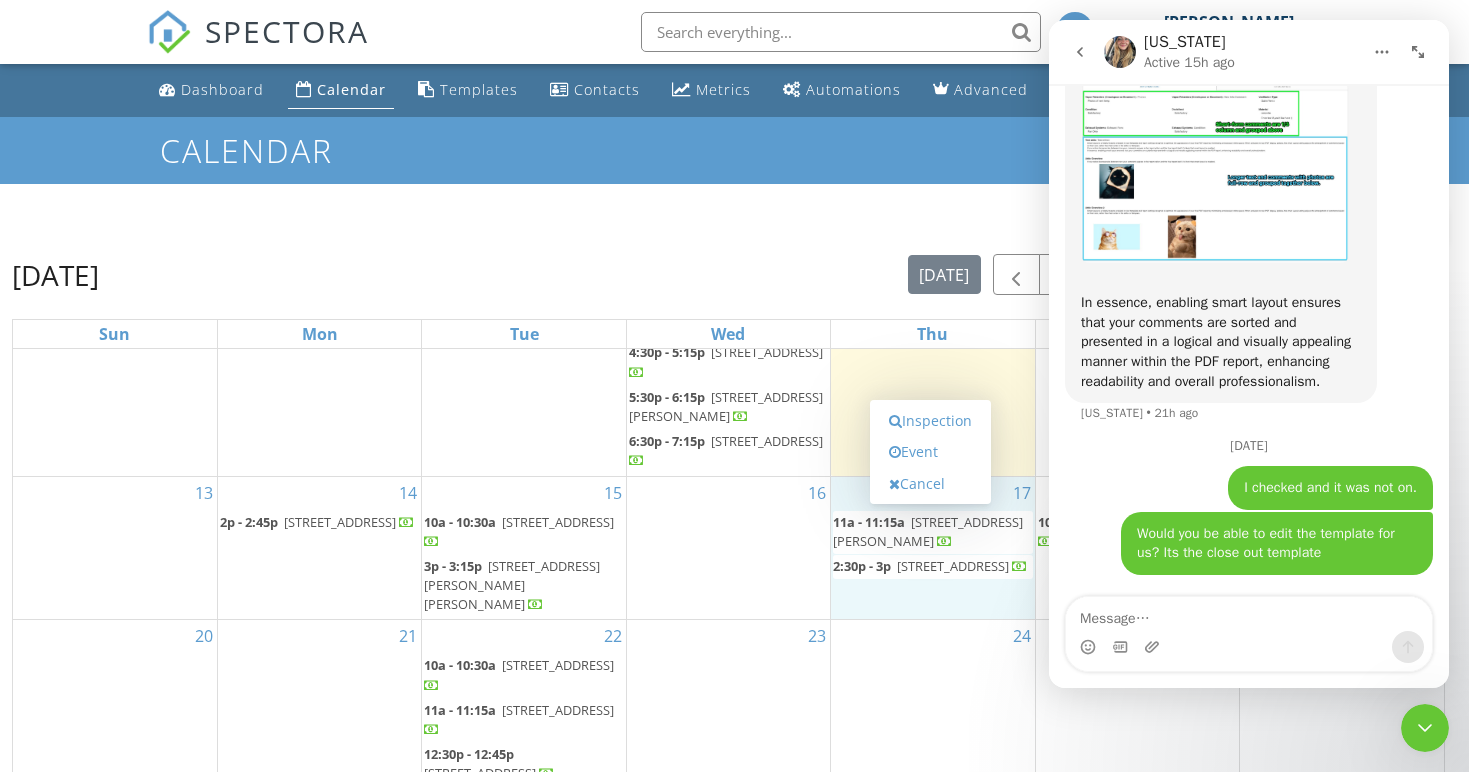 click at bounding box center (1425, 728) 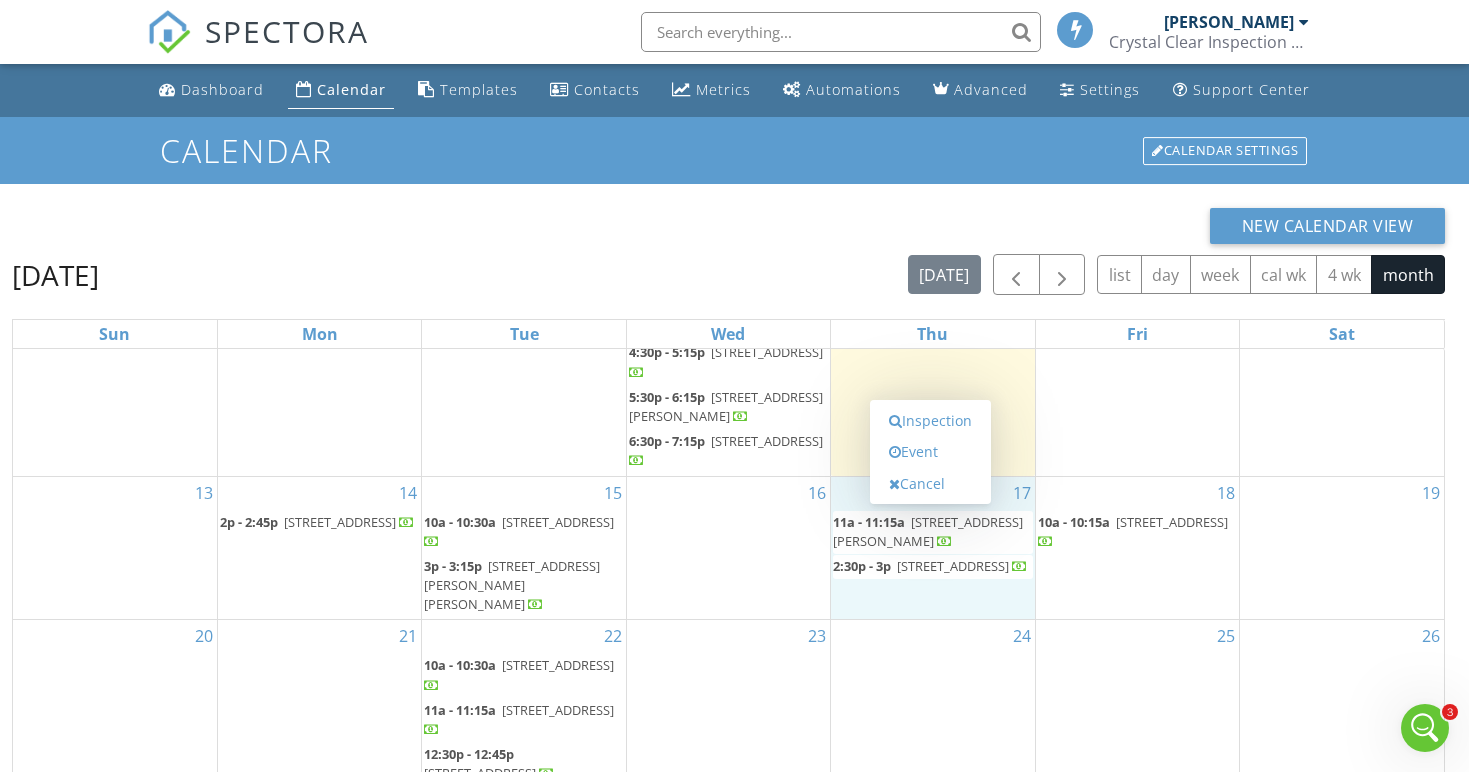 click on "New Calendar View       July 2025 today list day week cal wk 4 wk month Sun Mon Tue Wed Thu Fri Sat 29 30
12p - 12:45p
9545 Tavernier Dr, Boca Raton 33496
1 2 3 4 5
12p - 12:15p
121 Isle Verde Way, Palm Beach Gardens 33418
3p - 3:15p
1849 Mariners Ln, Weston 33327
6 7
8a - 10:30a
3740 56th Ave NE, Naples 34120
8 9
8a - 8:15a
1430 Lantana Dr, Weston 33326
9a - 9:15a" at bounding box center [734, 611] 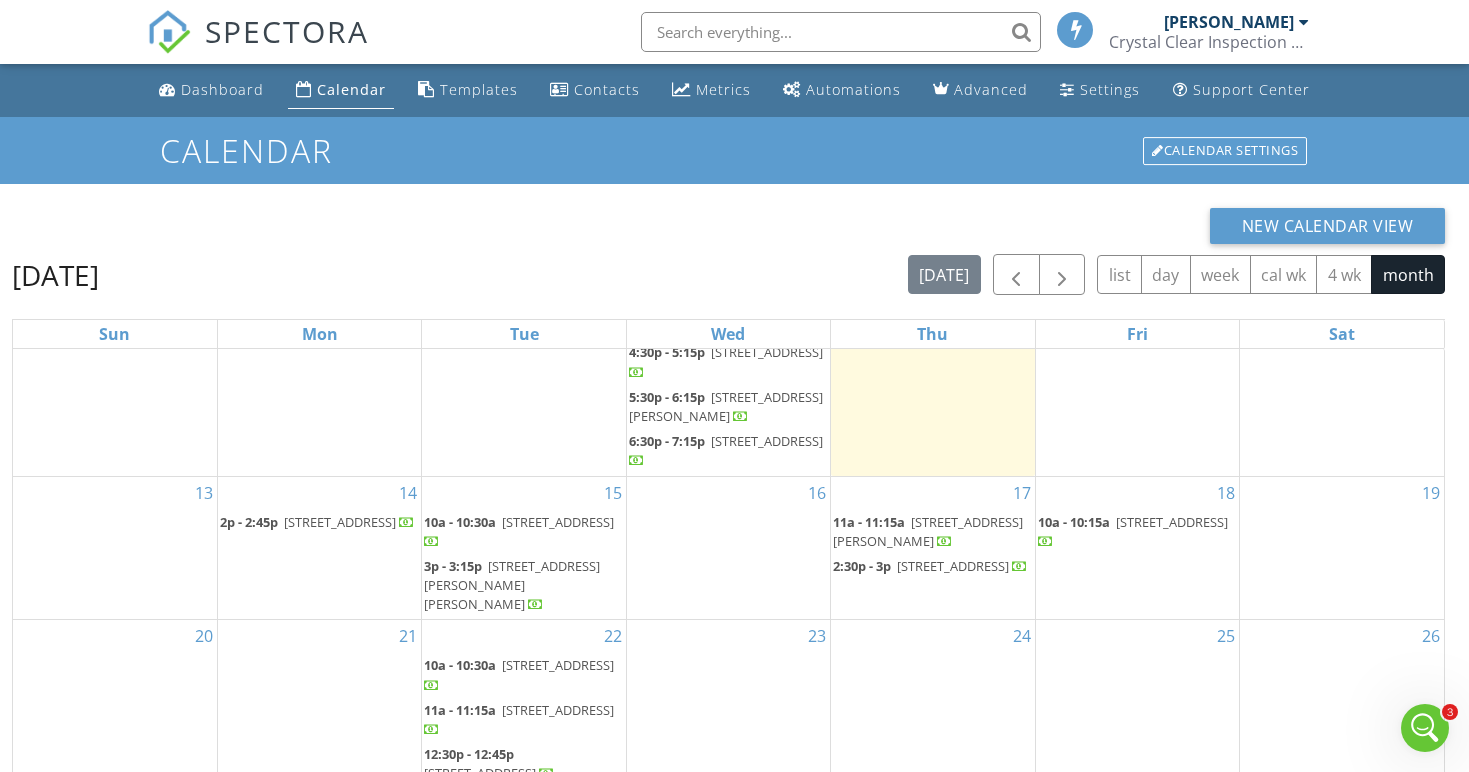 scroll, scrollTop: 1, scrollLeft: 0, axis: vertical 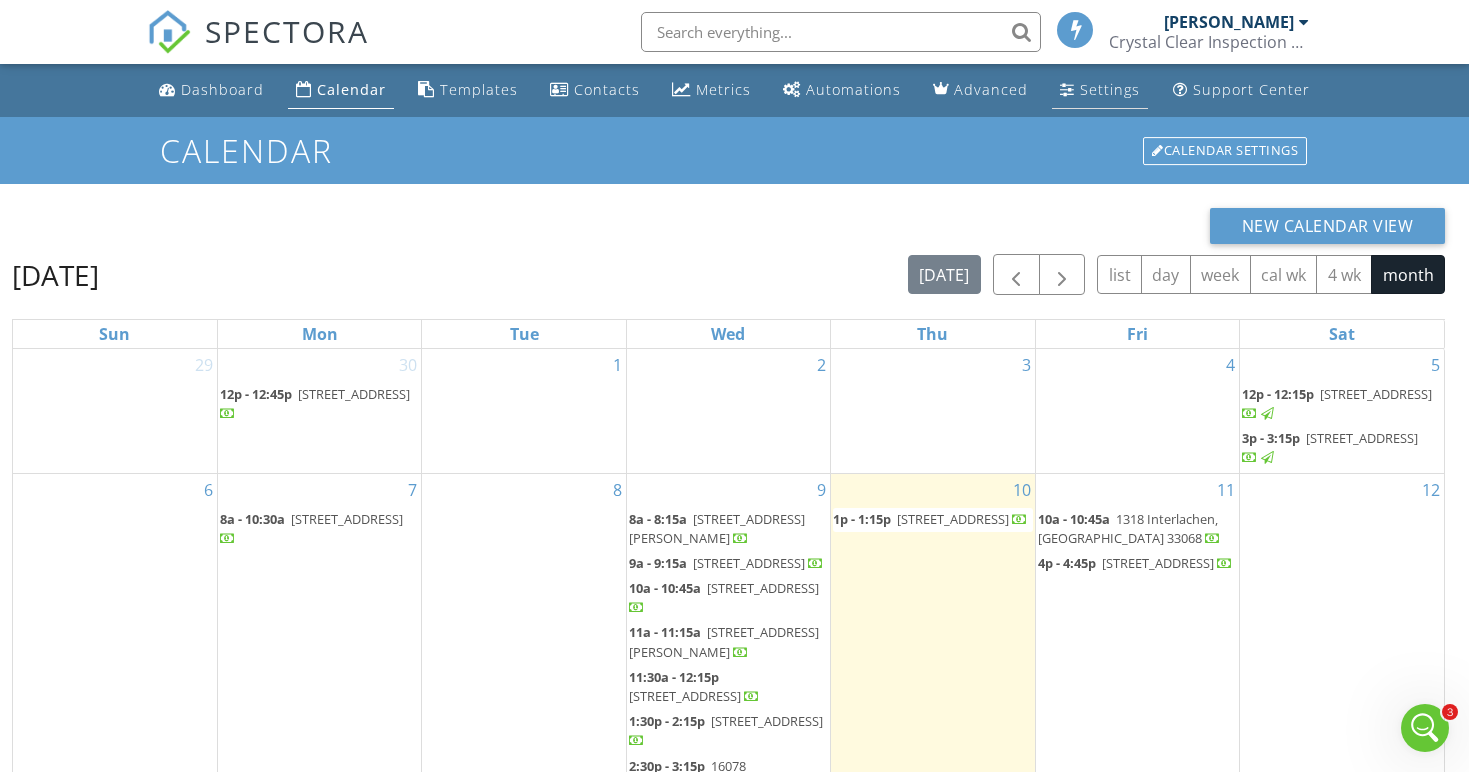 click on "Settings" at bounding box center (1110, 89) 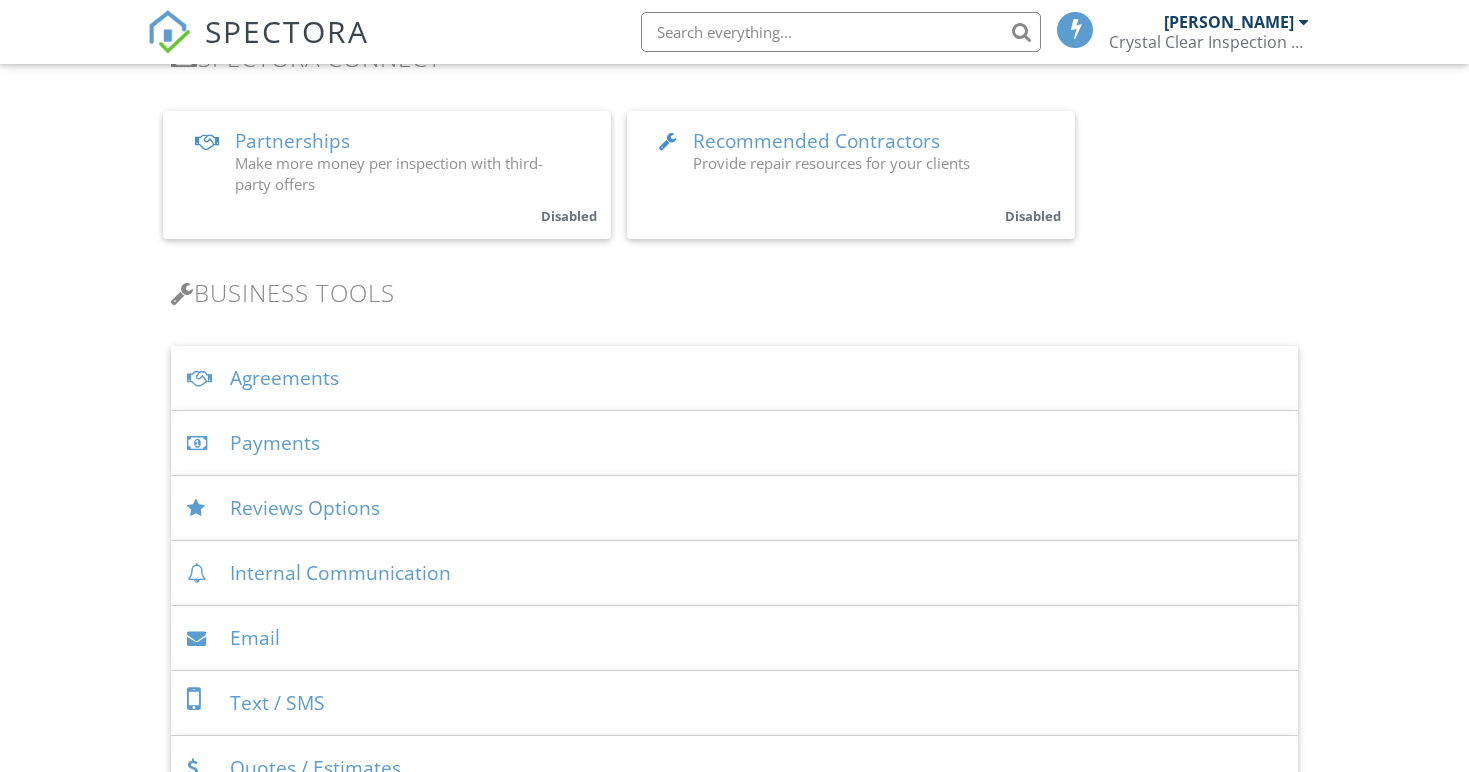 scroll, scrollTop: 541, scrollLeft: 0, axis: vertical 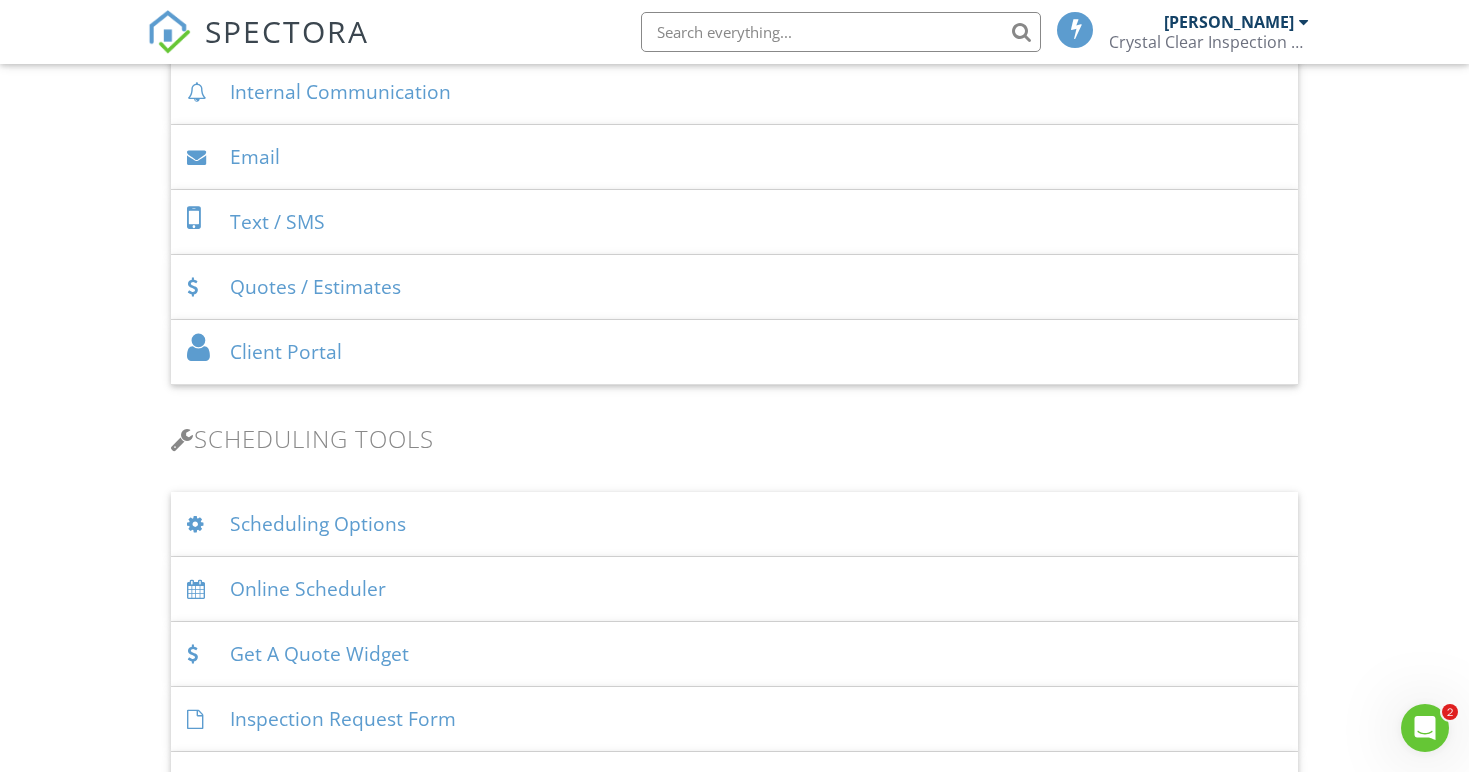 click on "Scheduling Options" at bounding box center (734, 524) 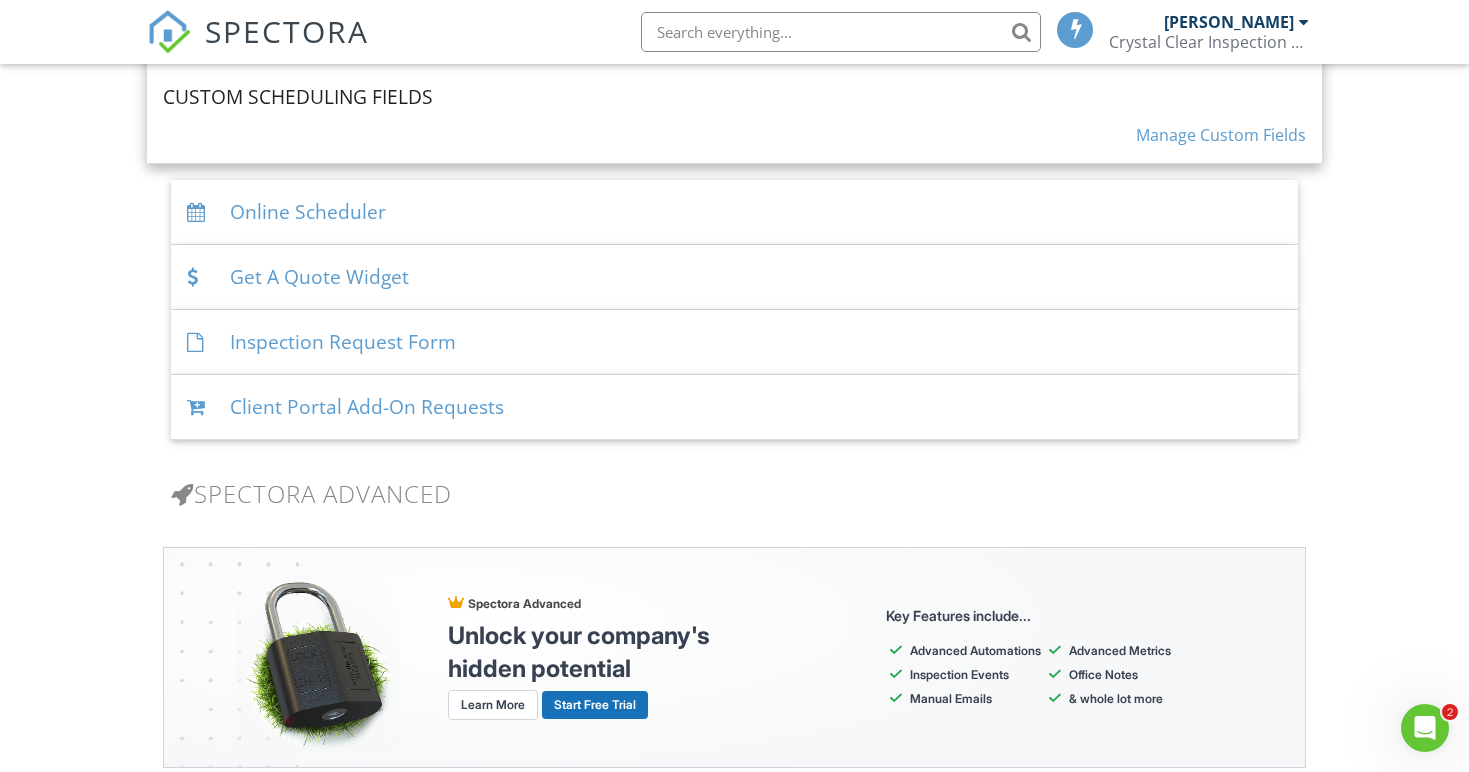 scroll, scrollTop: 1955, scrollLeft: 0, axis: vertical 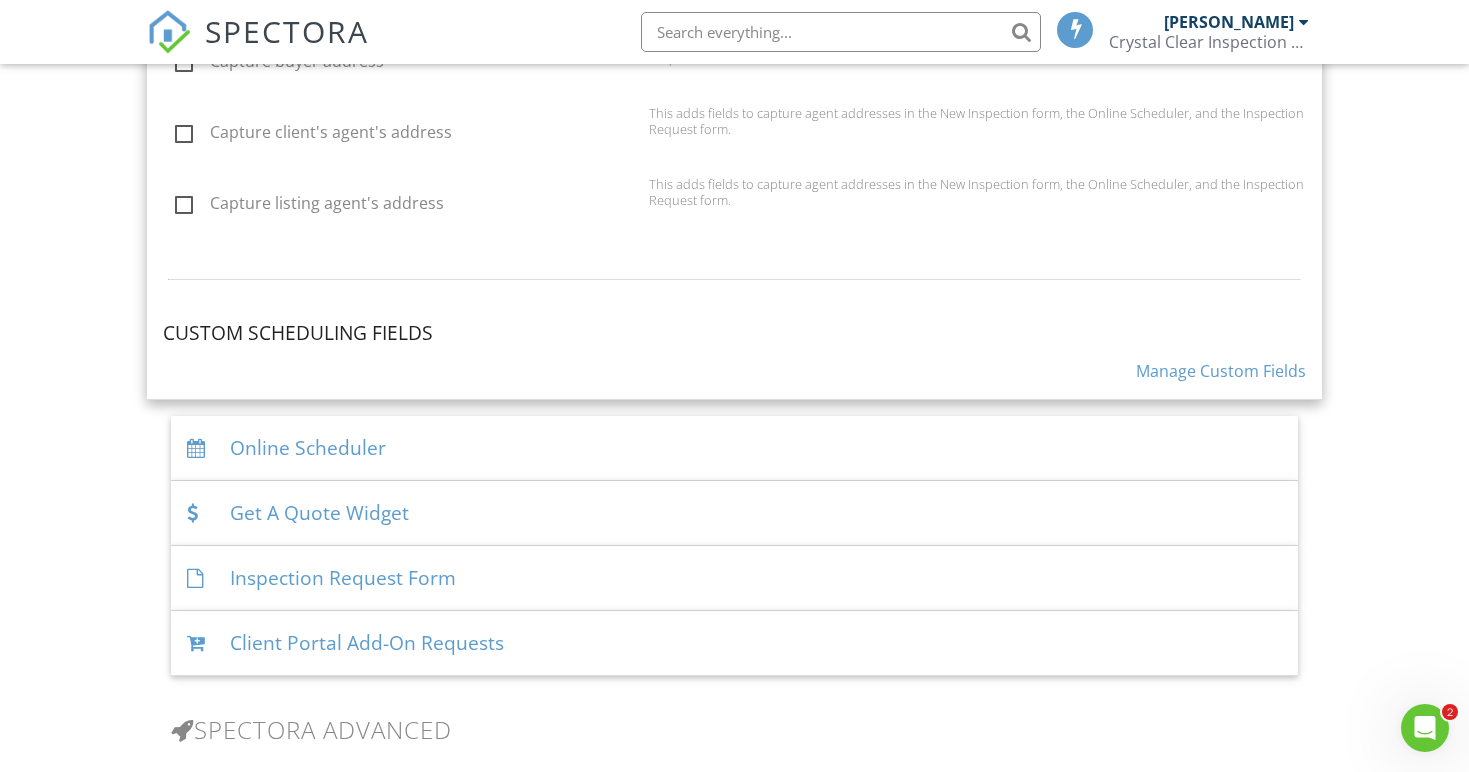 click on "Online Scheduler" at bounding box center (734, 448) 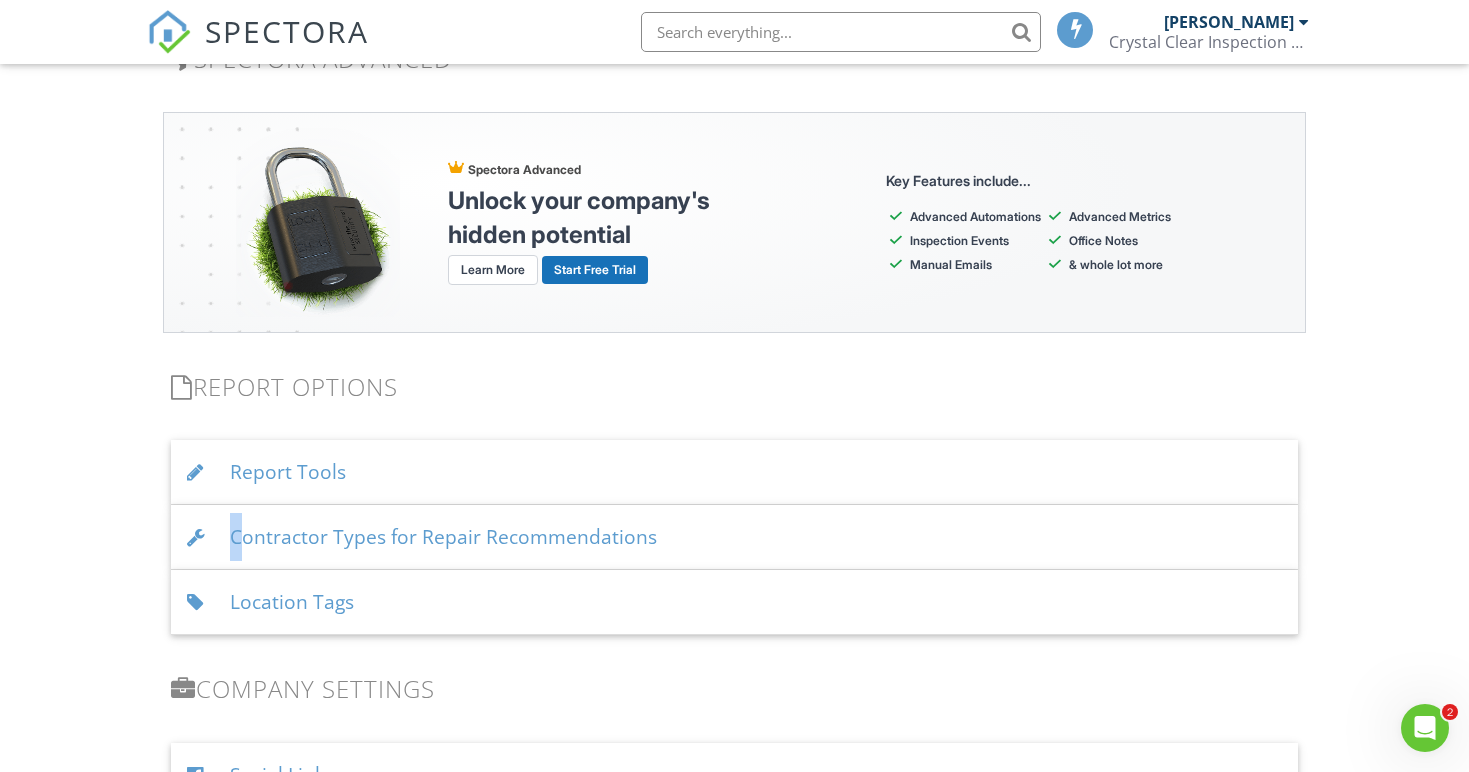 click on "Contractor Types for Repair Recommendations" at bounding box center [734, 537] 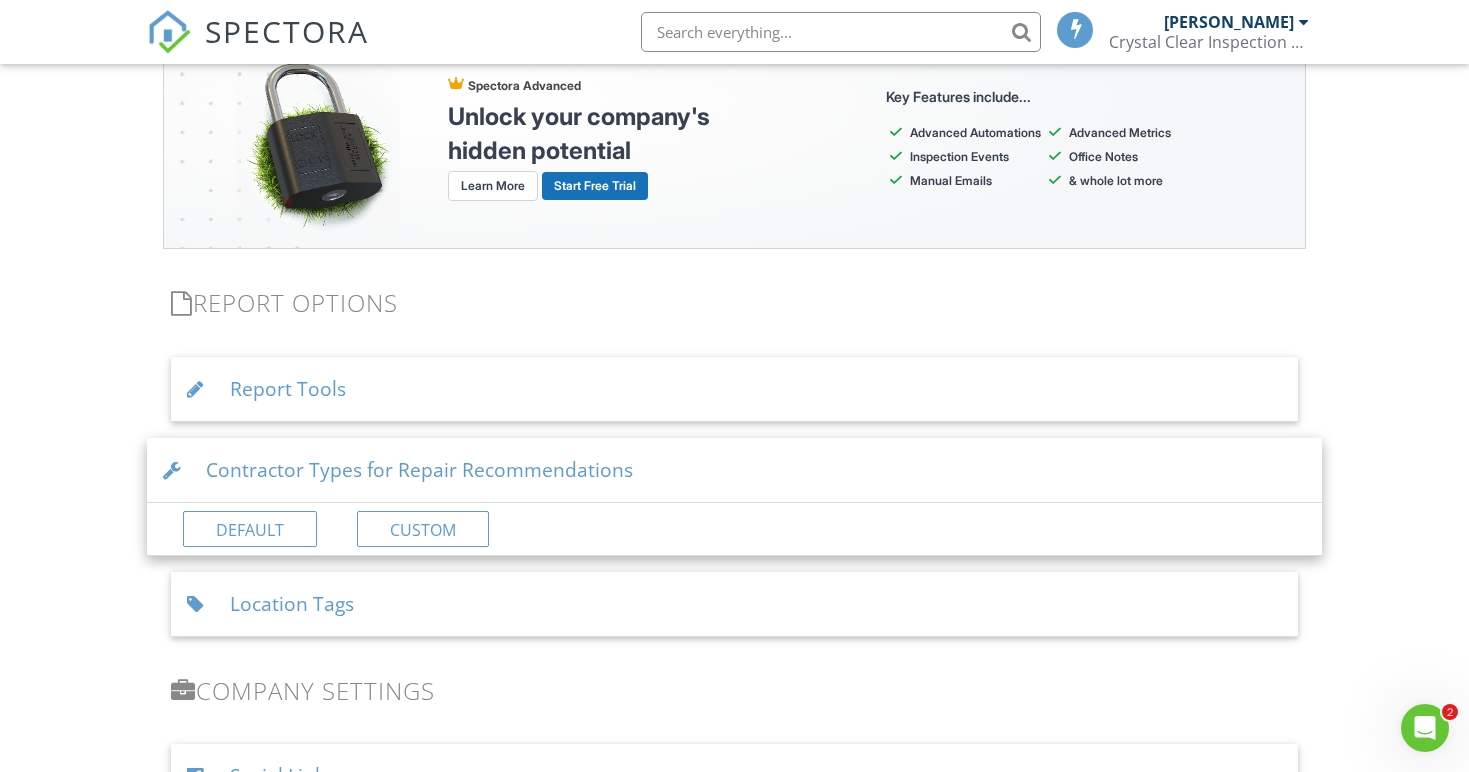 click on "Contractor Types for Repair Recommendations" at bounding box center [734, 470] 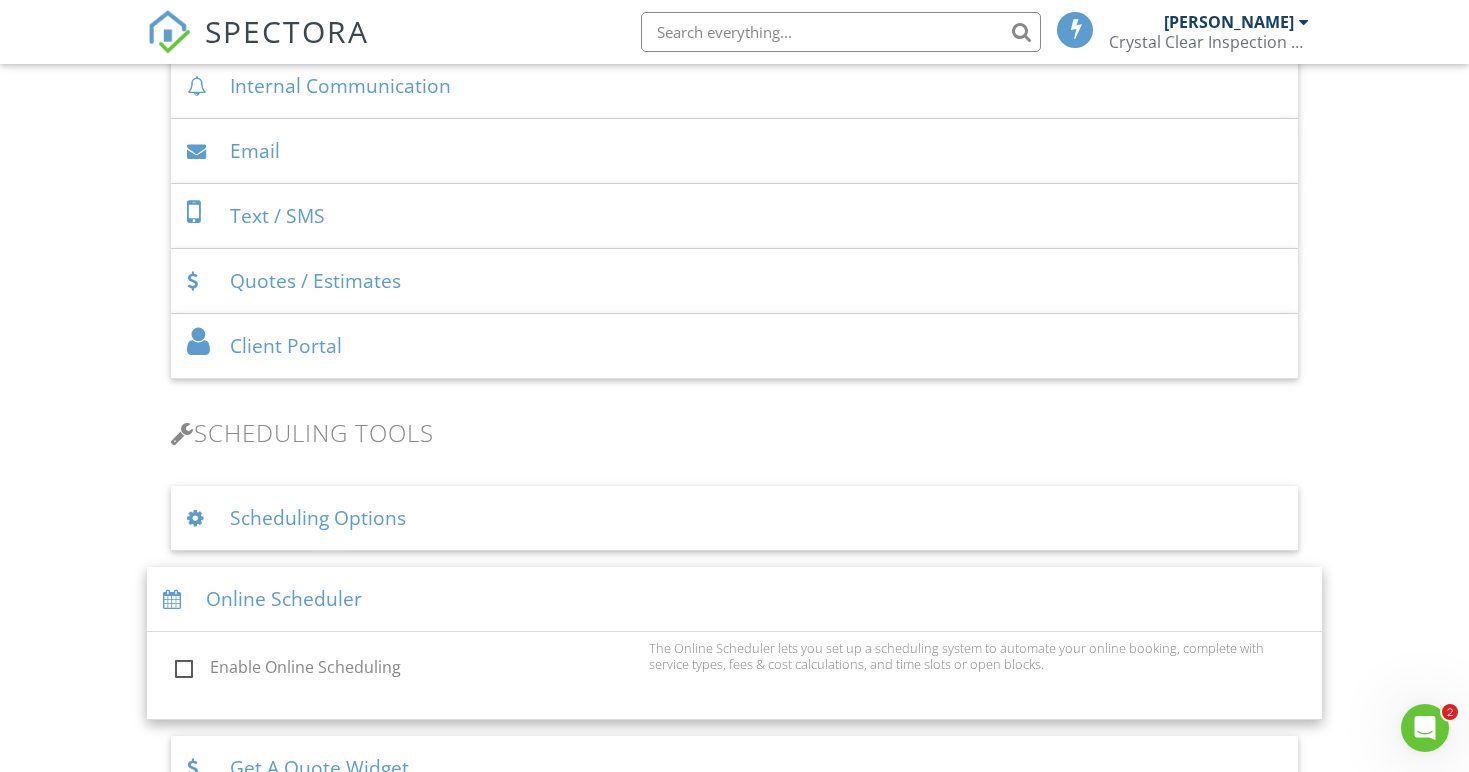 scroll, scrollTop: 959, scrollLeft: 0, axis: vertical 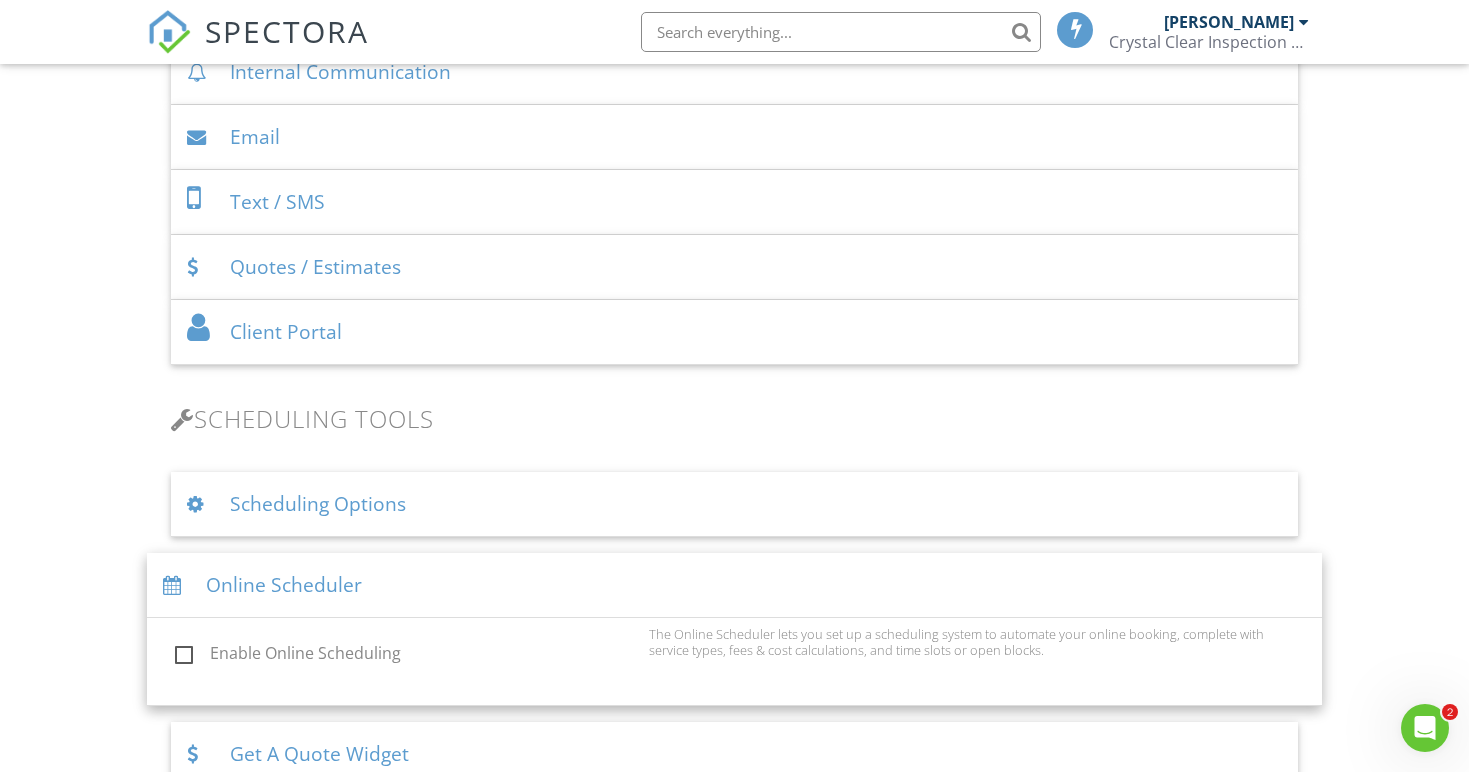click on "Online Scheduler" at bounding box center [734, 585] 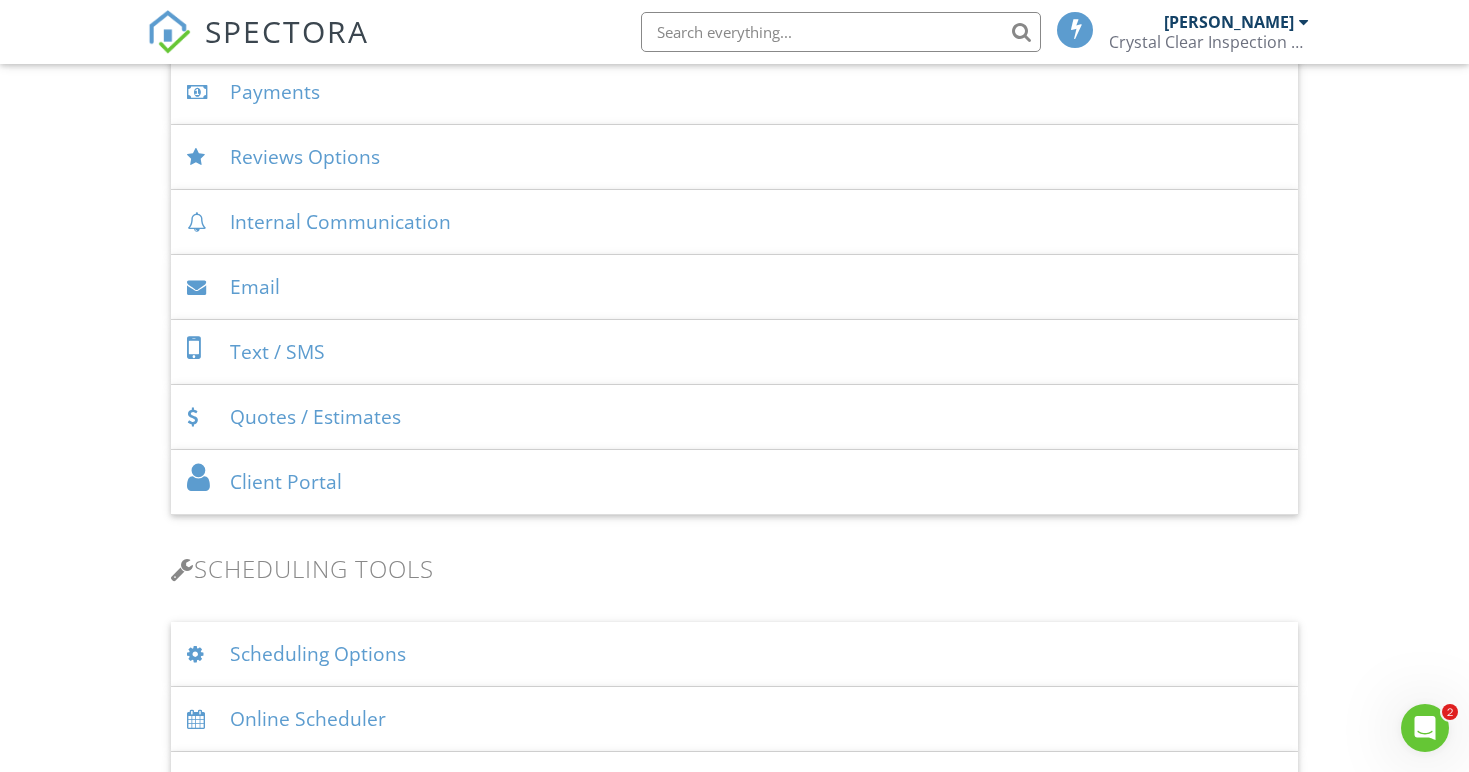 scroll, scrollTop: 809, scrollLeft: 0, axis: vertical 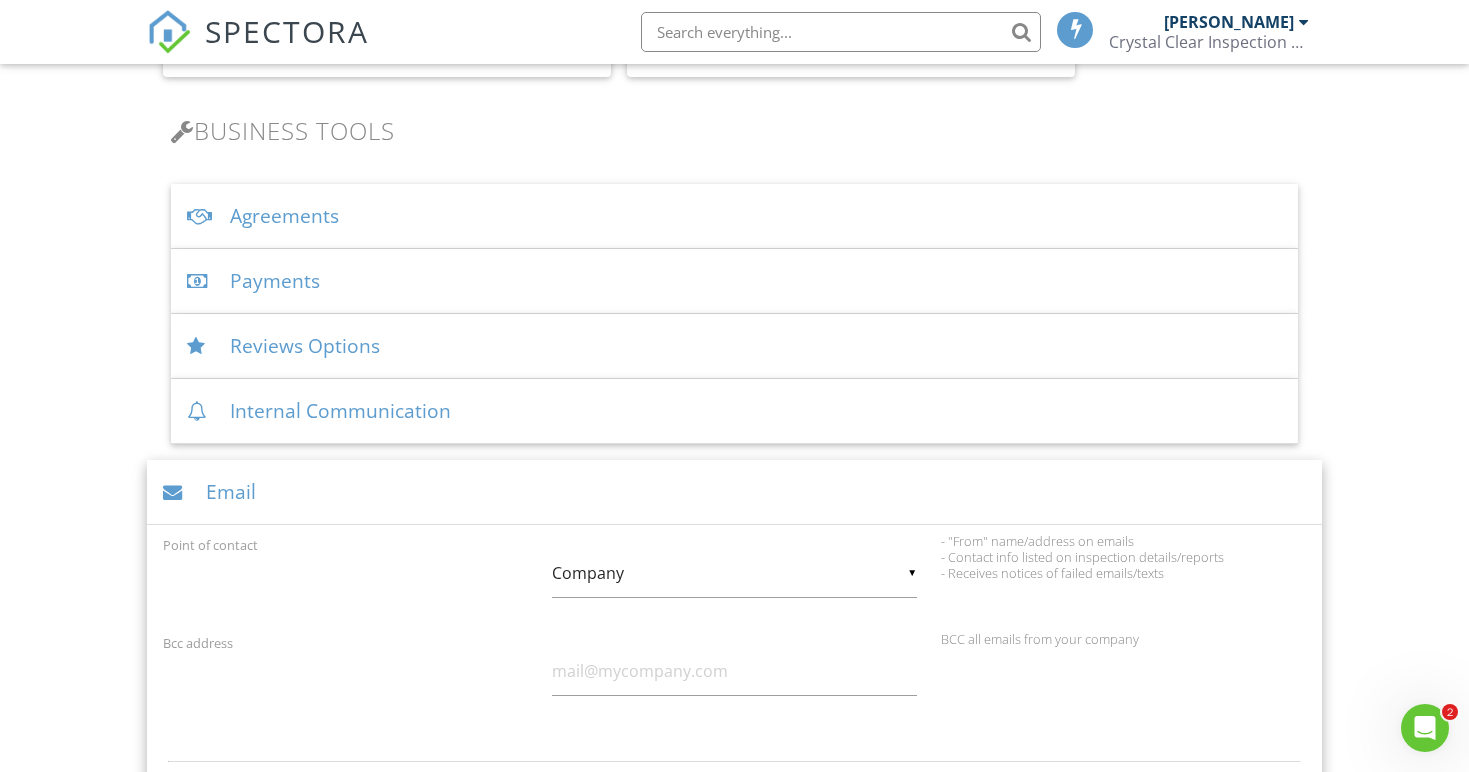 click on "Email" at bounding box center [734, 492] 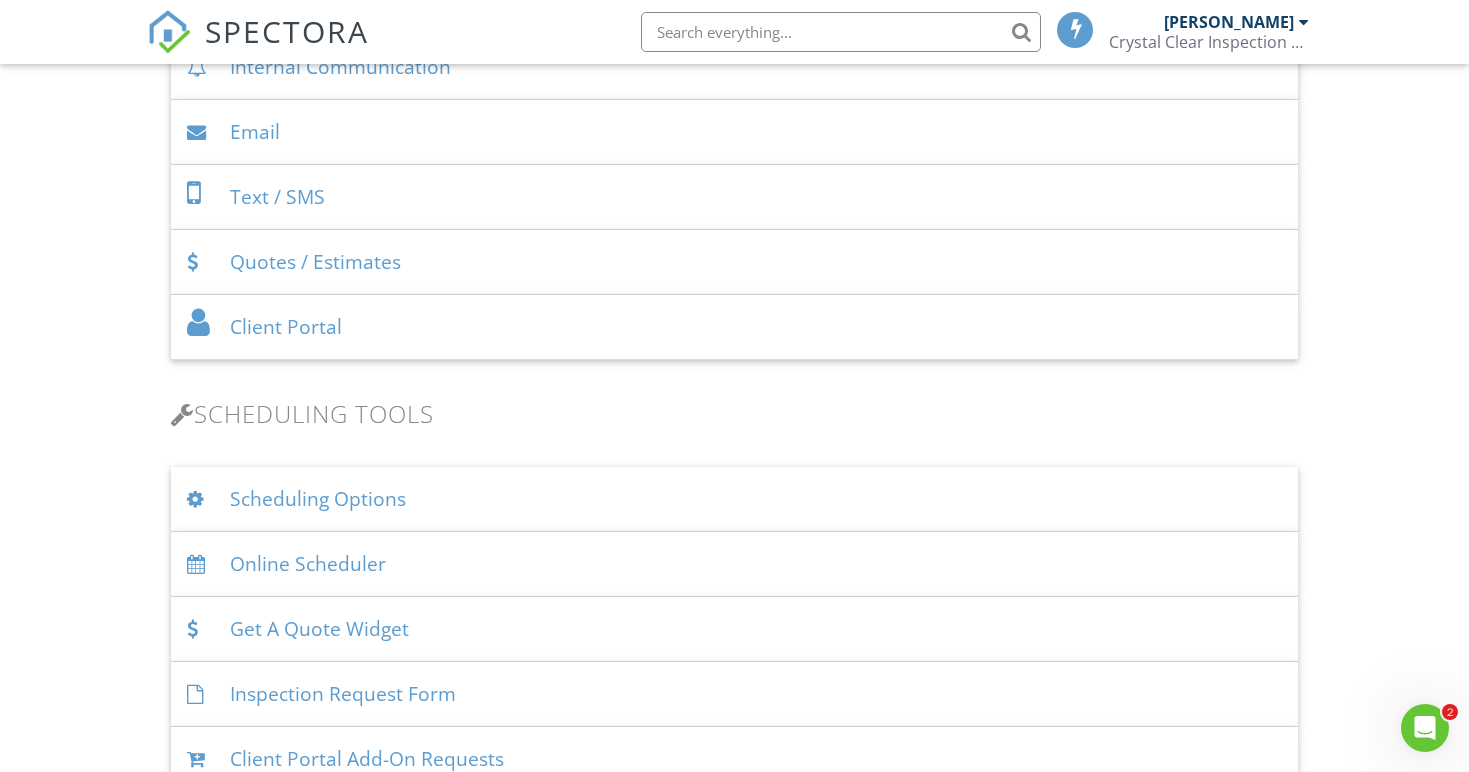 scroll, scrollTop: 1179, scrollLeft: 0, axis: vertical 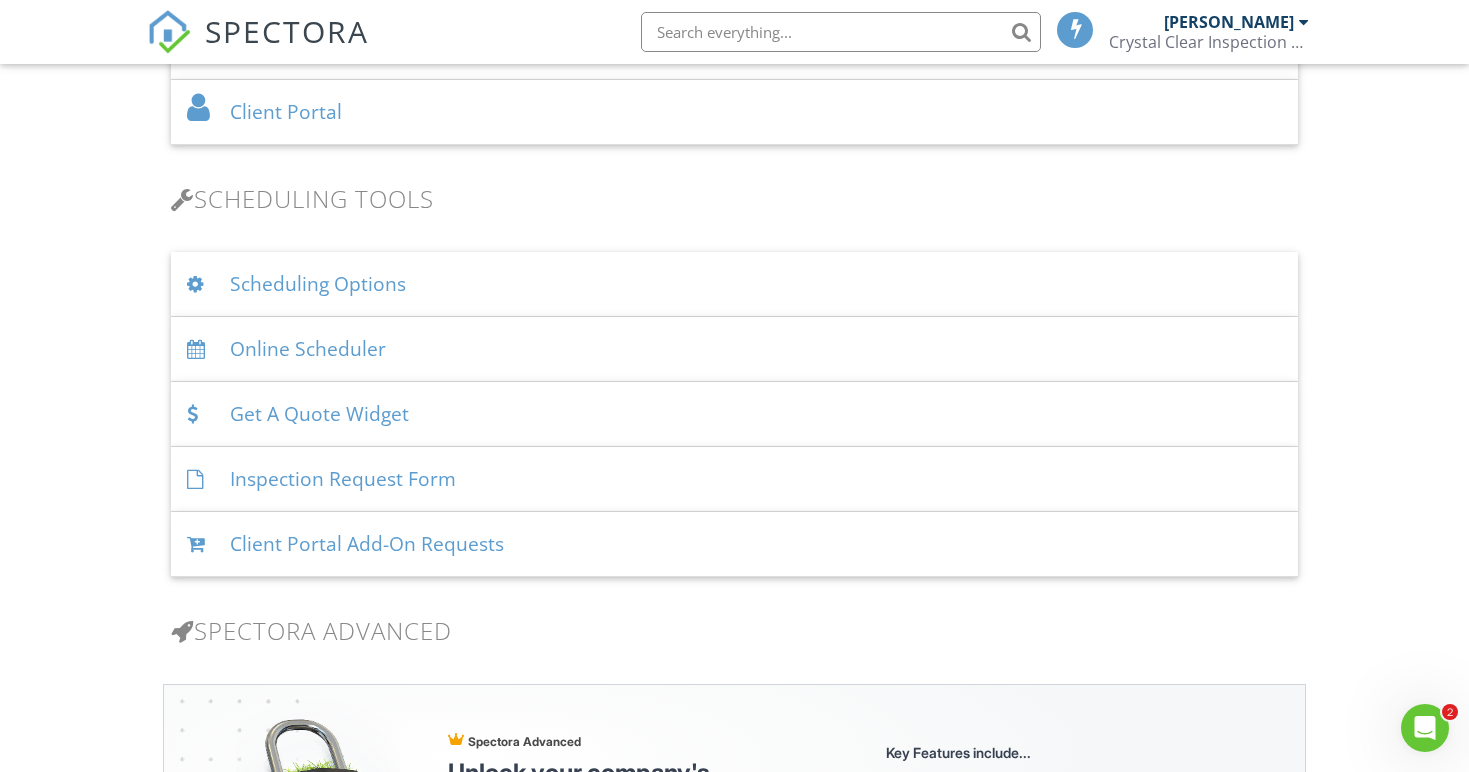 click on "Online Scheduler" at bounding box center (734, 349) 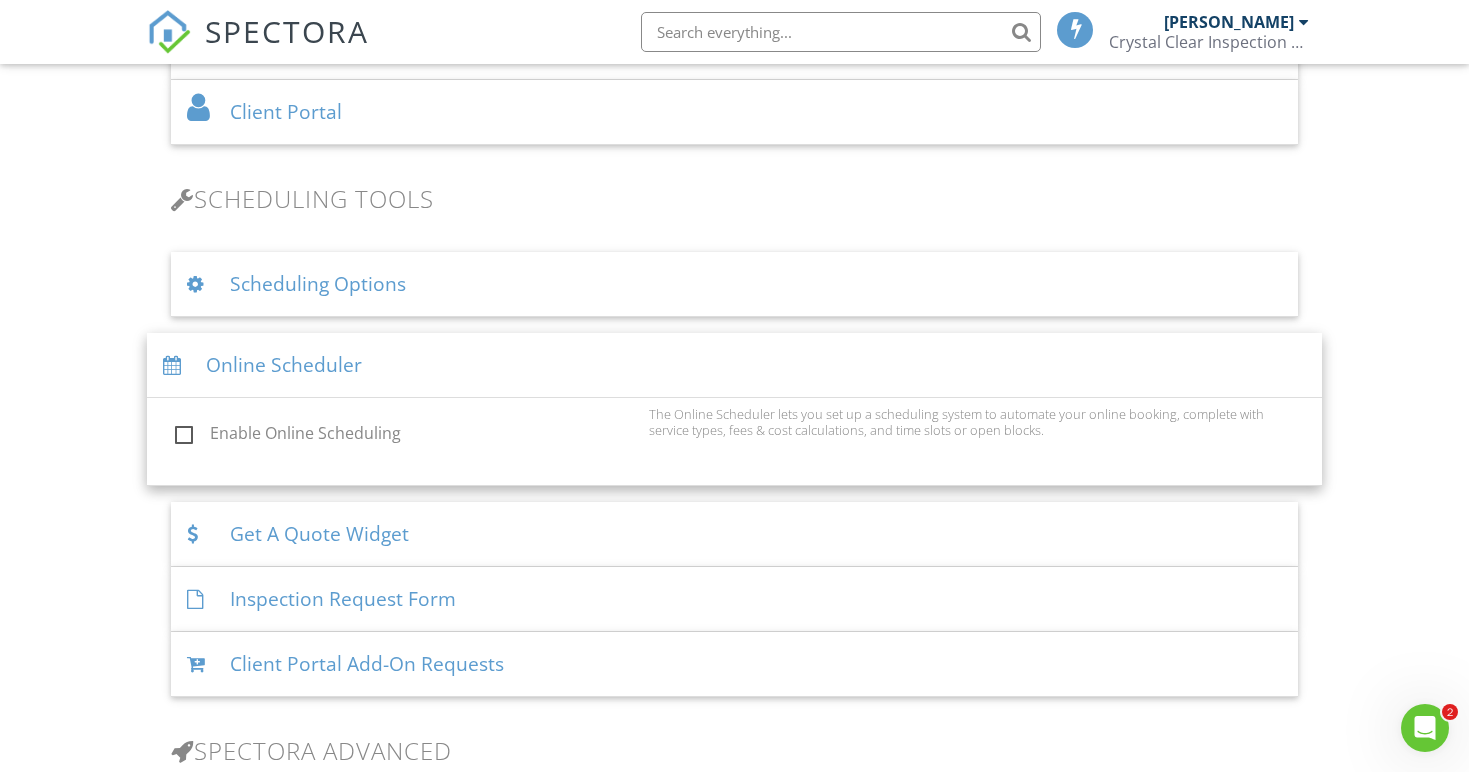 click on "Online Scheduler" at bounding box center [734, 365] 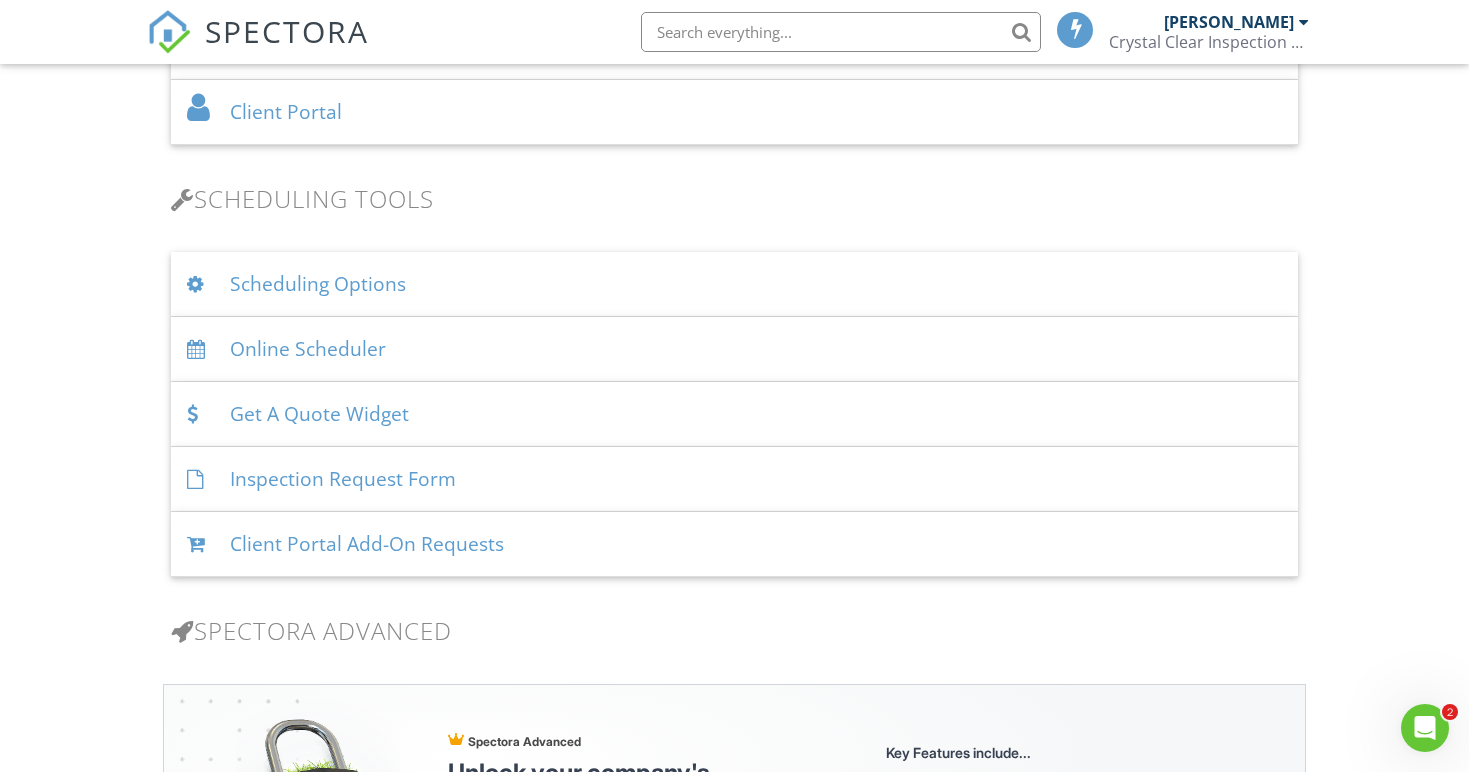 click on "Scheduling Options" at bounding box center (734, 284) 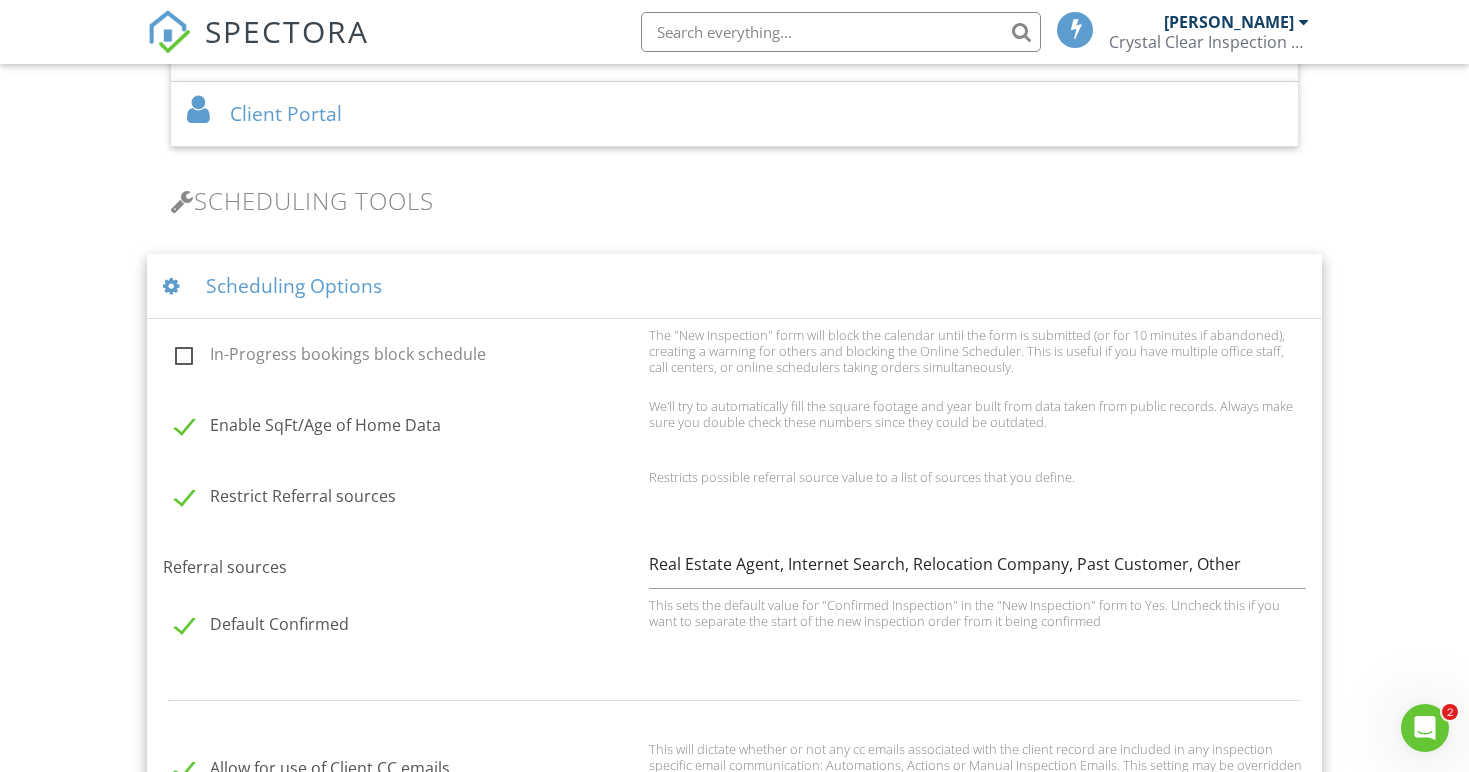 scroll, scrollTop: 1057, scrollLeft: 0, axis: vertical 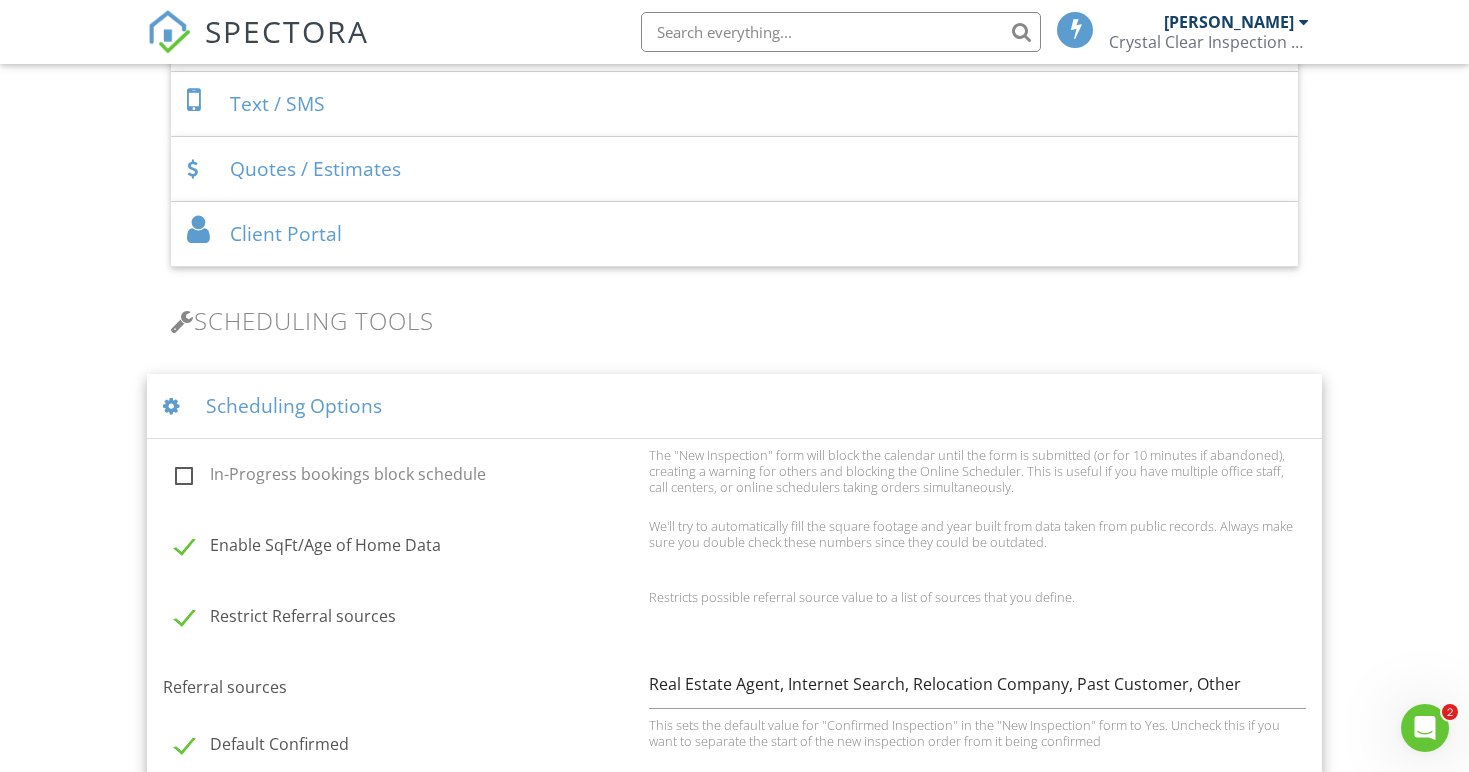 click on "Scheduling Options" at bounding box center (734, 406) 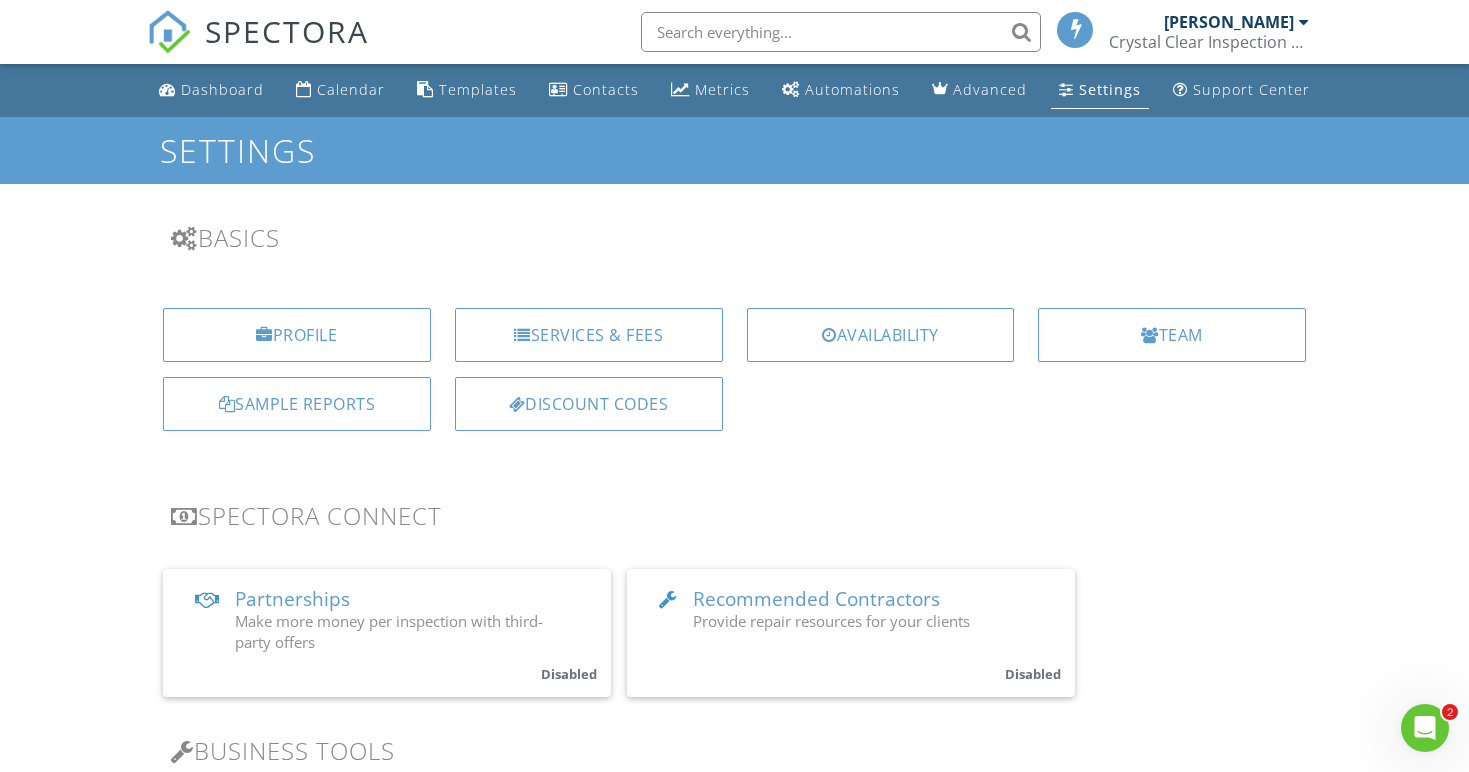 scroll, scrollTop: 0, scrollLeft: 0, axis: both 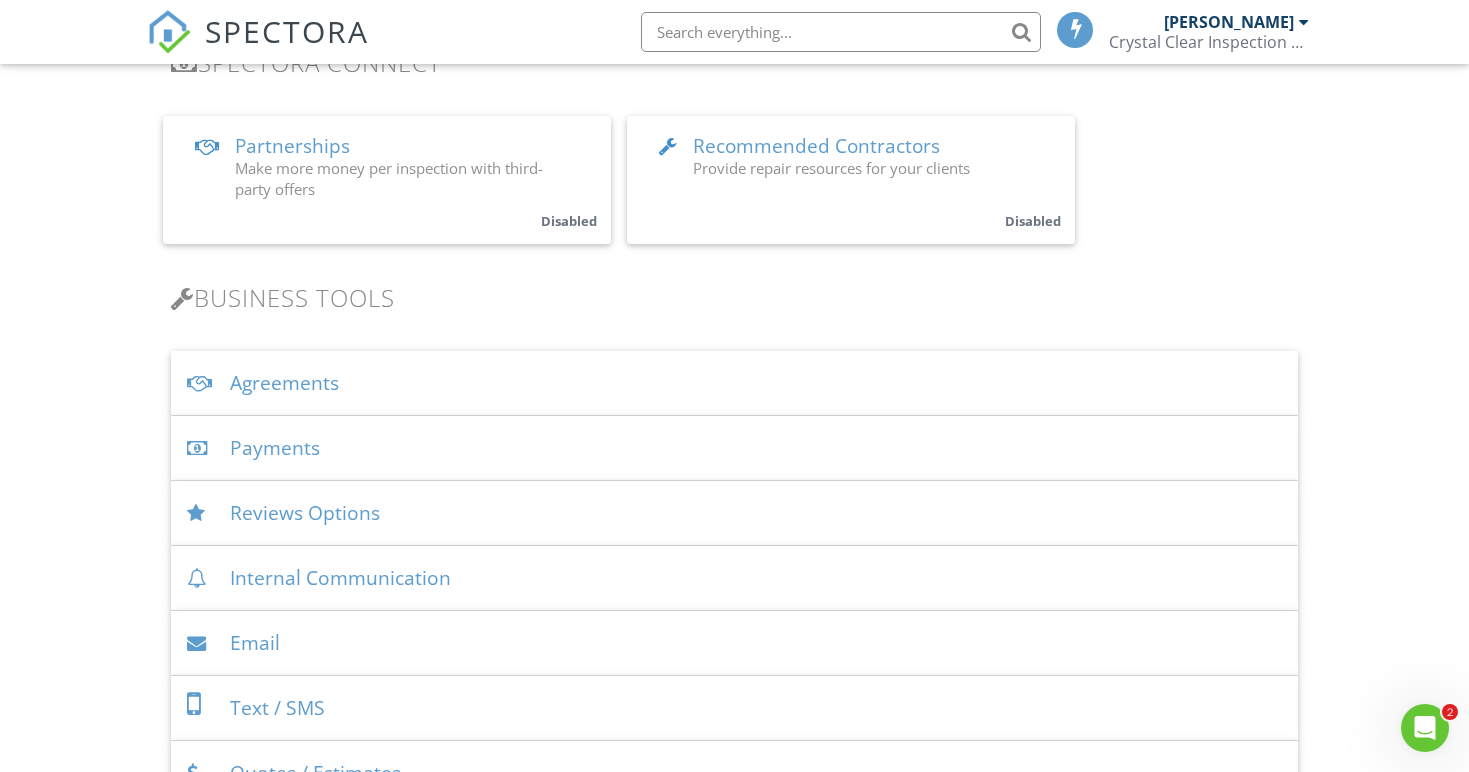 click on "Agreements" at bounding box center (734, 383) 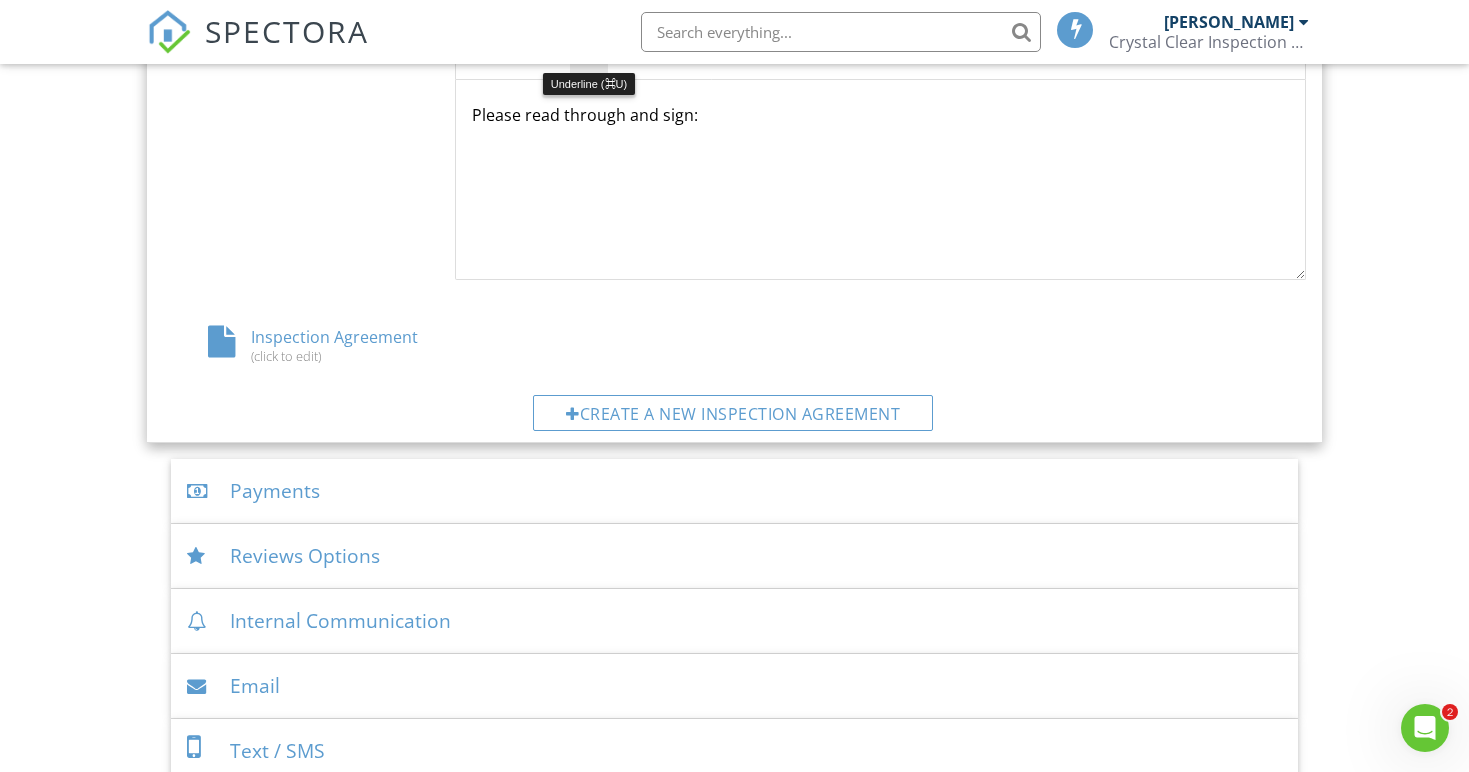scroll, scrollTop: 1199, scrollLeft: 0, axis: vertical 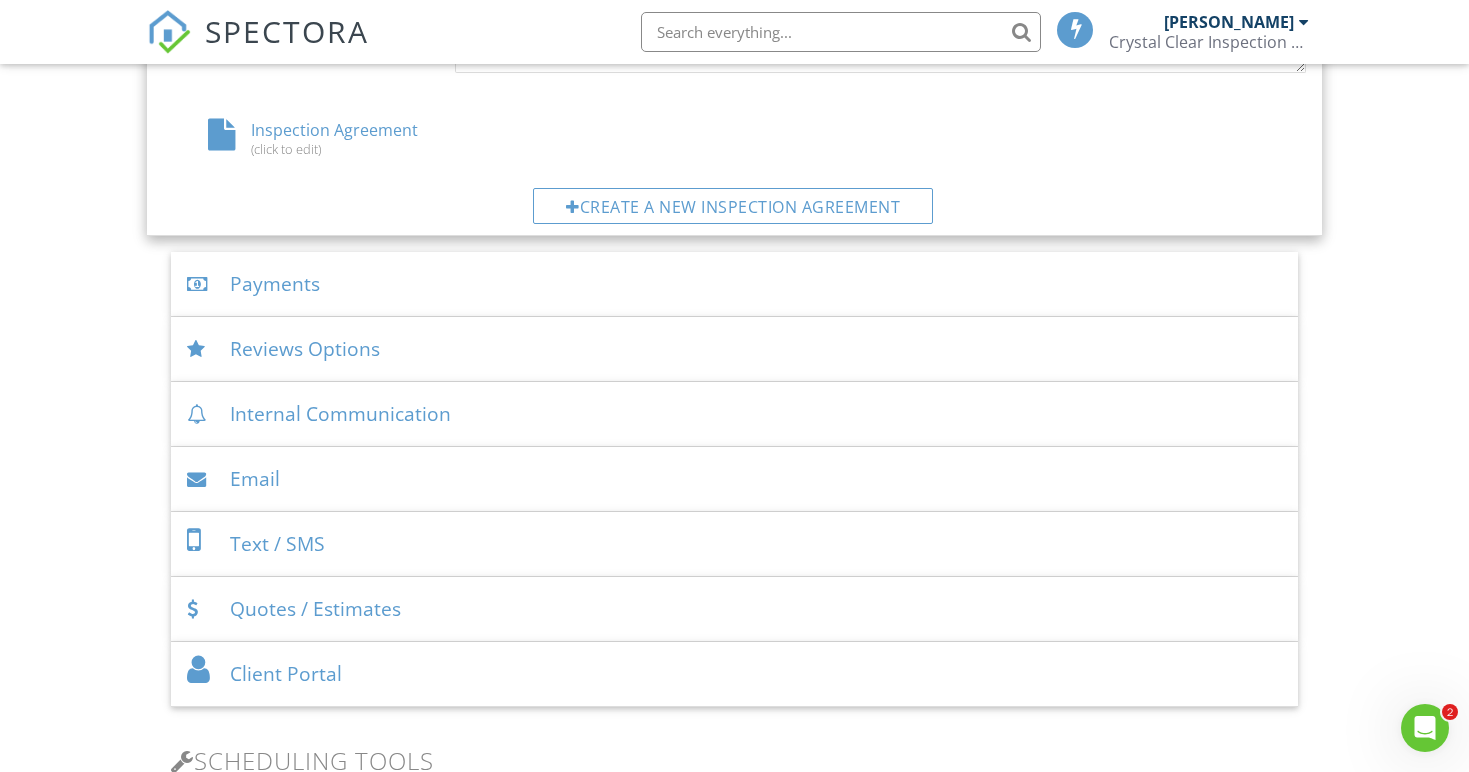 click on "Quotes / Estimates" at bounding box center (734, 609) 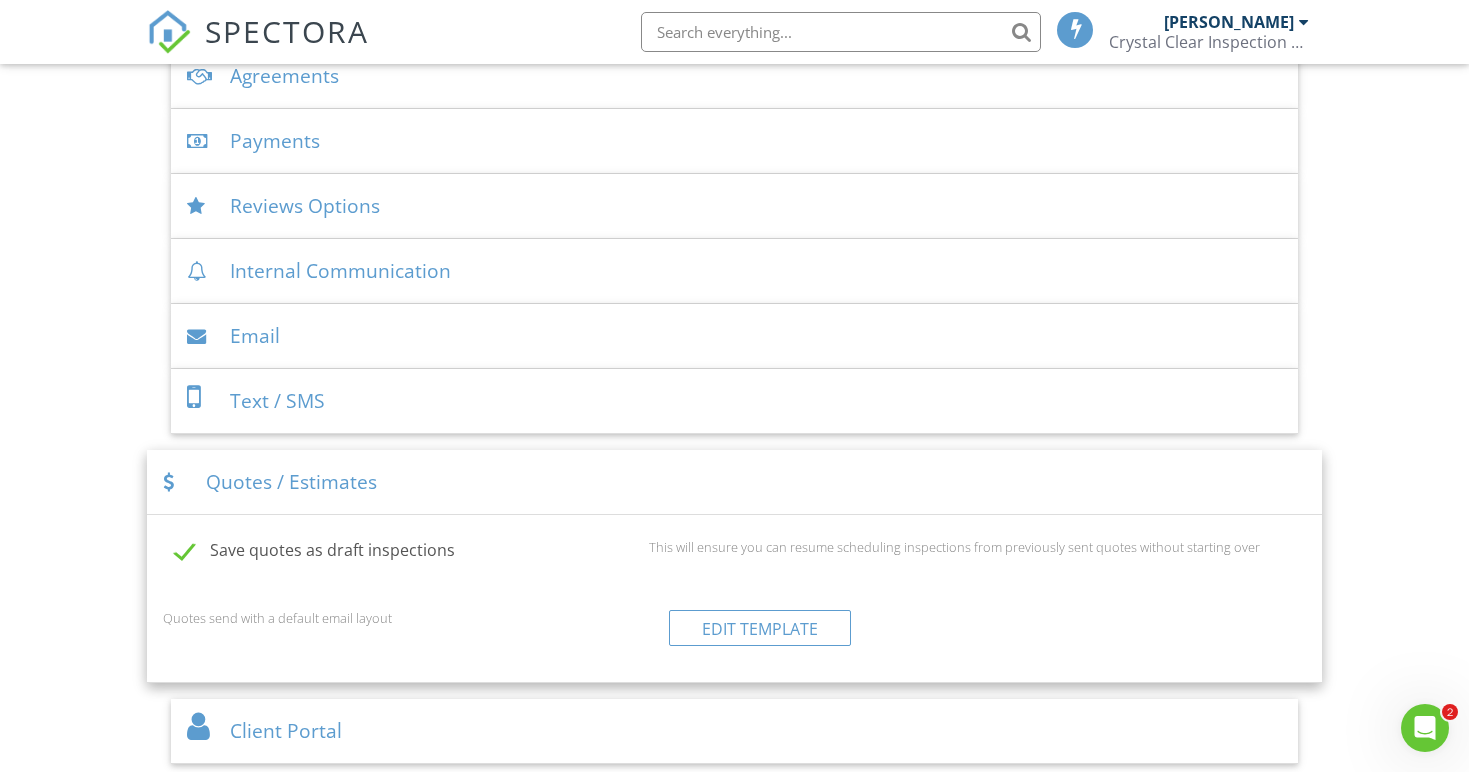 scroll, scrollTop: 810, scrollLeft: 0, axis: vertical 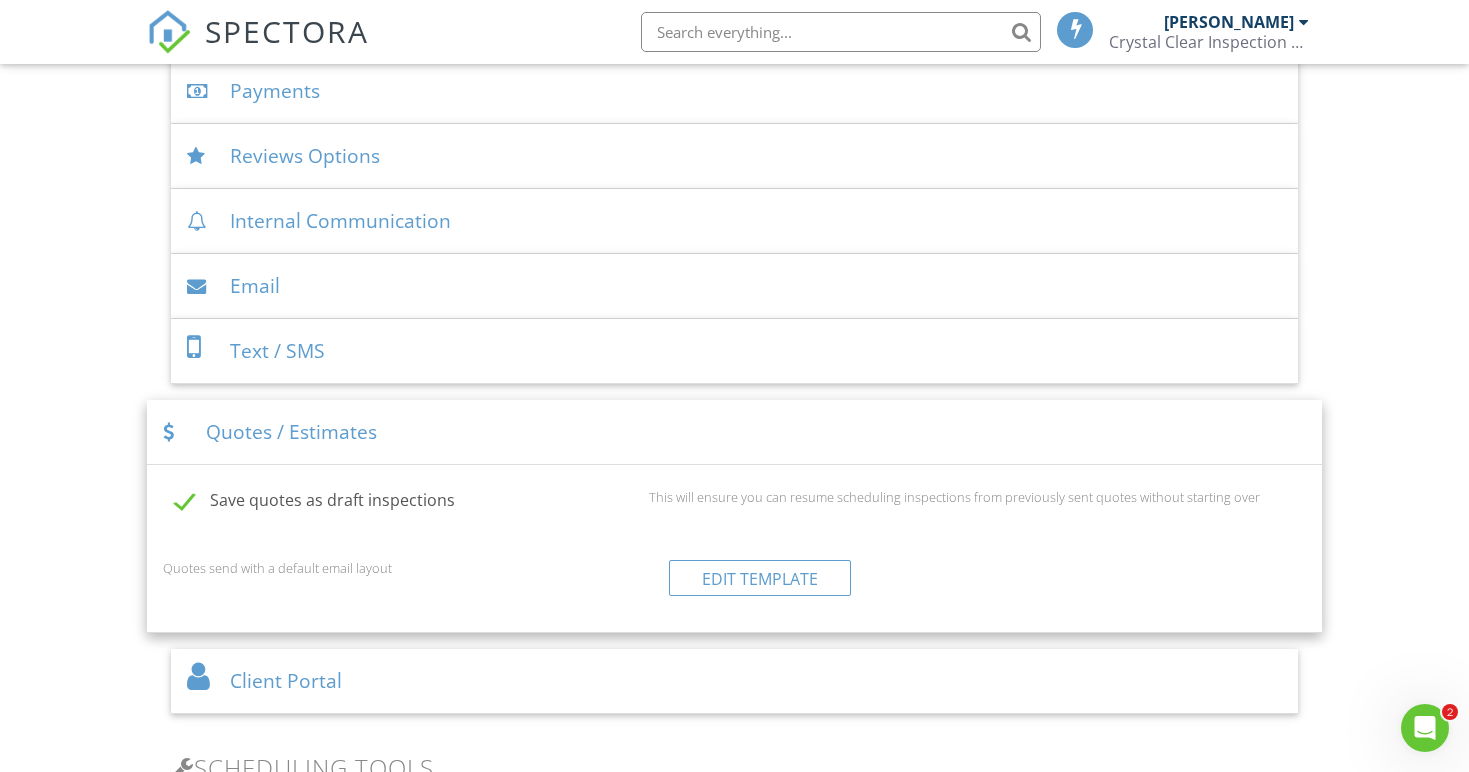 click on "Quotes / Estimates" at bounding box center [734, 432] 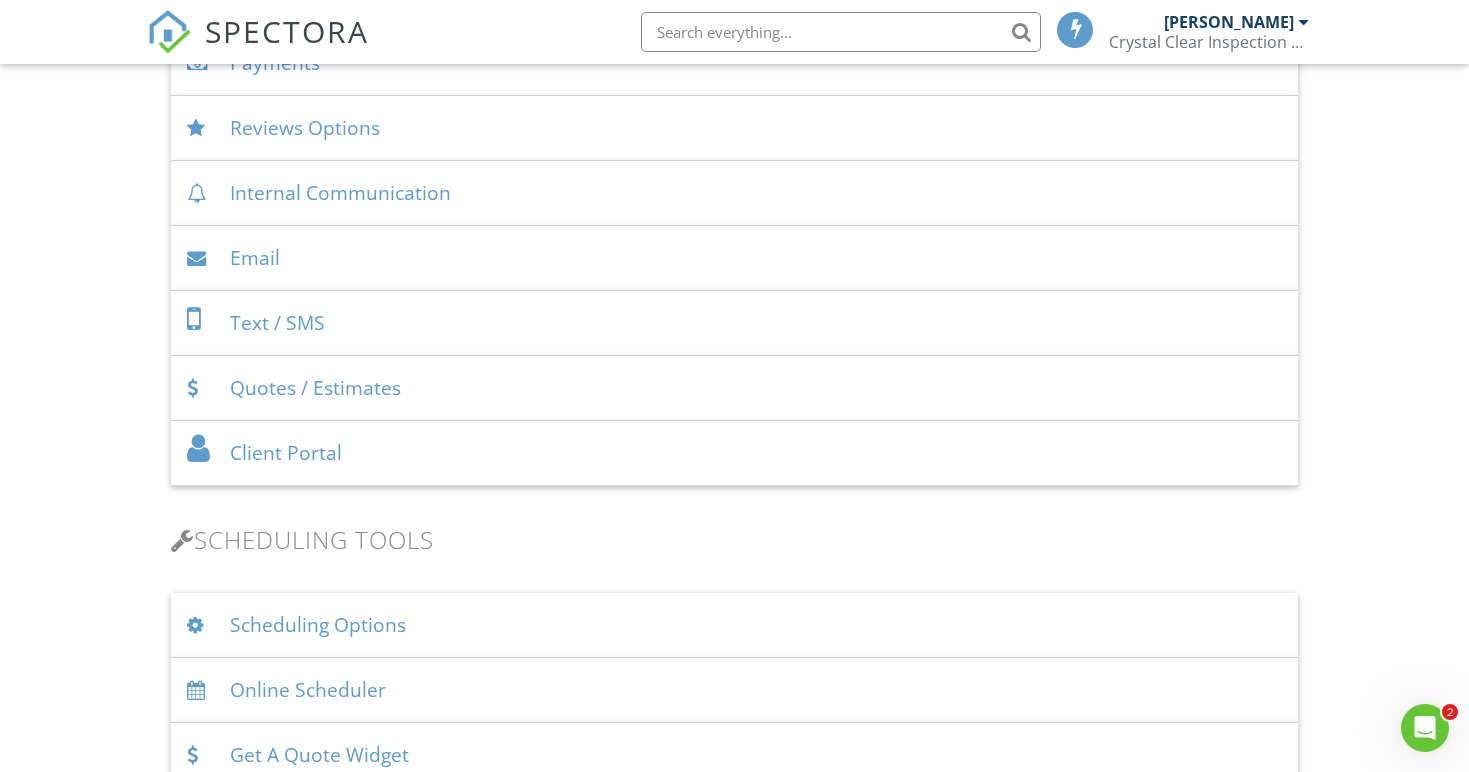 scroll, scrollTop: 843, scrollLeft: 0, axis: vertical 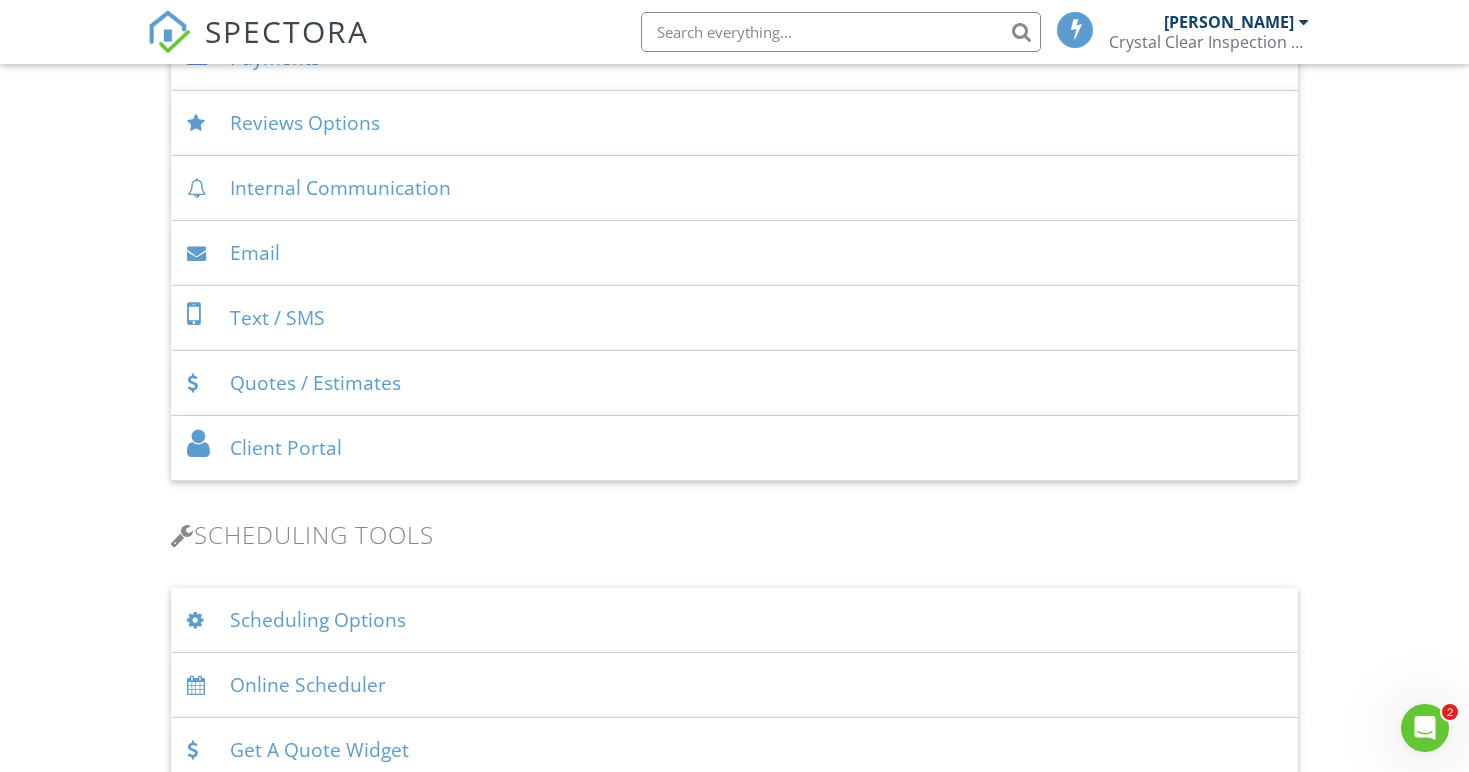 click on "Email" at bounding box center [734, 253] 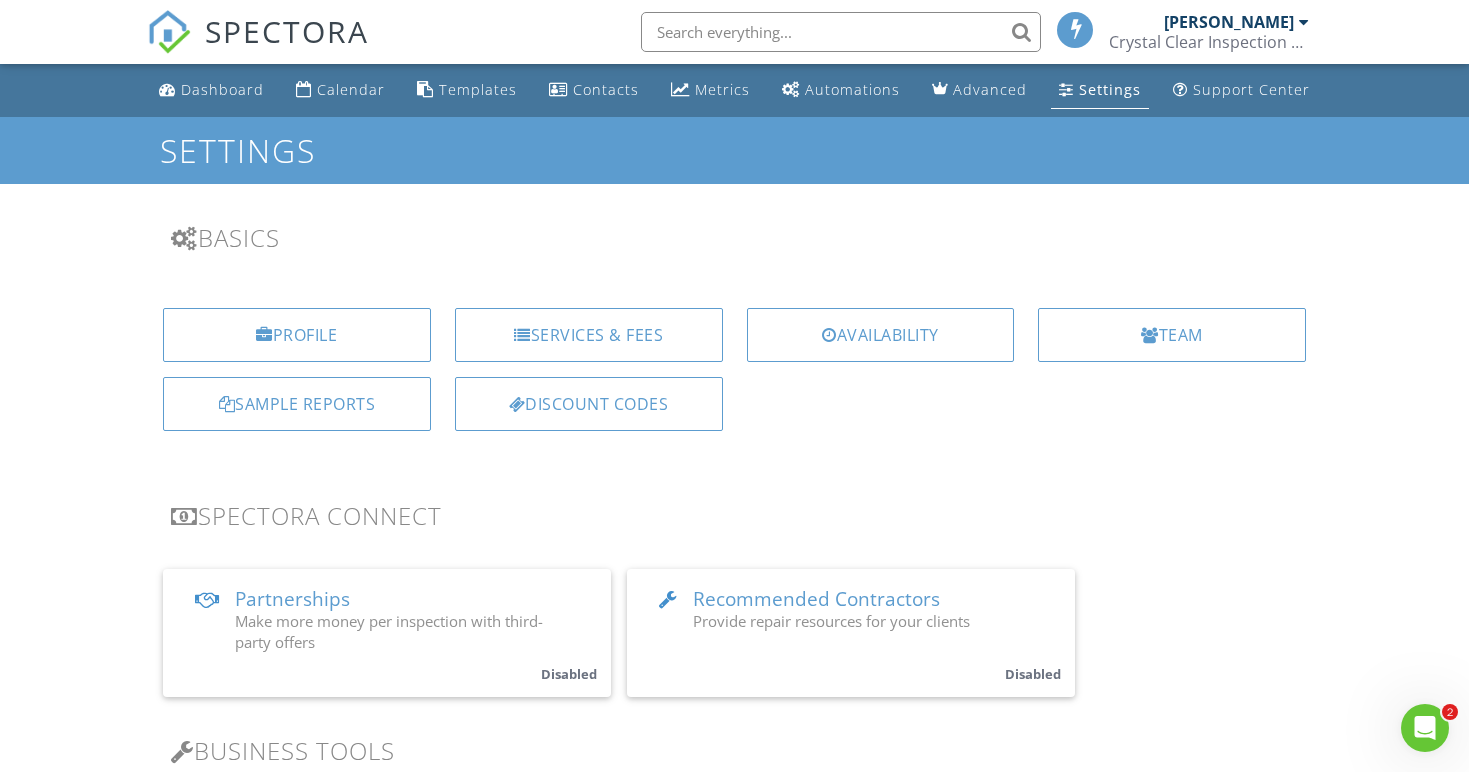 scroll, scrollTop: 0, scrollLeft: 0, axis: both 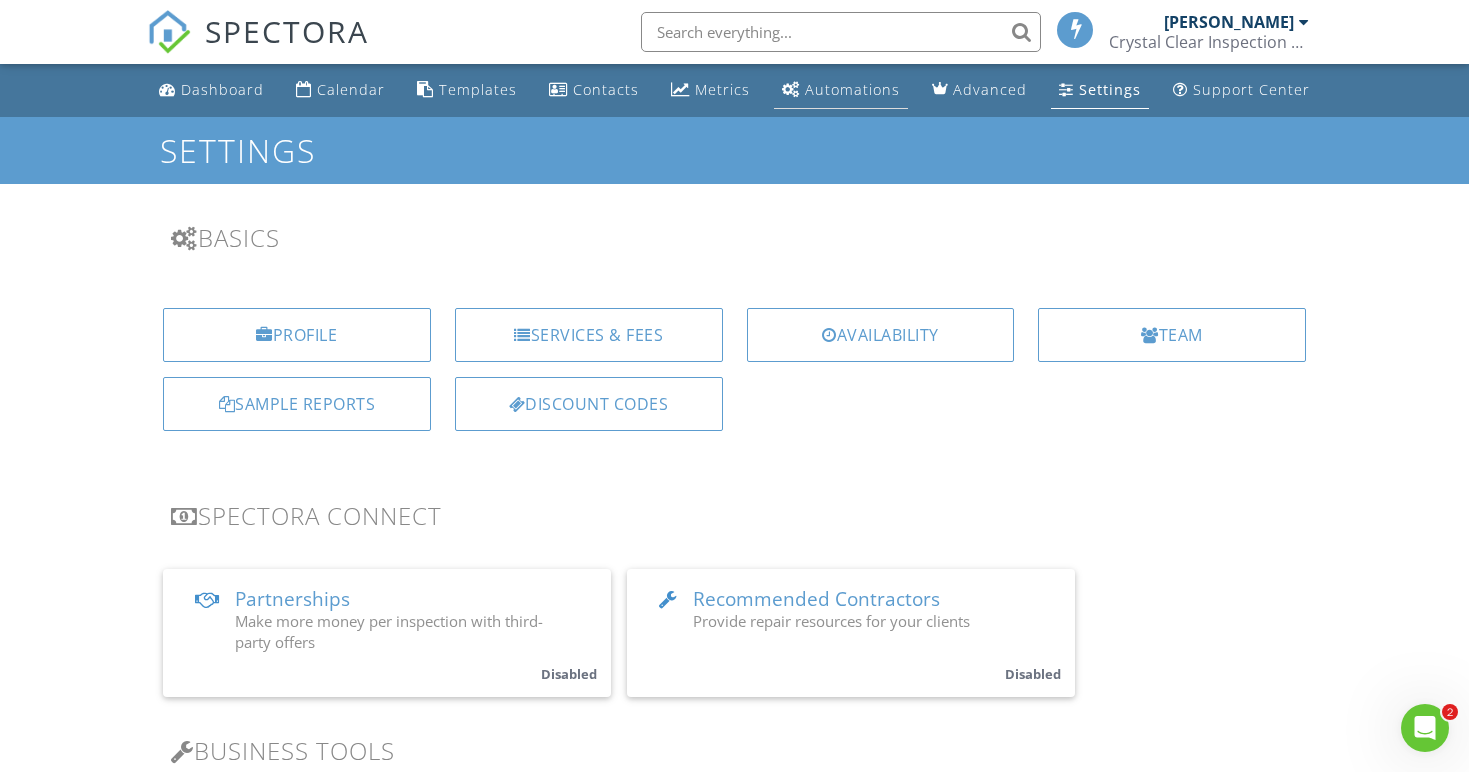 click on "Automations" at bounding box center [852, 89] 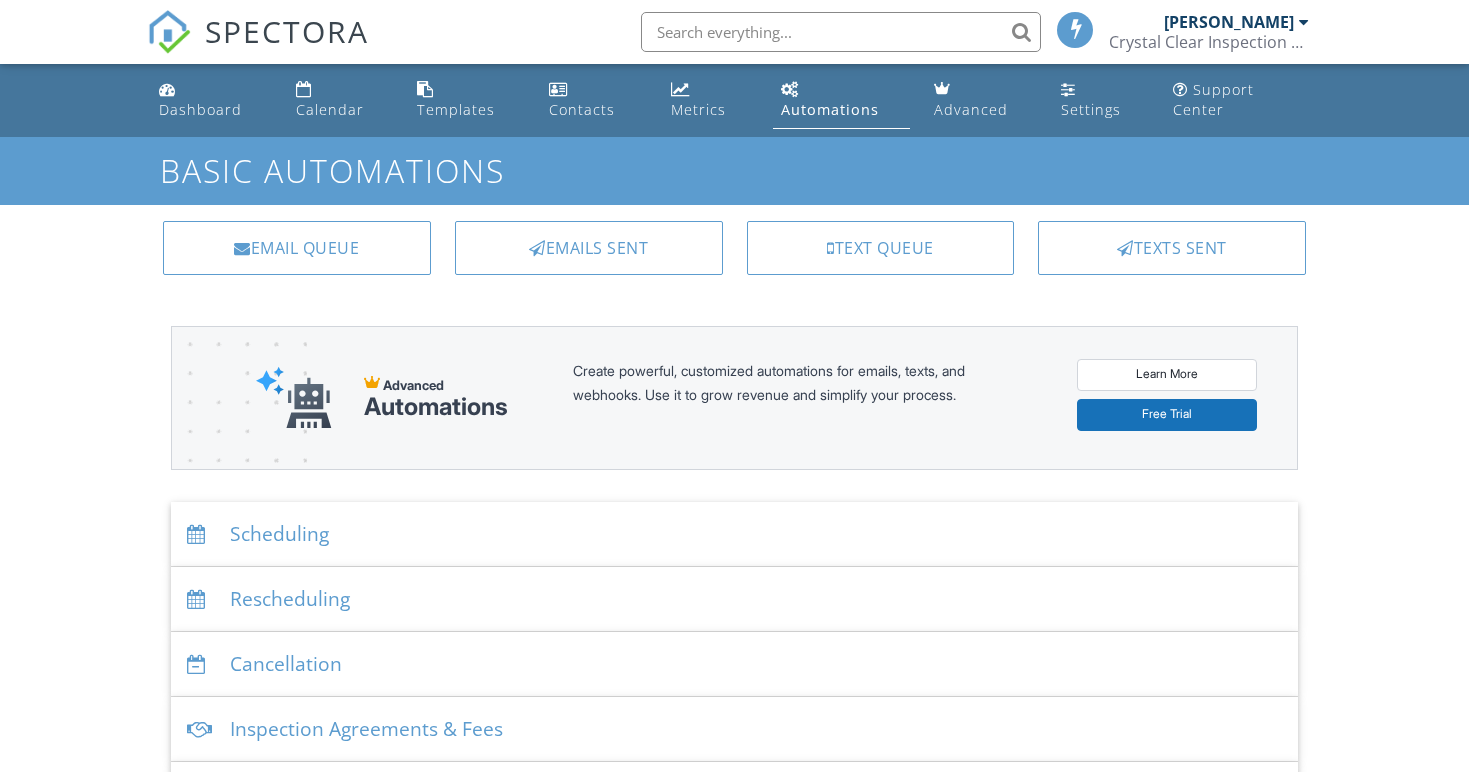 scroll, scrollTop: 0, scrollLeft: 0, axis: both 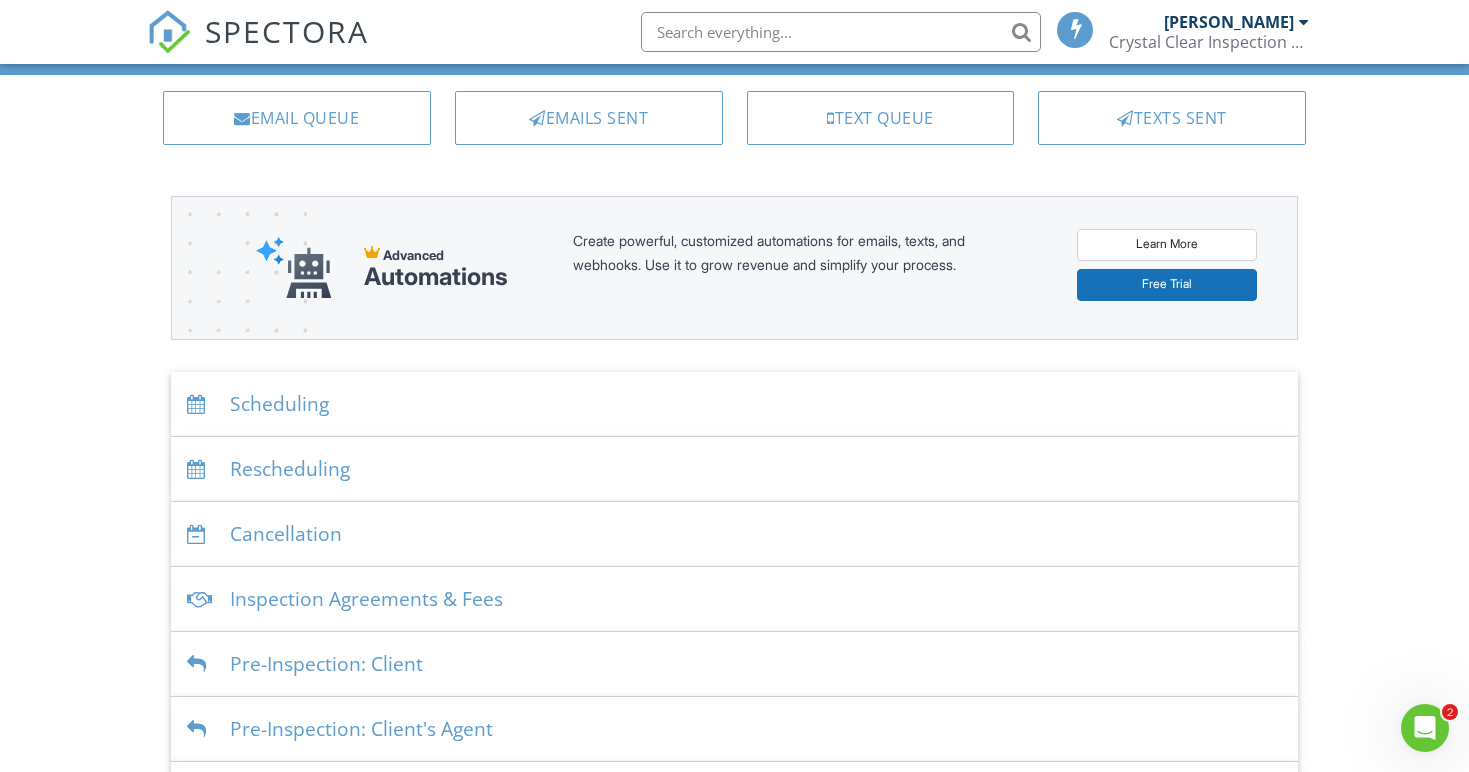 click on "Scheduling" at bounding box center (734, 404) 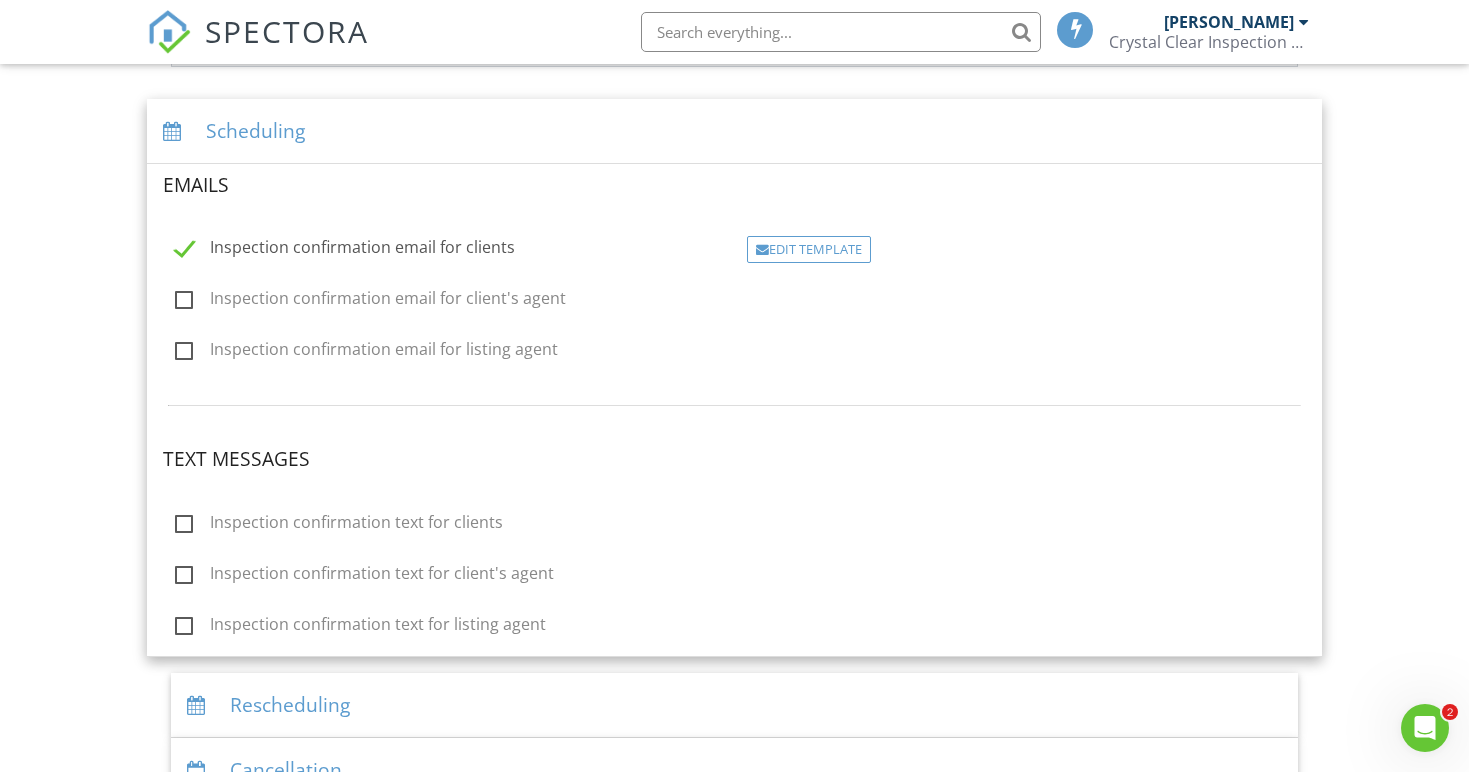 scroll, scrollTop: 404, scrollLeft: 0, axis: vertical 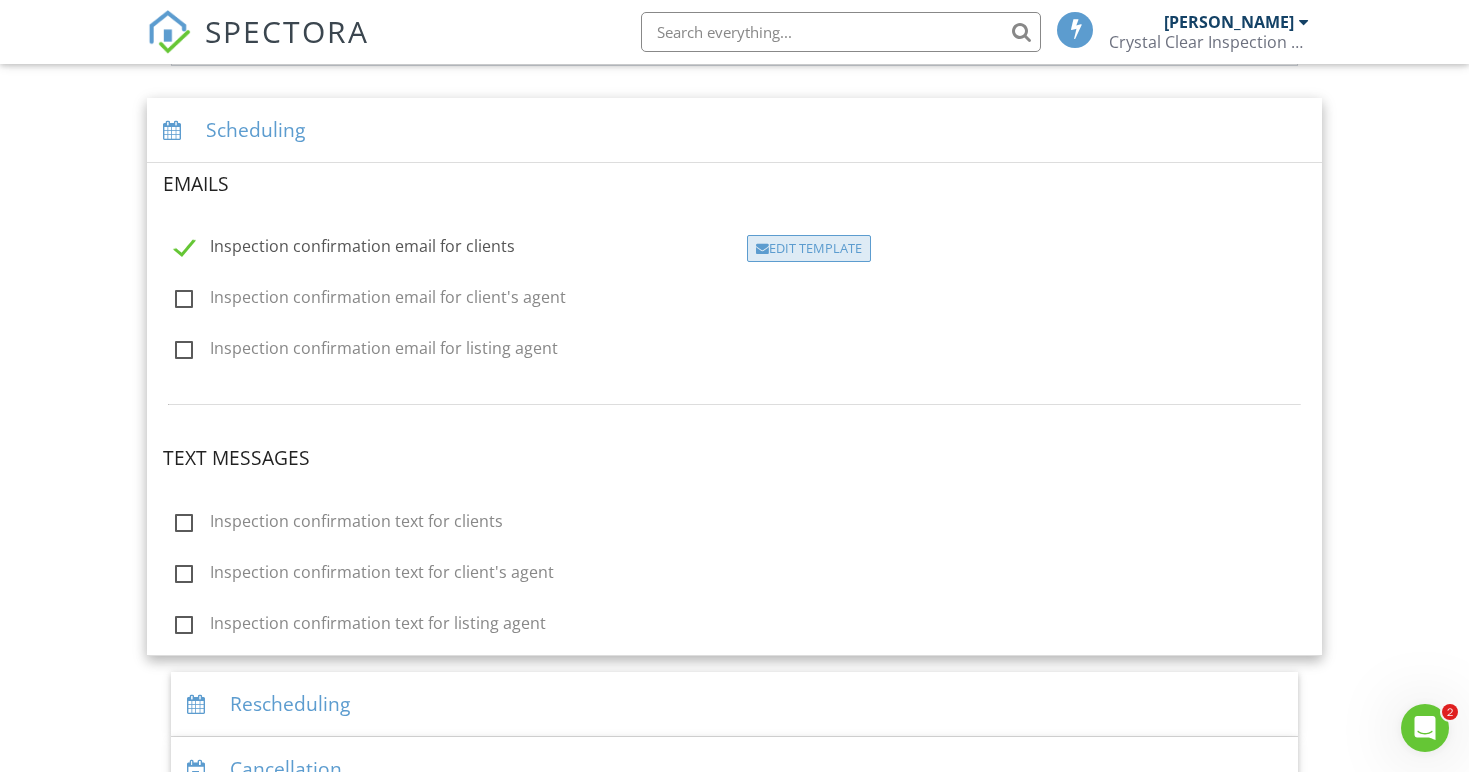 click on "Edit Template" at bounding box center (809, 249) 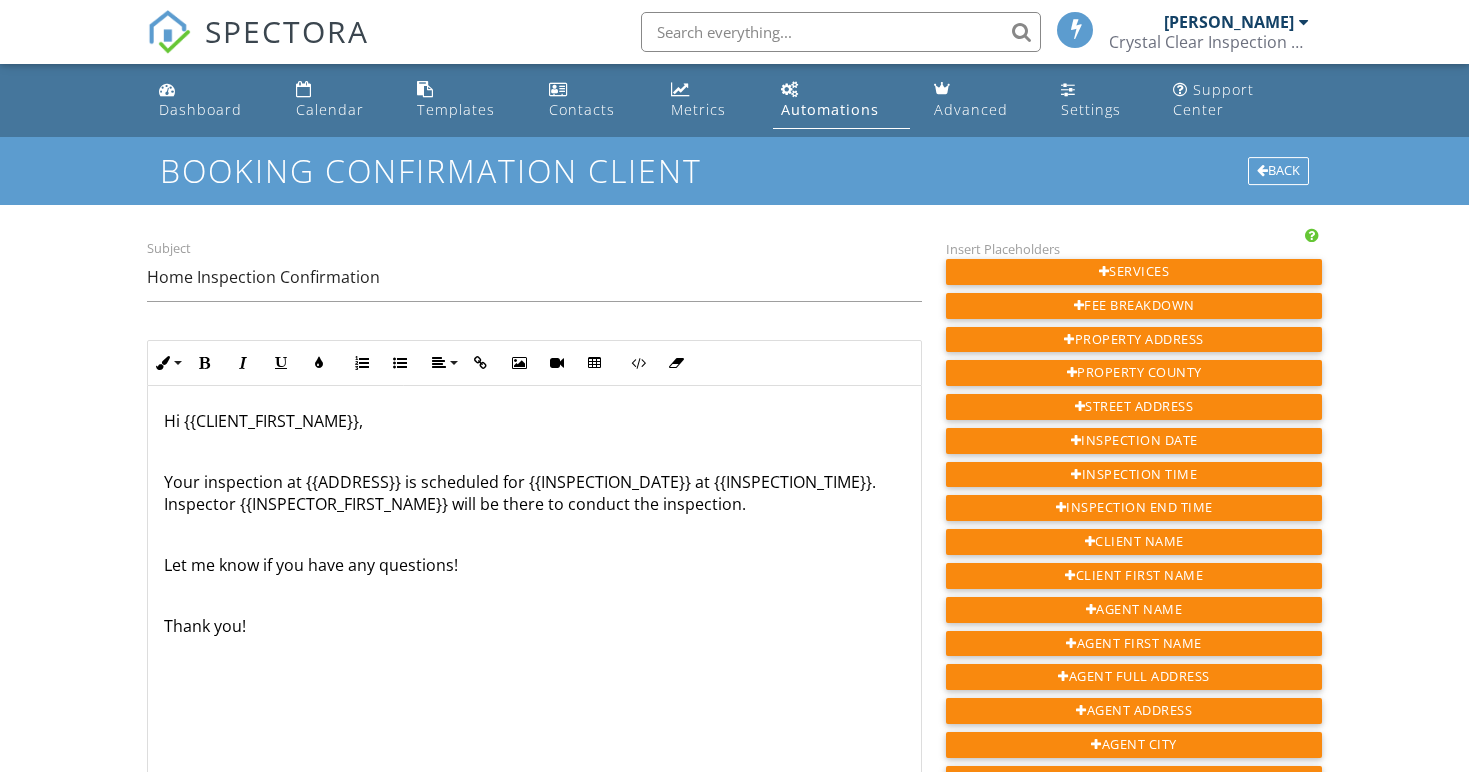 scroll, scrollTop: 0, scrollLeft: 0, axis: both 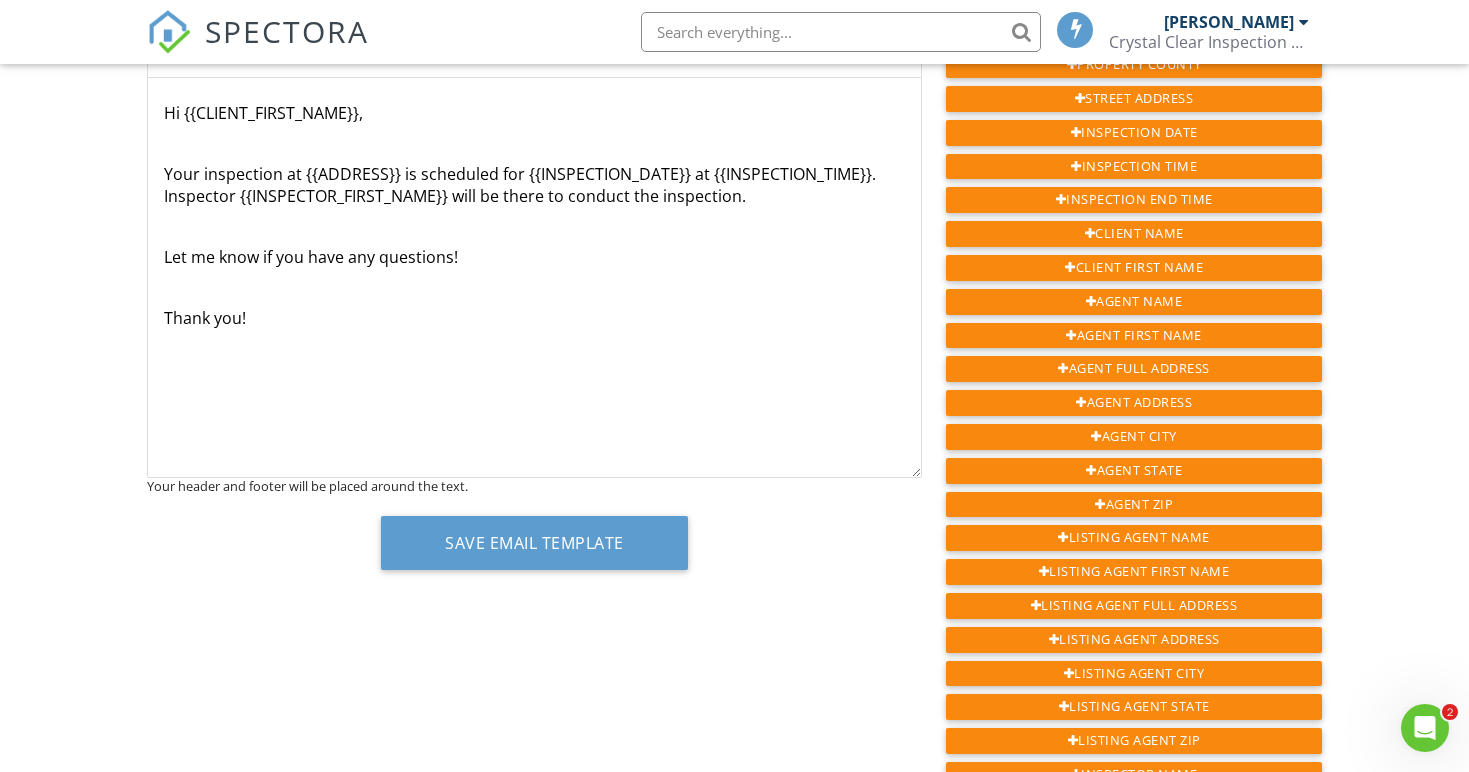 click on "Dashboard
Calendar
Templates
Contacts
Metrics
Automations
Advanced
Settings
Support Center
Booking confirmation client
Back
Subject
Home Inspection Confirmation
Inline Style XLarge Large Normal Small Light Small/Light Bold Italic Underline Colors Ordered List Unordered List Align Align Left Align Center Align Right Align Justify Insert Link Insert Image Insert Video Insert Table Code View Clear Formatting Hi {{CLIENT_FIRST_NAME}}, Your inspection at {{ADDRESS}} is scheduled for {{INSPECTION_DATE}} at {{INSPECTION_TIME}}. Inspector {{INSPECTOR_FIRST_NAME}} will be there to conduct the inspection.  Let me know if you have any questions! Thank you!
Your header and footer will be placed around the text.
Save Email Template
Insert Placeholders
Services
Fee Breakdown
Property Address
Property County" at bounding box center [734, 589] 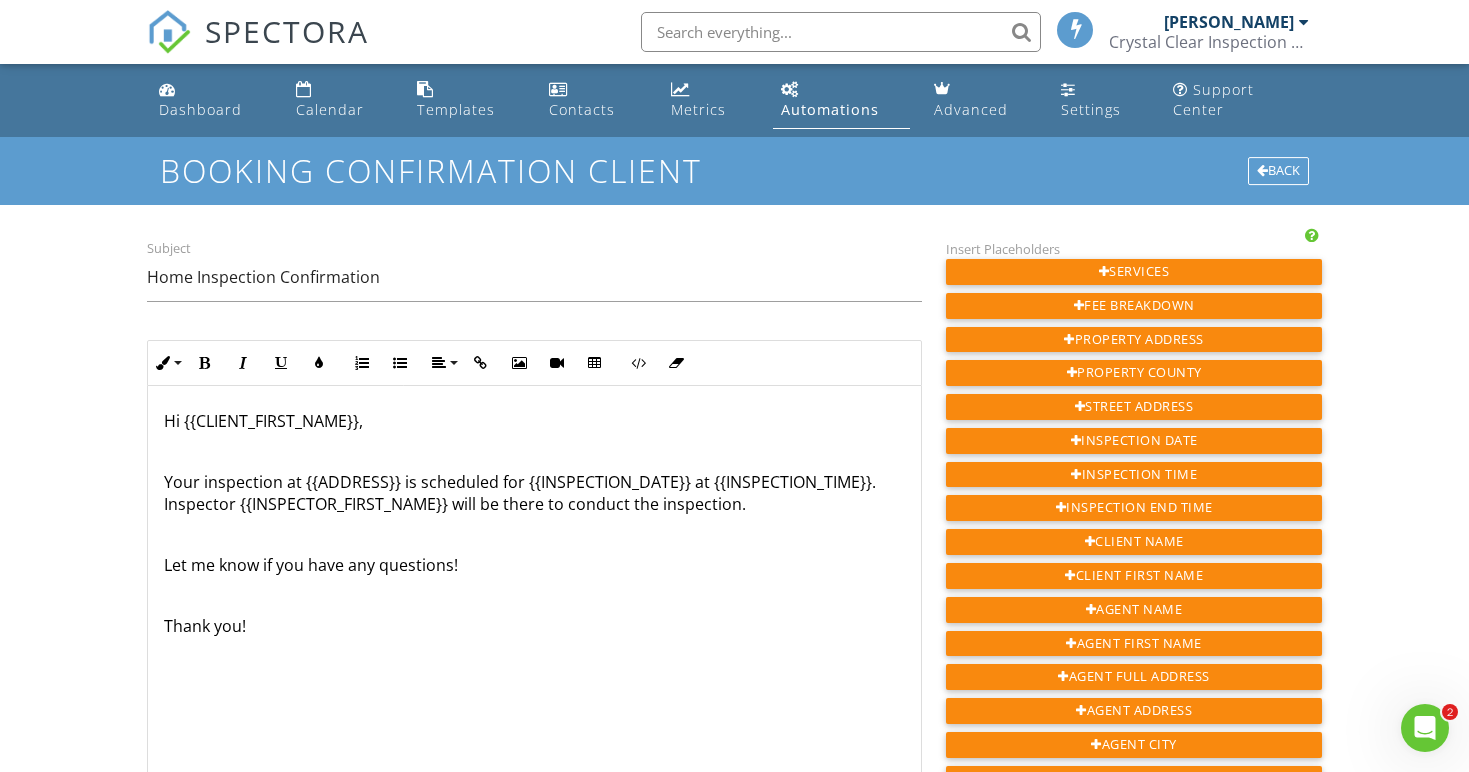 scroll, scrollTop: 0, scrollLeft: 0, axis: both 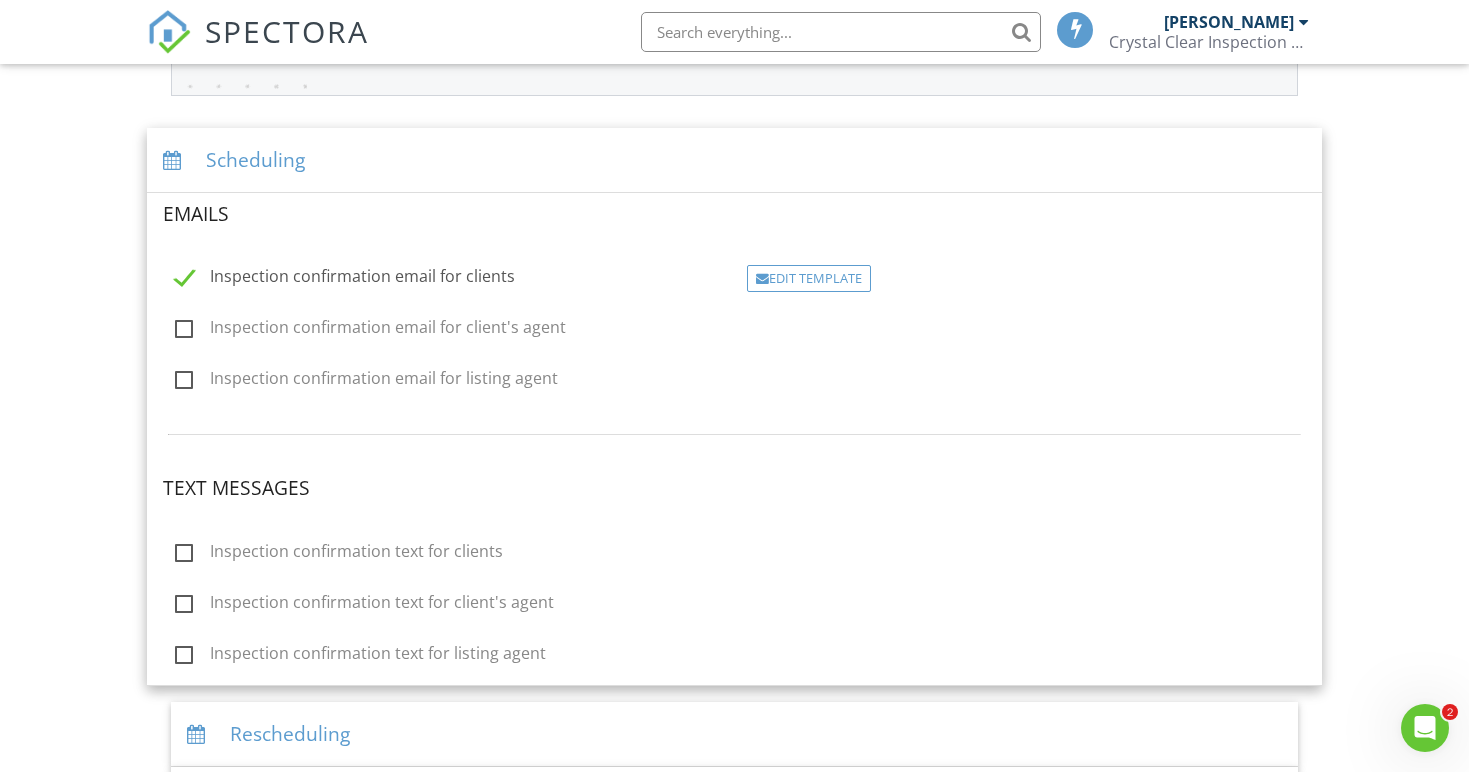 click on "Scheduling" at bounding box center (734, 160) 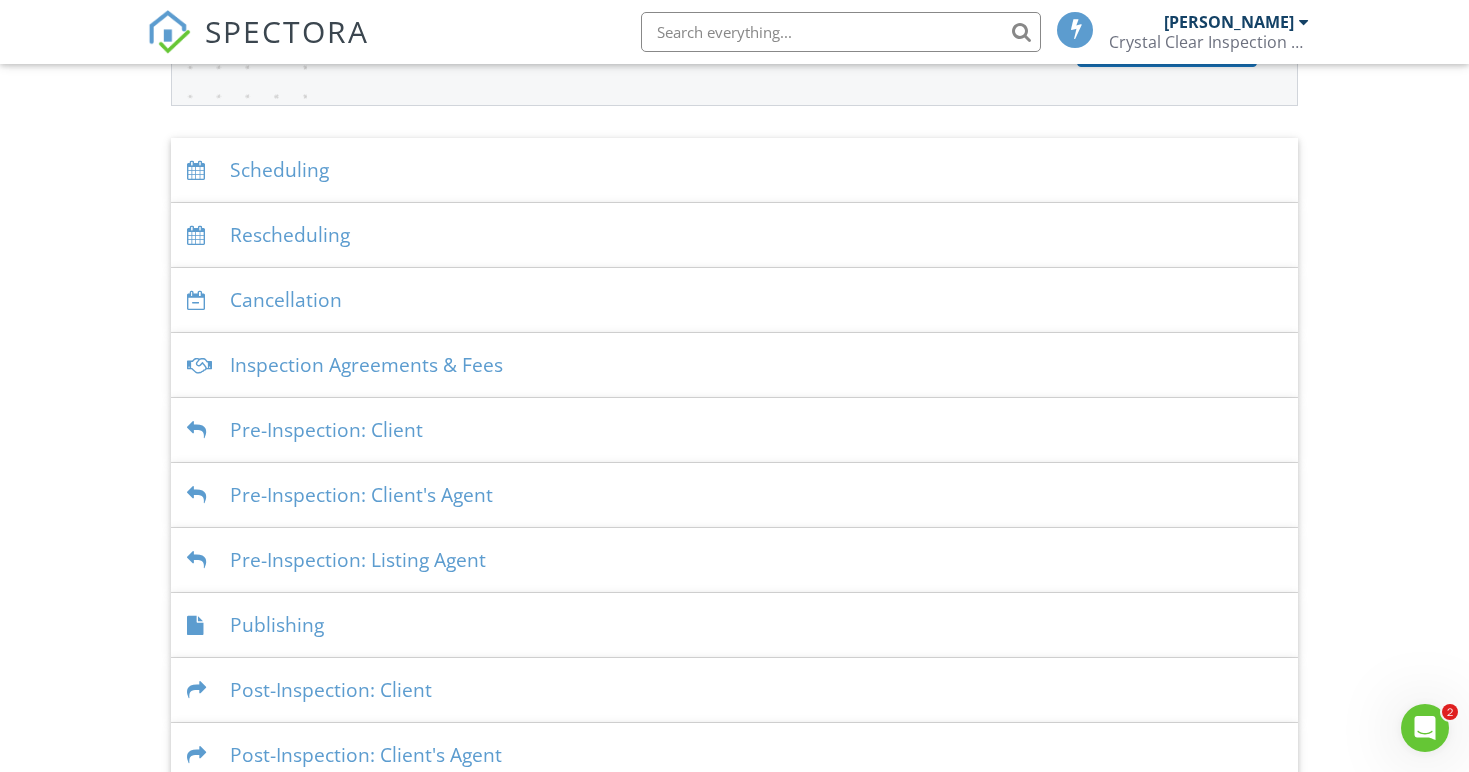 scroll, scrollTop: 204, scrollLeft: 0, axis: vertical 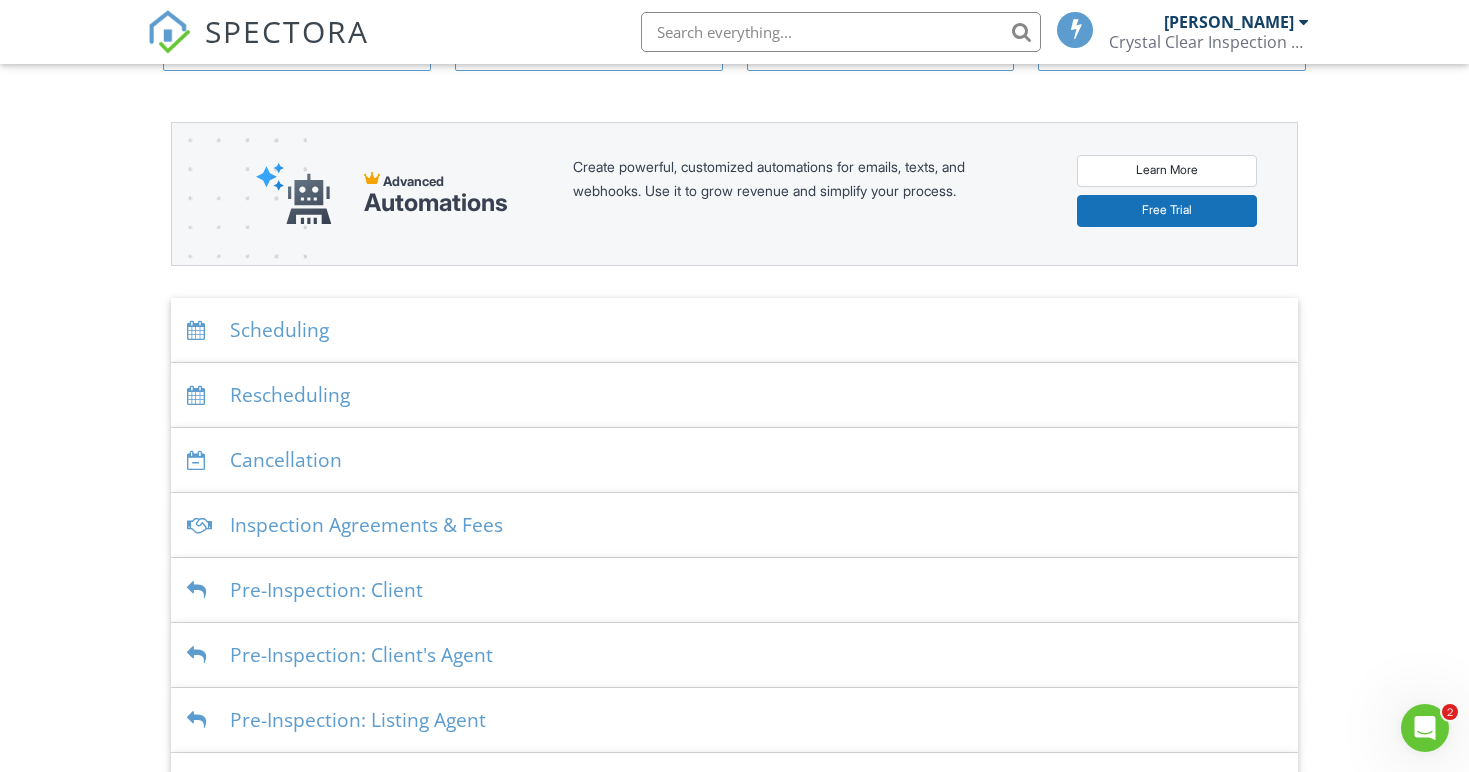 click on "Rescheduling" at bounding box center (734, 395) 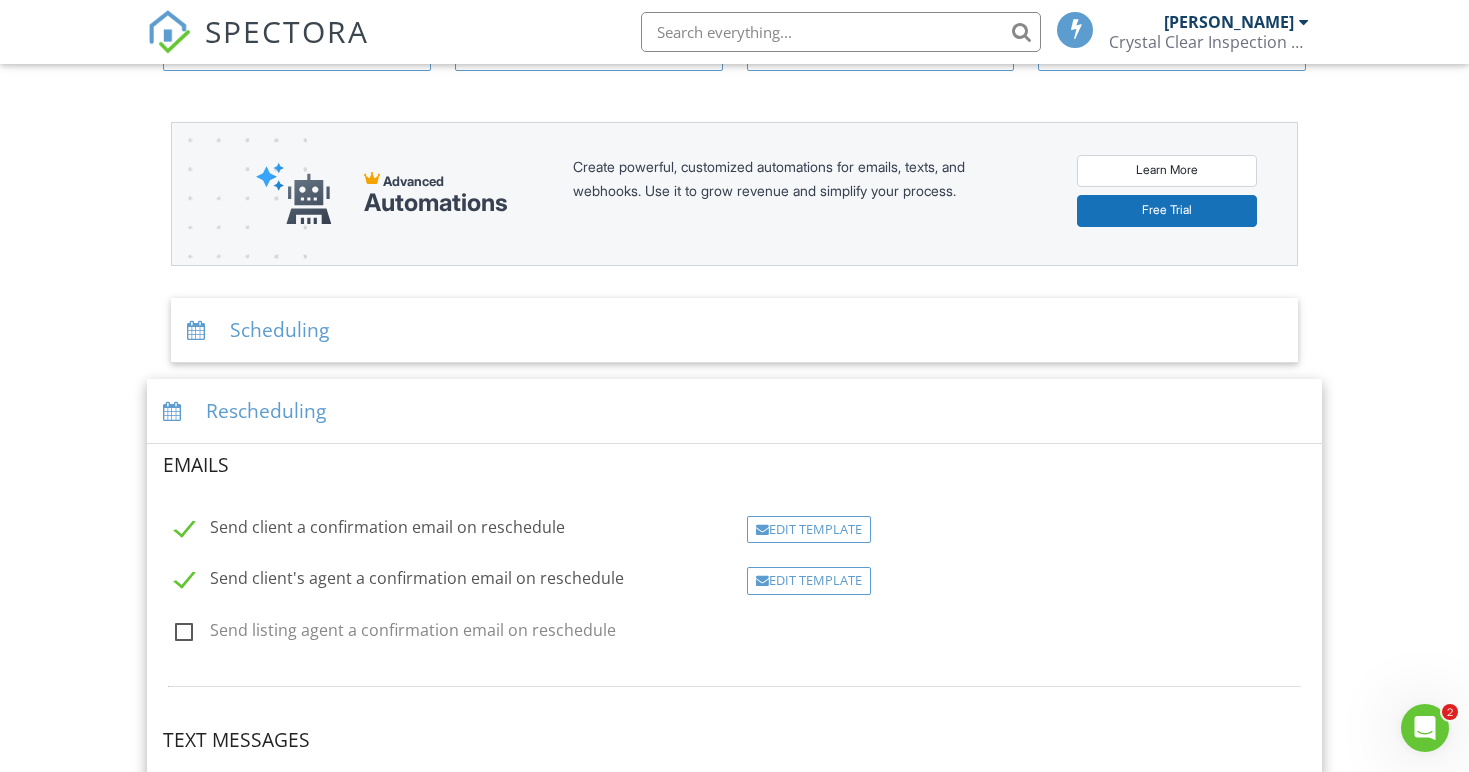 click on "Rescheduling" at bounding box center [734, 411] 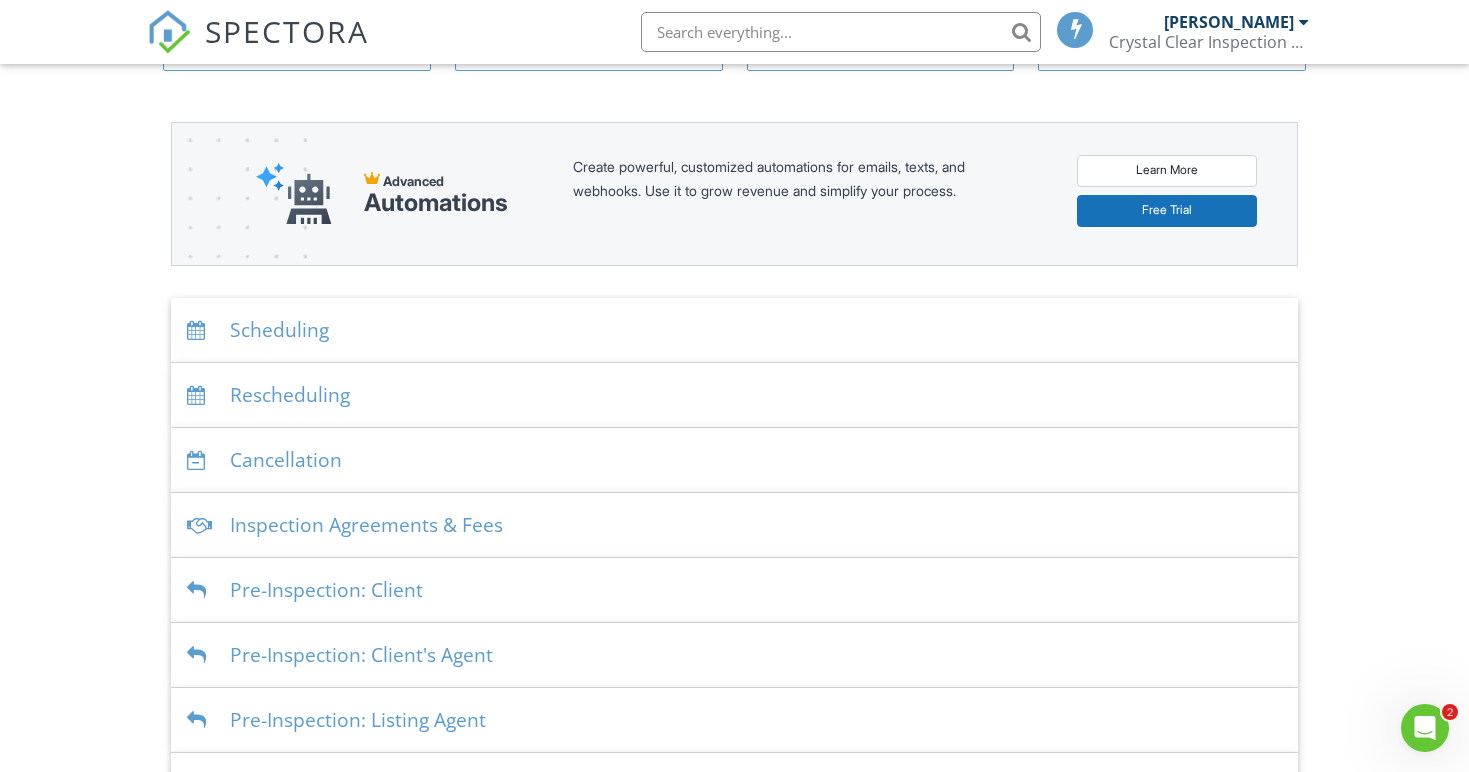 click on "Scheduling" at bounding box center (734, 330) 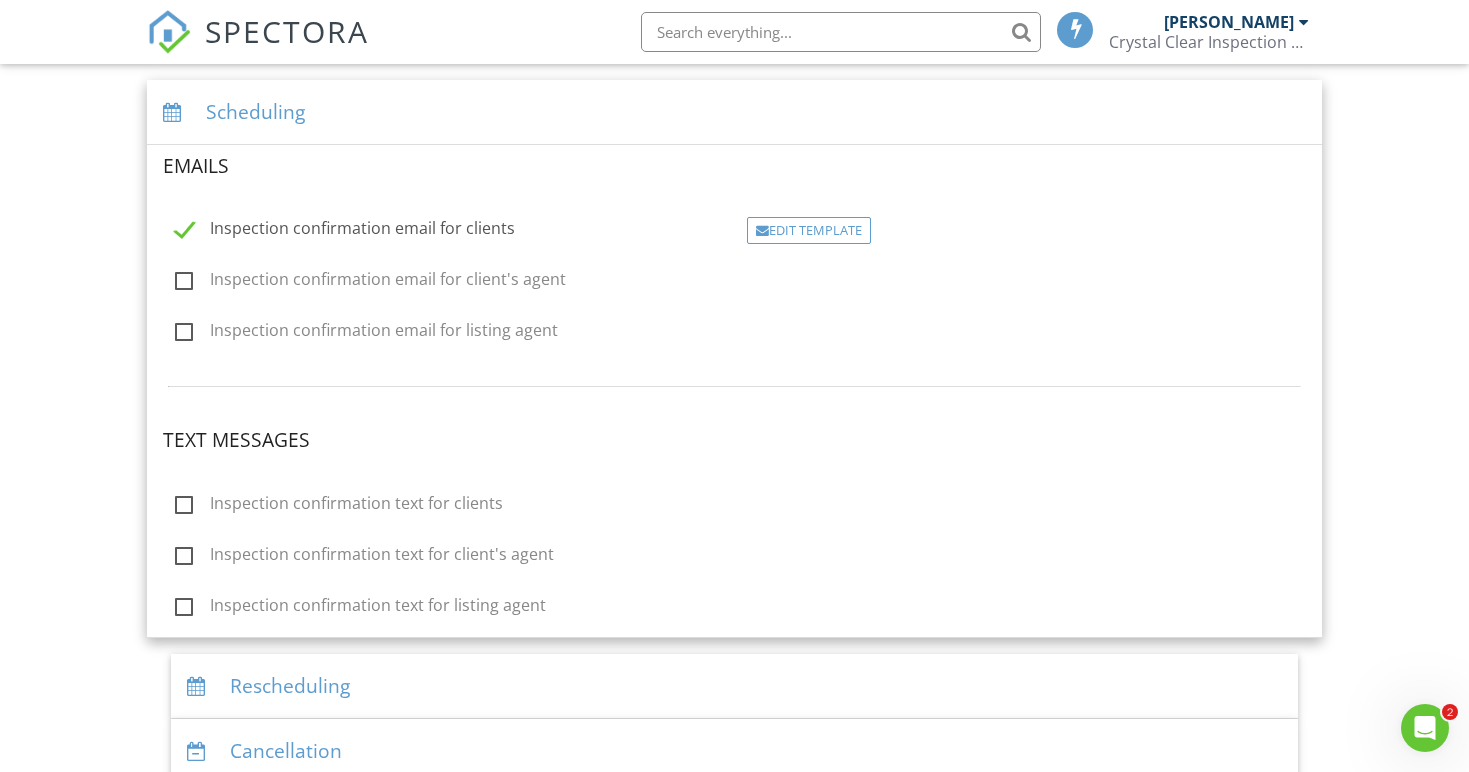 scroll, scrollTop: 422, scrollLeft: 0, axis: vertical 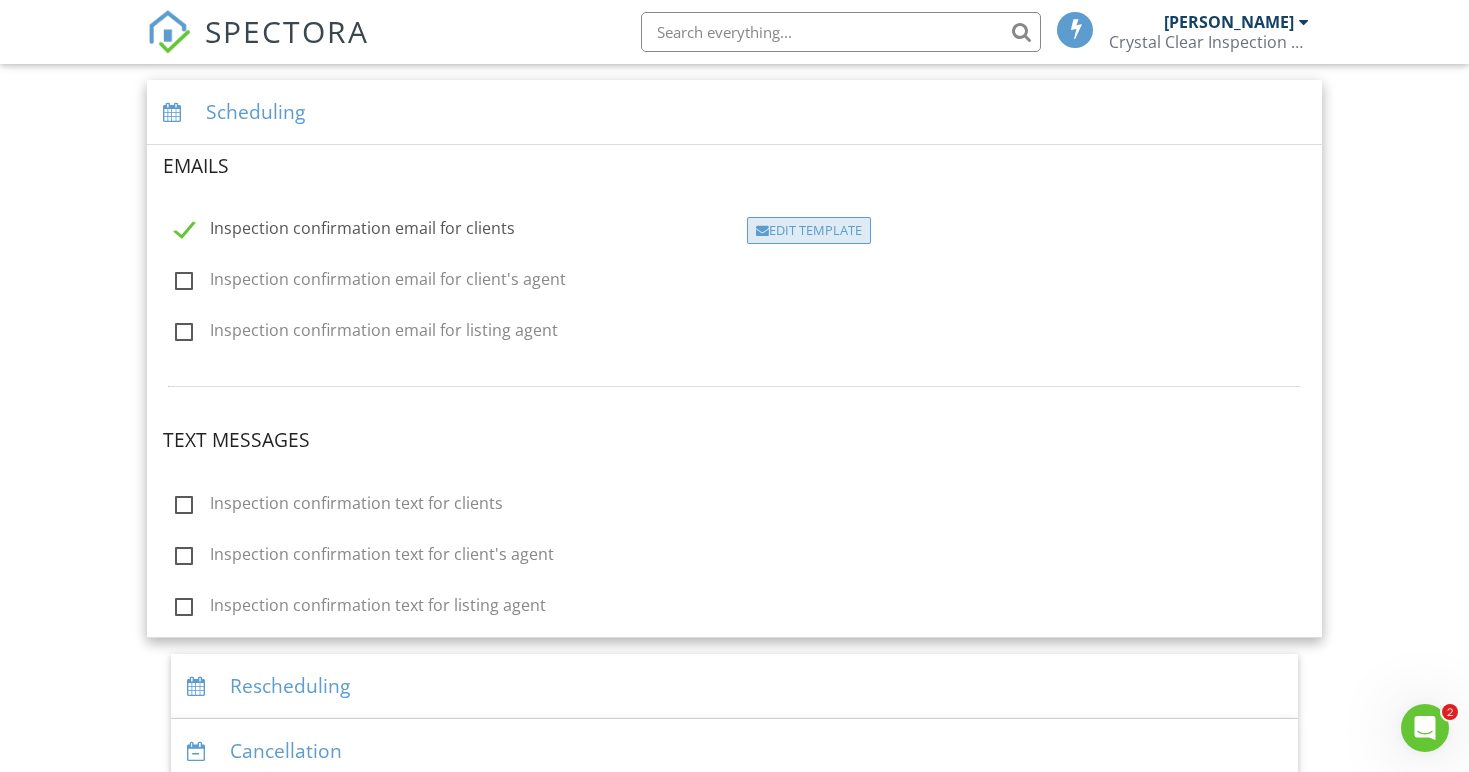 click on "Edit Template" at bounding box center [809, 231] 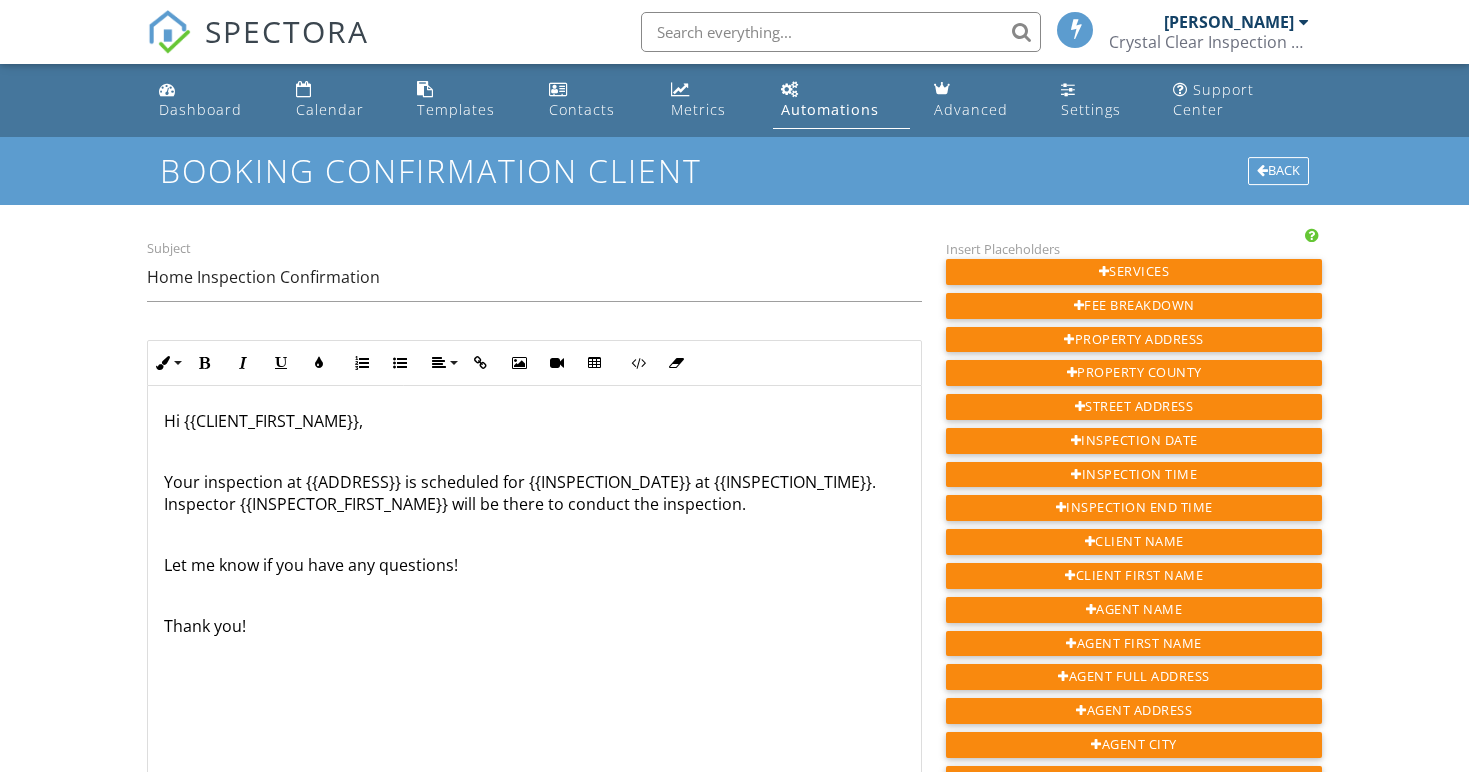 scroll, scrollTop: 0, scrollLeft: 0, axis: both 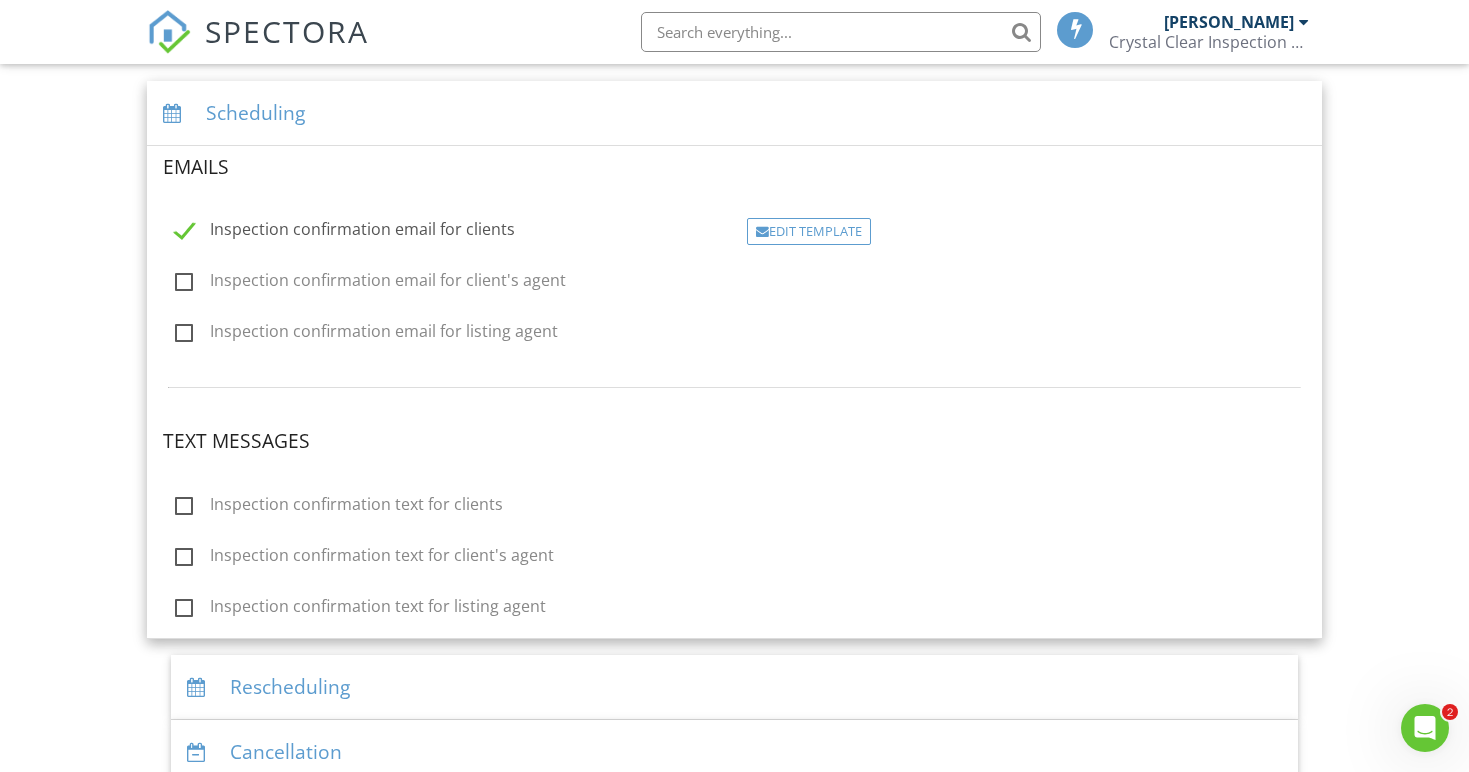 click on "Scheduling" at bounding box center [734, 113] 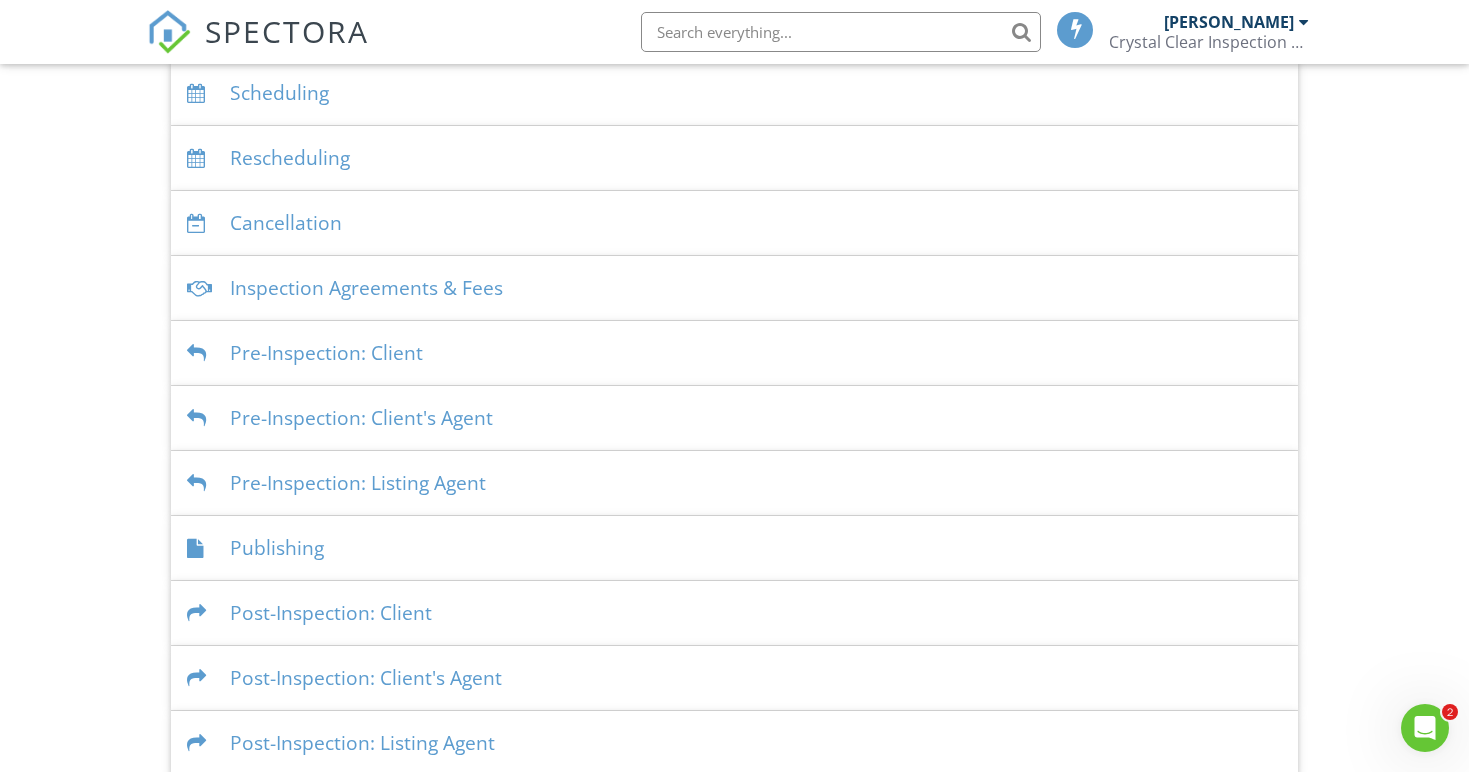 scroll, scrollTop: 440, scrollLeft: 0, axis: vertical 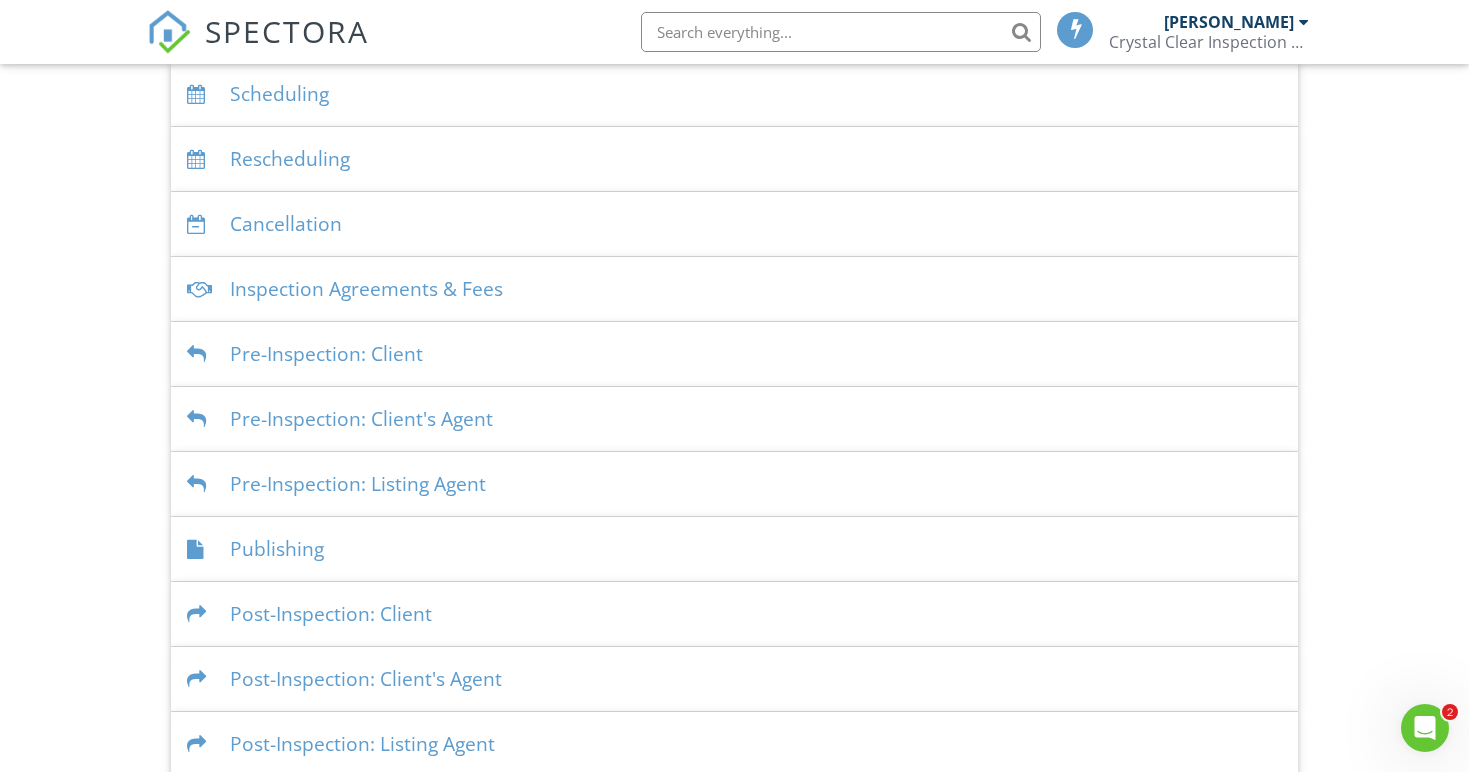 click on "Inspection Agreements & Fees" at bounding box center [734, 289] 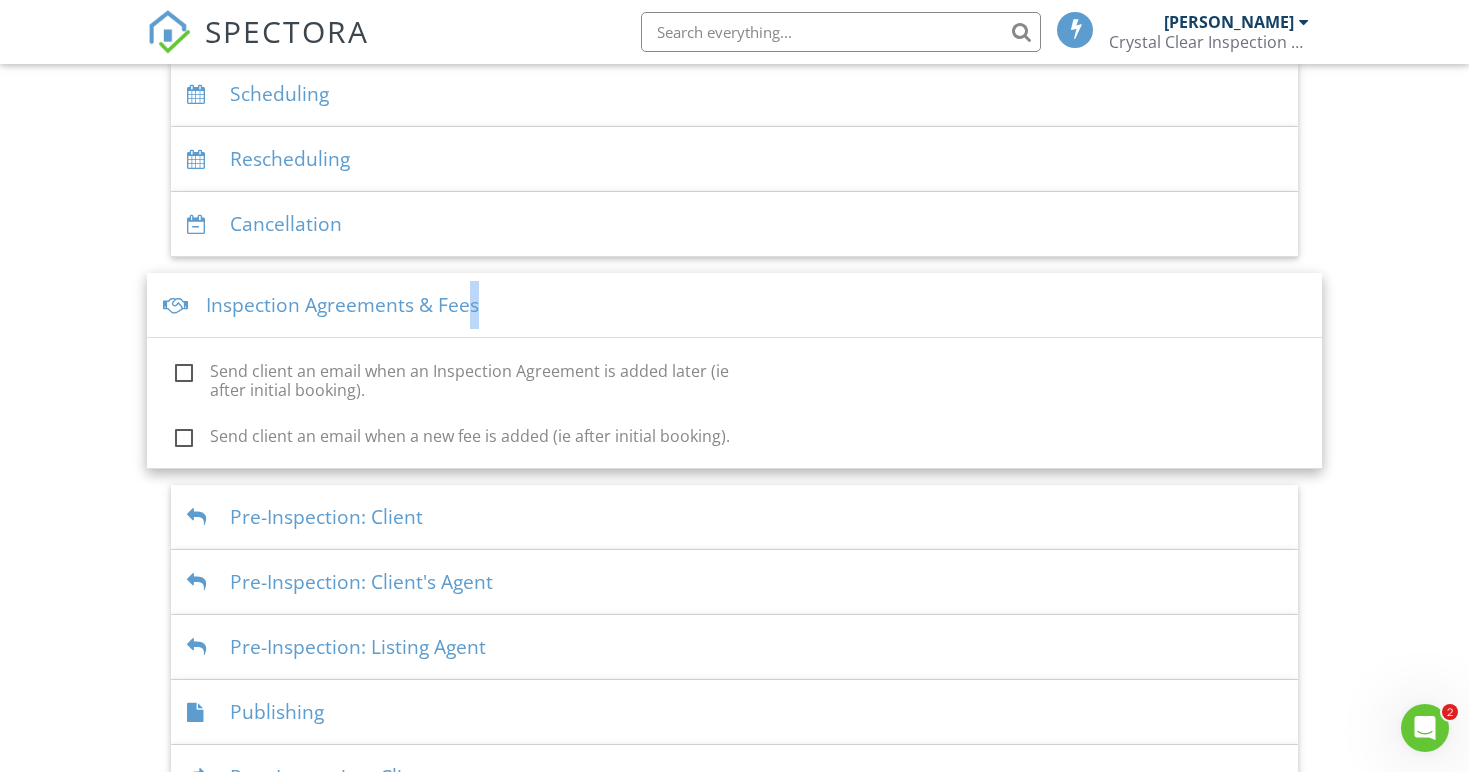 click on "Inspection Agreements & Fees" at bounding box center (734, 305) 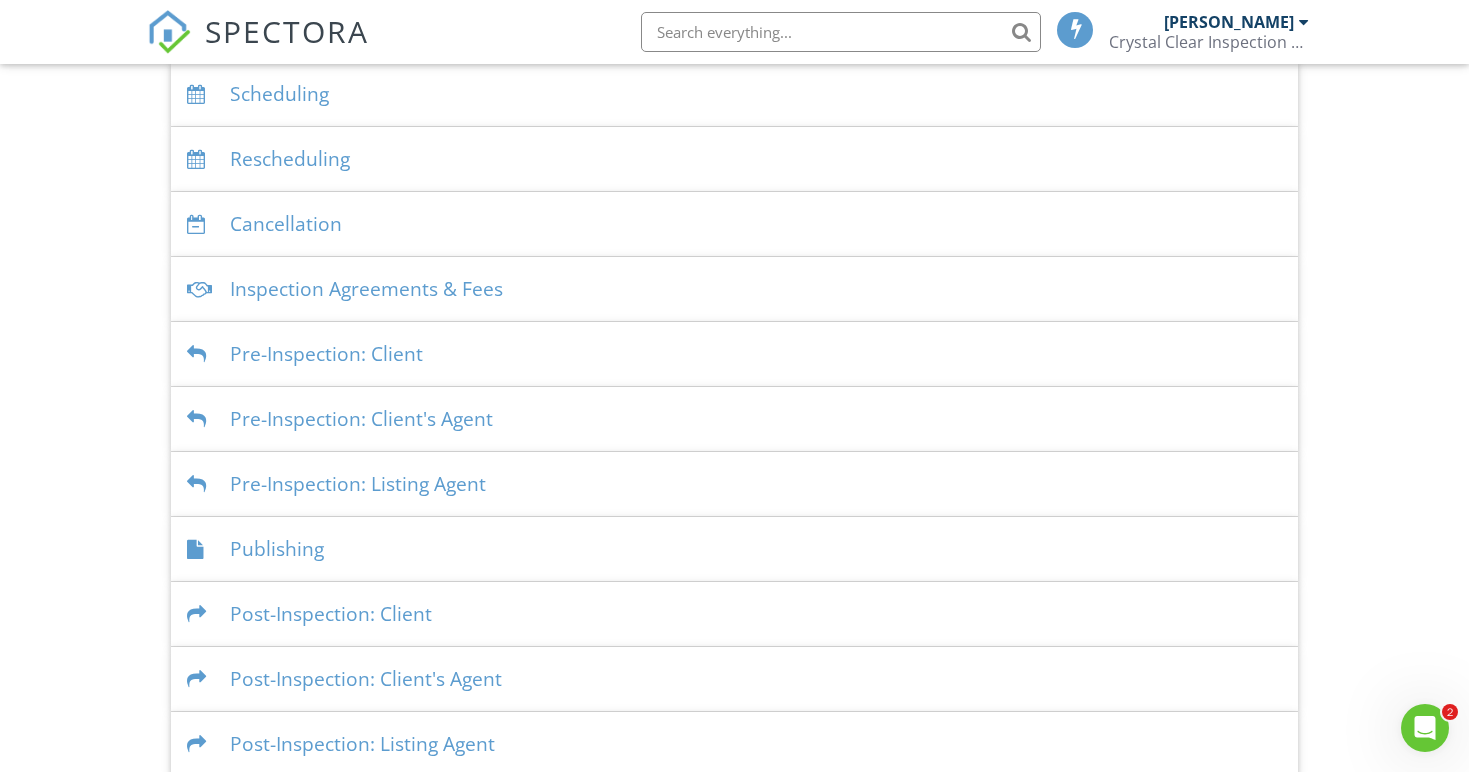 click on "Cancellation" at bounding box center [734, 224] 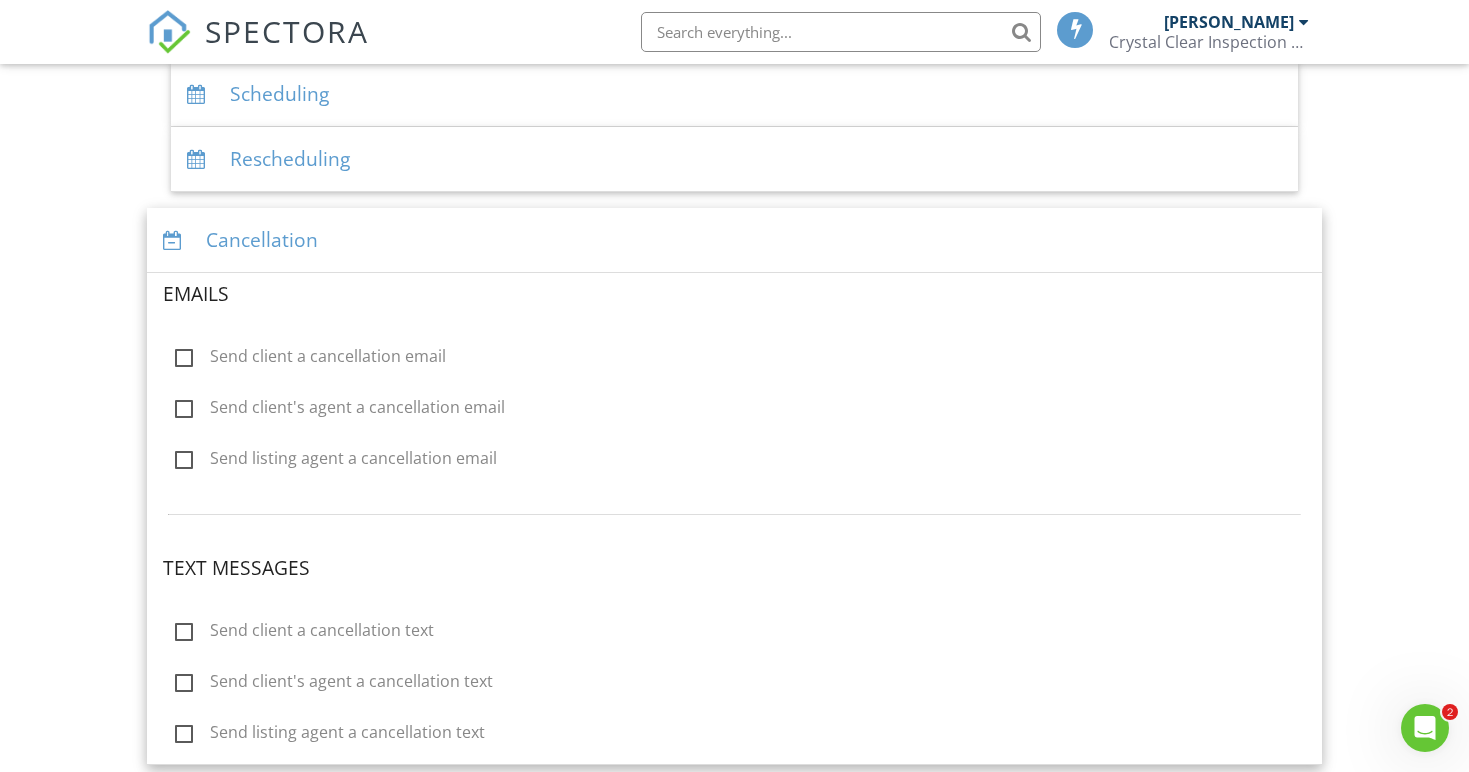 click on "Cancellation" at bounding box center (734, 240) 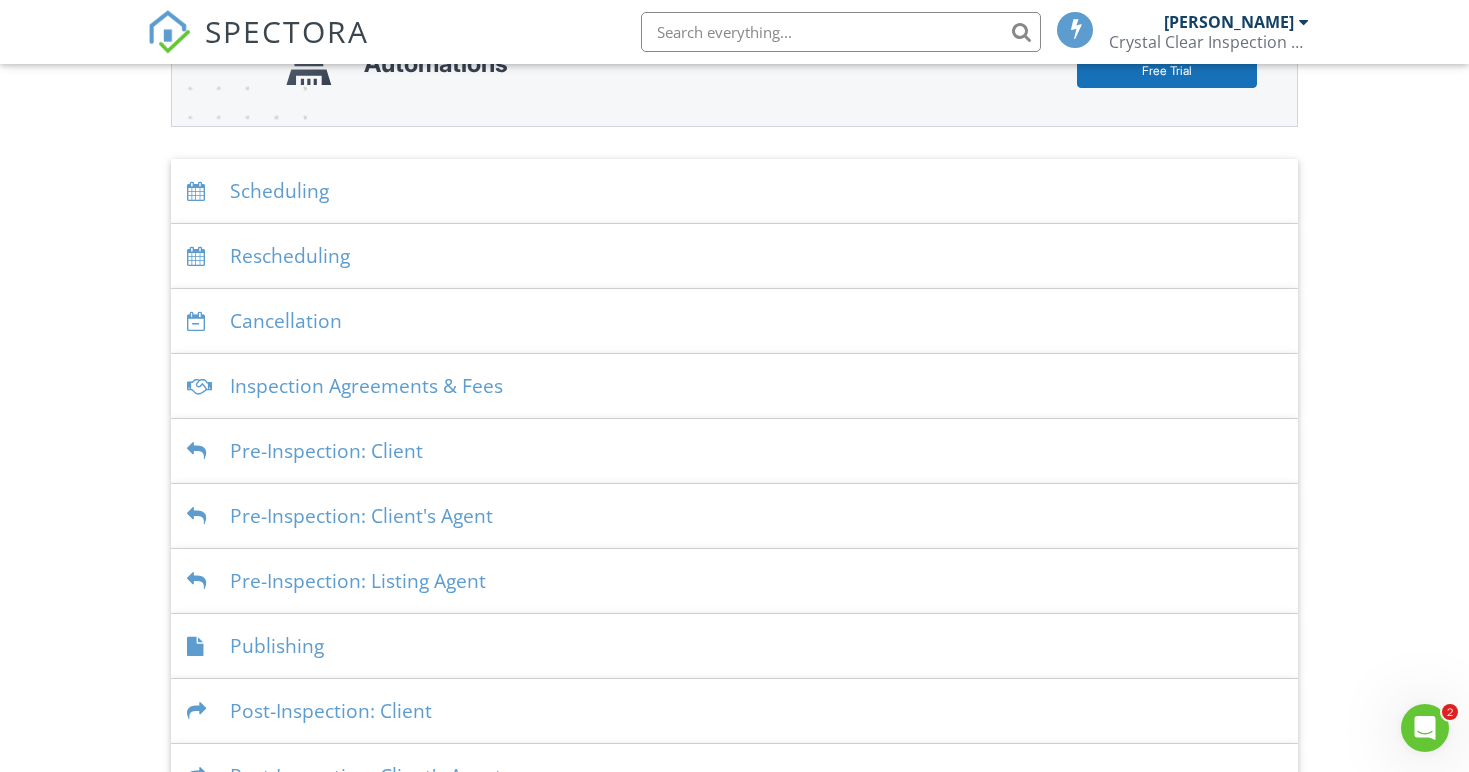 scroll, scrollTop: 337, scrollLeft: 0, axis: vertical 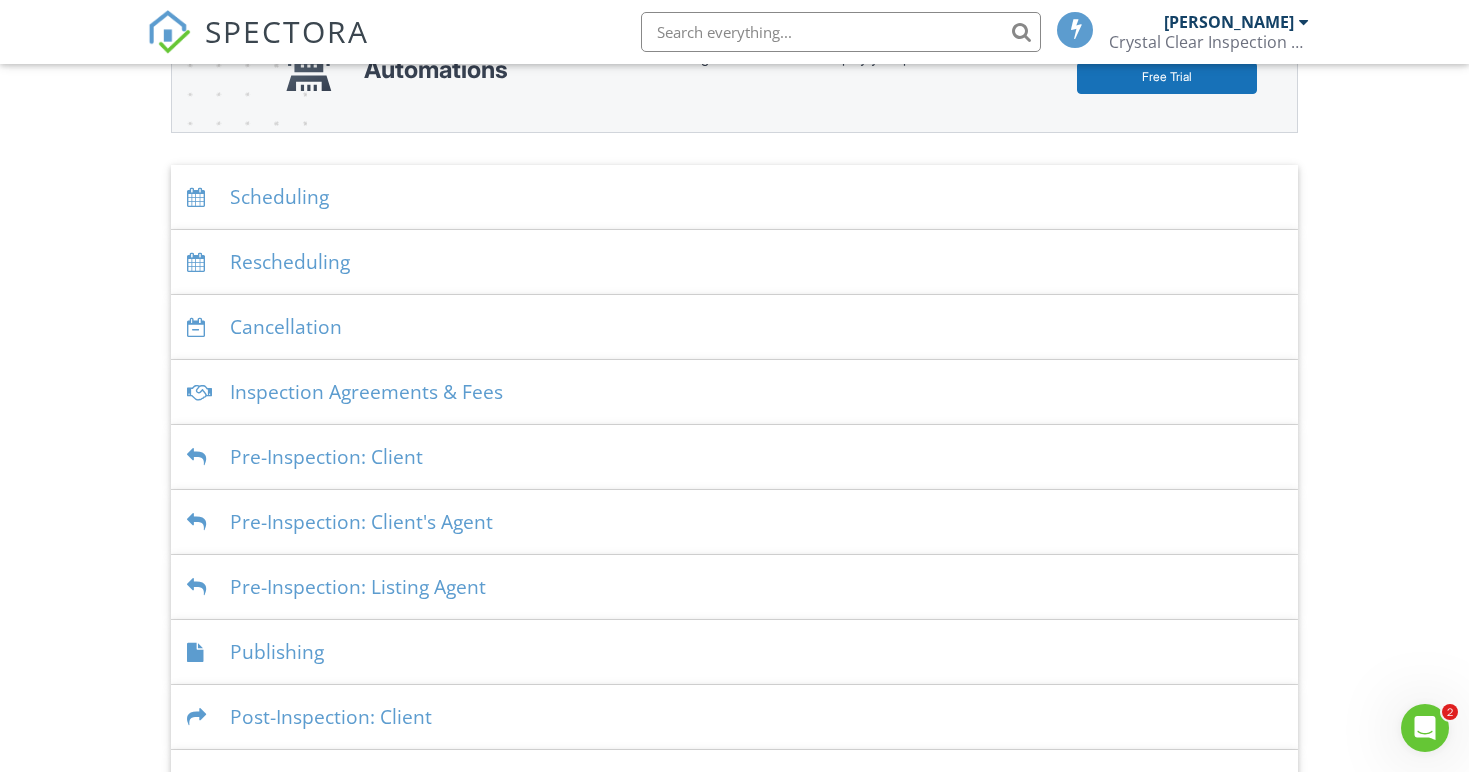 click on "Rescheduling" at bounding box center (734, 262) 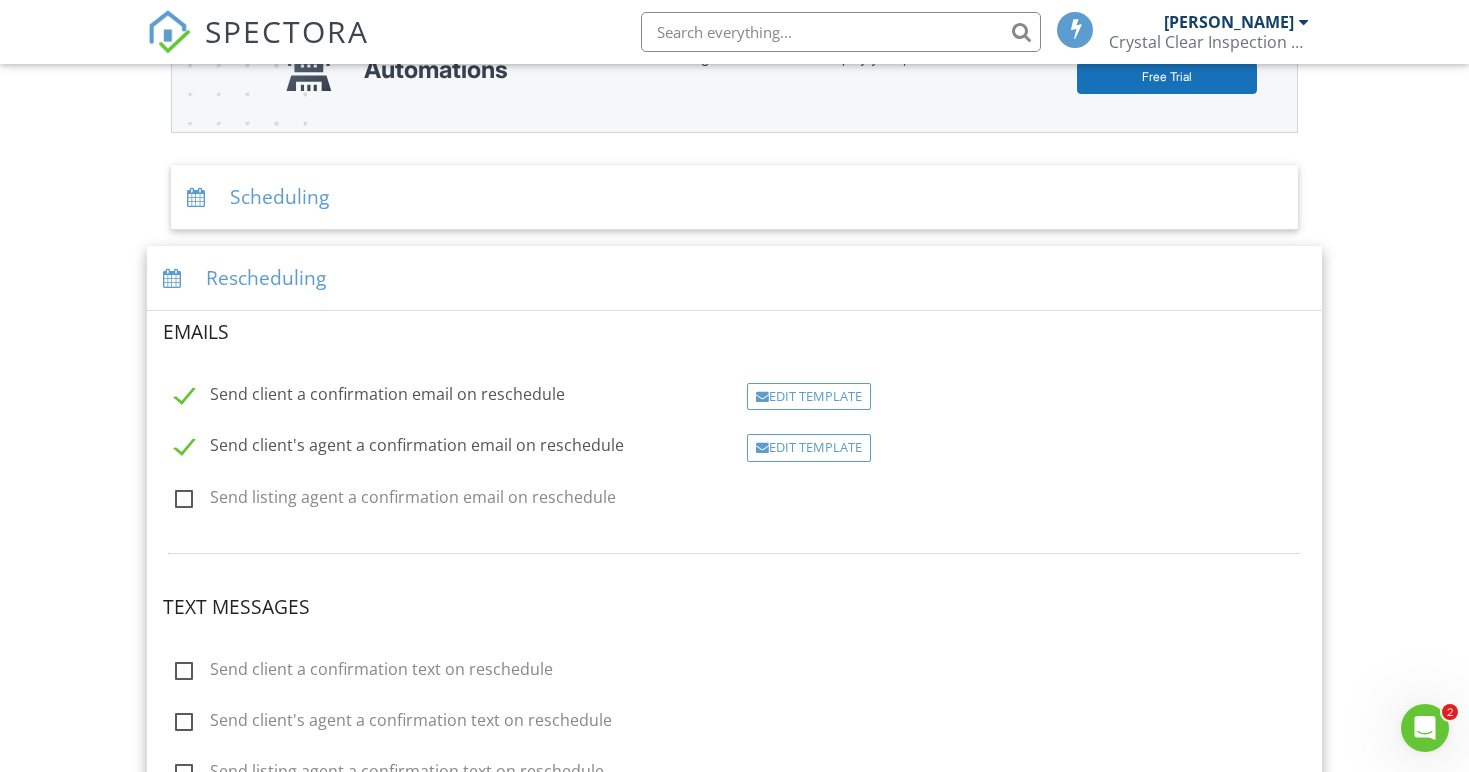scroll, scrollTop: 397, scrollLeft: 0, axis: vertical 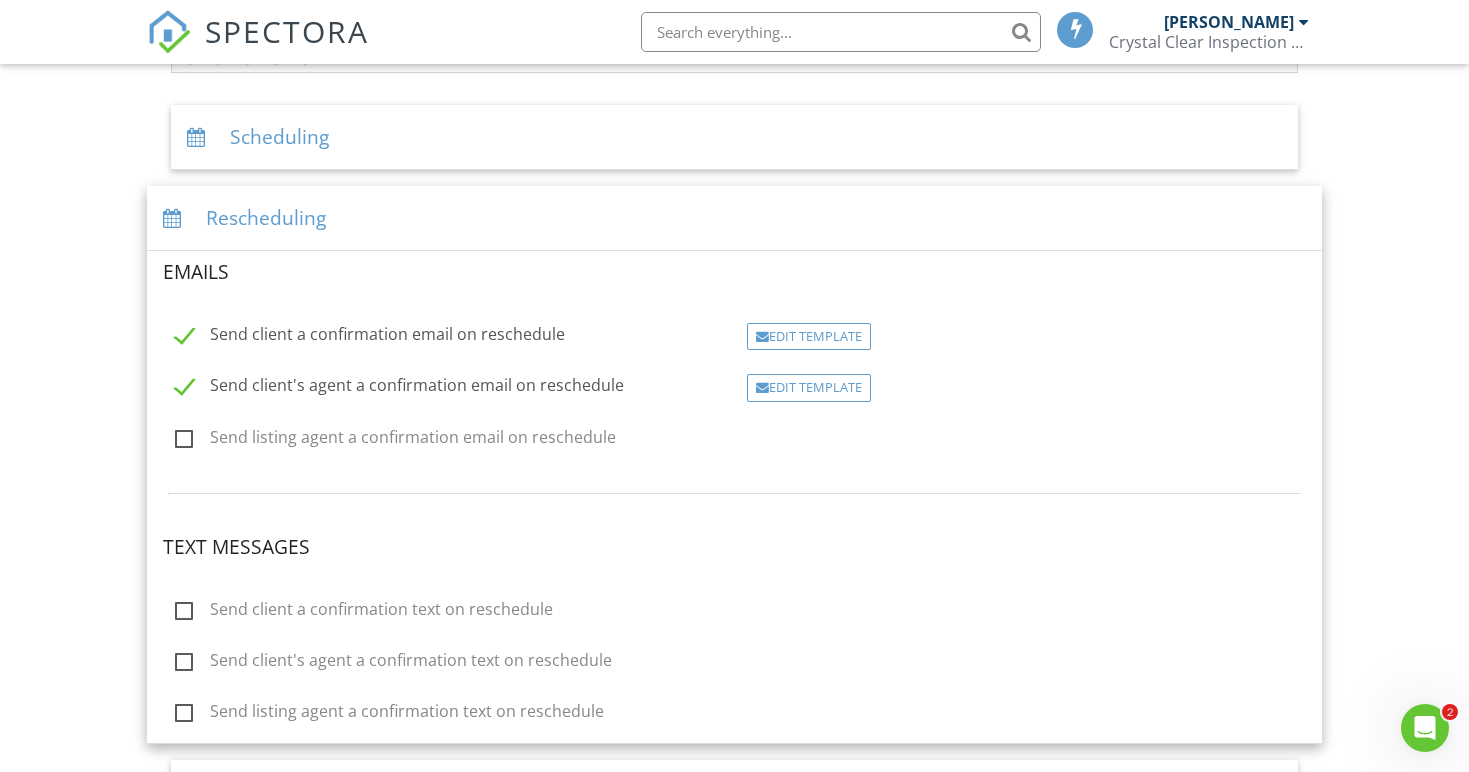 click on "Rescheduling" at bounding box center (734, 218) 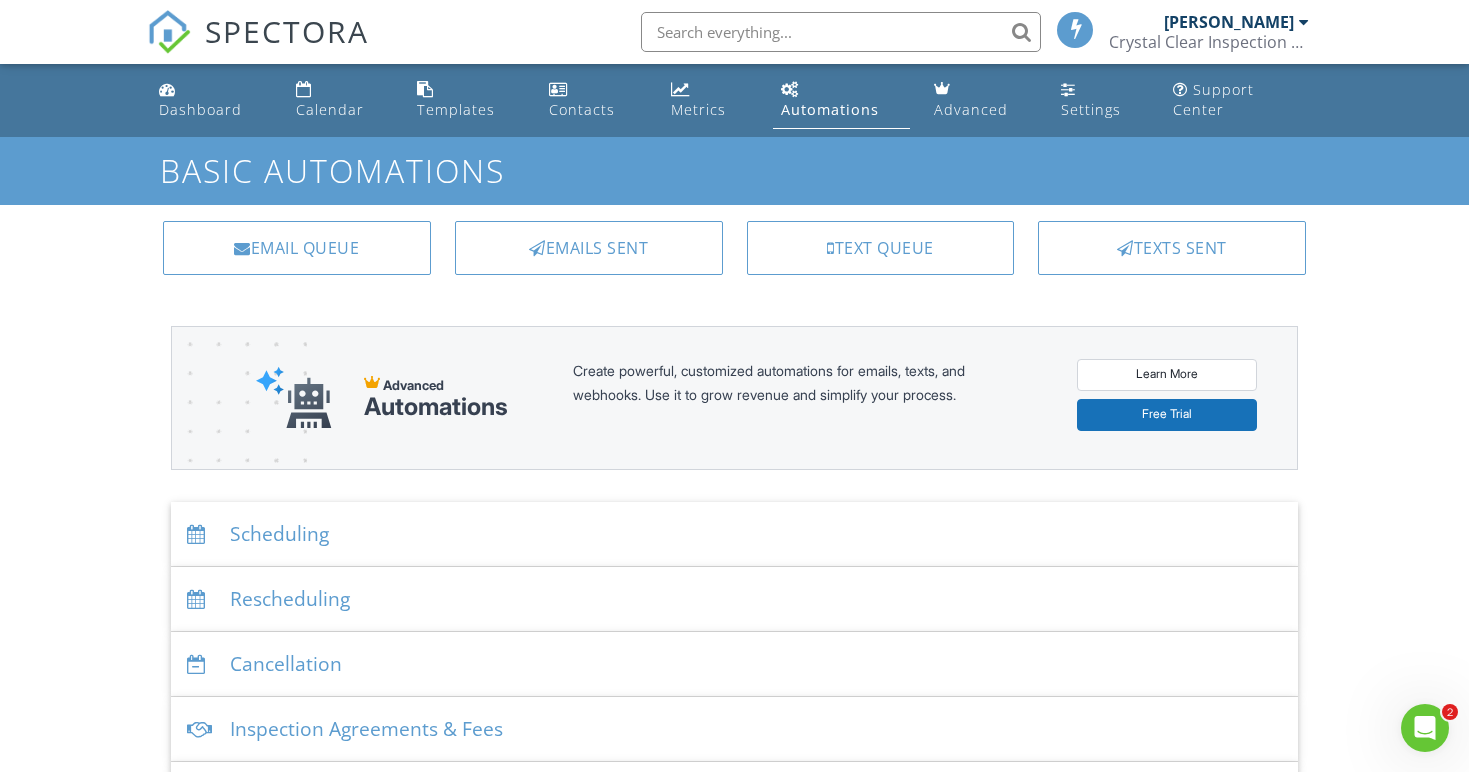 scroll, scrollTop: 0, scrollLeft: 0, axis: both 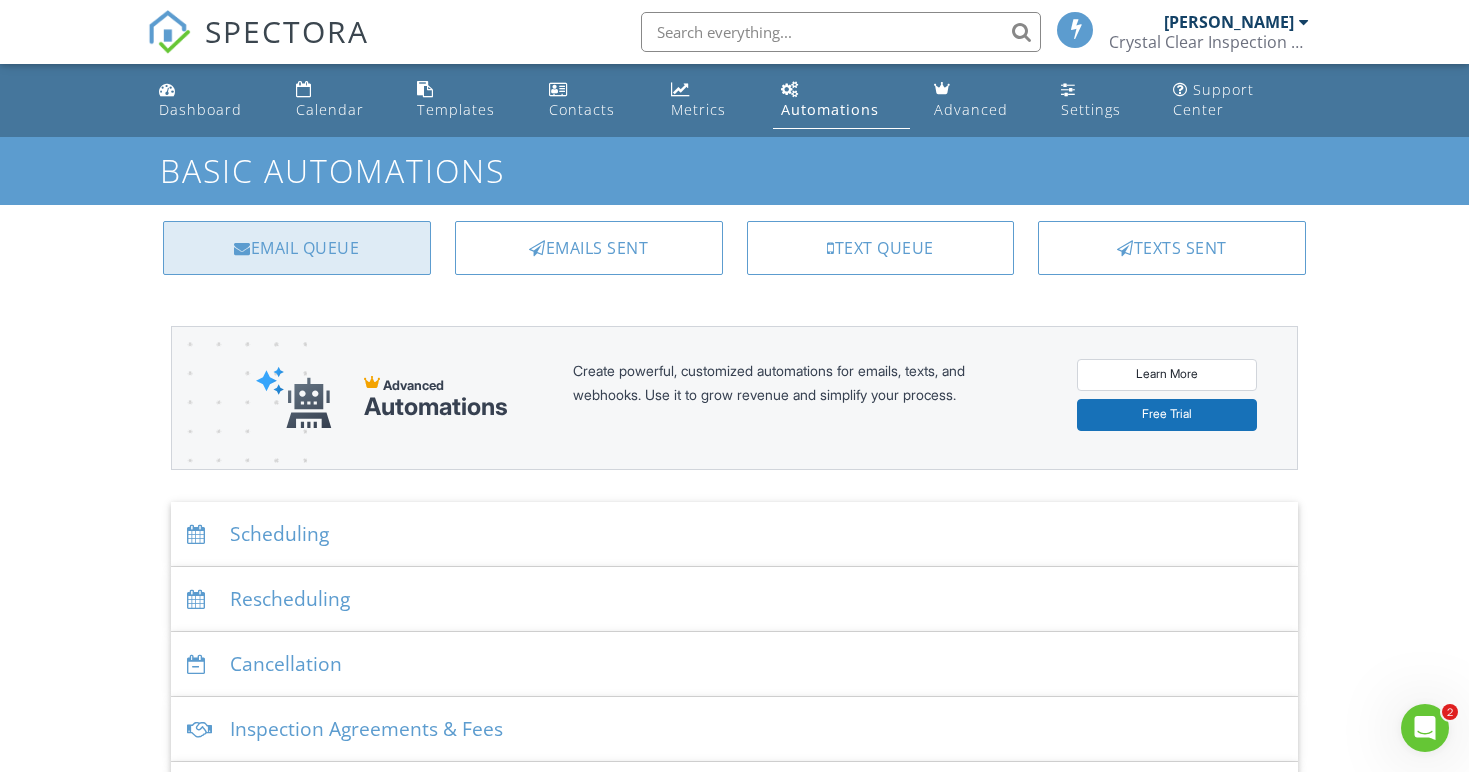 click on "Email Queue" at bounding box center (297, 248) 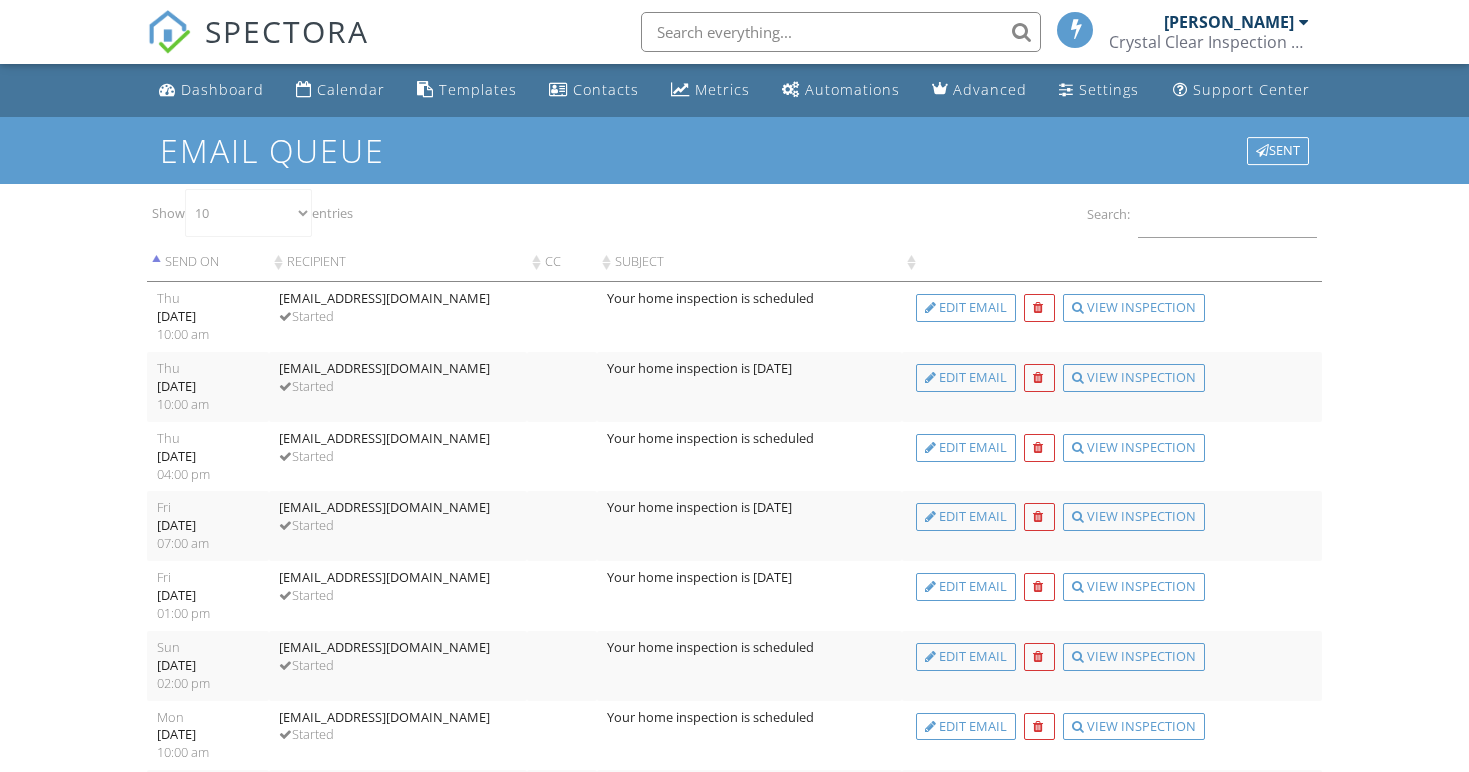 scroll, scrollTop: 0, scrollLeft: 0, axis: both 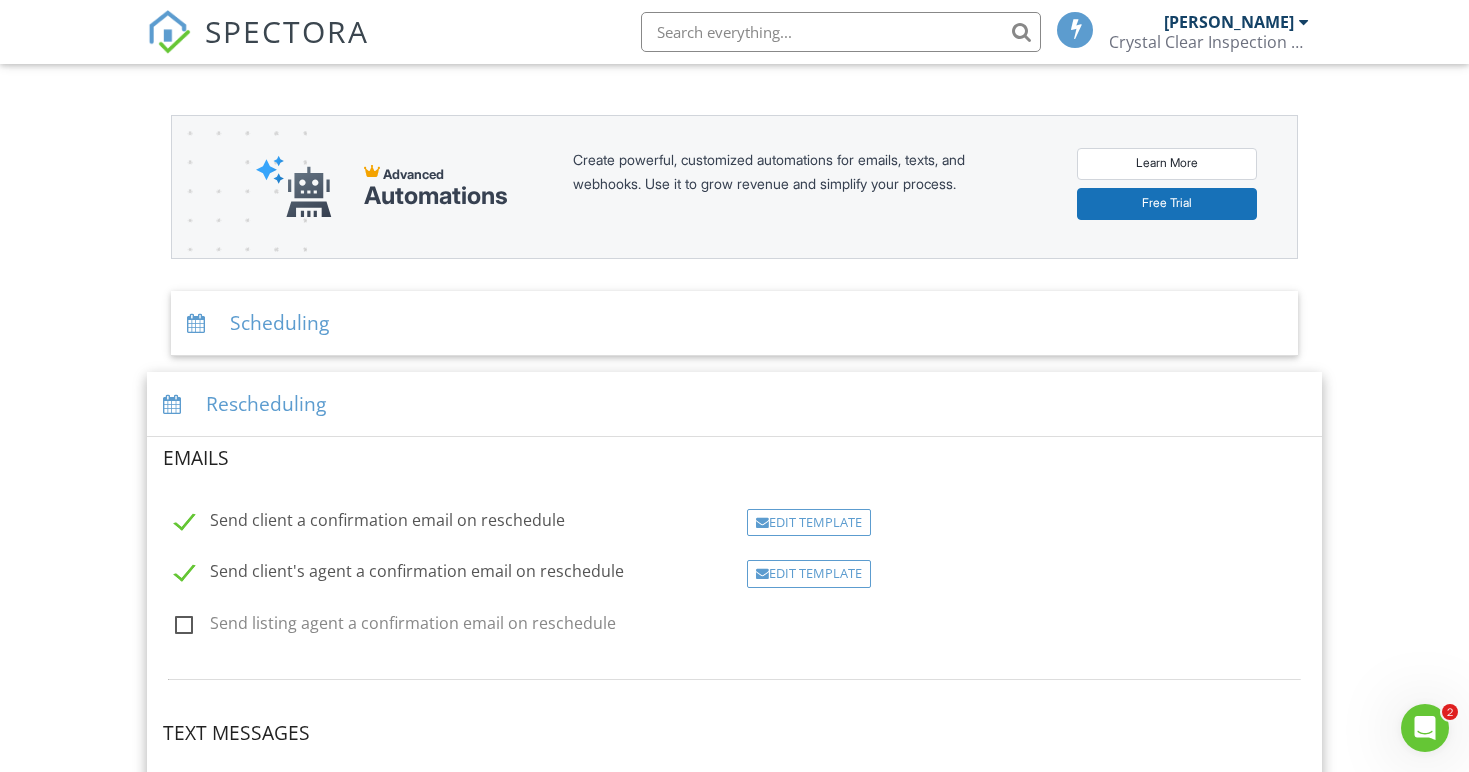 click on "Scheduling
Emails
Inspection confirmation email for clients
Edit Template
Inspection confirmation email for client's agent
Edit Template
Inspection confirmation email for listing agent
Edit Template
Text Messages
Inspection confirmation text for clients
Edit Template
Inspection confirmation text for client's agent
Edit Template
Inspection confirmation text for listing agent
Edit Template
Rescheduling
Emails
Send client a confirmation email on reschedule
Edit Template
Send client's agent a confirmation email on reschedule
Edit Template
Send listing agent a confirmation email on reschedule
Edit Template
Text Messages
Send client a confirmation text on reschedule
Edit Template
Edit Template" at bounding box center [734, 911] 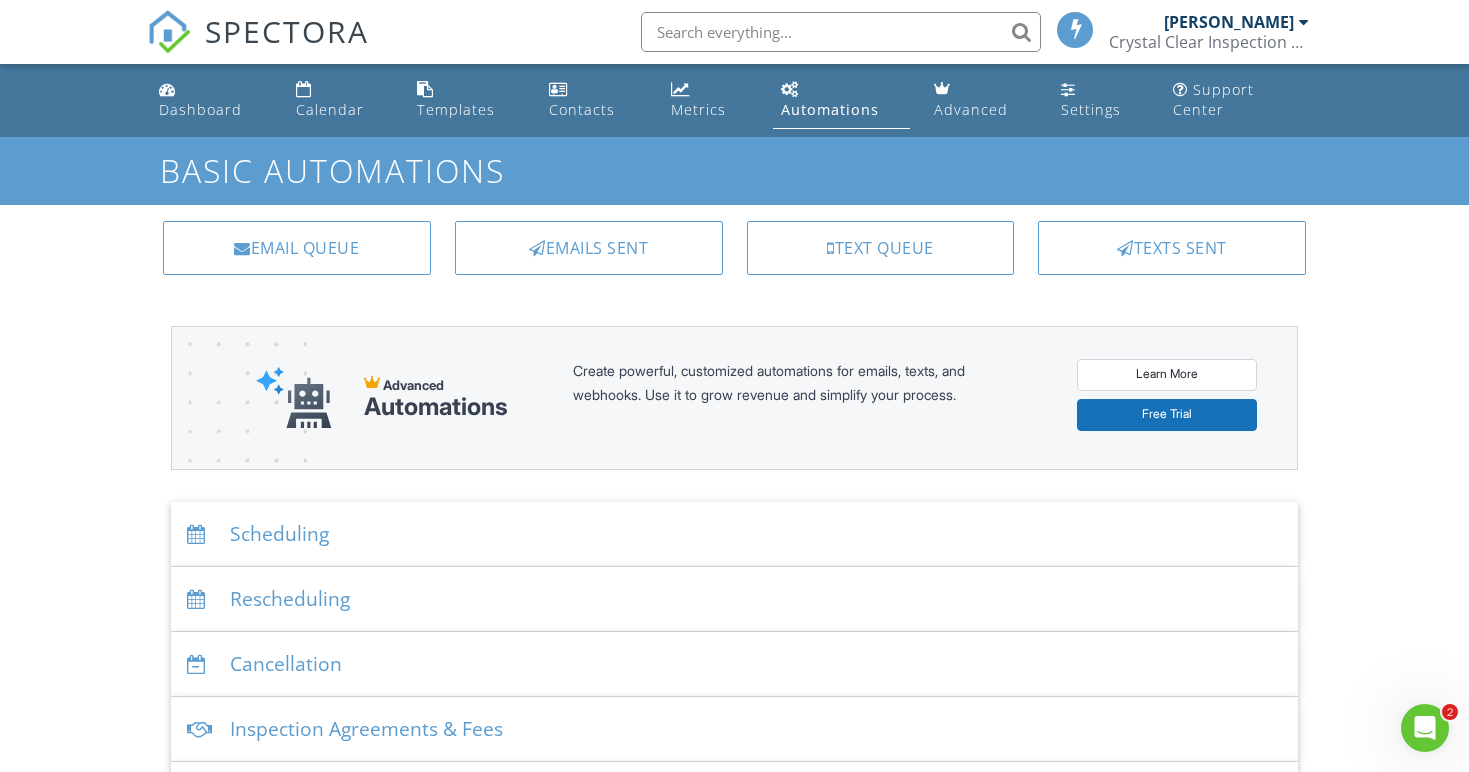 scroll, scrollTop: 0, scrollLeft: 0, axis: both 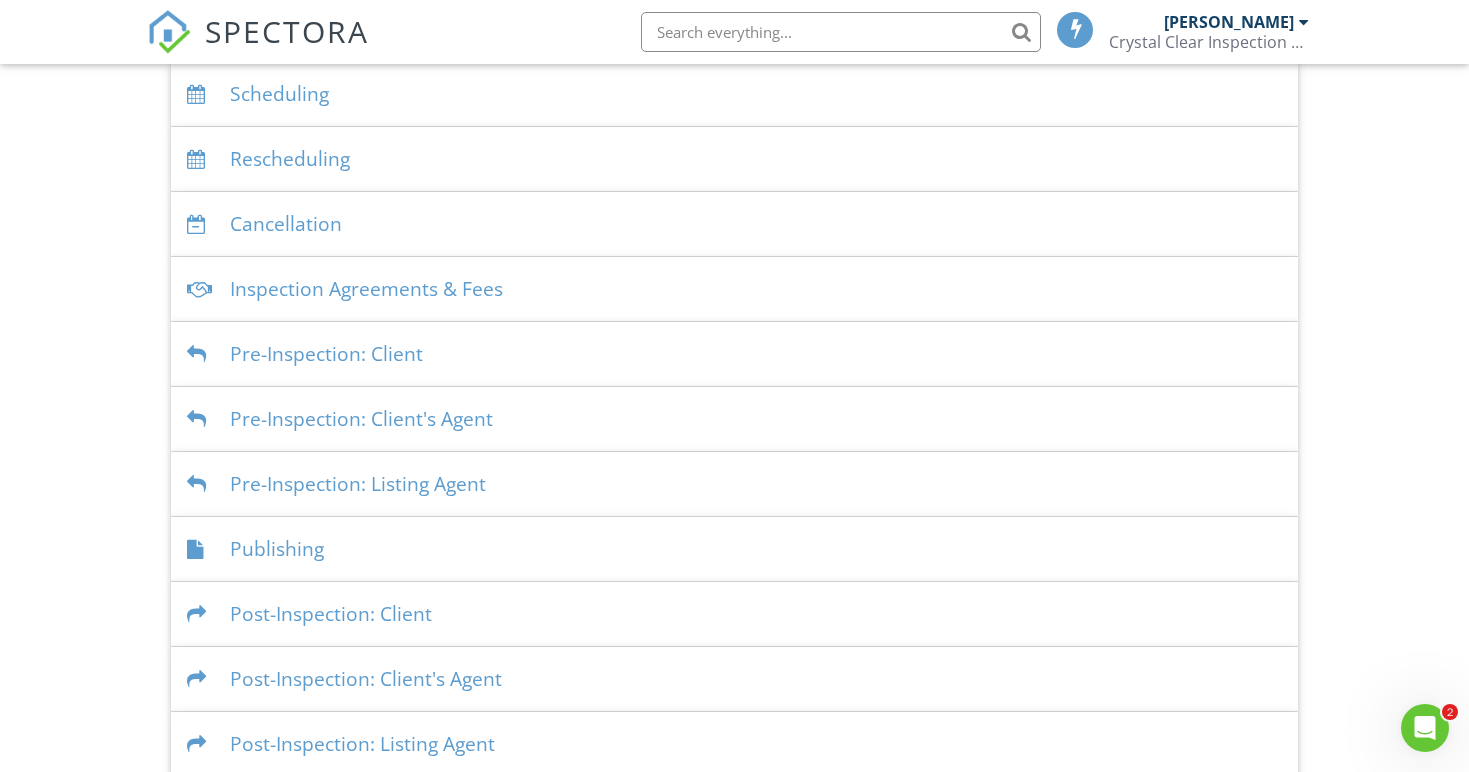 click on "SPECTORA" at bounding box center [258, 48] 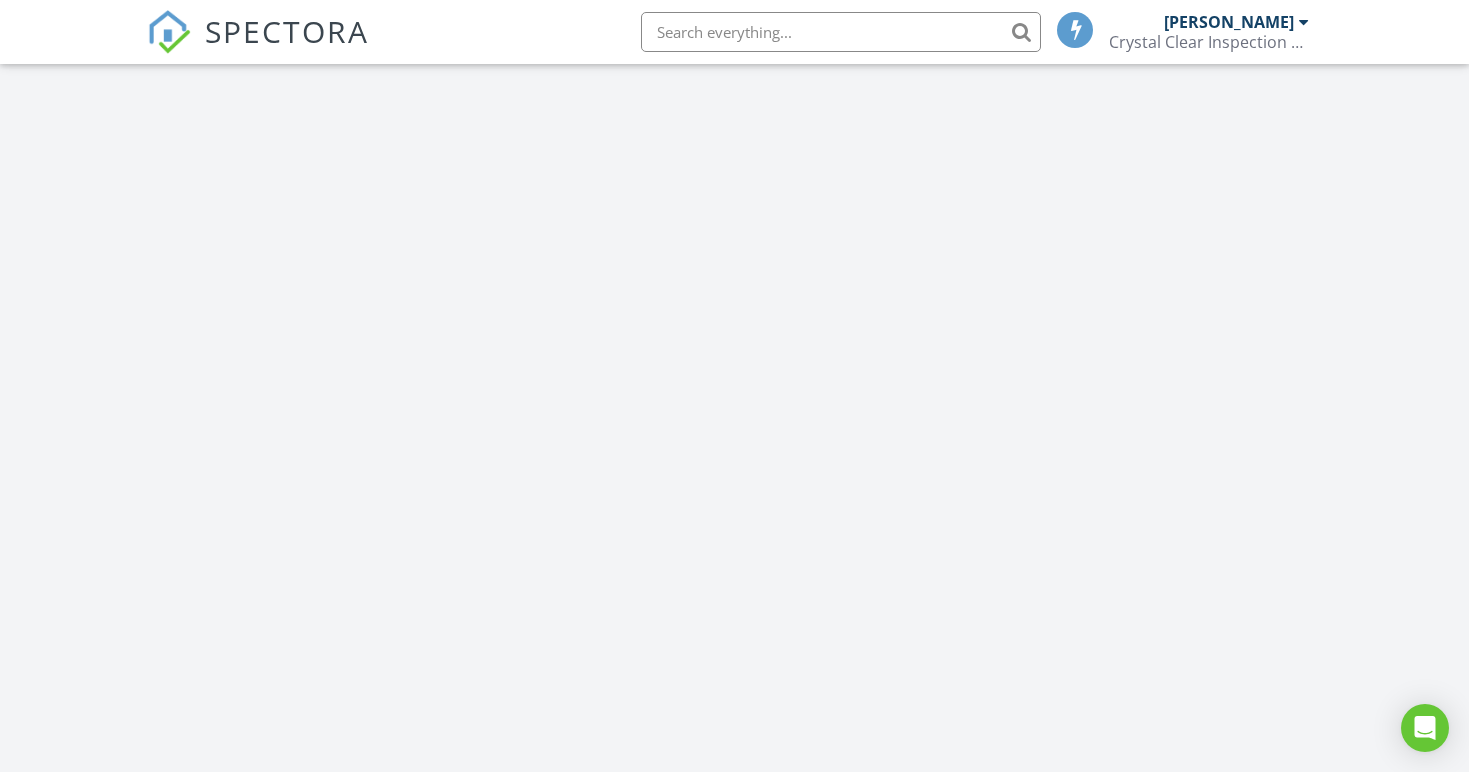 scroll, scrollTop: 498, scrollLeft: 0, axis: vertical 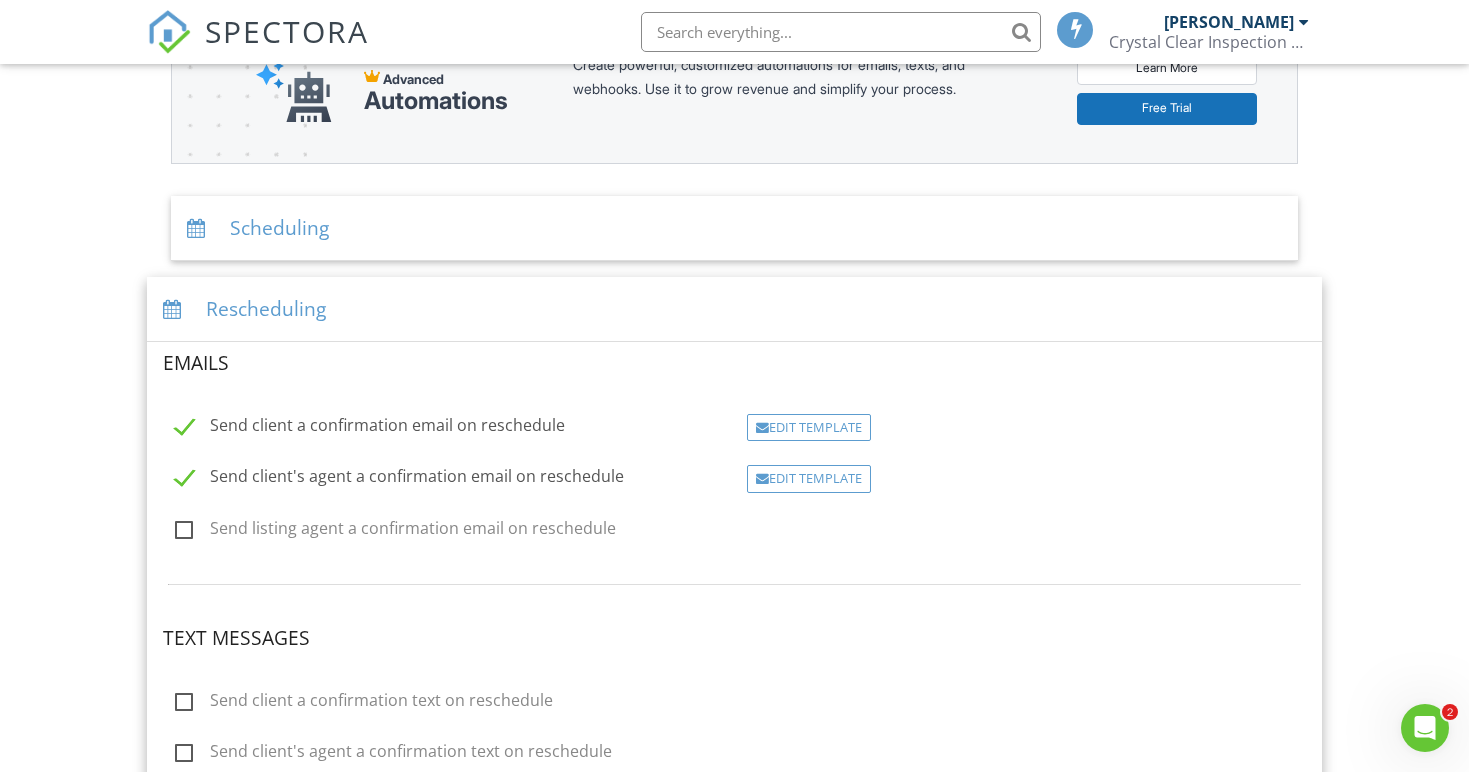 click on "Rescheduling" at bounding box center [734, 309] 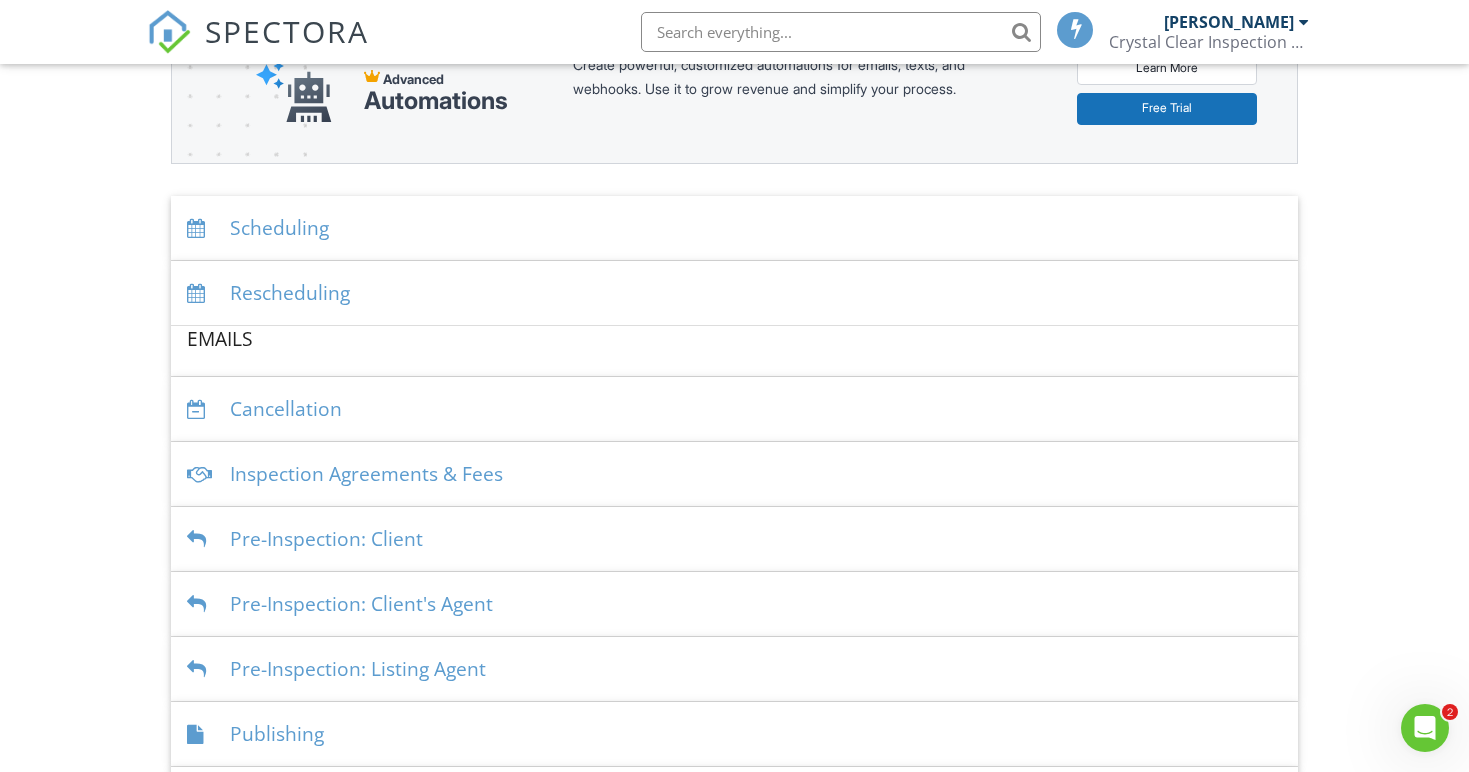 click on "Scheduling" at bounding box center (734, 228) 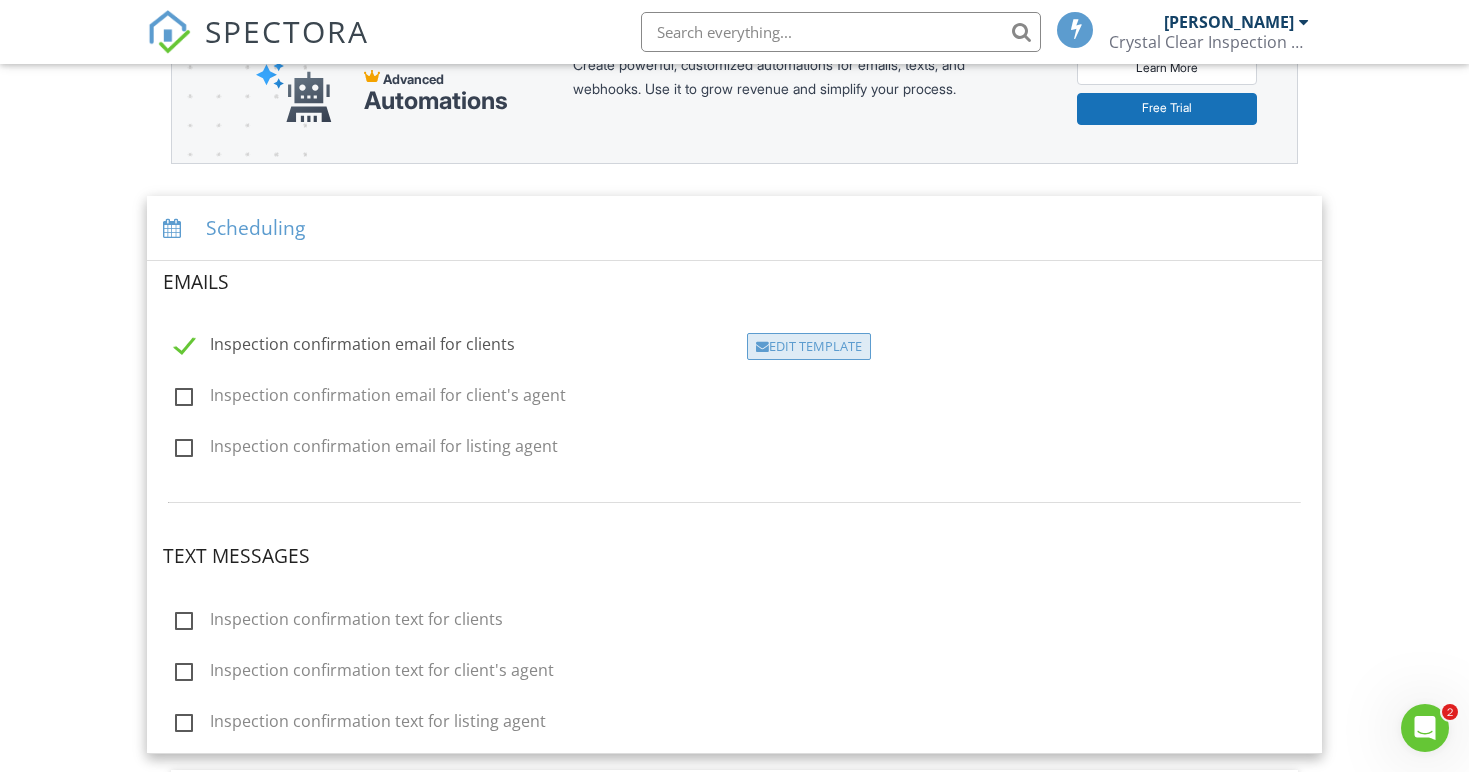 click on "Edit Template" at bounding box center [809, 347] 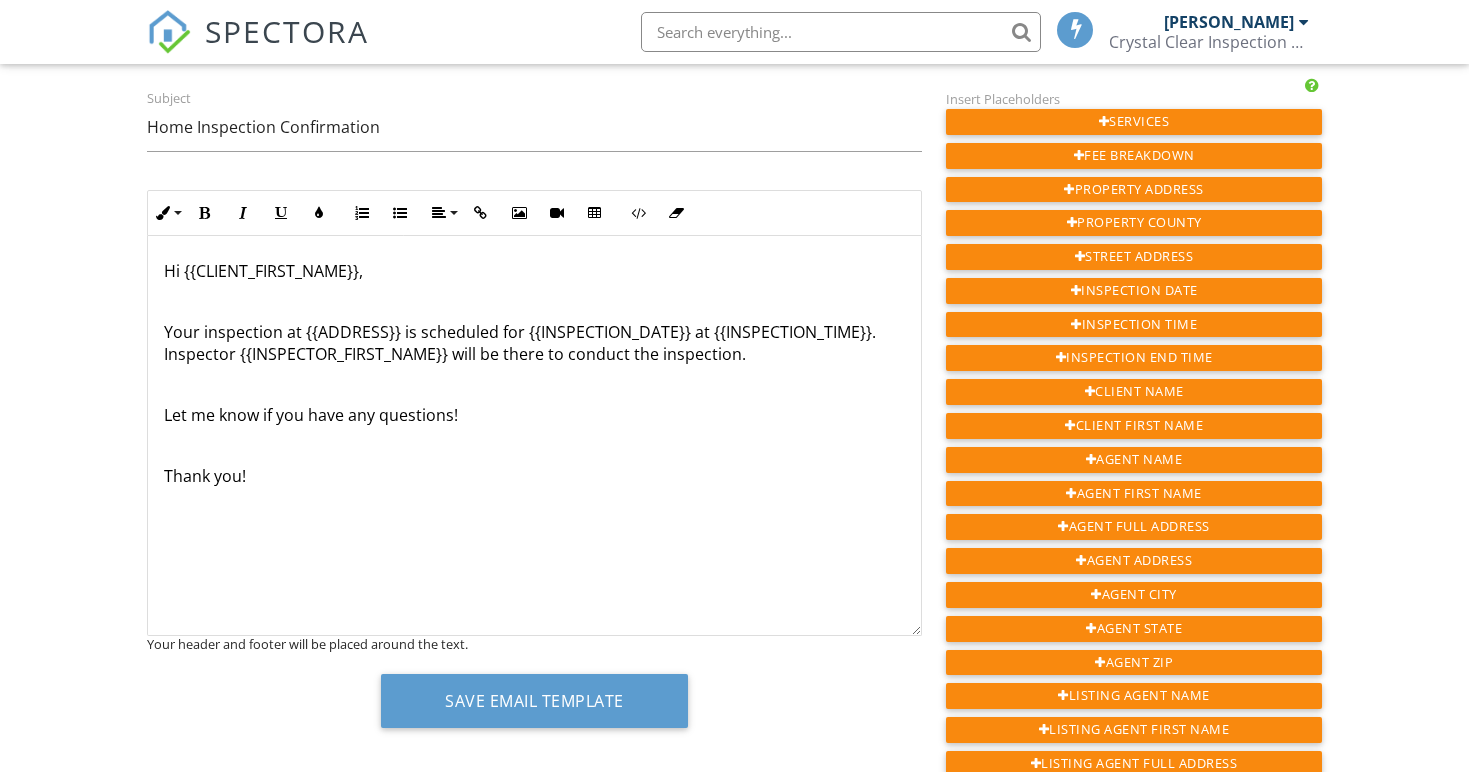 scroll, scrollTop: 0, scrollLeft: 0, axis: both 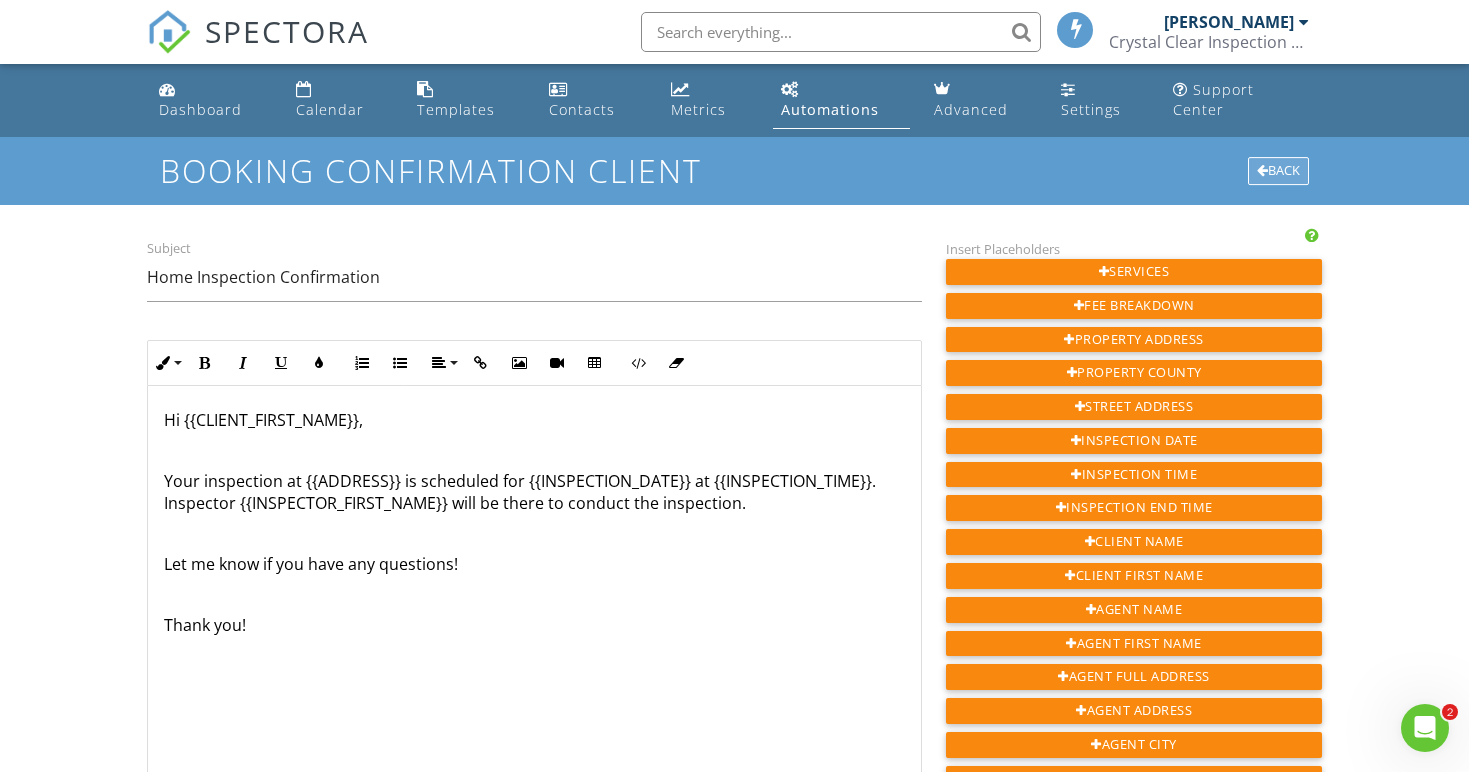 click on "Back" at bounding box center (1278, 171) 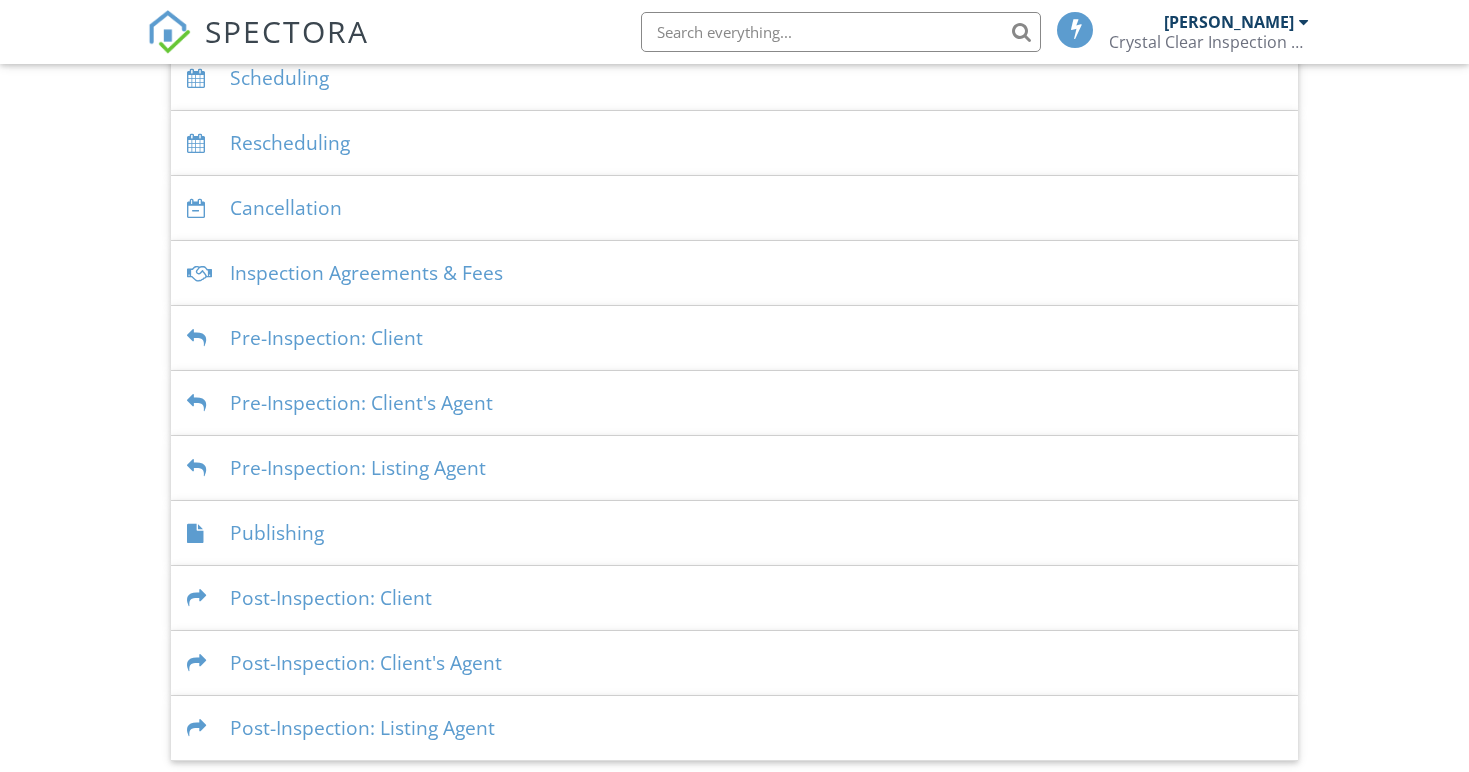 scroll, scrollTop: 0, scrollLeft: 0, axis: both 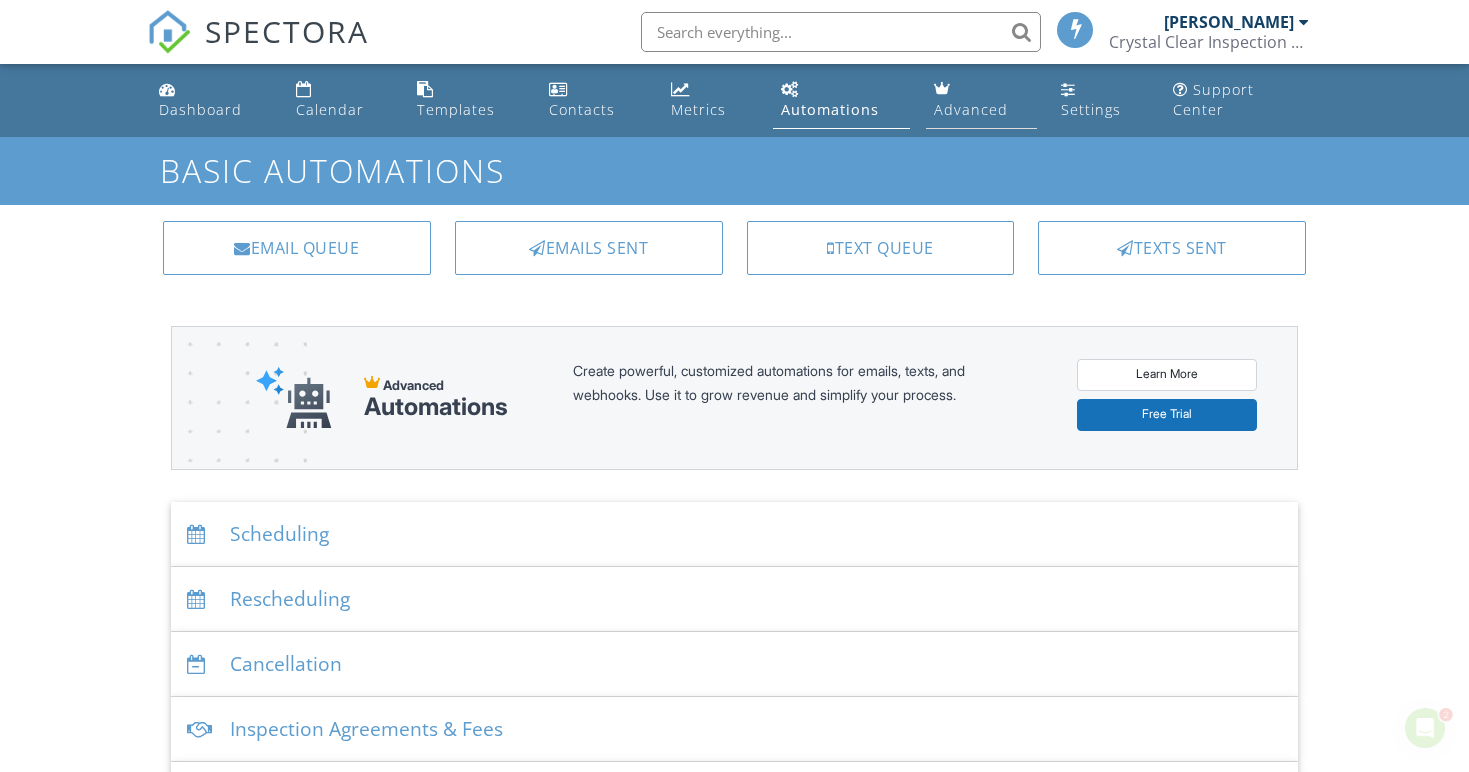 click on "Advanced" at bounding box center (971, 109) 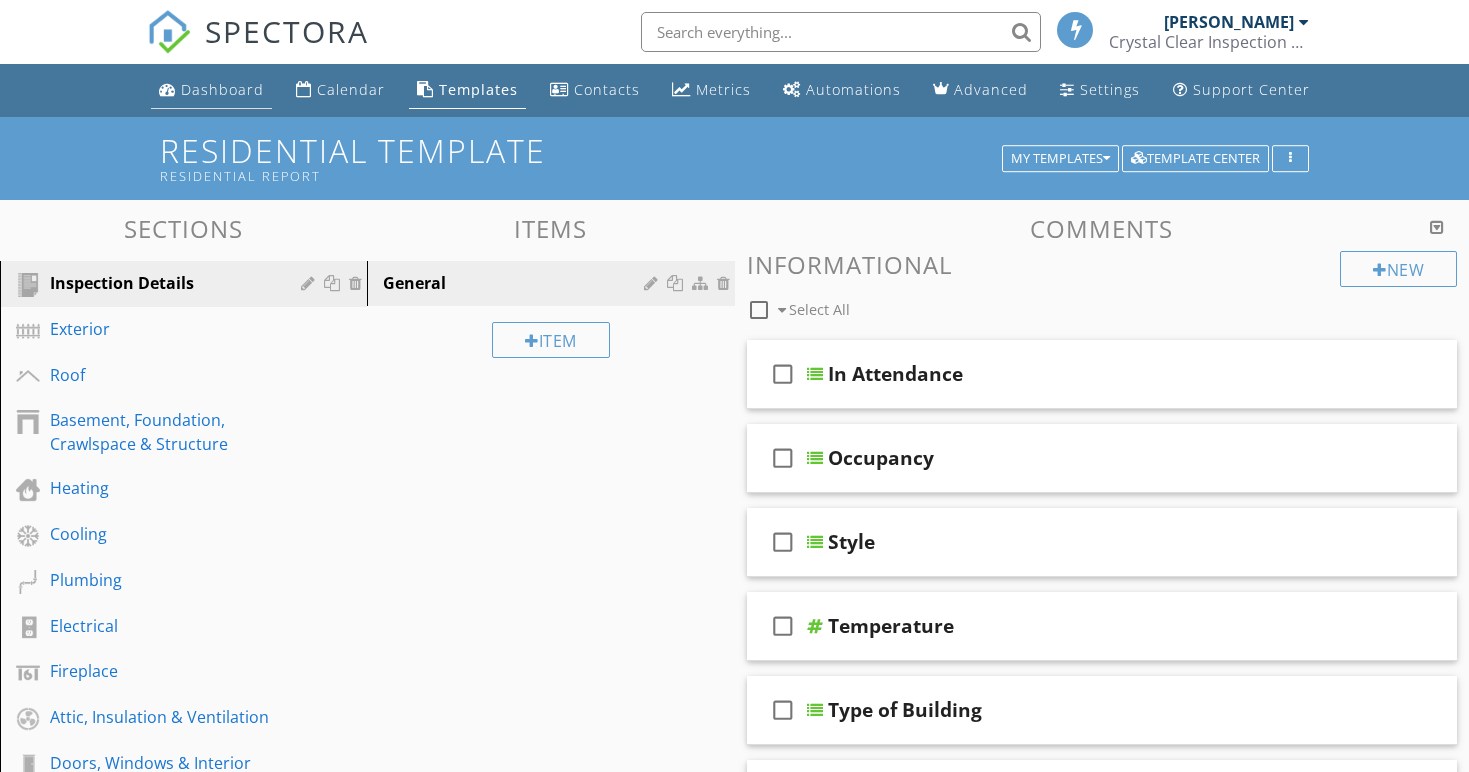 scroll, scrollTop: 0, scrollLeft: 0, axis: both 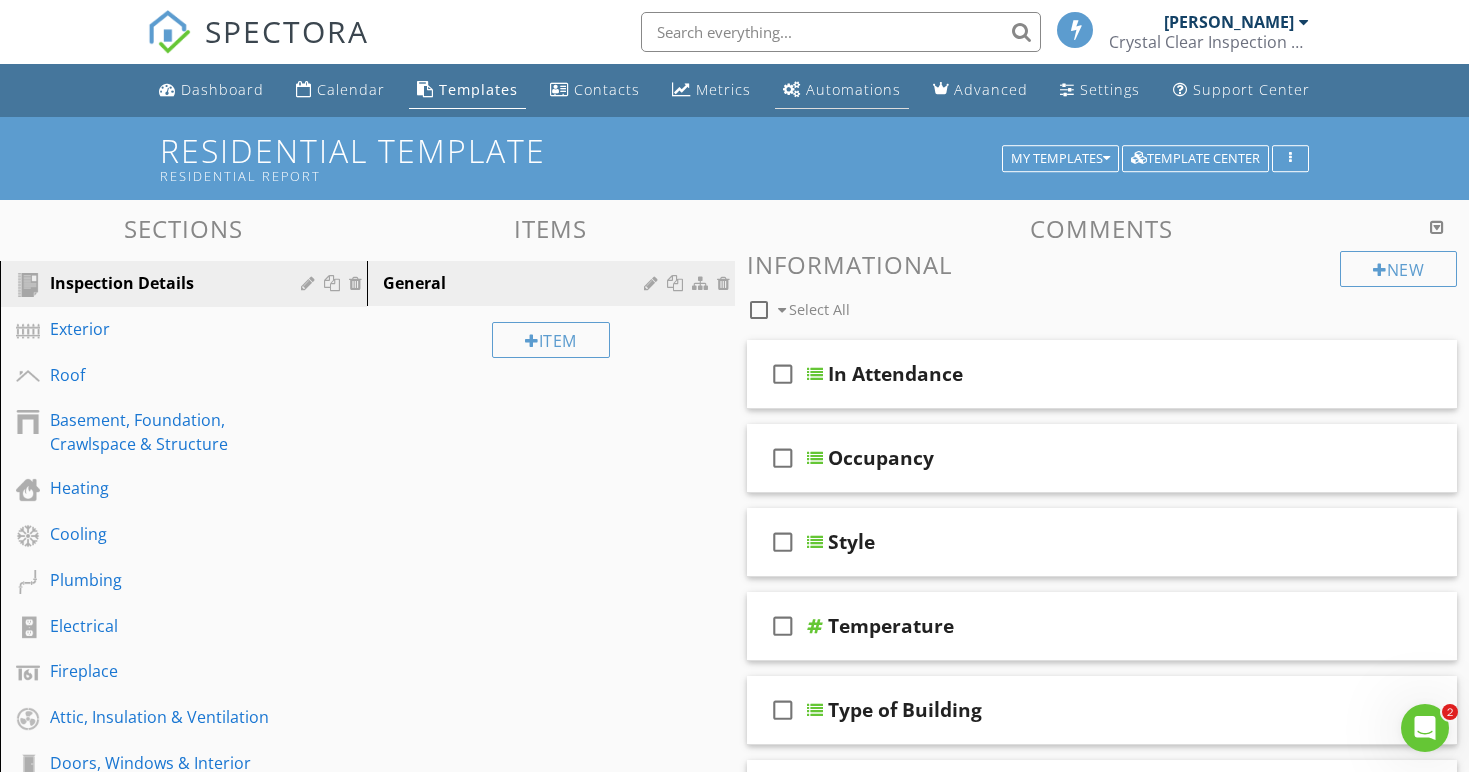 click on "Automations" at bounding box center (842, 90) 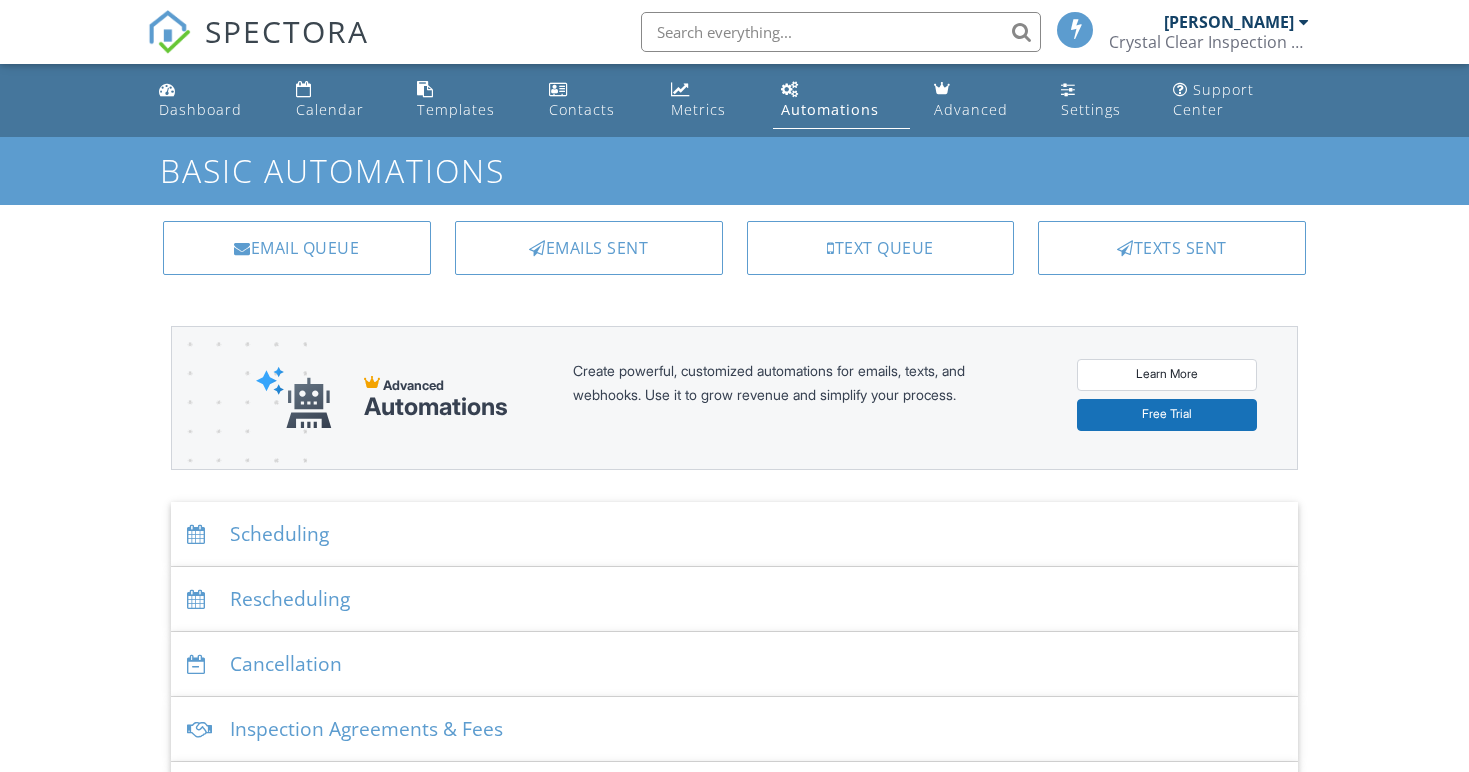 scroll, scrollTop: 202, scrollLeft: 0, axis: vertical 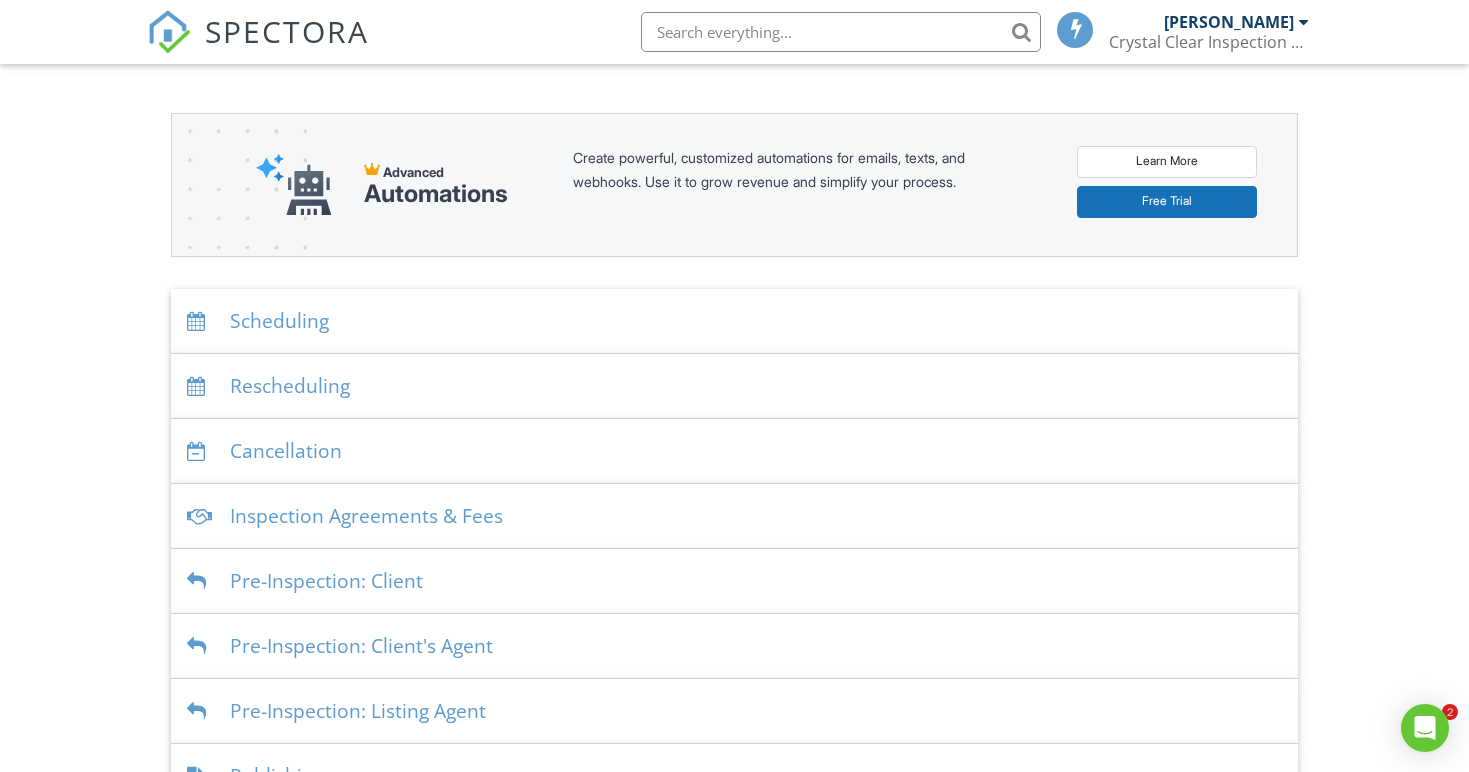 click on "Scheduling" at bounding box center (734, 321) 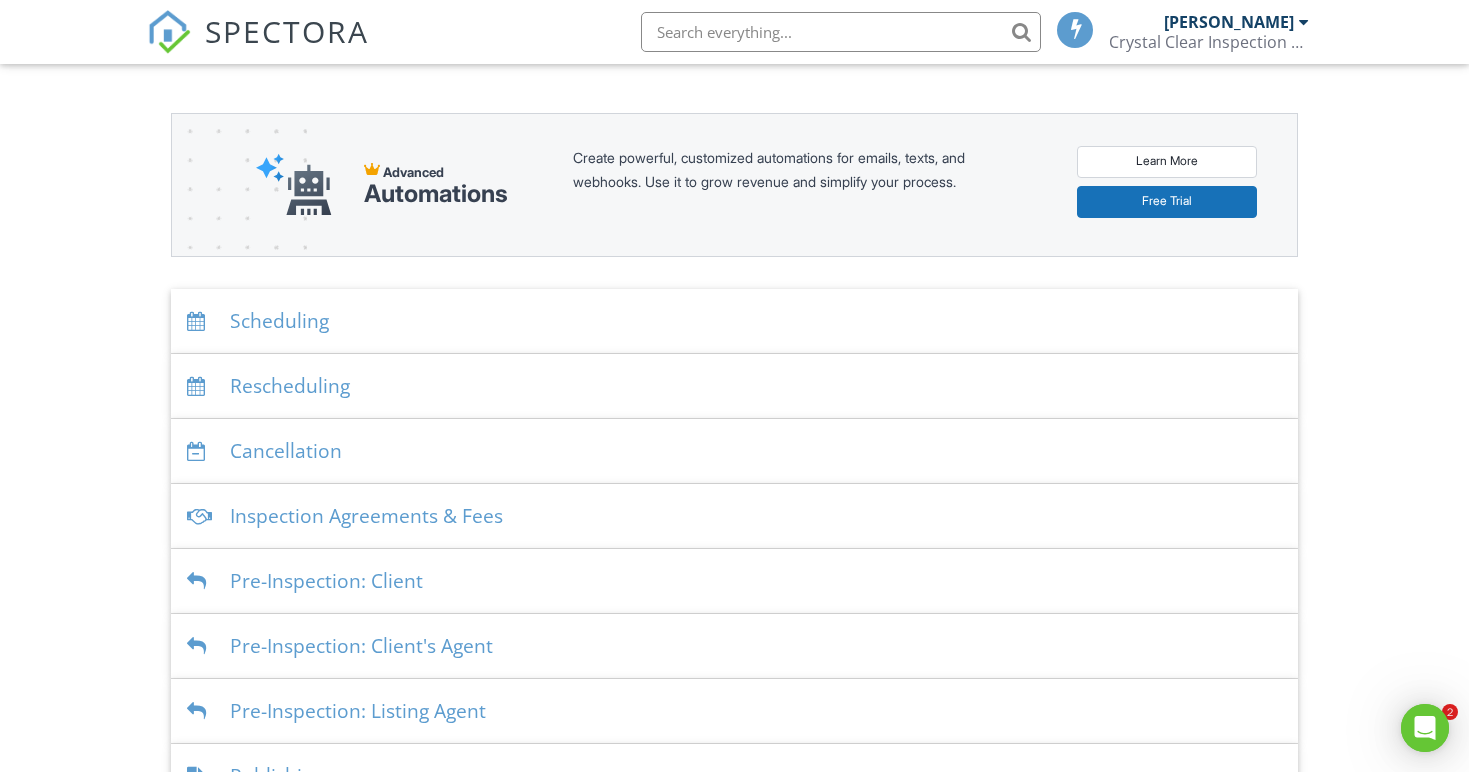 scroll, scrollTop: 0, scrollLeft: 0, axis: both 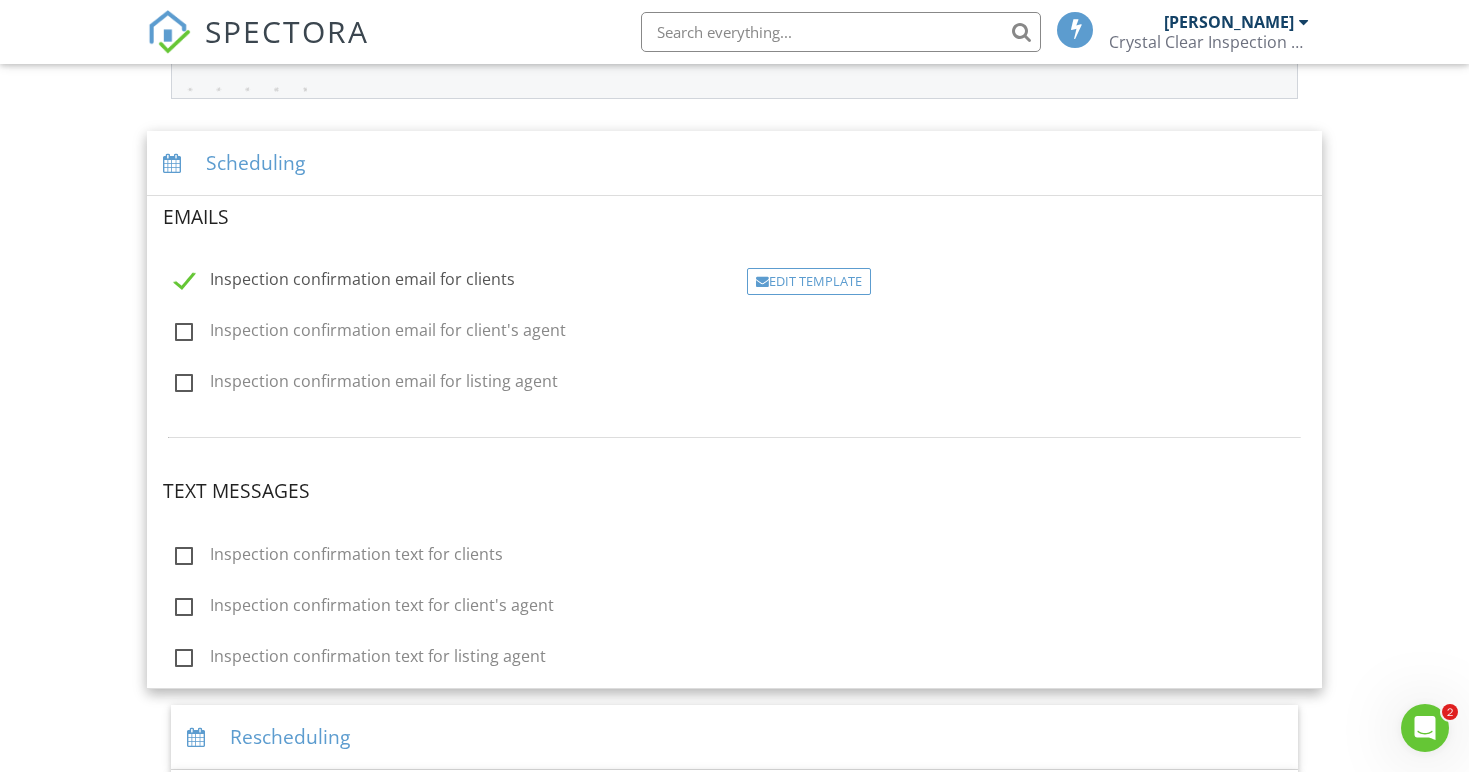 click on "Scheduling" at bounding box center [734, 163] 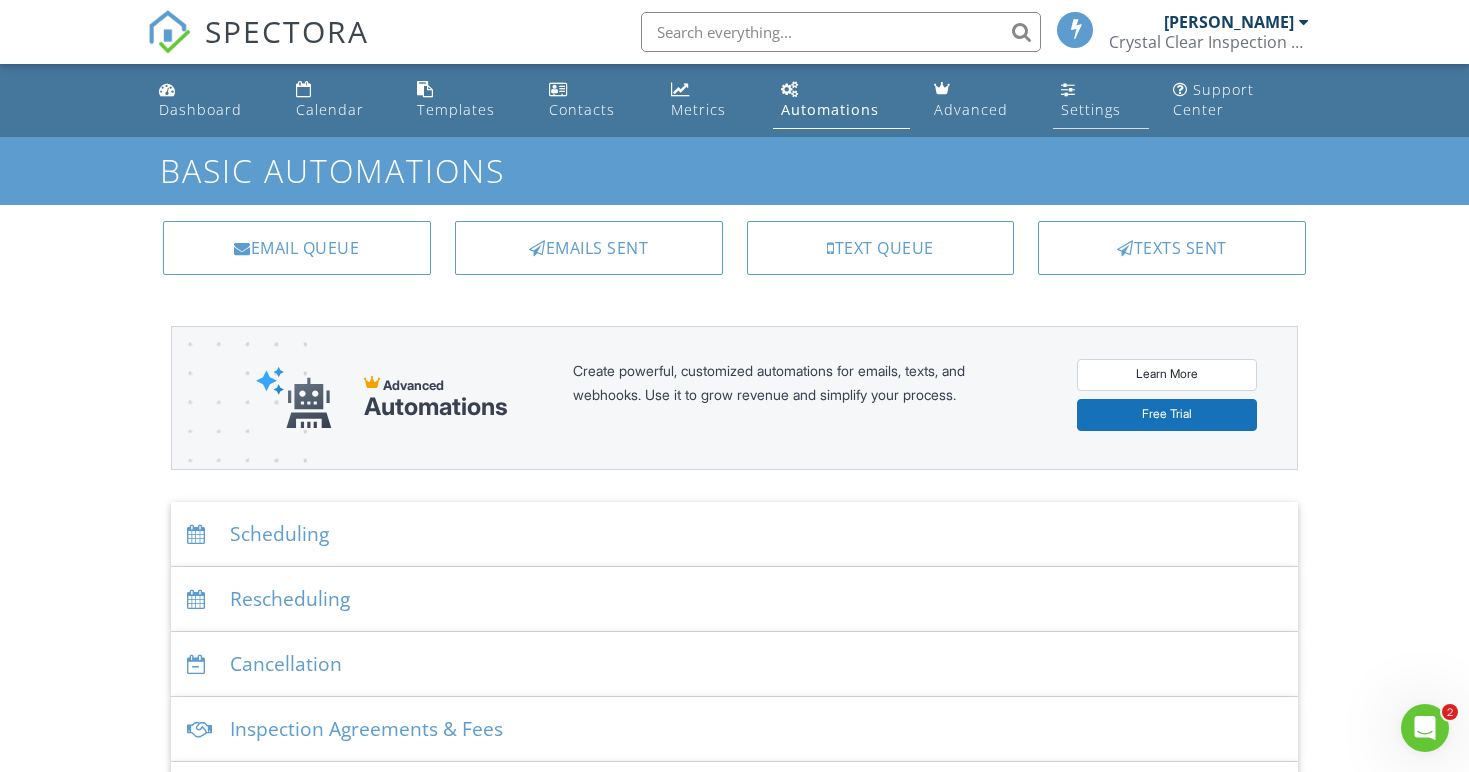 scroll, scrollTop: 0, scrollLeft: 0, axis: both 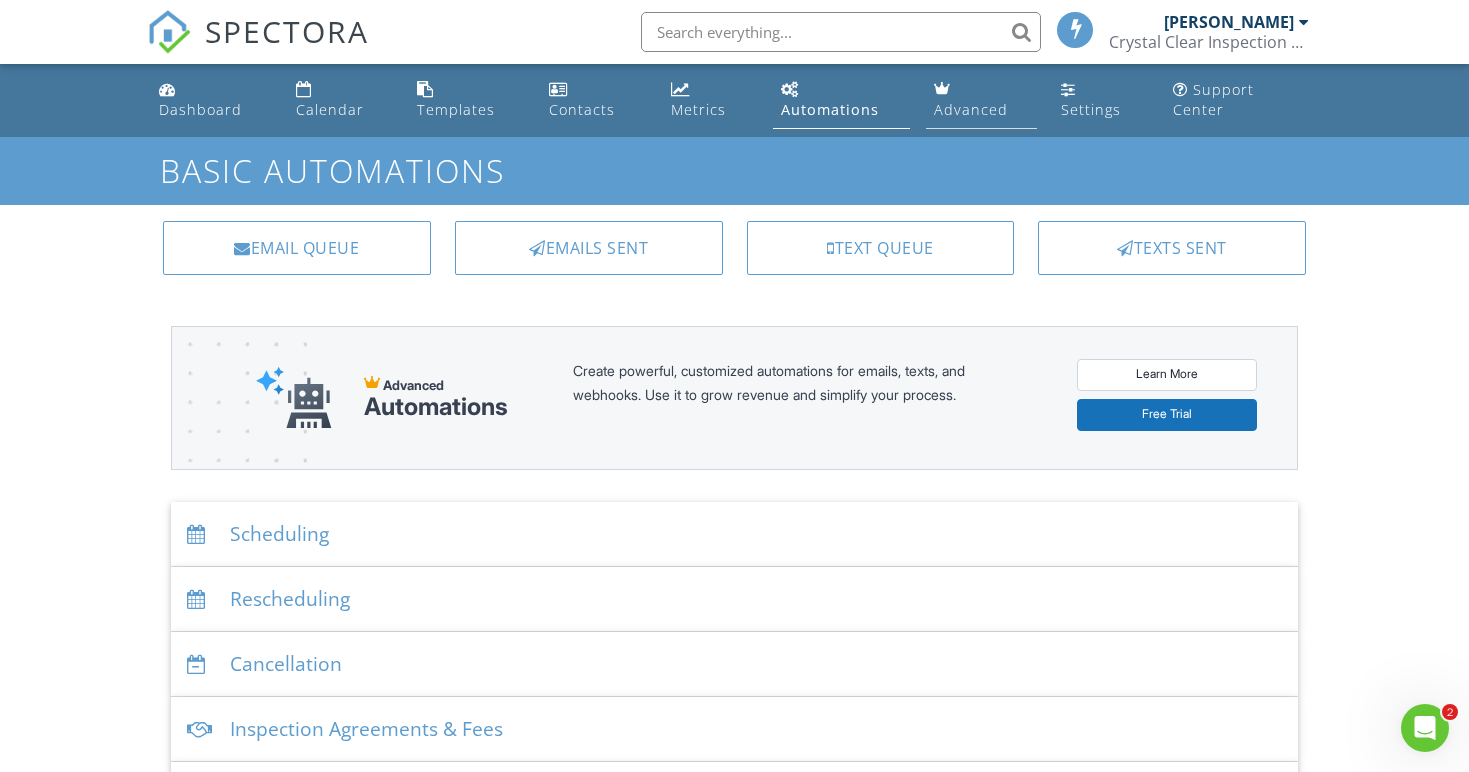 click on "Advanced" at bounding box center [981, 100] 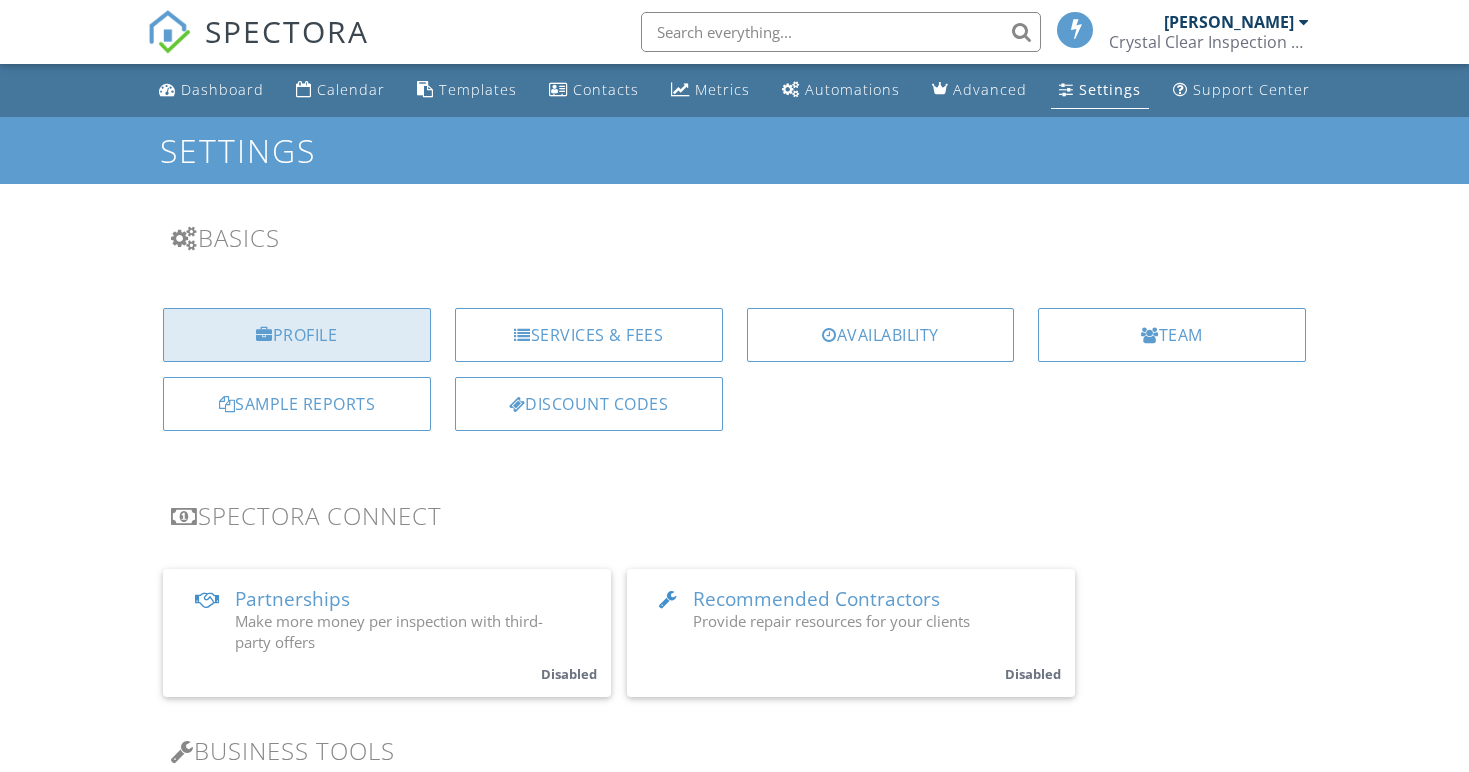 scroll, scrollTop: 0, scrollLeft: 0, axis: both 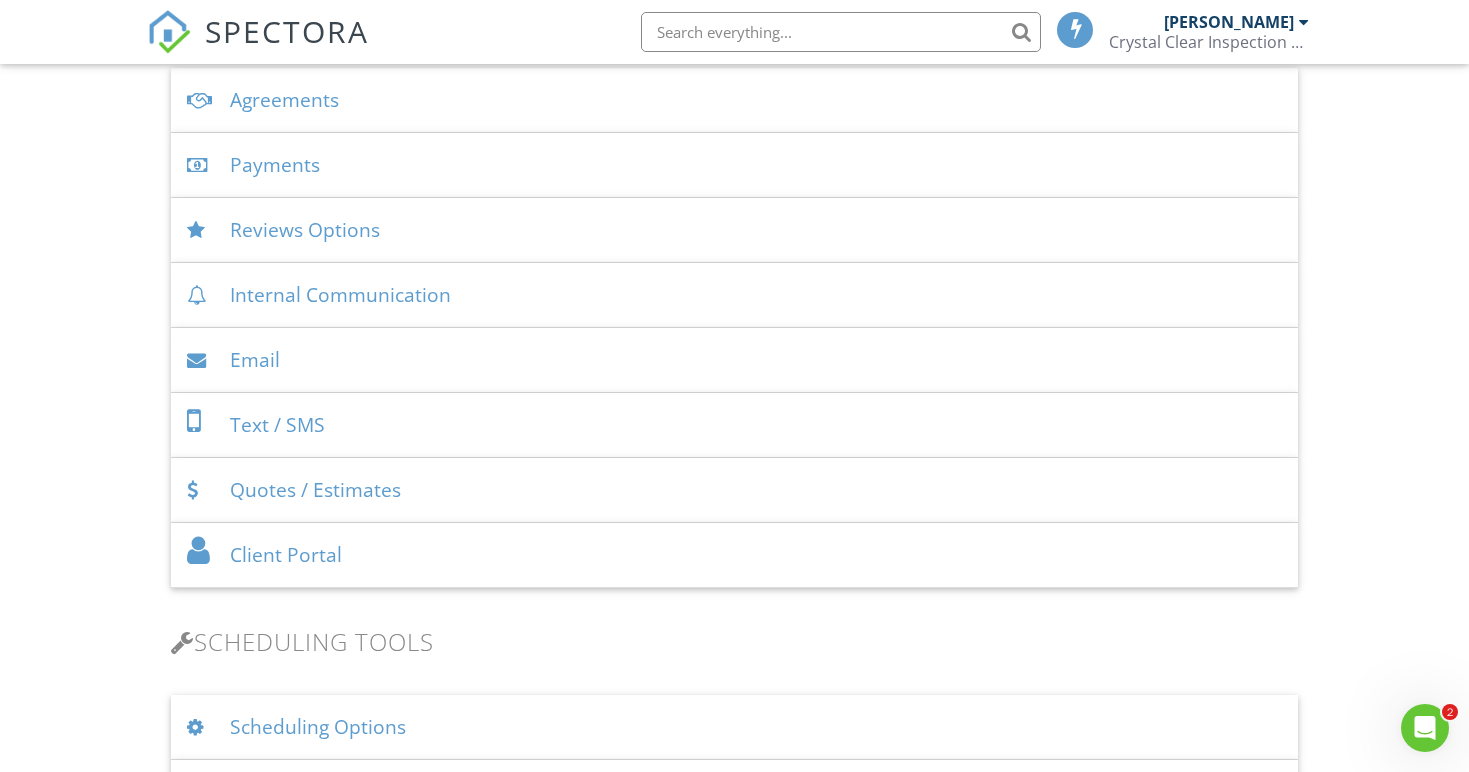 click on "Email" at bounding box center (734, 360) 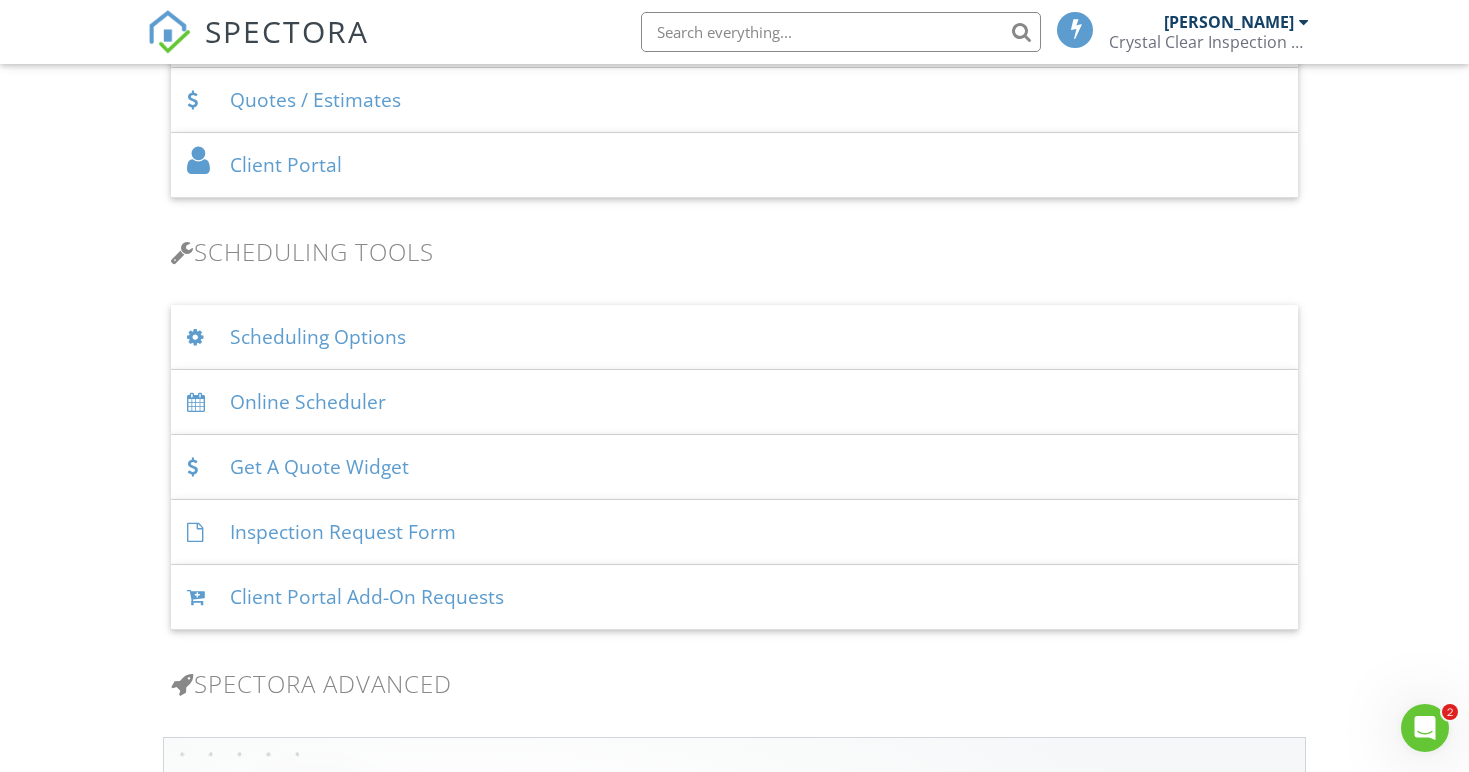 scroll, scrollTop: 2412, scrollLeft: 0, axis: vertical 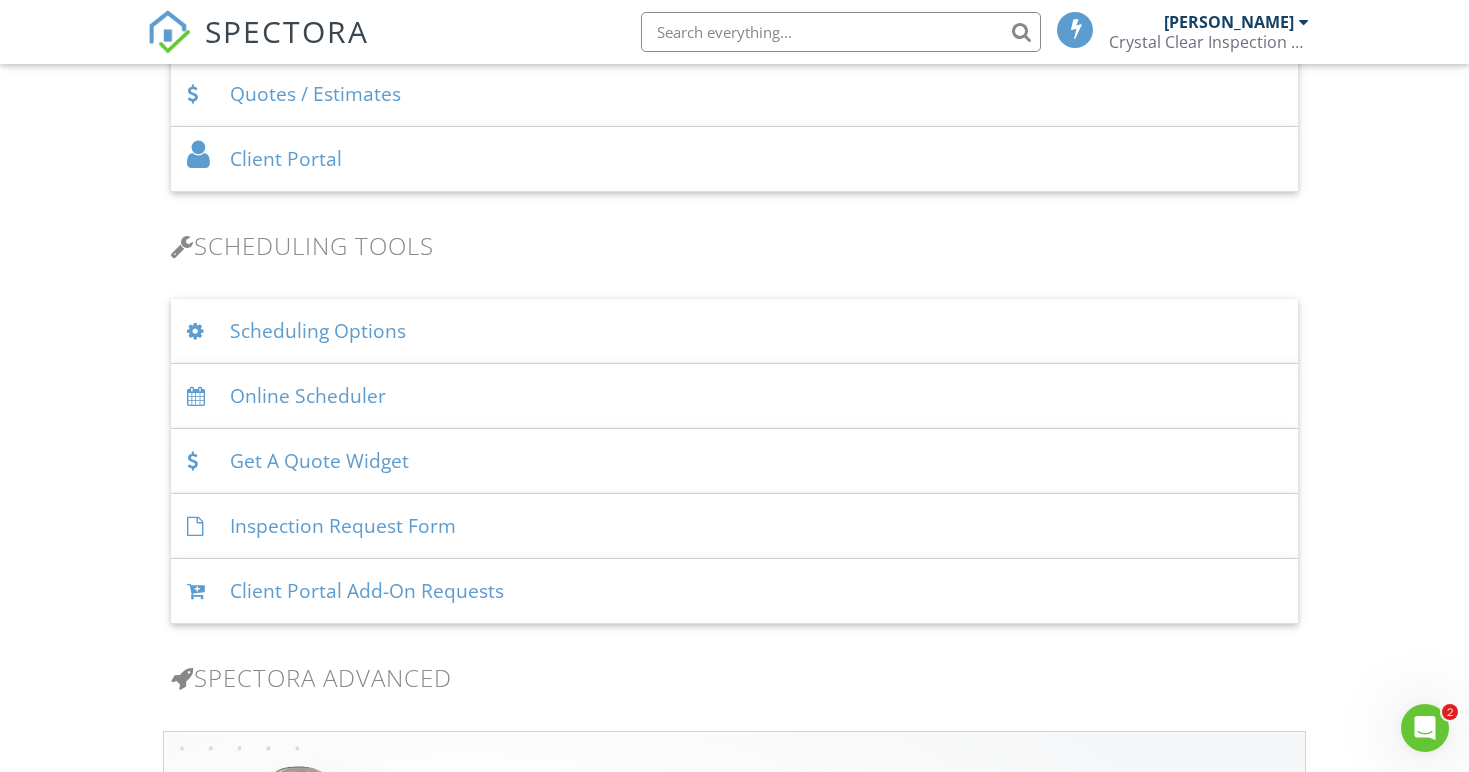 click on "Scheduling Options" at bounding box center (734, 331) 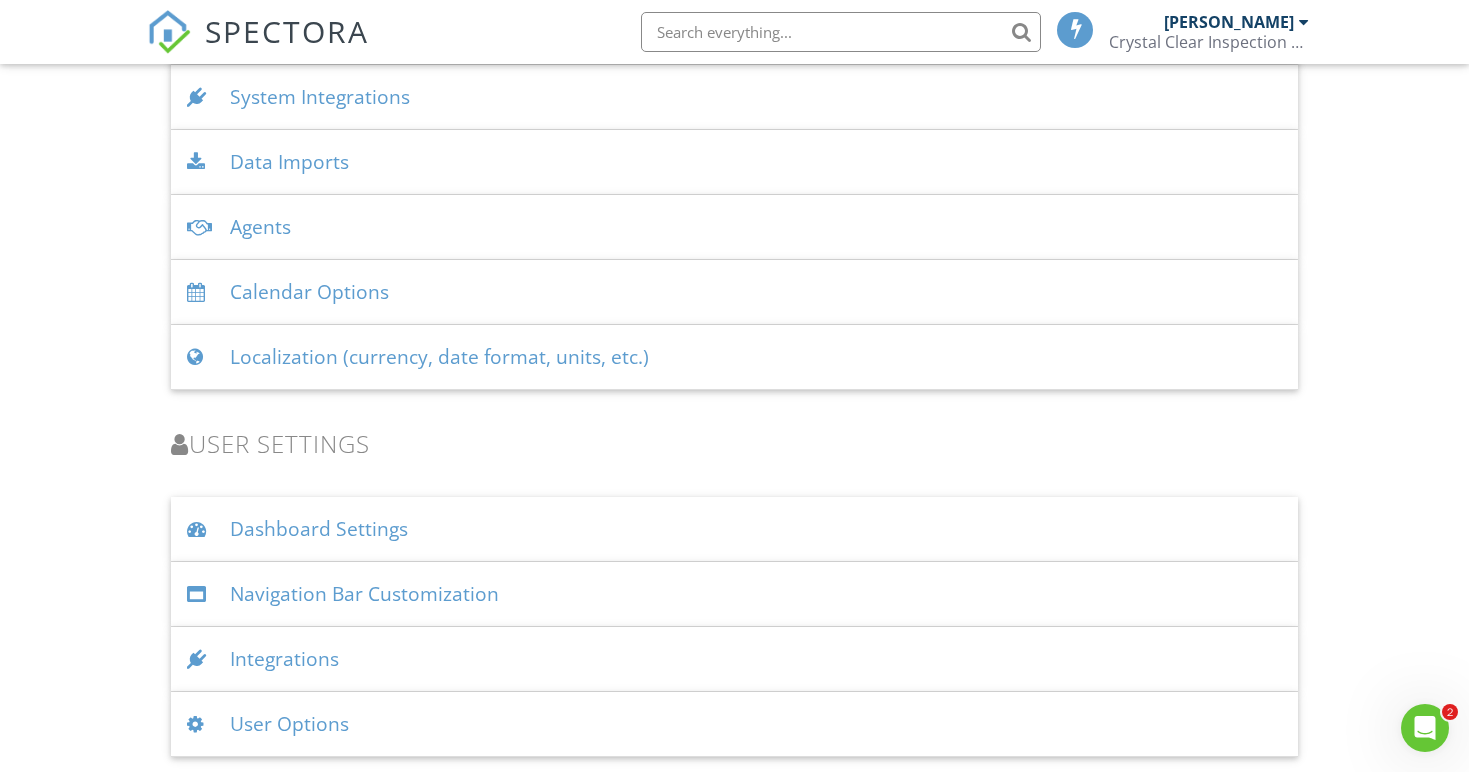 scroll, scrollTop: 4711, scrollLeft: 0, axis: vertical 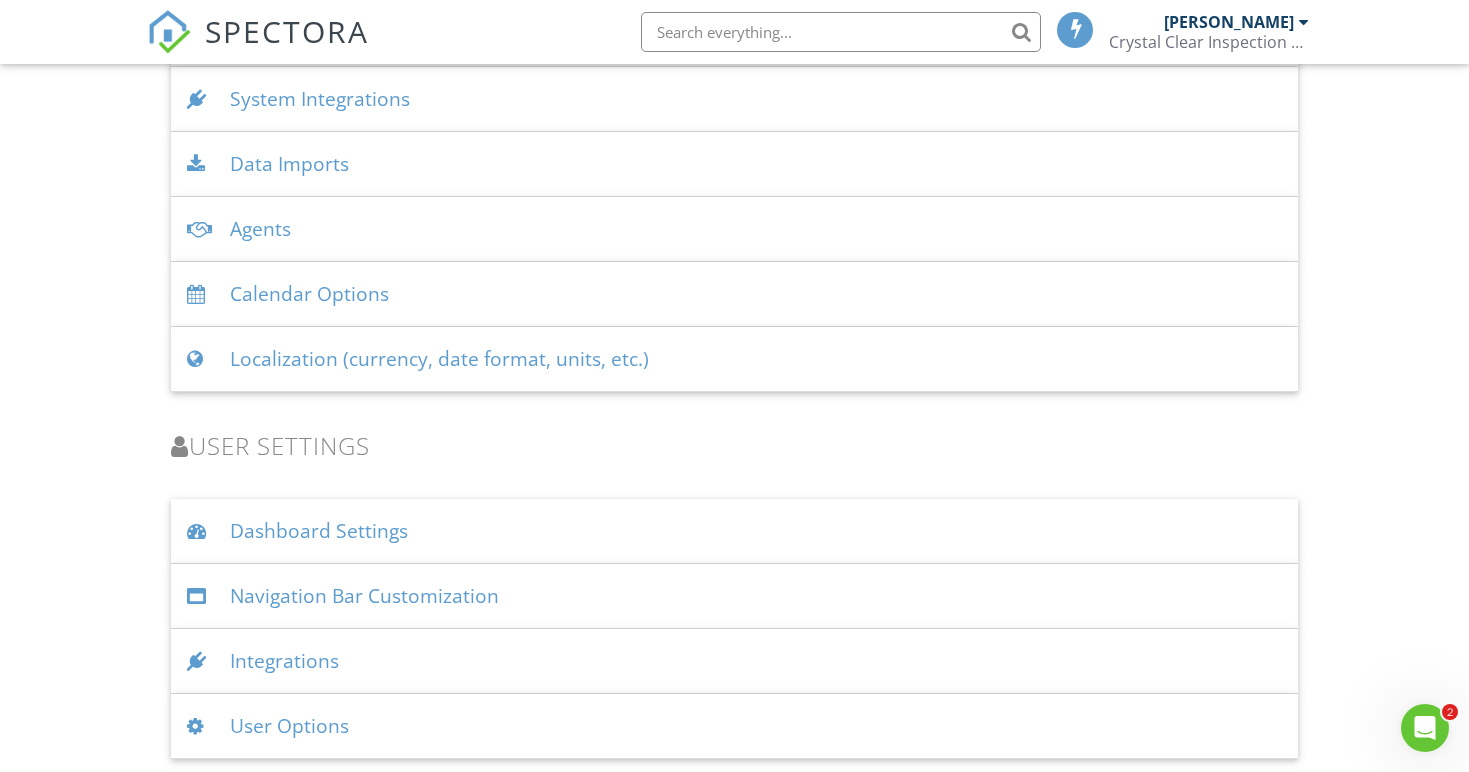 click on "User Options" at bounding box center [734, 726] 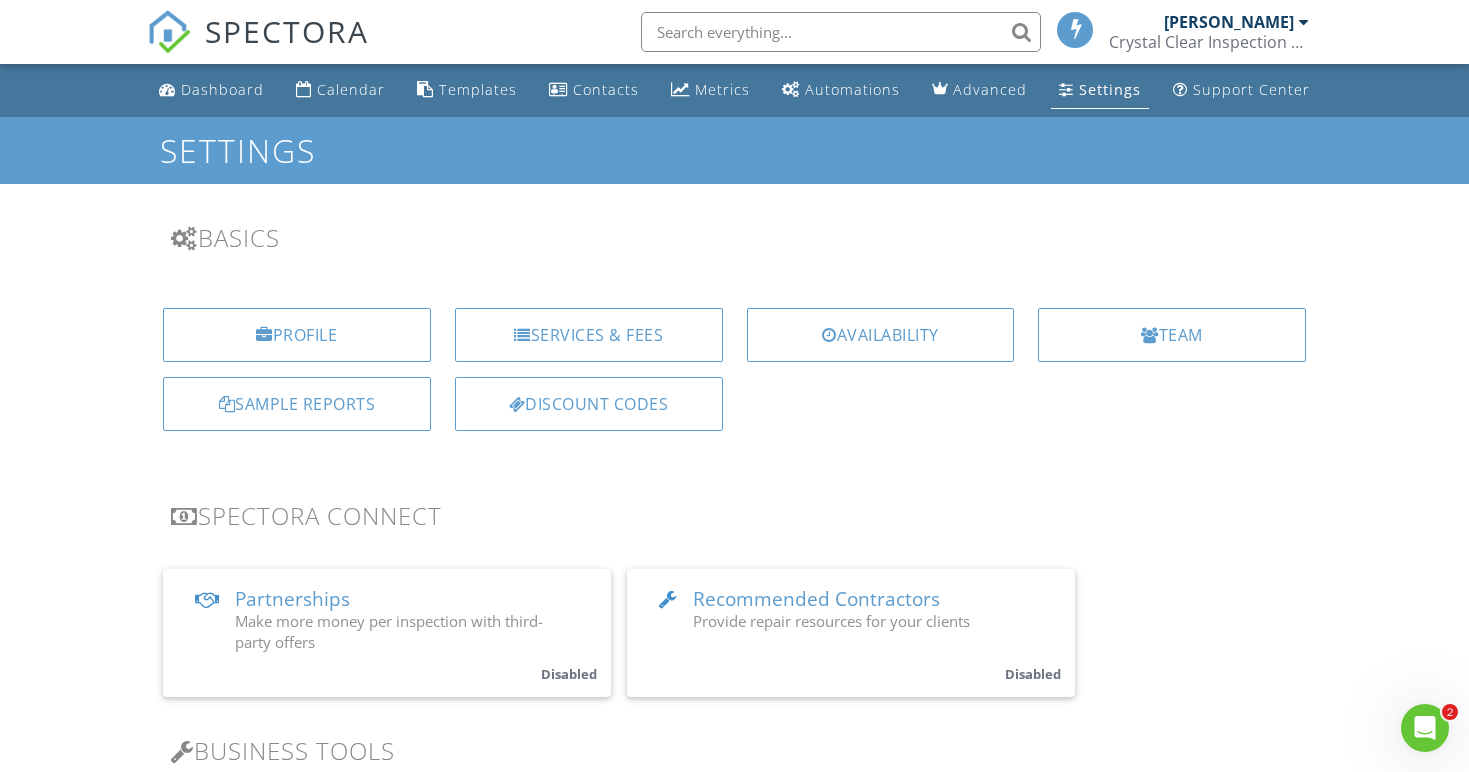 scroll, scrollTop: 0, scrollLeft: 0, axis: both 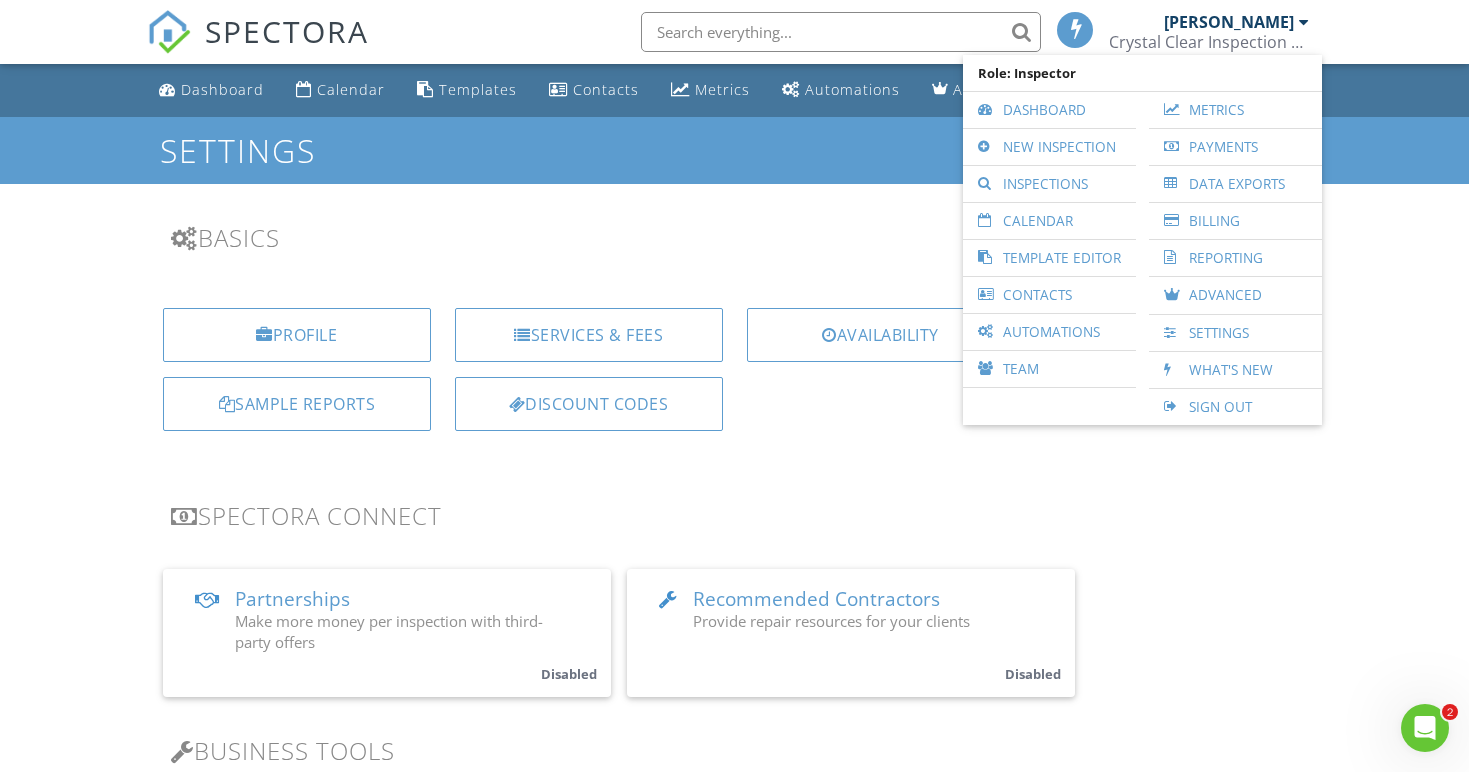 click on "Basics
Profile
Services & Fees
Availability
Team
Sample Reports
Discount Codes
Spectora Connect
Partnerships
Make more money per inspection with third-party offers
Disabled
Recommended Contractors
Provide repair resources for your clients
Disabled
Business Tools
Agreements
Signature Type
▼ E-signature (checkbox) E-signature (checkbox) Written Signature E-signature (checkbox)
Written Signature
Both checkbox signatures and written signatures are legally binding for agreements. They both capture the date and time as well as the IP address that the signature originated from. Certain regions have regulations around which signature is preferred. Look into your local laws when selecting.
Client agreement instructions
This text will appear on the client portal under "Sign Agreement(s)"
Inline Style XLarge Large" at bounding box center [734, 3127] 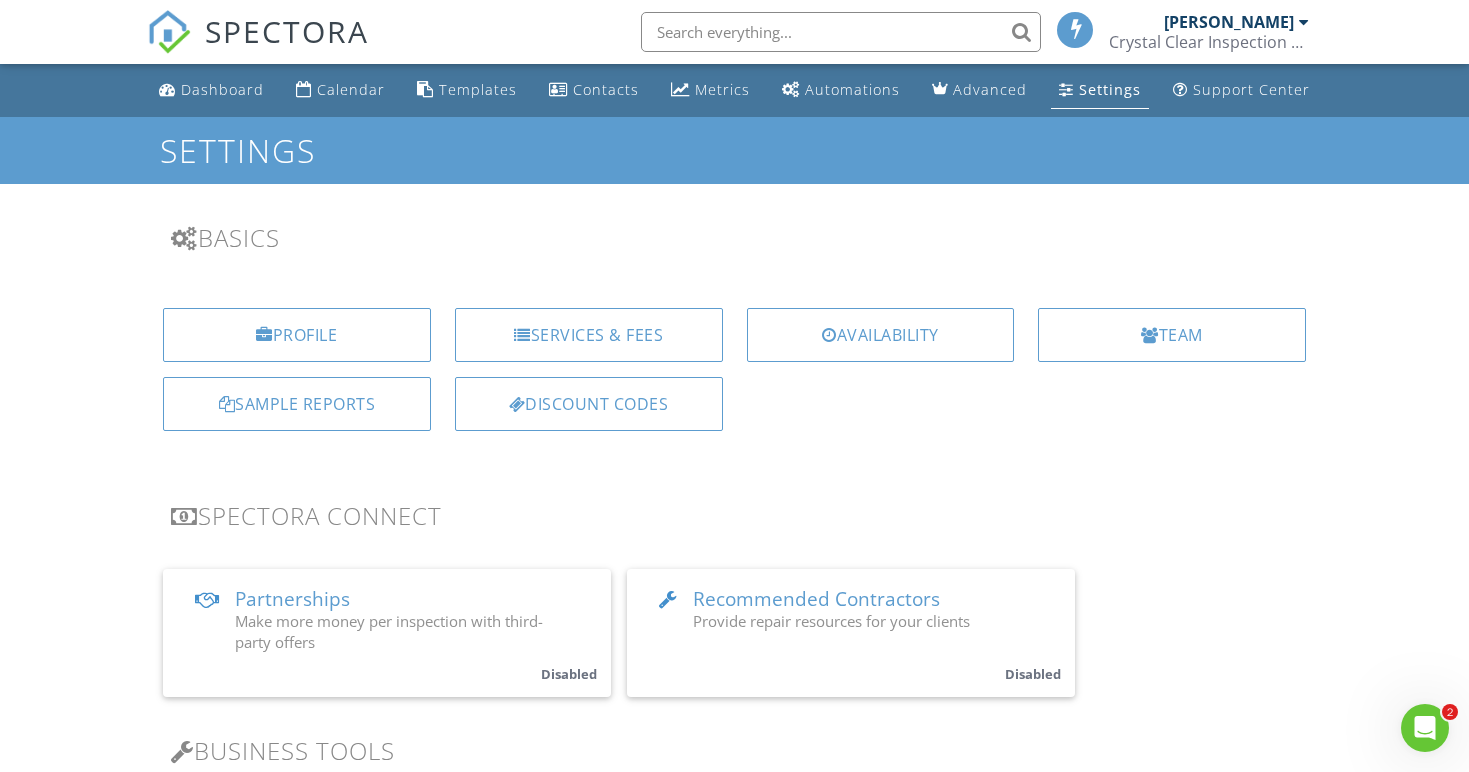 click 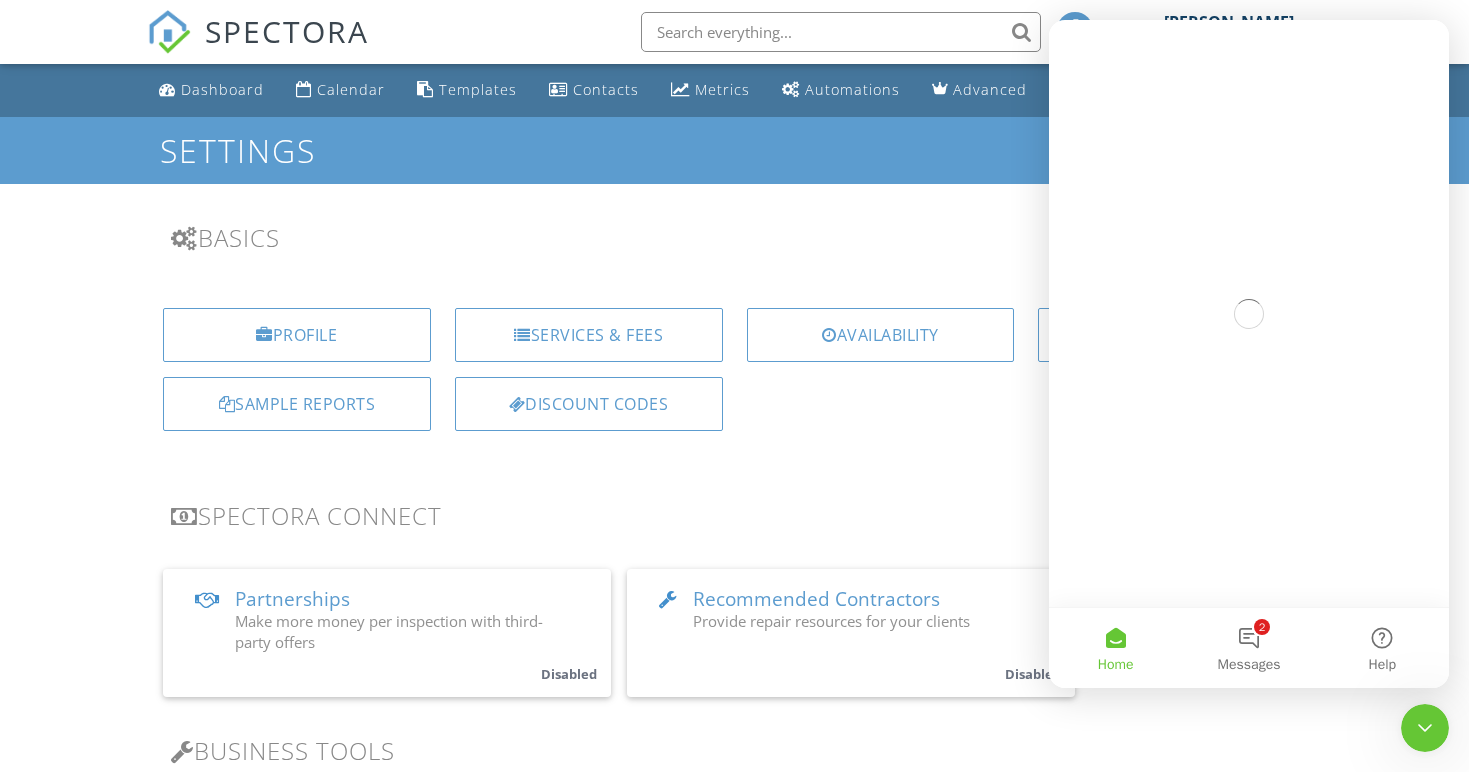 scroll, scrollTop: 0, scrollLeft: 0, axis: both 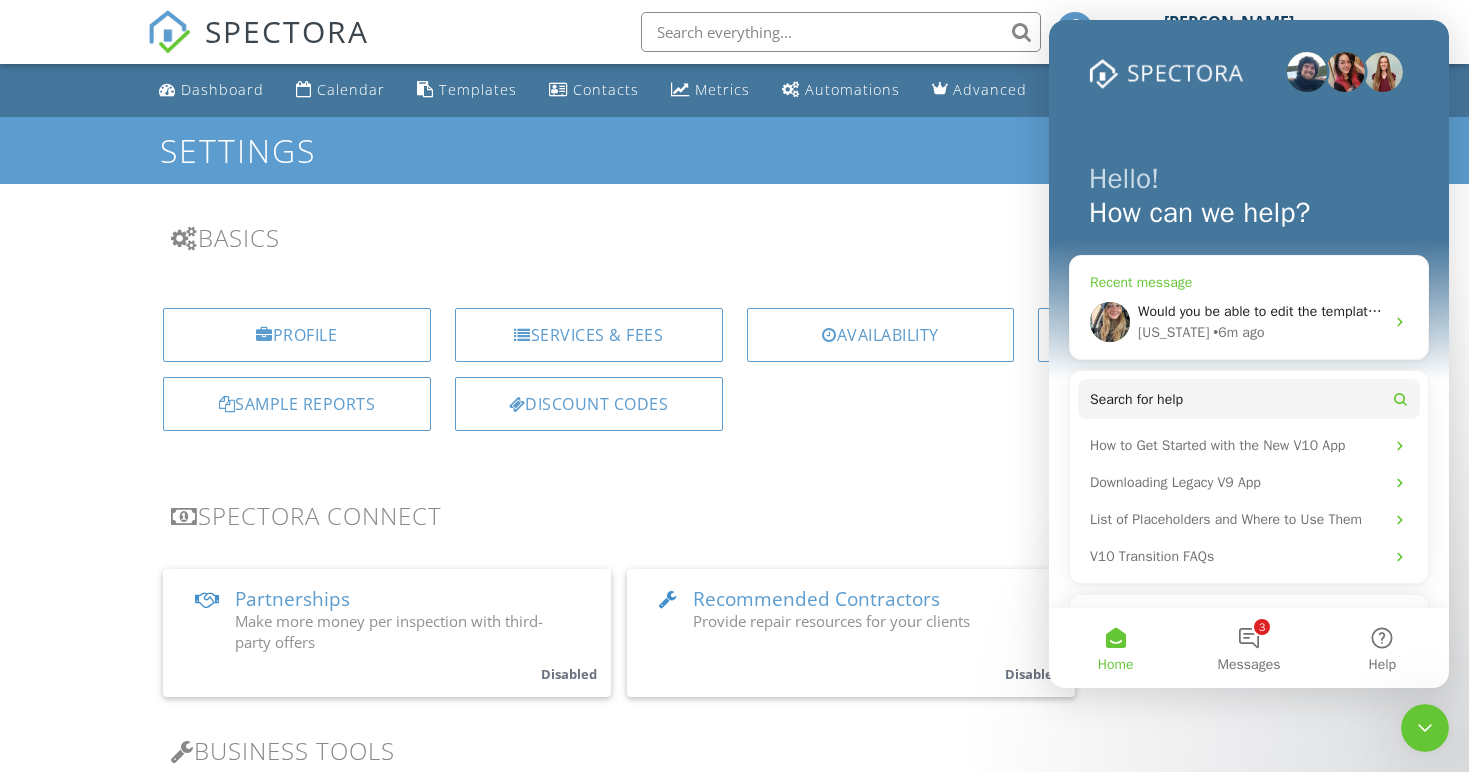 click on "Would you be able to edit the template for us? Its the close out template" at bounding box center (1361, 311) 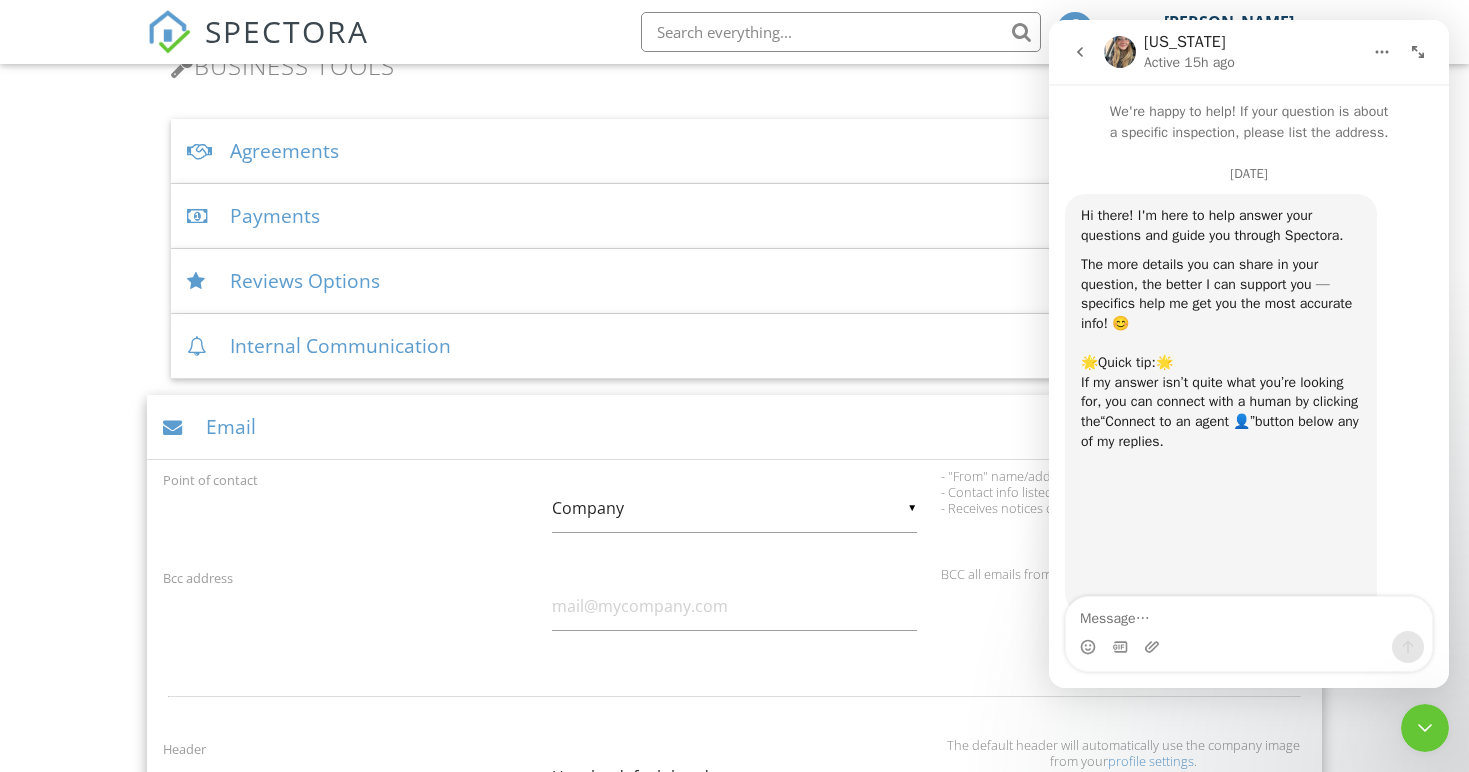 scroll, scrollTop: -71, scrollLeft: 0, axis: vertical 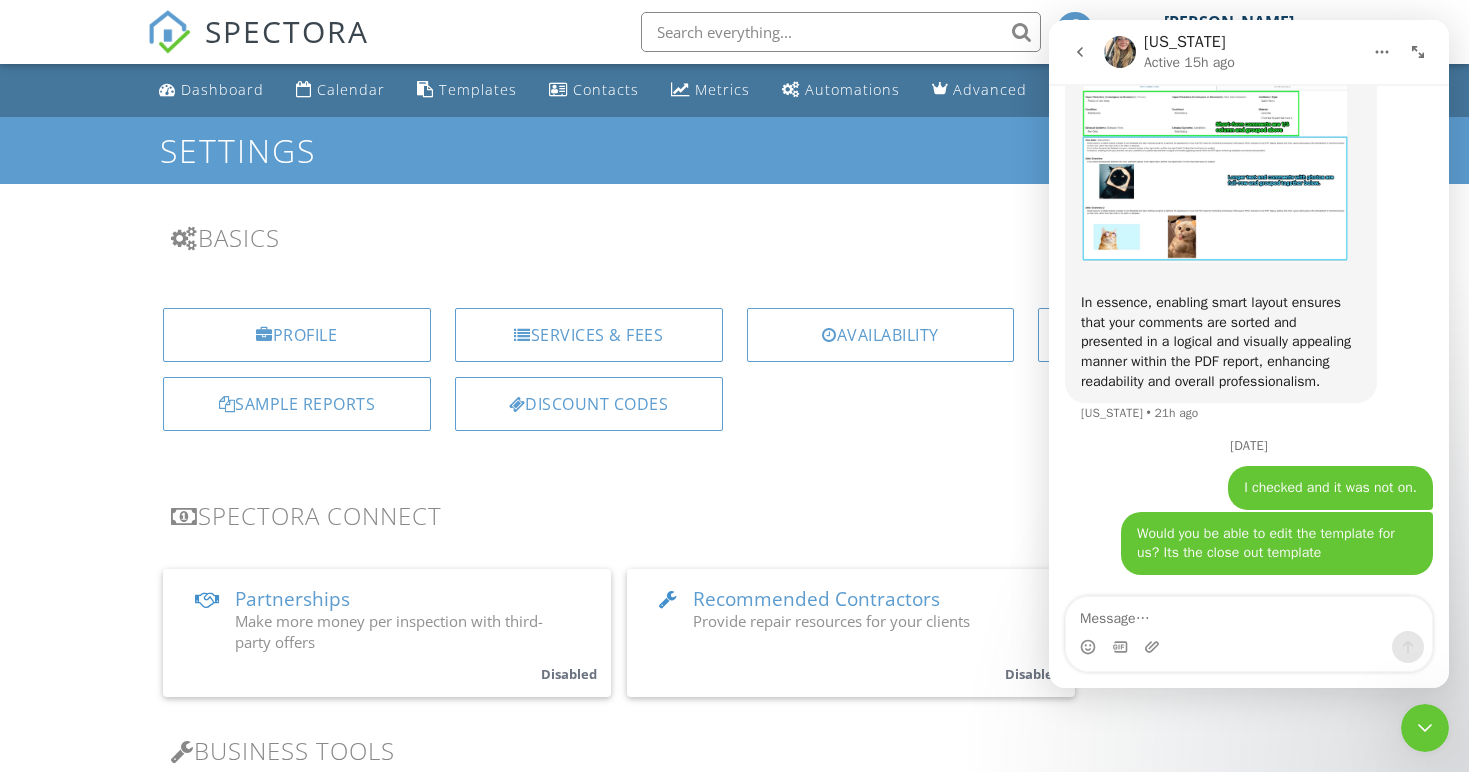 click on "Settings" at bounding box center [735, 150] 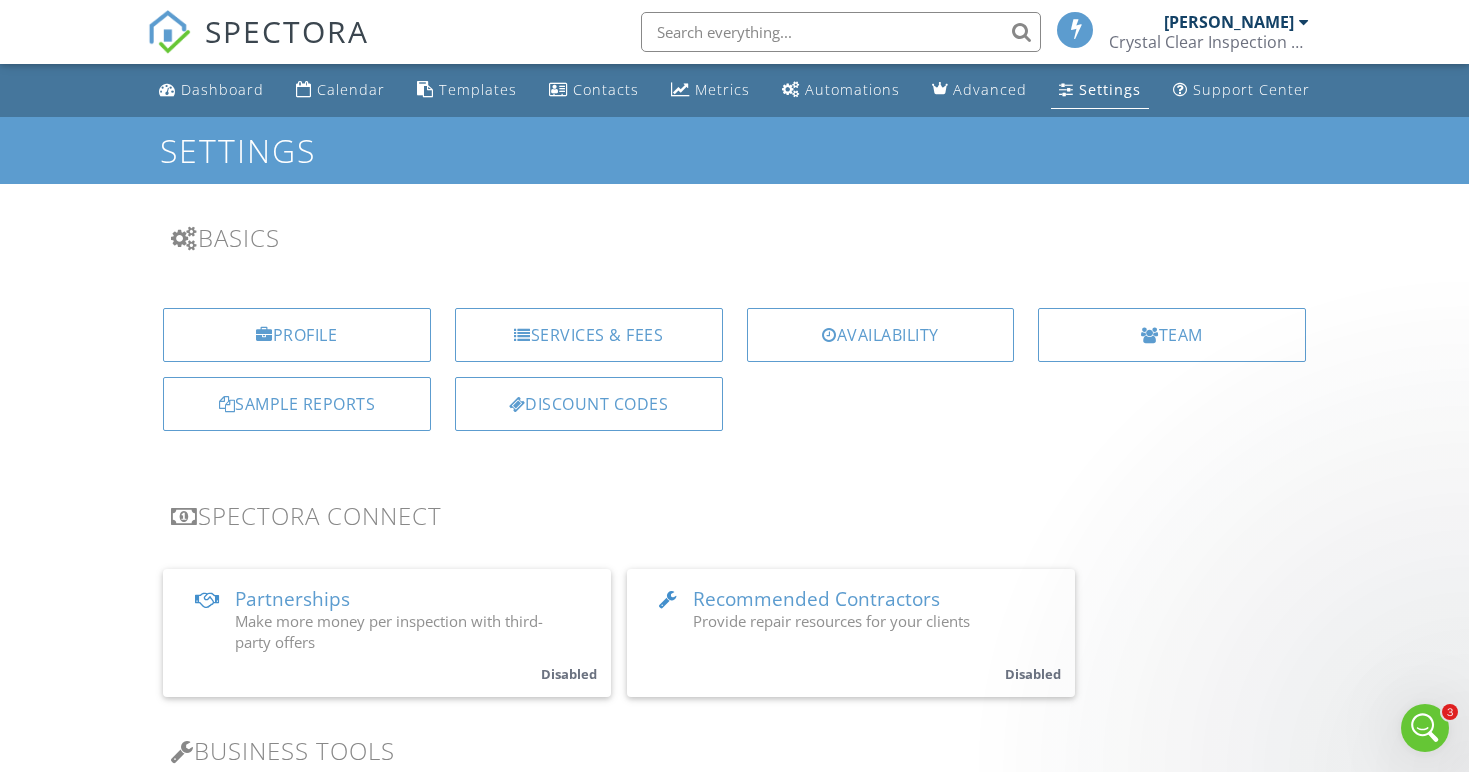 click 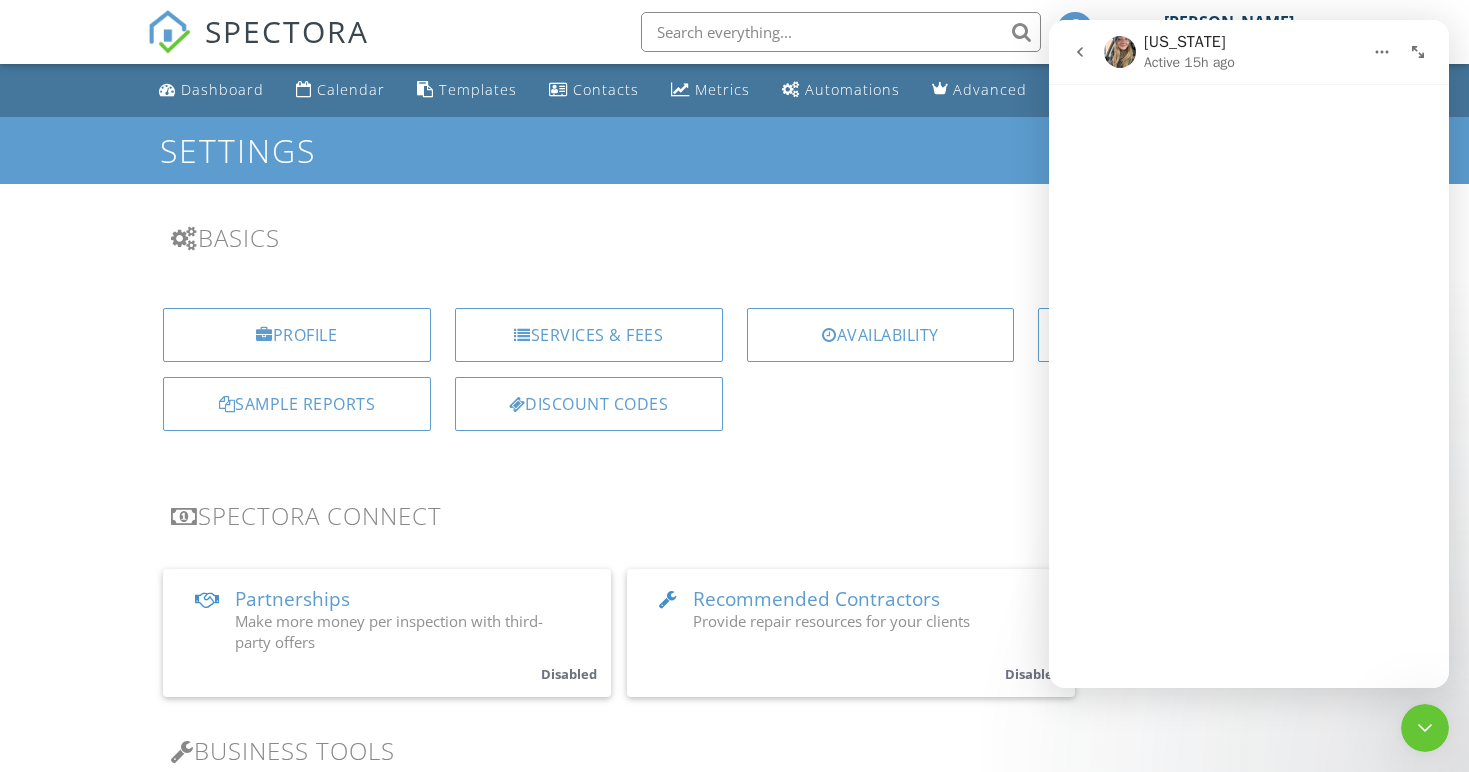 scroll, scrollTop: 0, scrollLeft: 0, axis: both 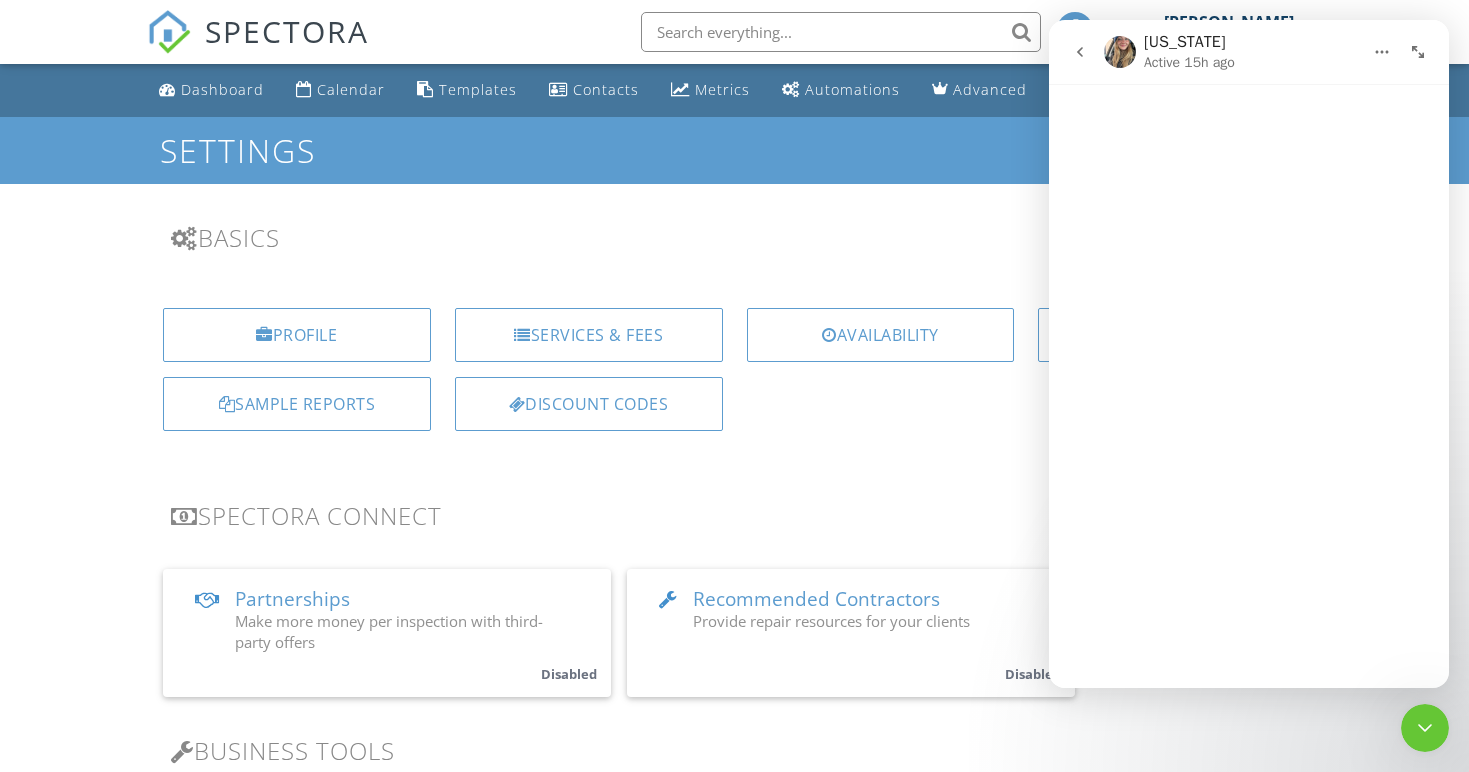 click 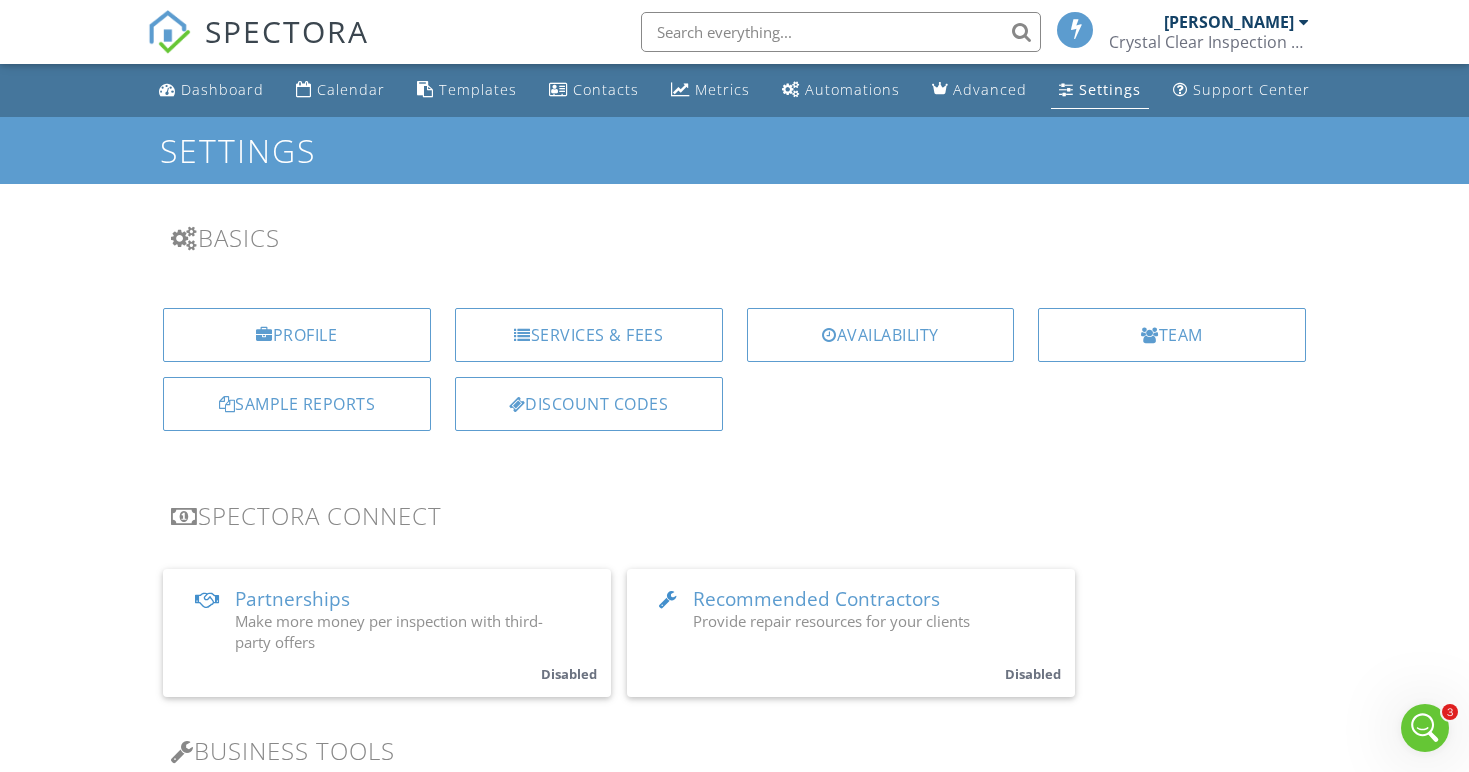 scroll, scrollTop: 0, scrollLeft: 0, axis: both 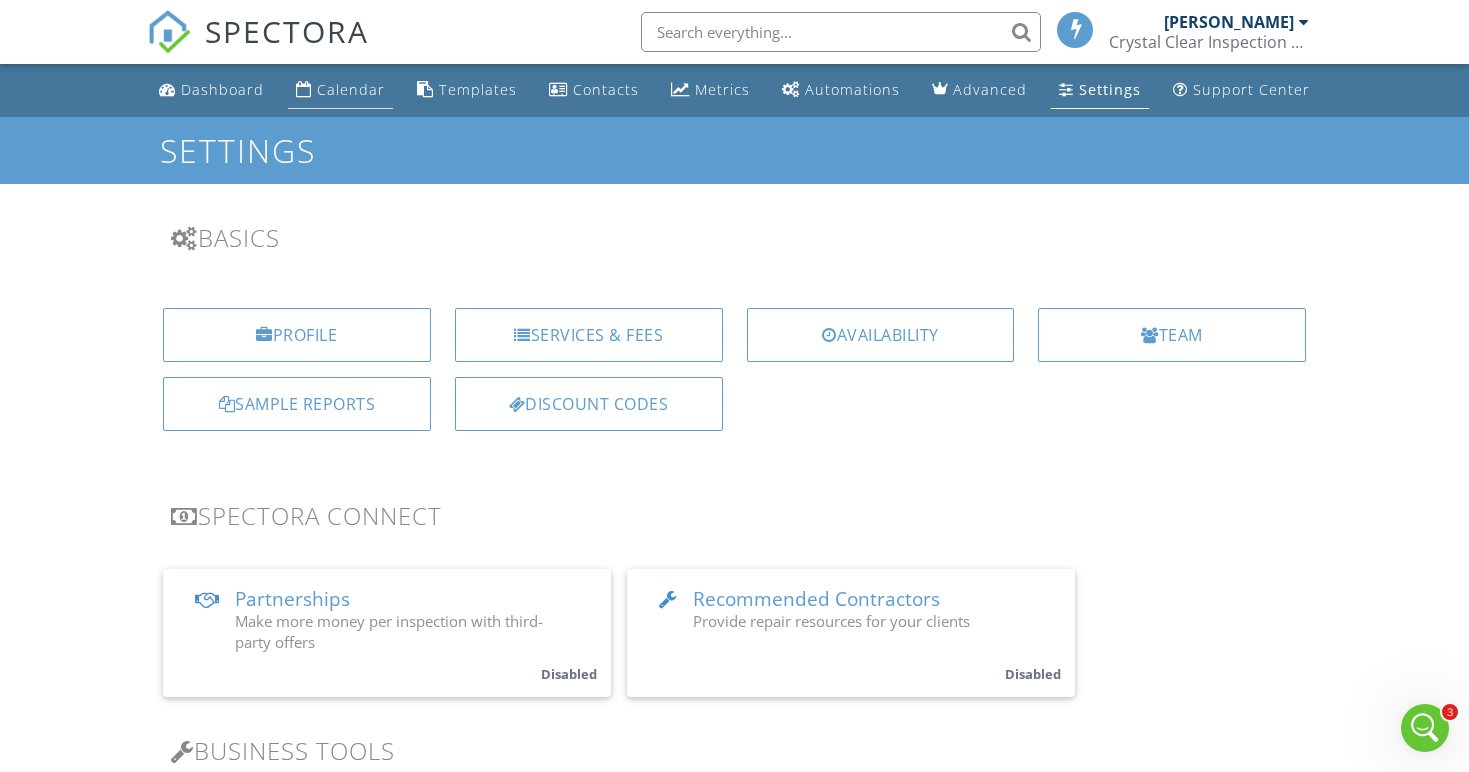click at bounding box center [304, 89] 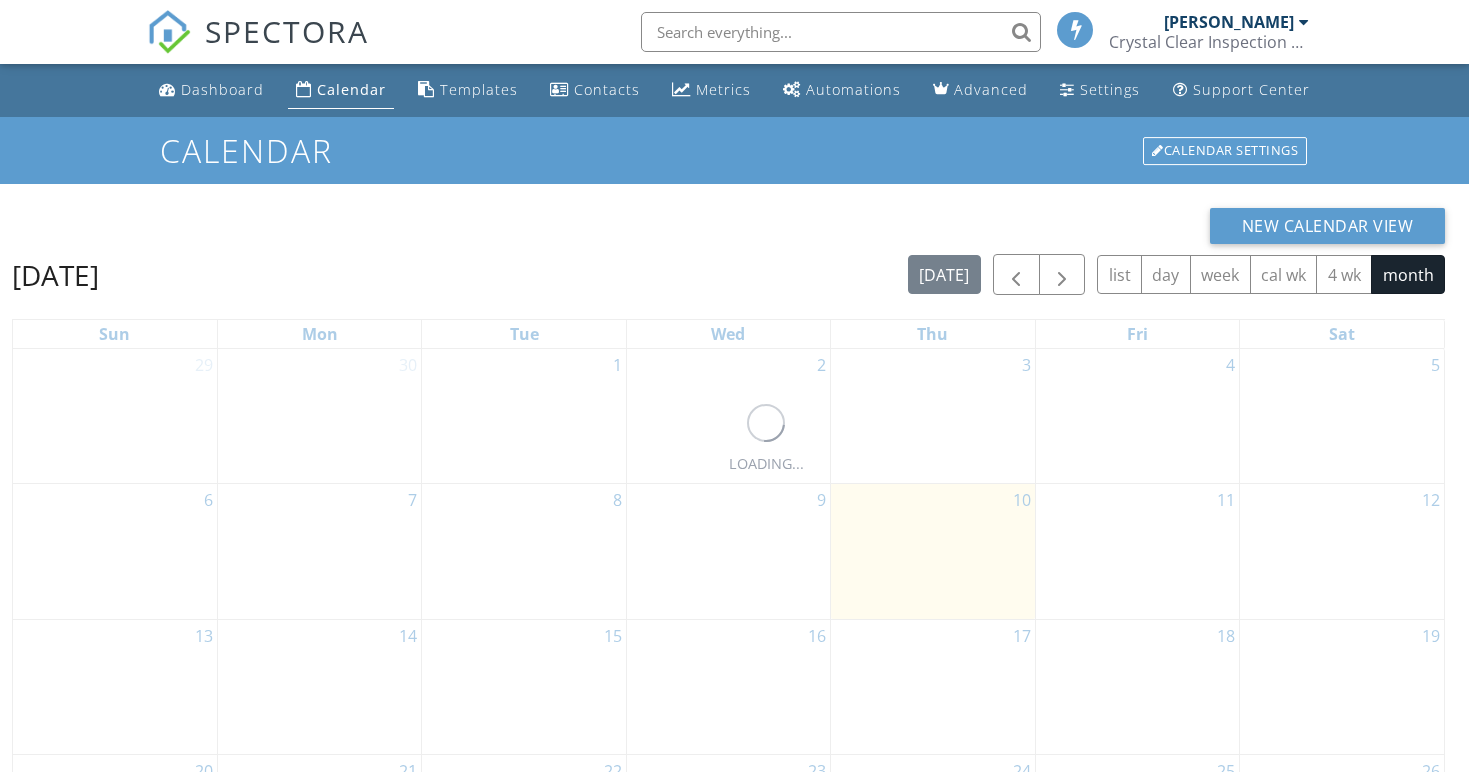 scroll, scrollTop: 0, scrollLeft: 0, axis: both 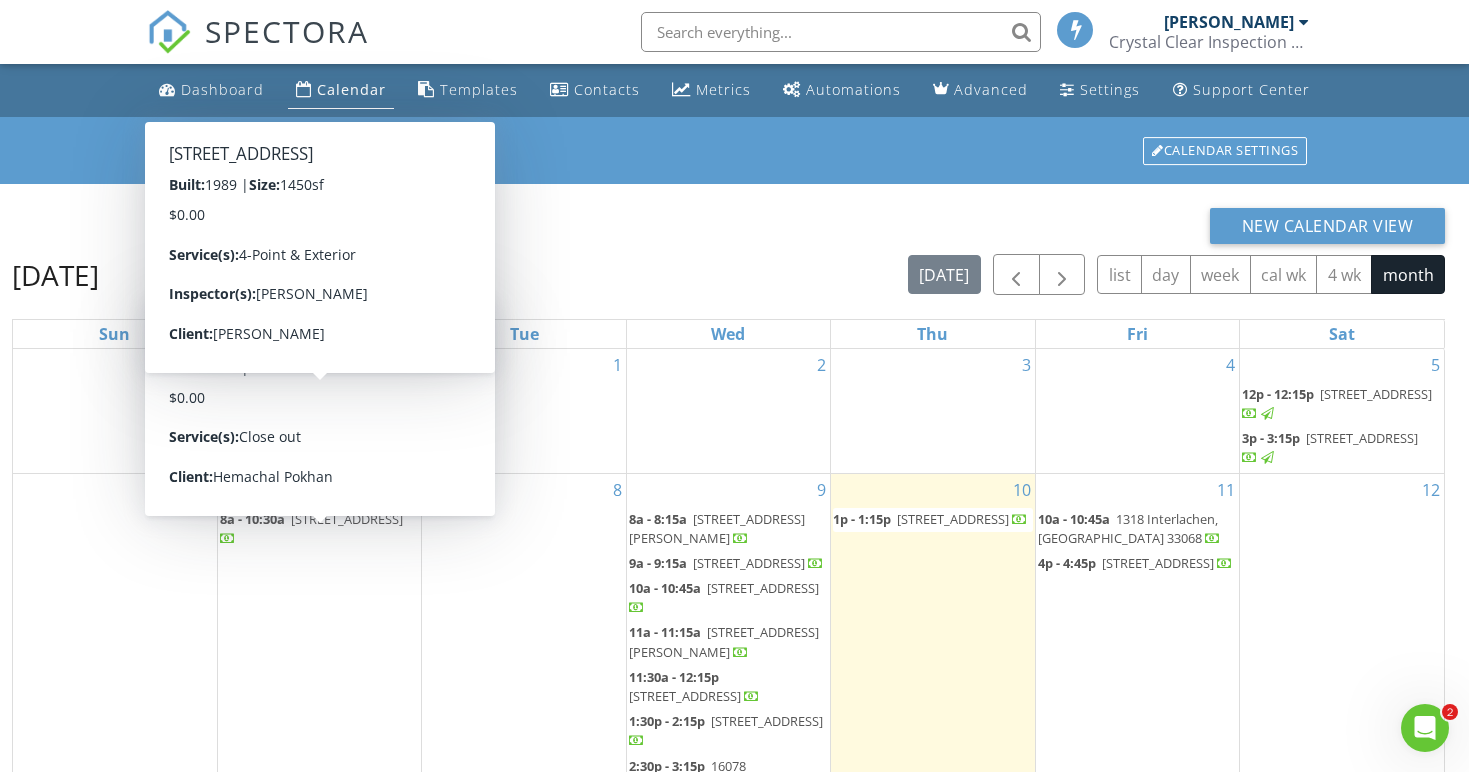 click on "[DATE]" at bounding box center [55, 275] 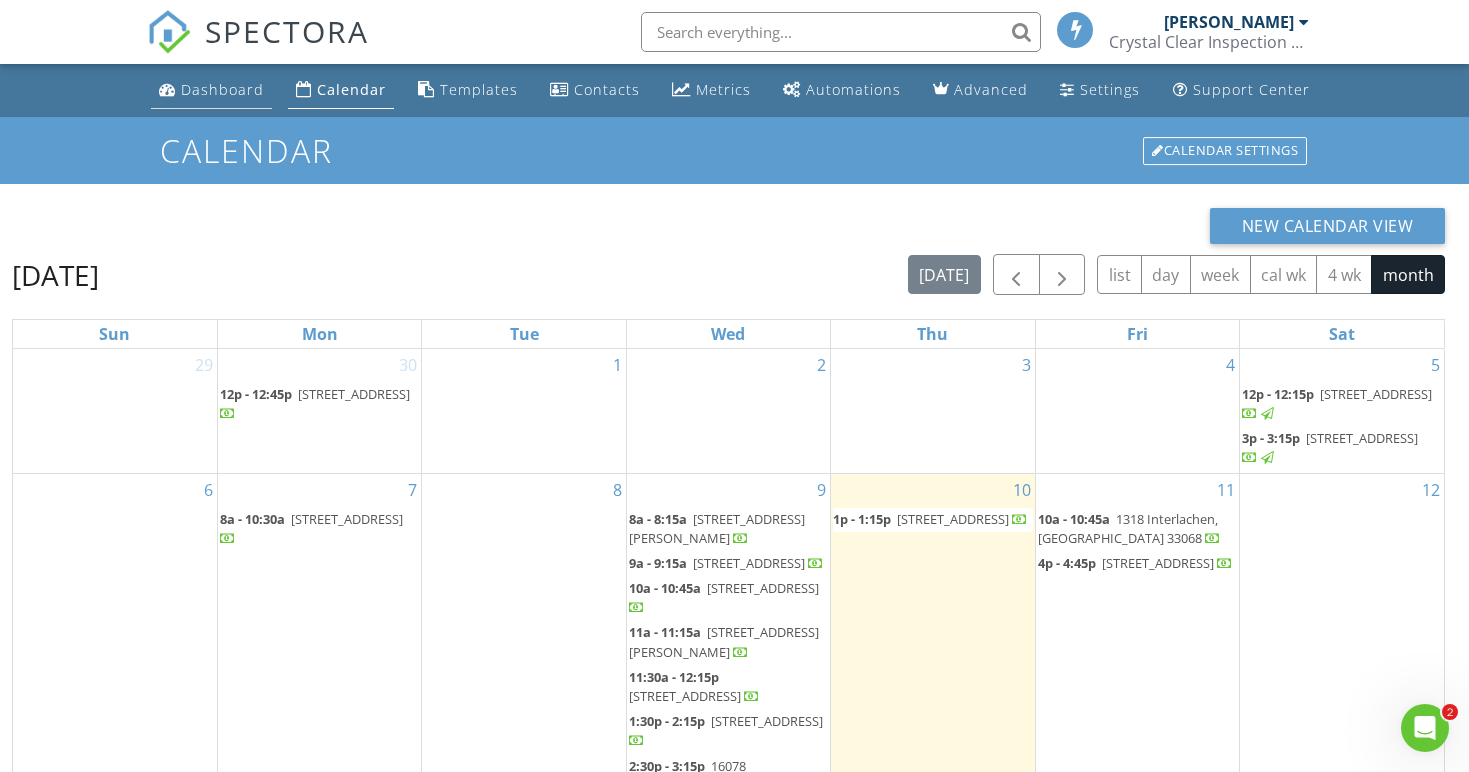 click on "Dashboard" at bounding box center [211, 90] 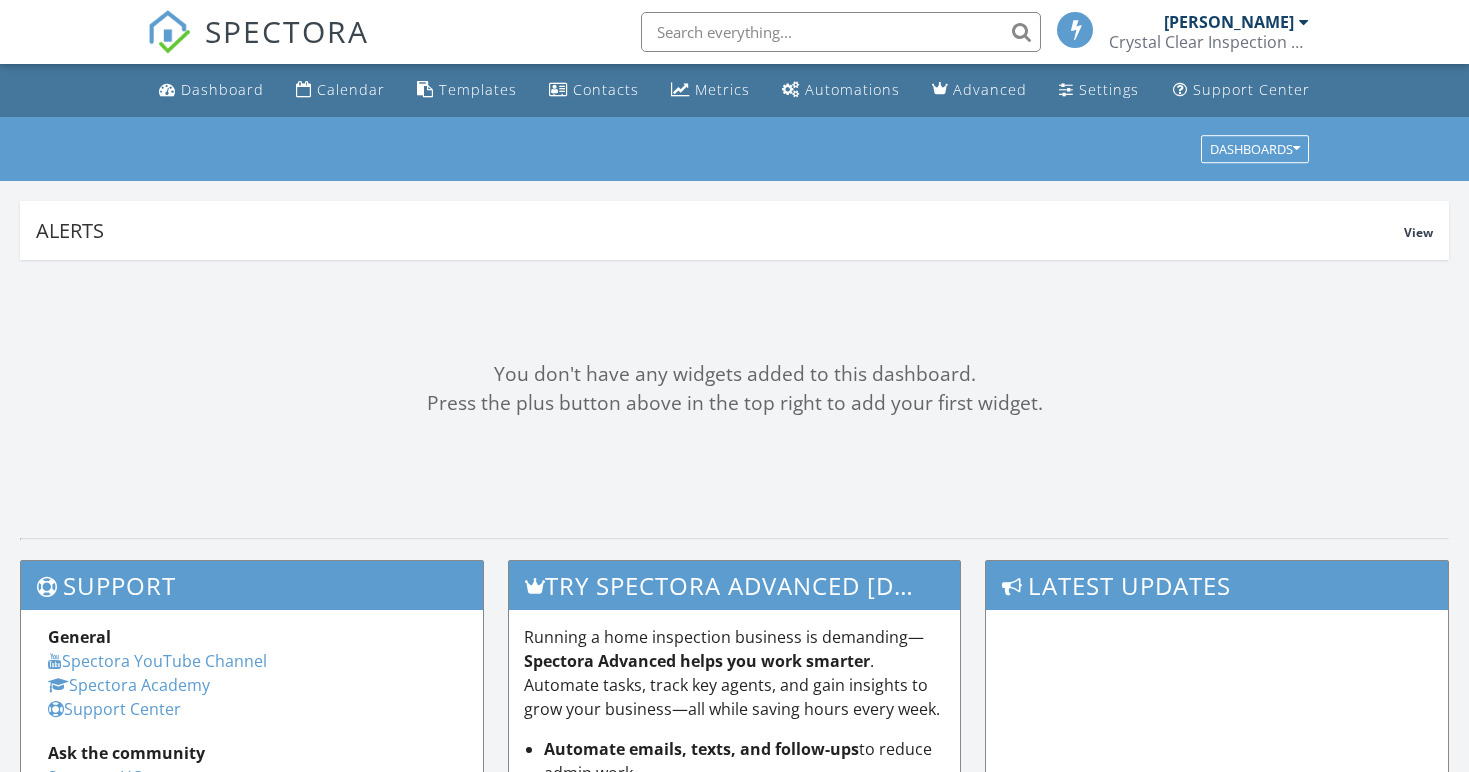 scroll, scrollTop: 0, scrollLeft: 0, axis: both 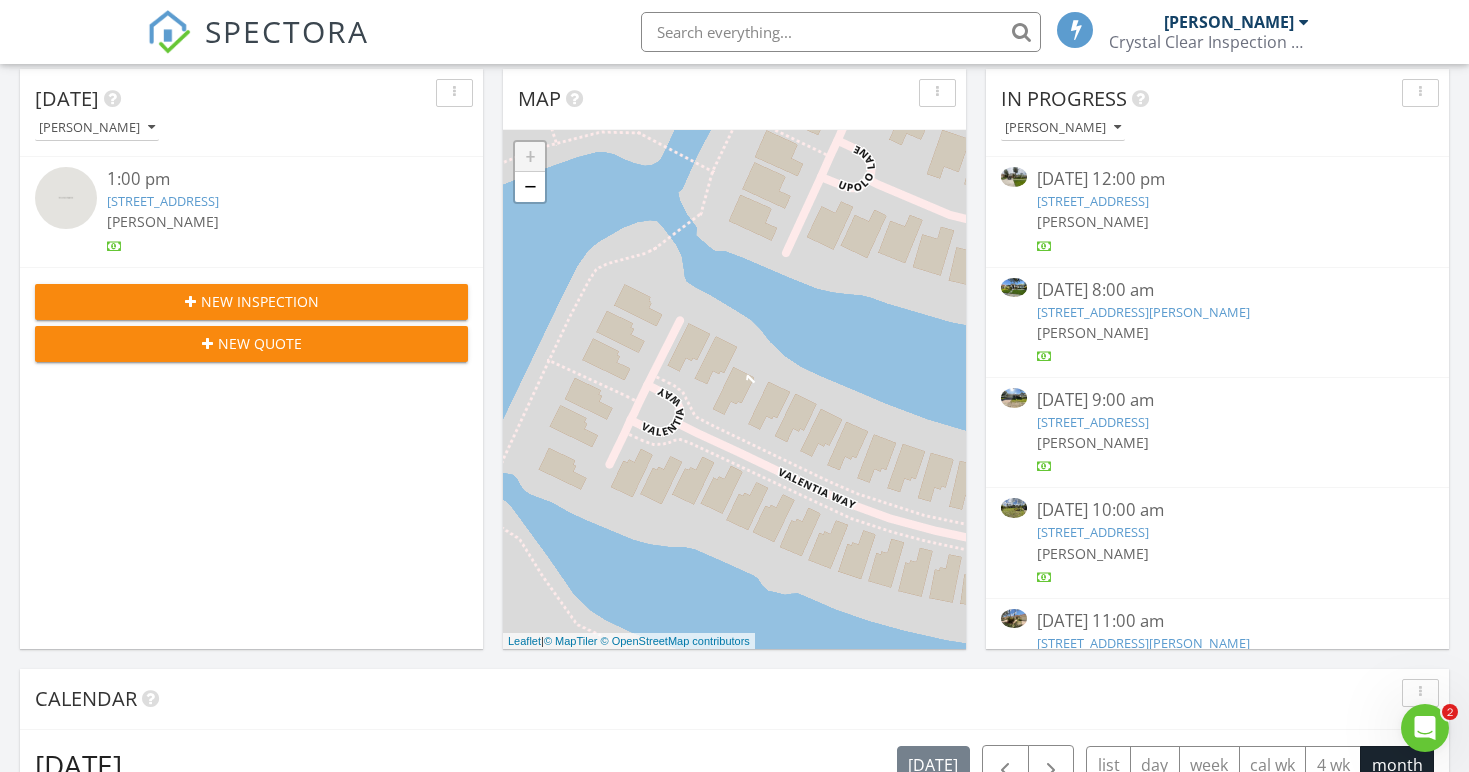 click on "New Inspection" at bounding box center (260, 301) 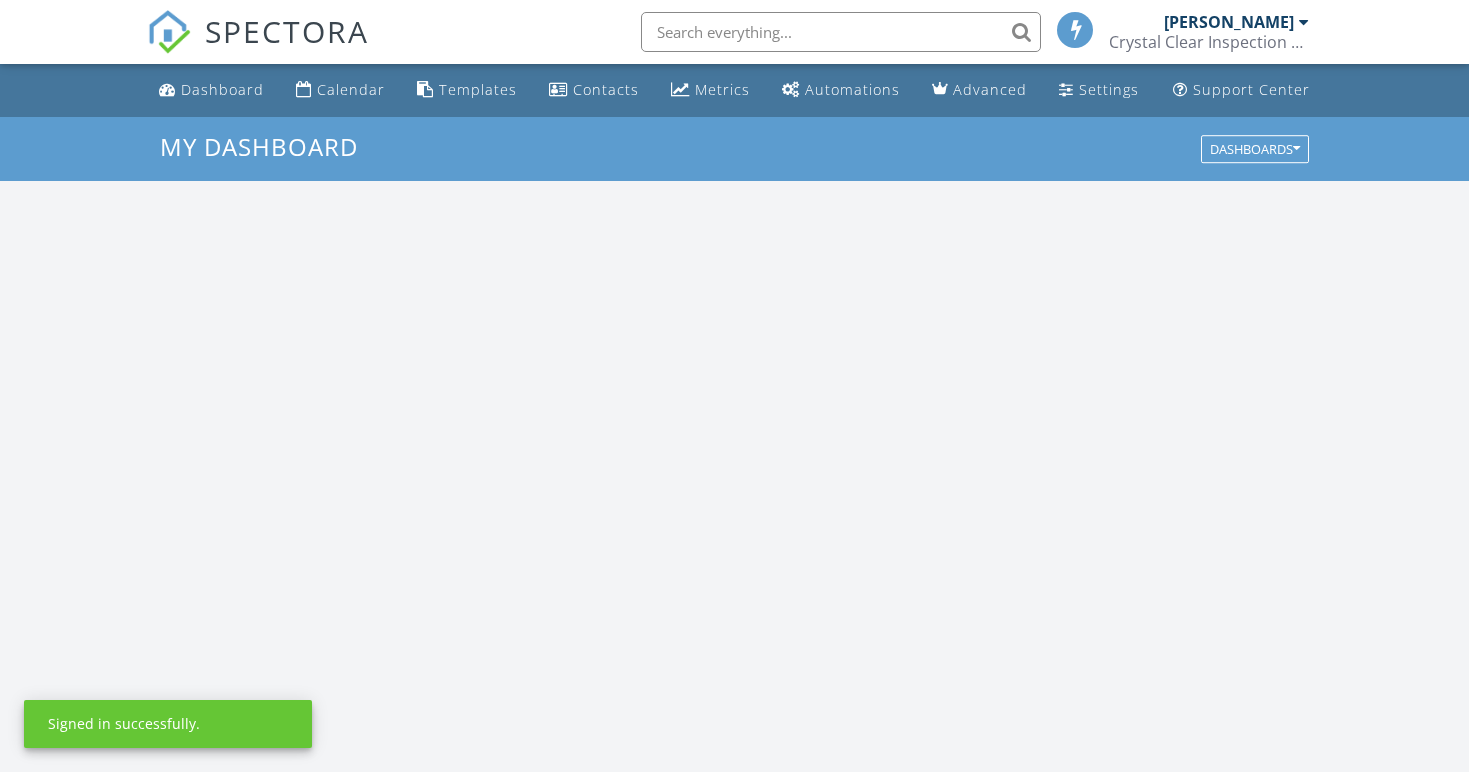 scroll, scrollTop: 294, scrollLeft: 0, axis: vertical 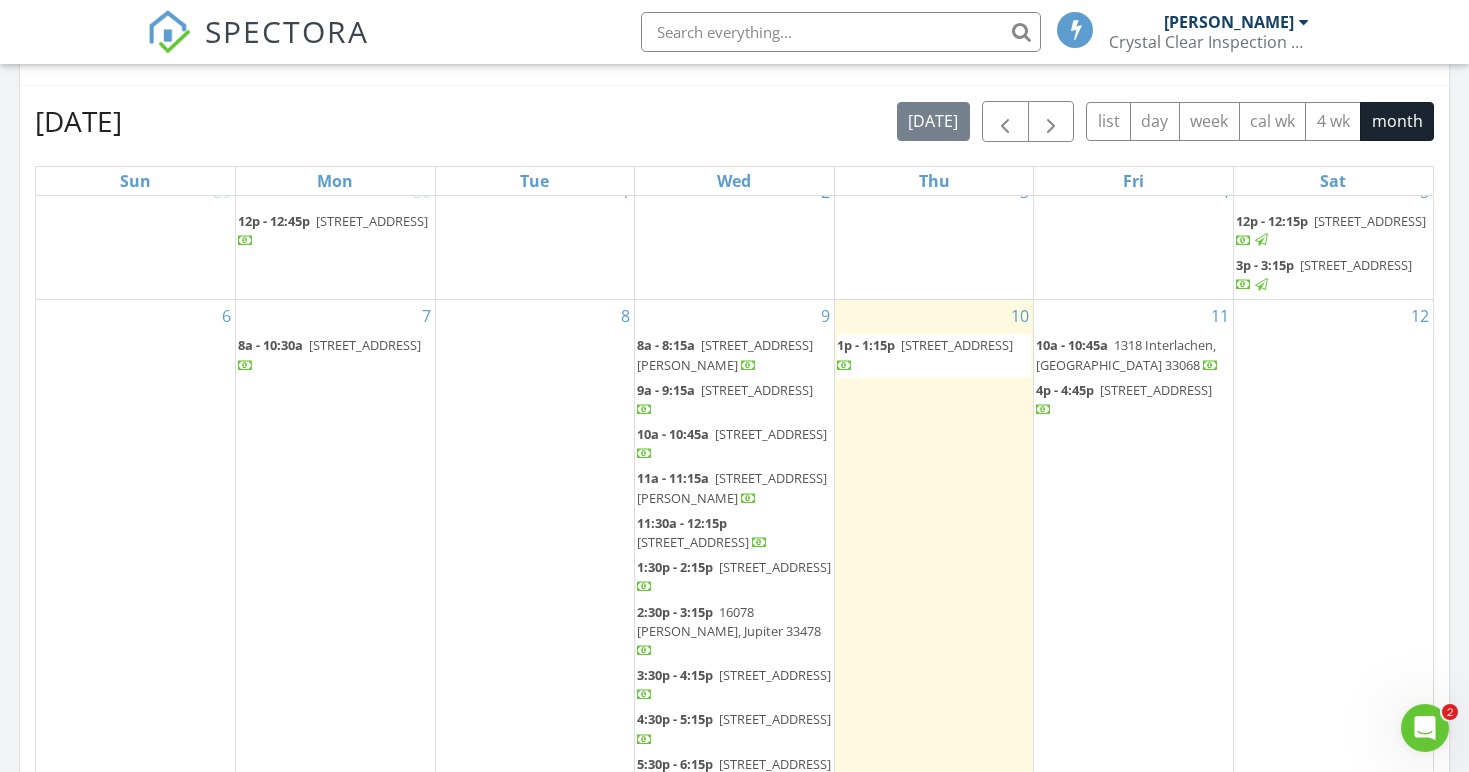 click on "[PERSON_NAME]" at bounding box center (1229, 22) 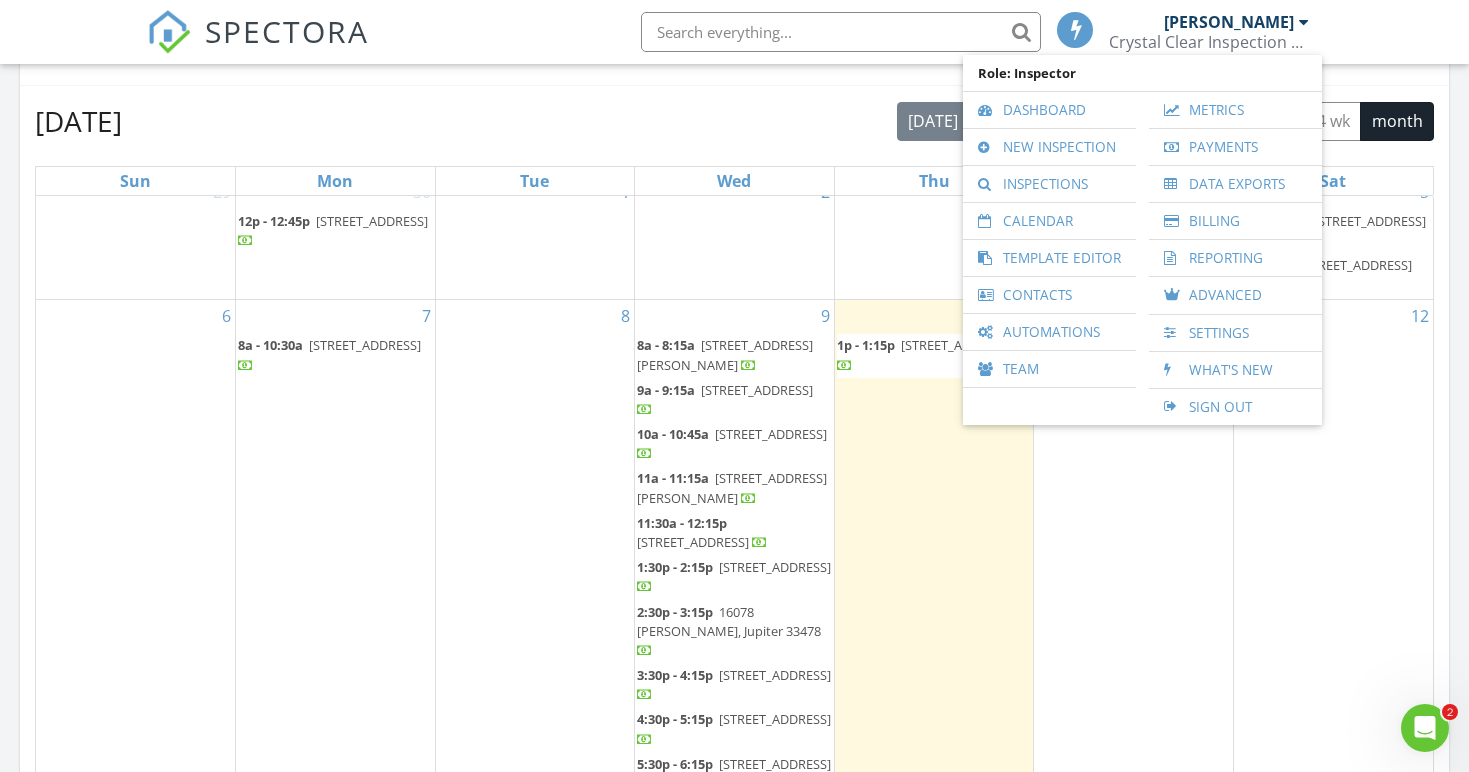 click on "12" at bounding box center [1333, 571] 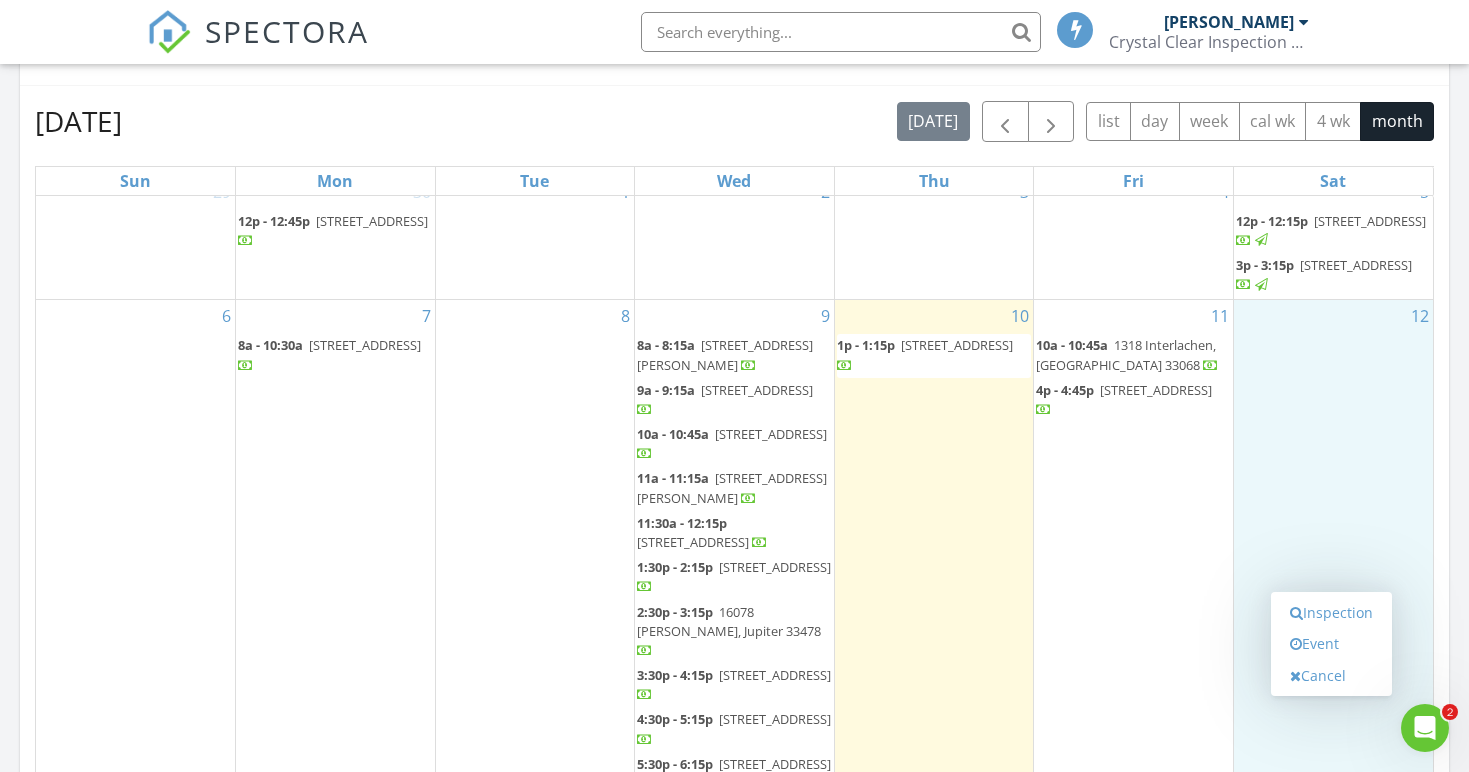 click at bounding box center [1425, 728] 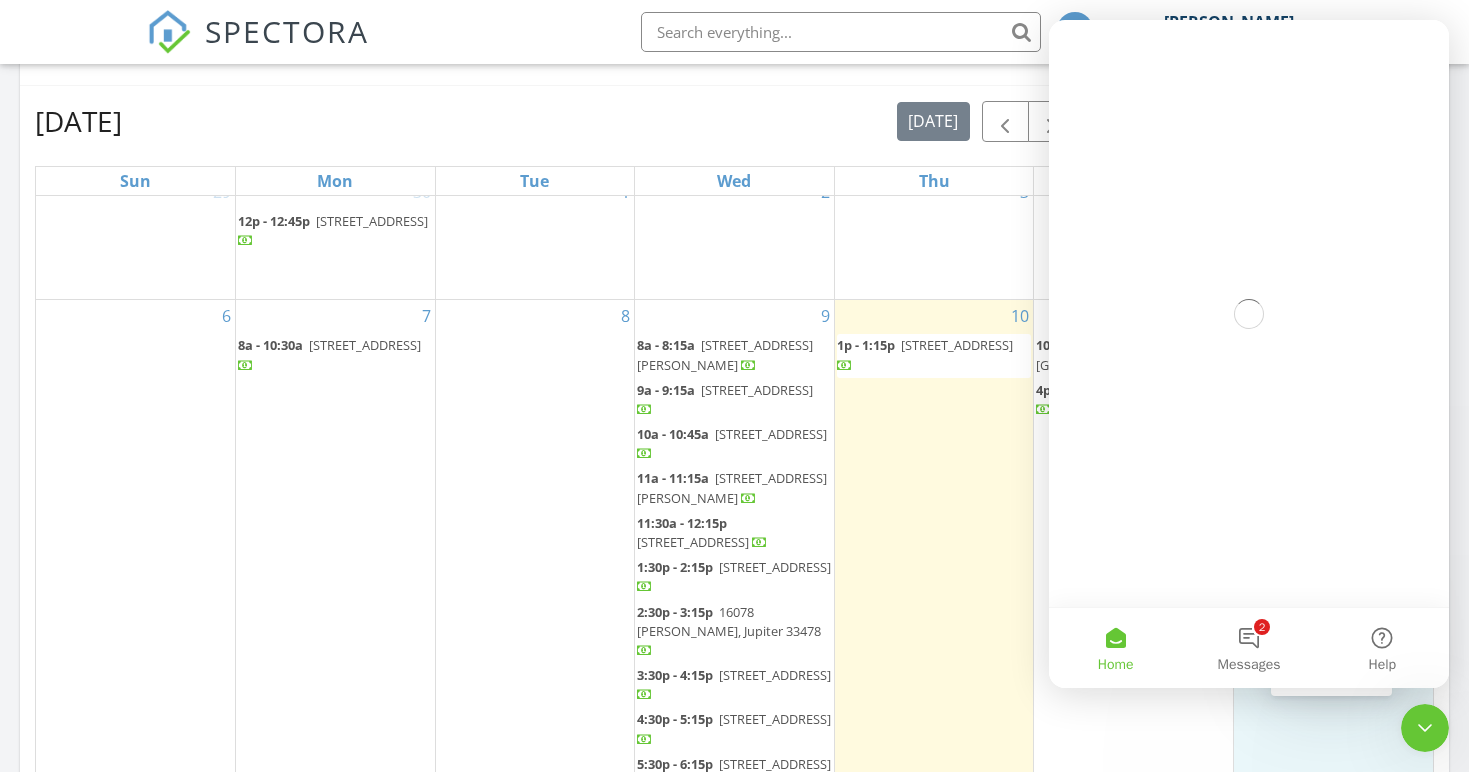 scroll, scrollTop: 0, scrollLeft: 0, axis: both 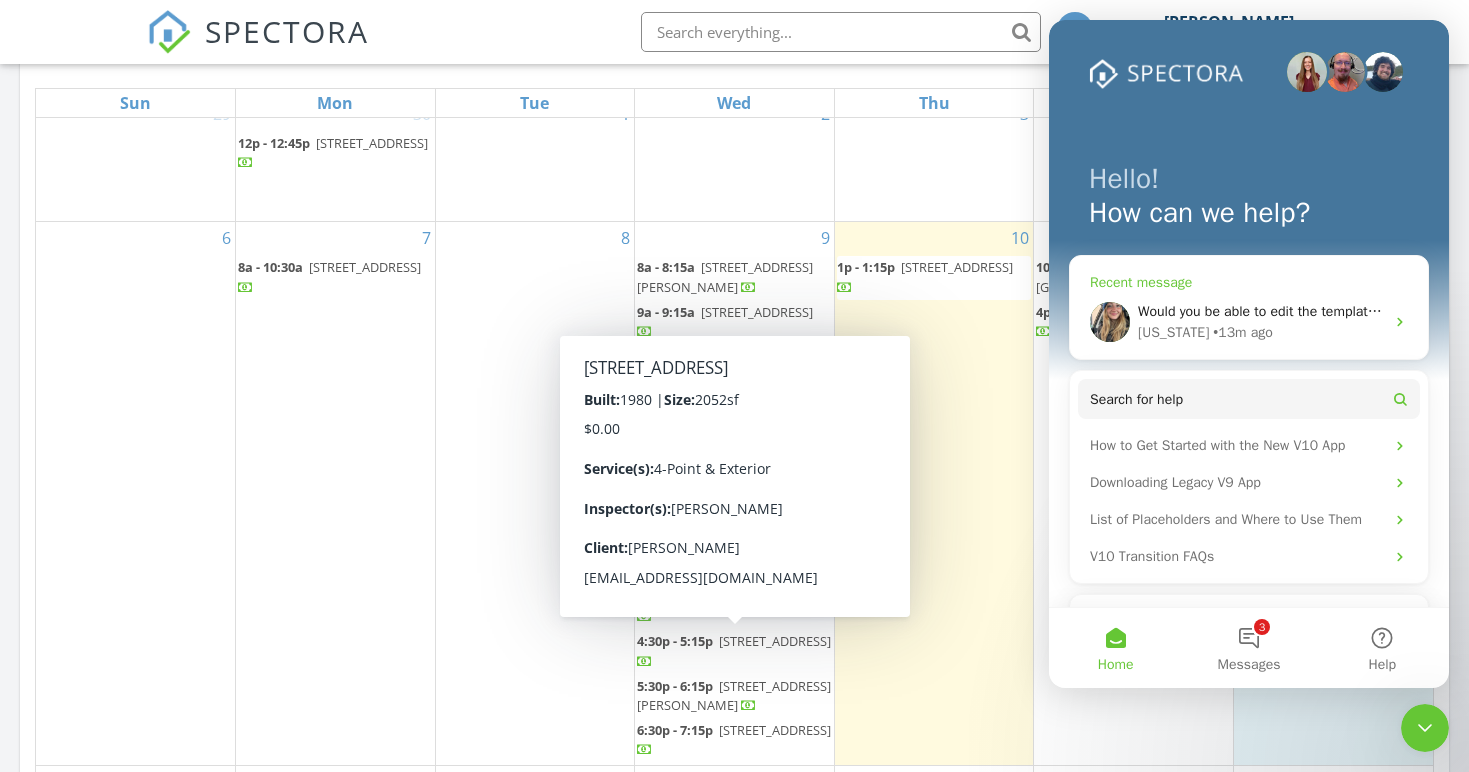 click on "Would you be able to edit the template for us? Its the close out template" at bounding box center (1361, 311) 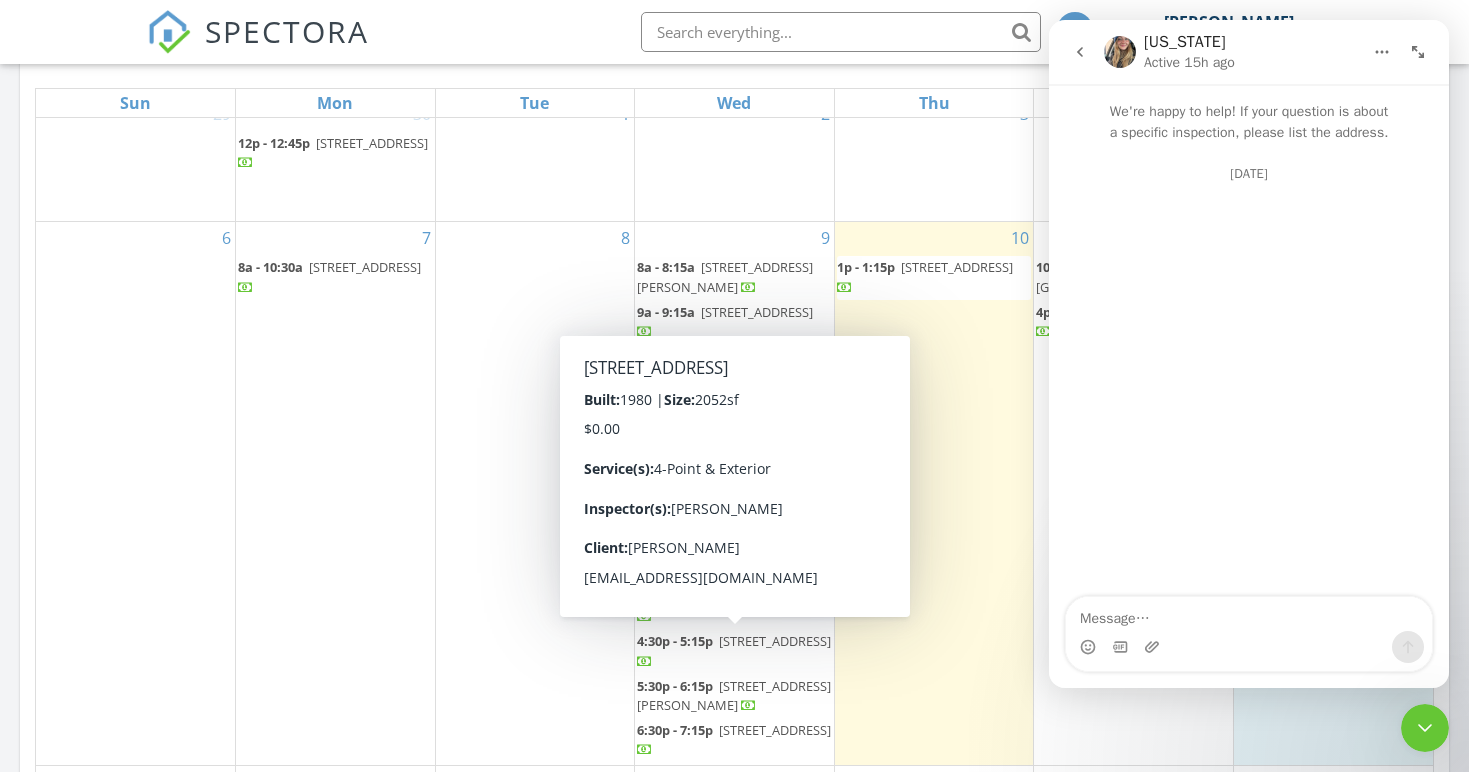 scroll, scrollTop: 777, scrollLeft: 0, axis: vertical 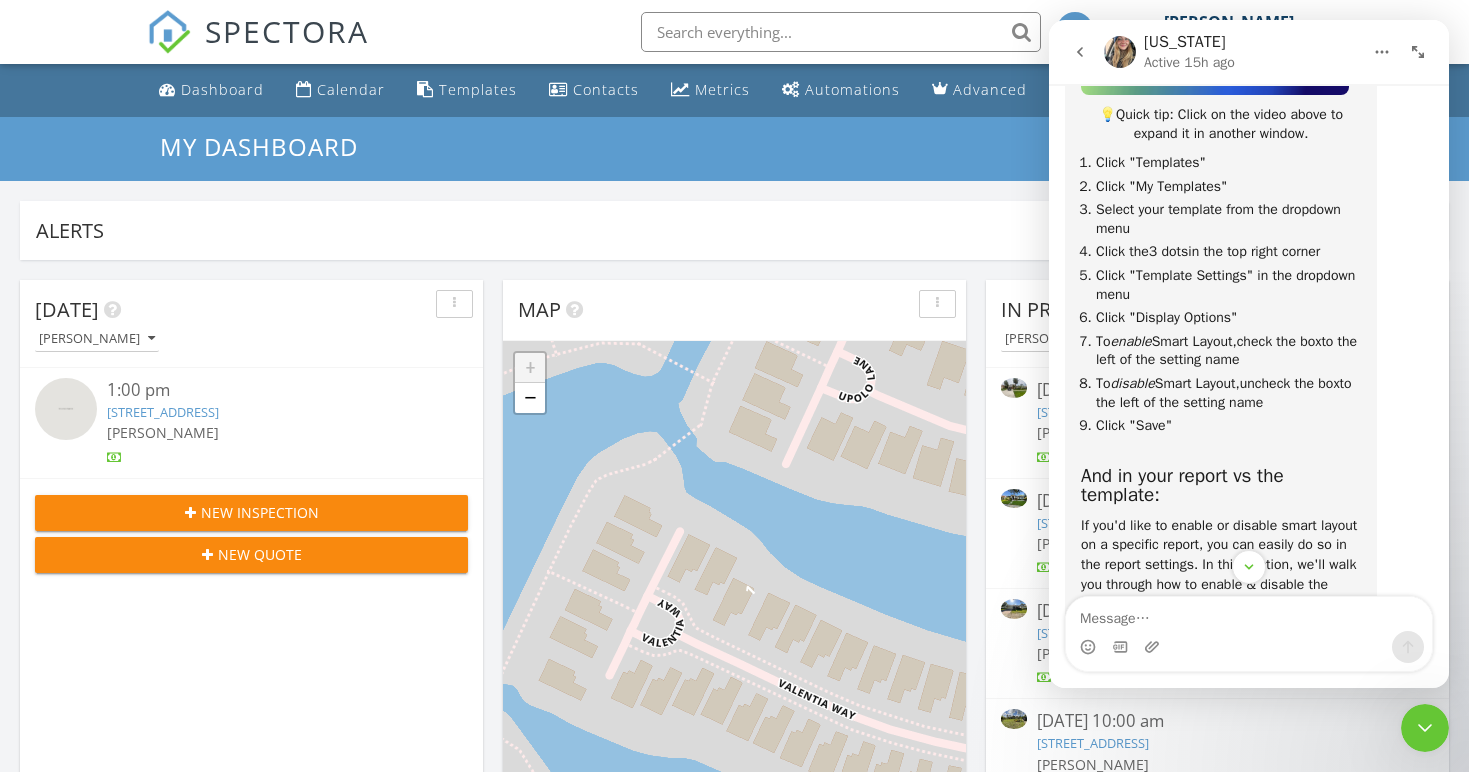 click on "My Dashboard
Dashboards" at bounding box center (734, 149) 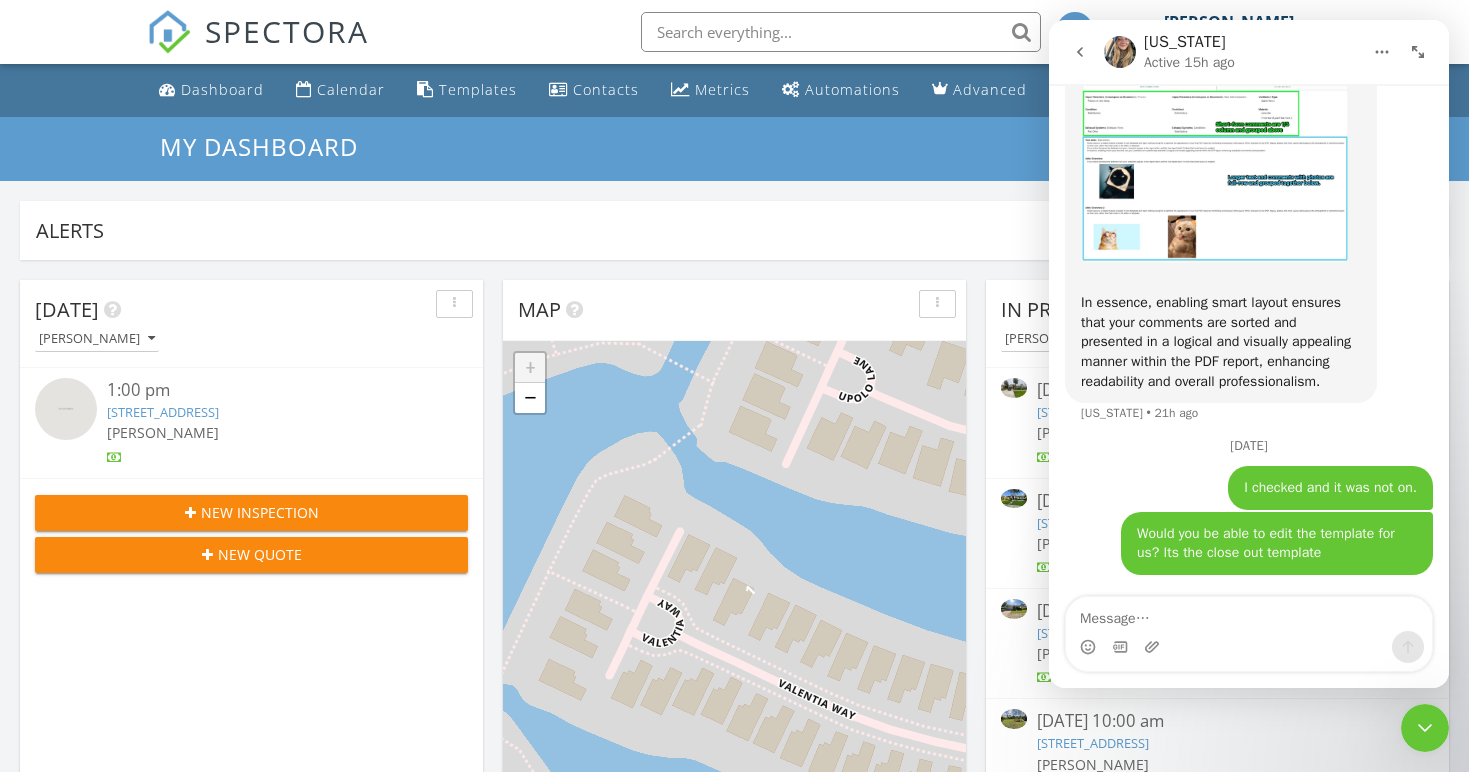 scroll, scrollTop: 4566, scrollLeft: 0, axis: vertical 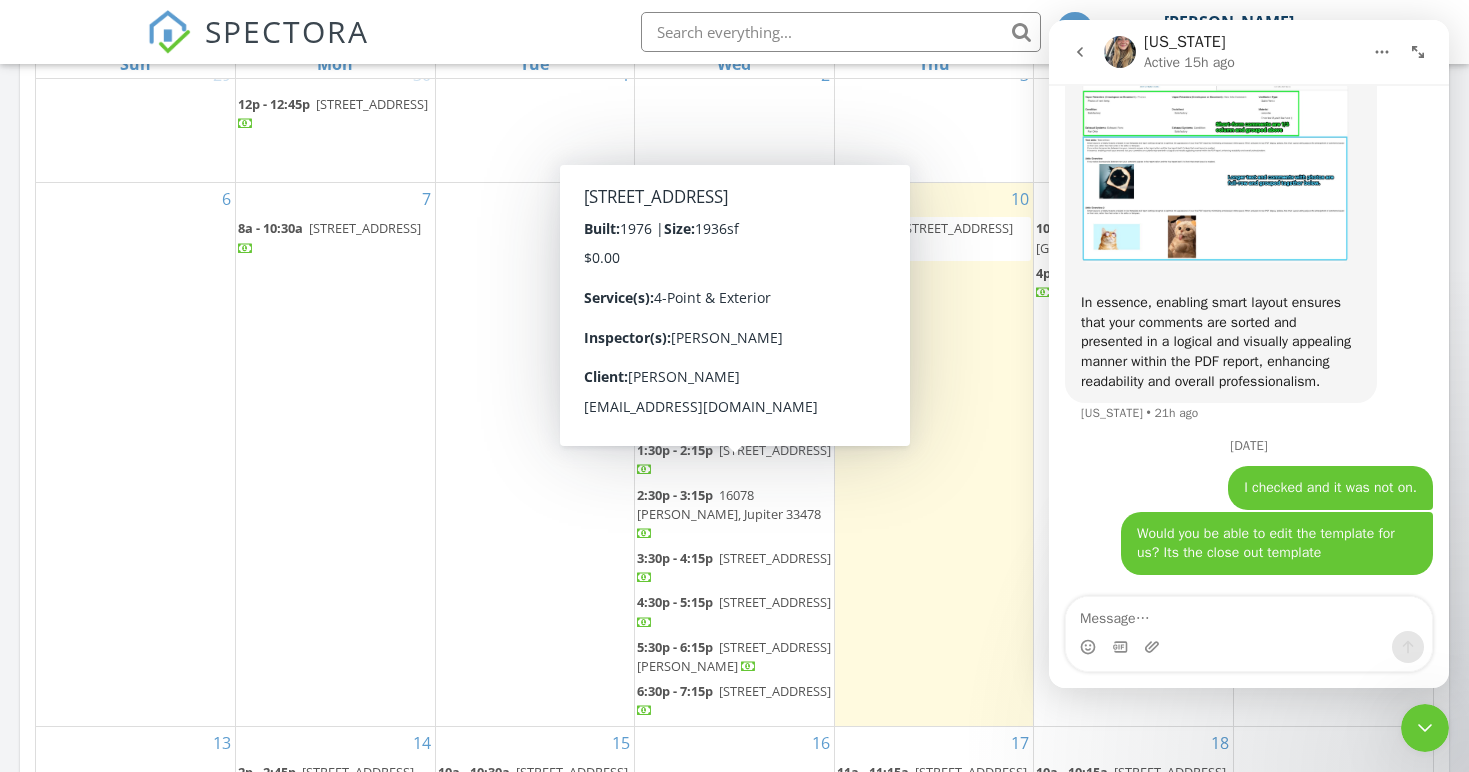click at bounding box center (1425, 728) 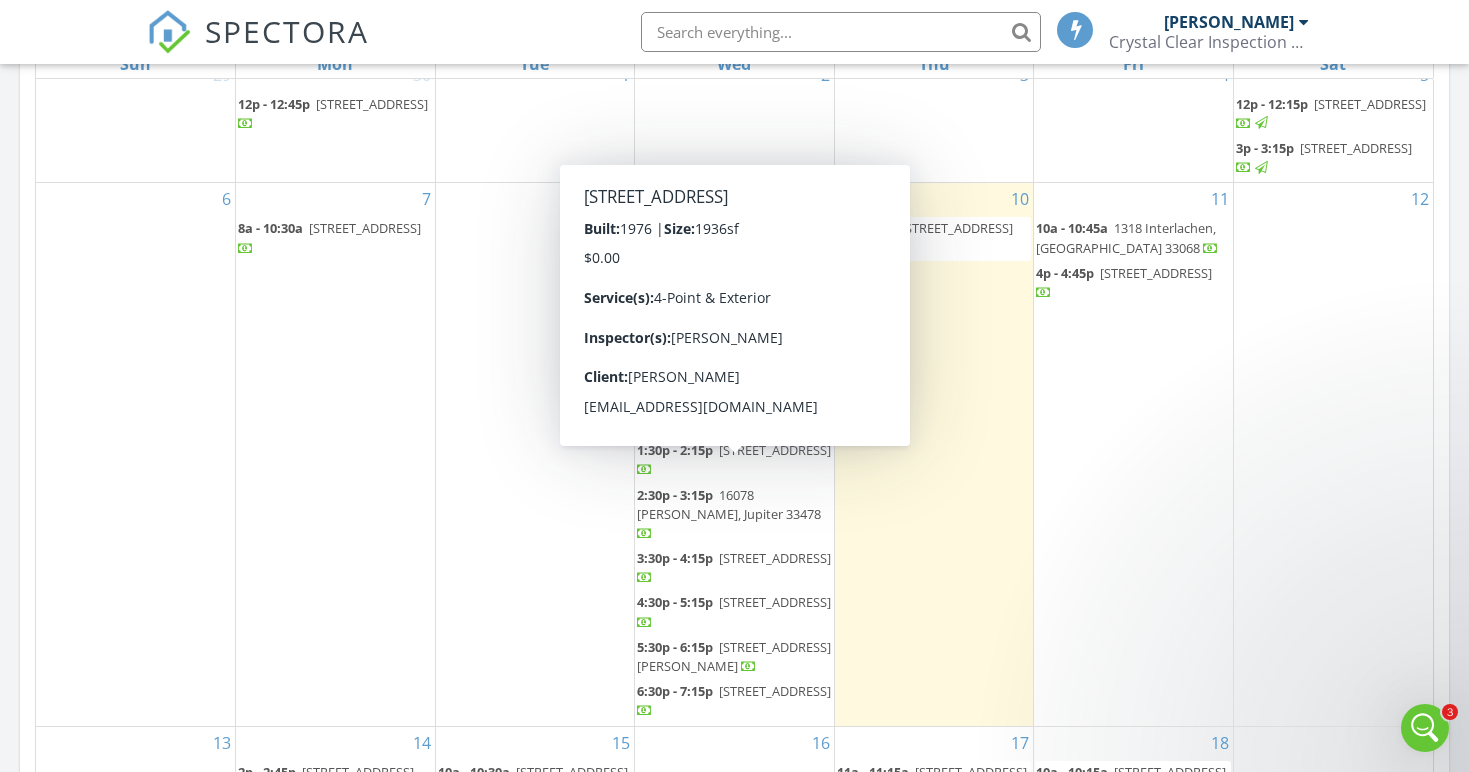 scroll, scrollTop: 816, scrollLeft: 0, axis: vertical 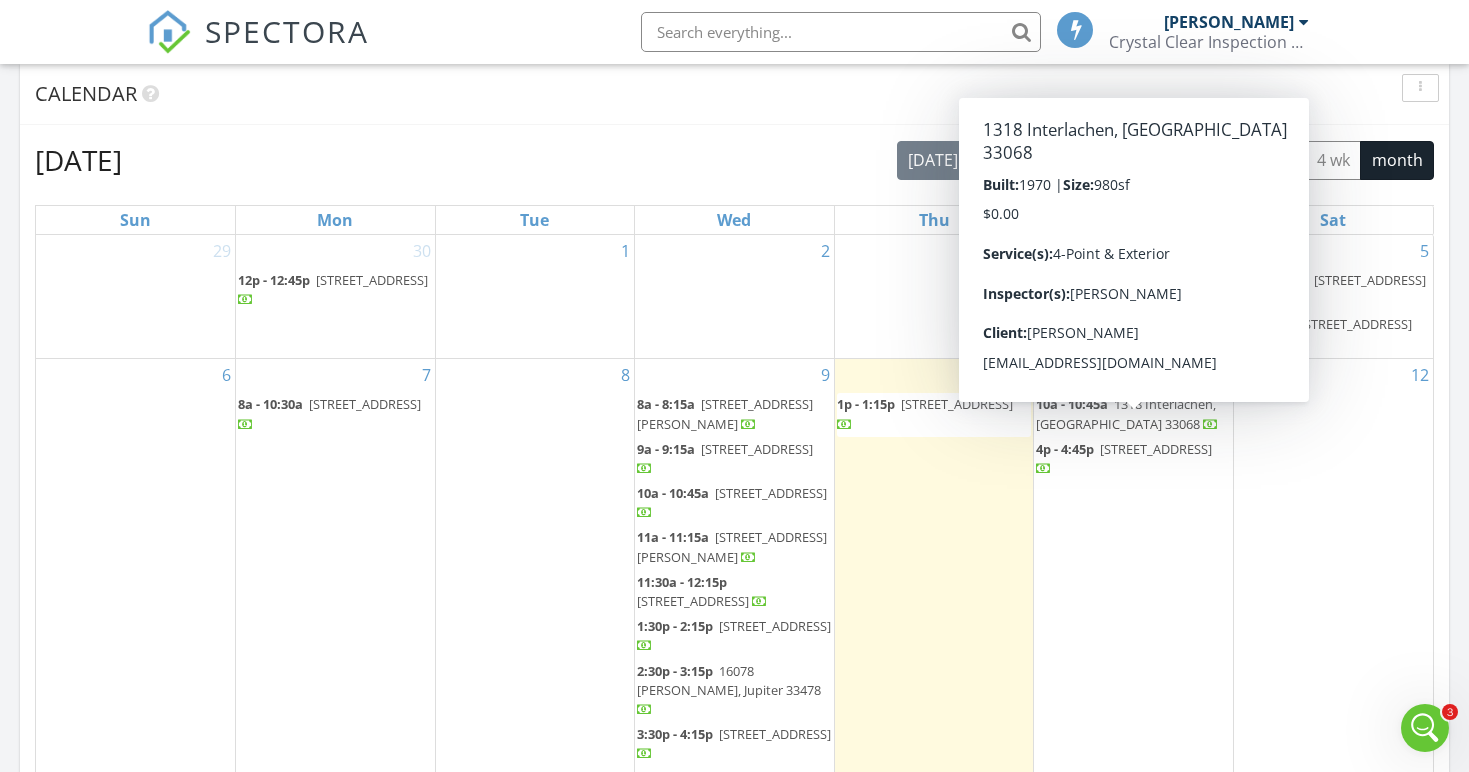 click at bounding box center [1420, 88] 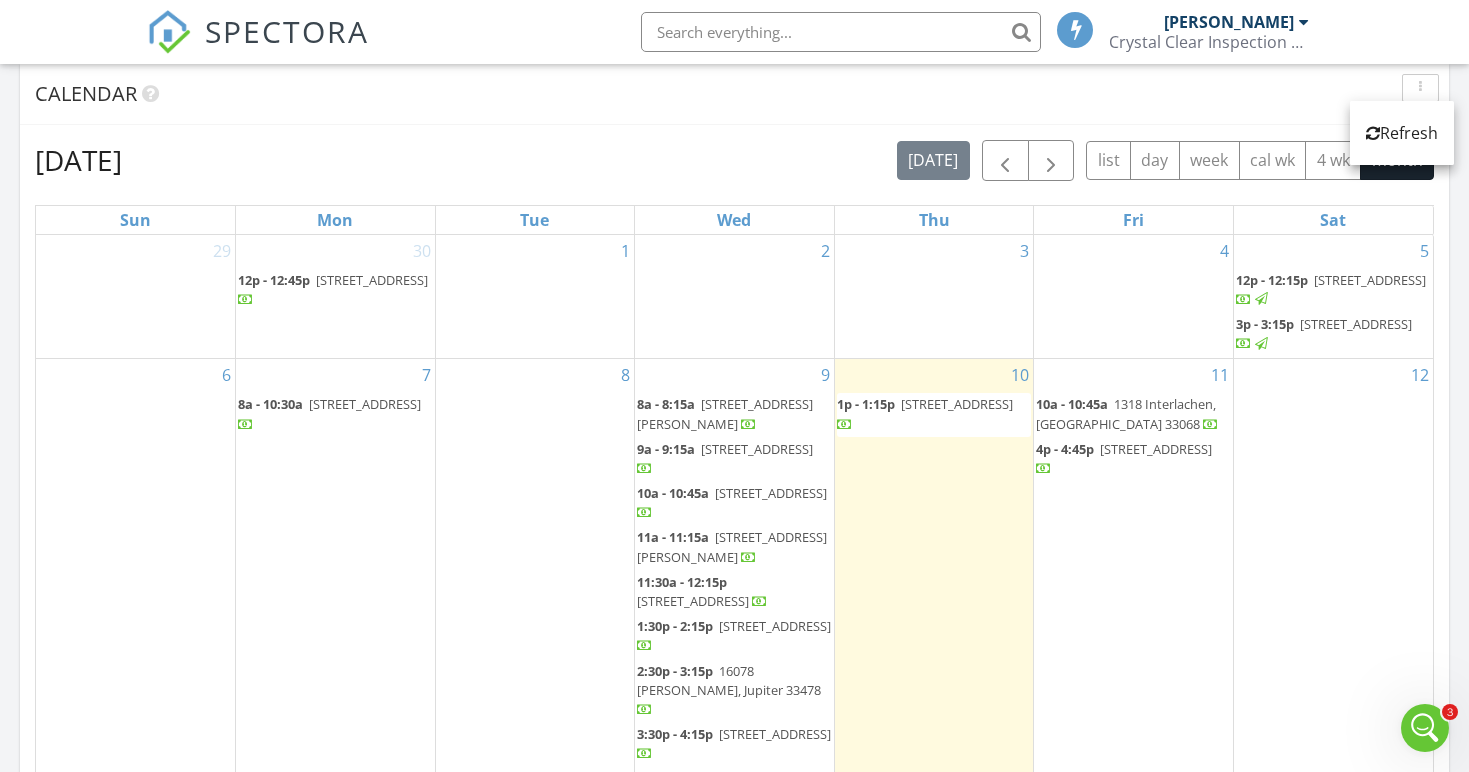 click on "Calendar" at bounding box center [719, 94] 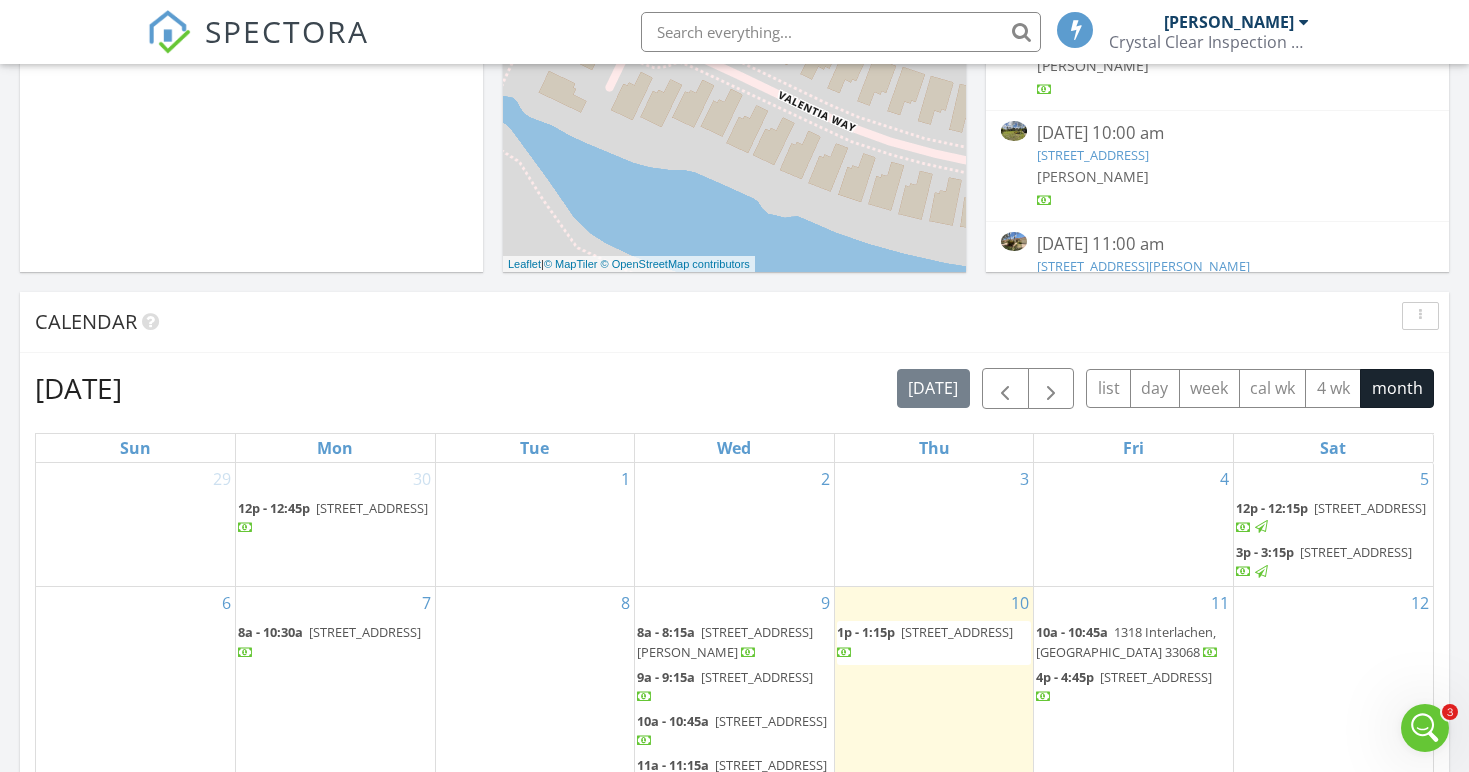 click on "[PERSON_NAME]" at bounding box center [1229, 22] 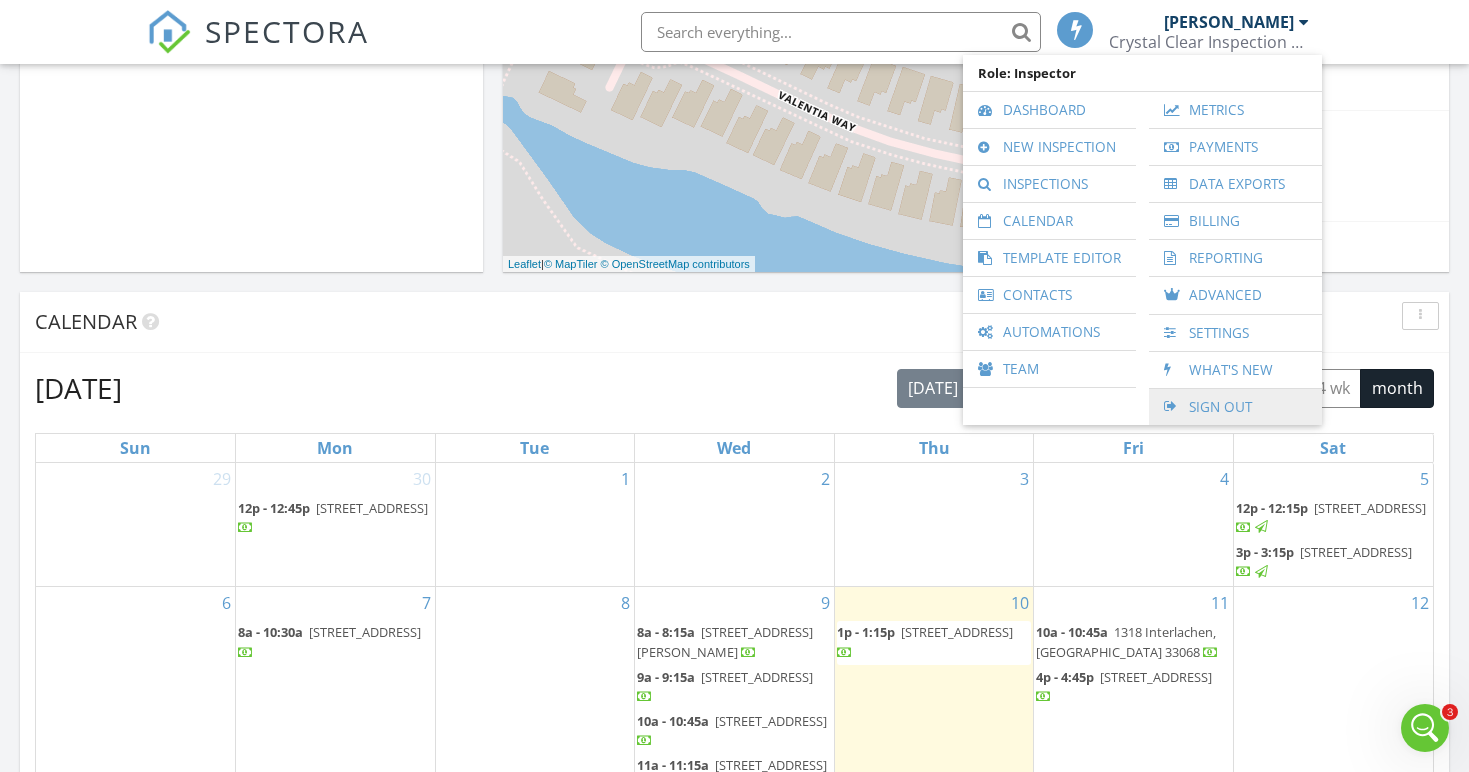 click on "Sign Out" at bounding box center [1235, 407] 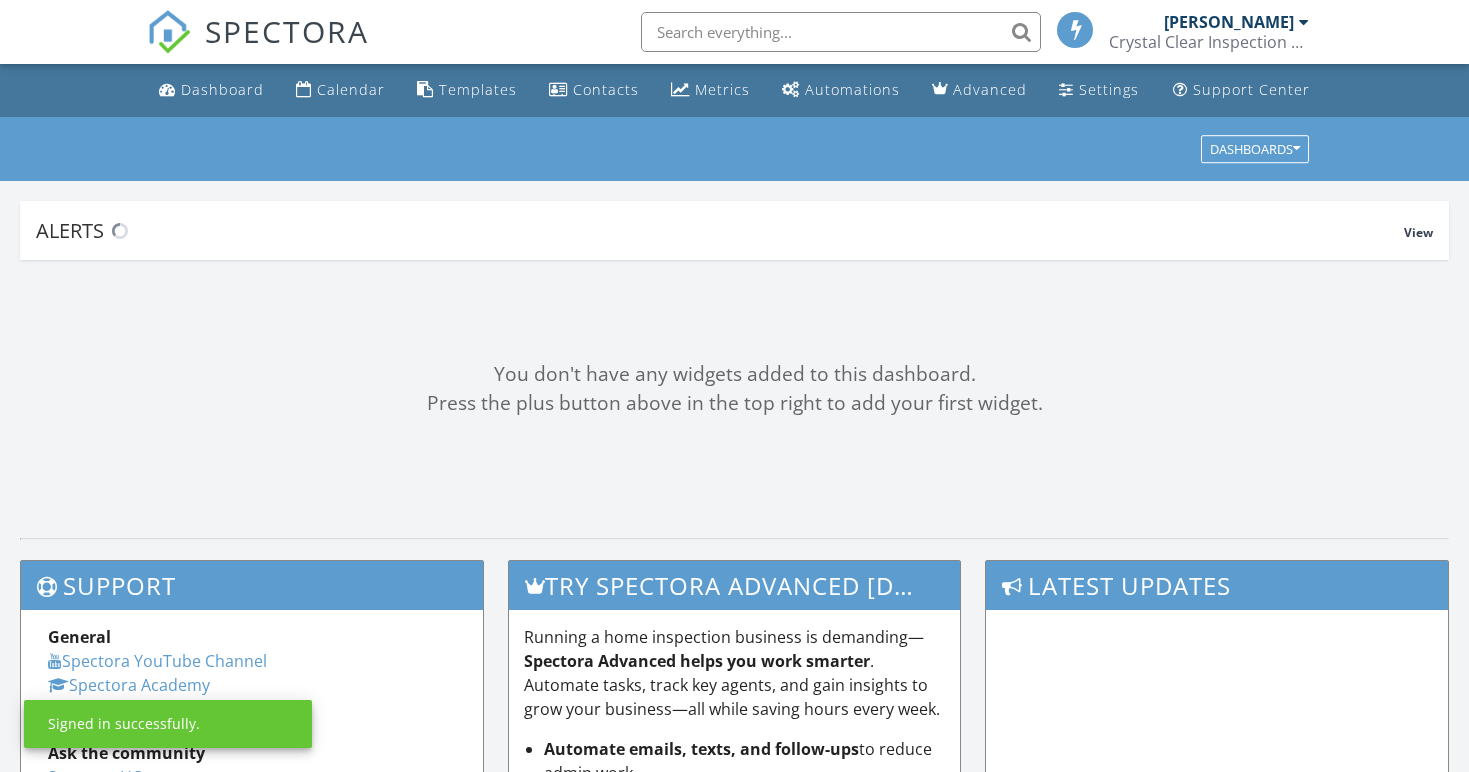 scroll, scrollTop: 0, scrollLeft: 0, axis: both 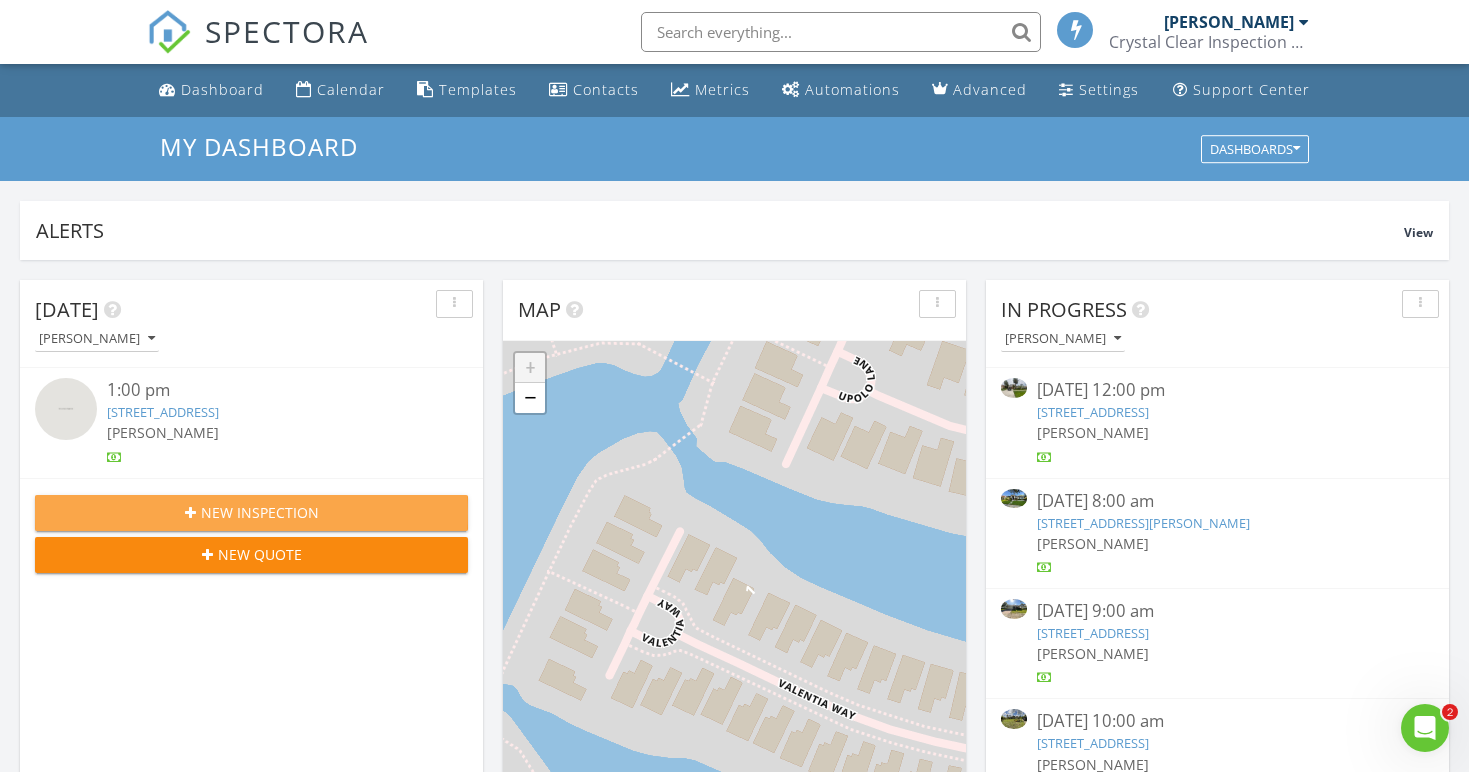 click on "New Inspection" at bounding box center (251, 513) 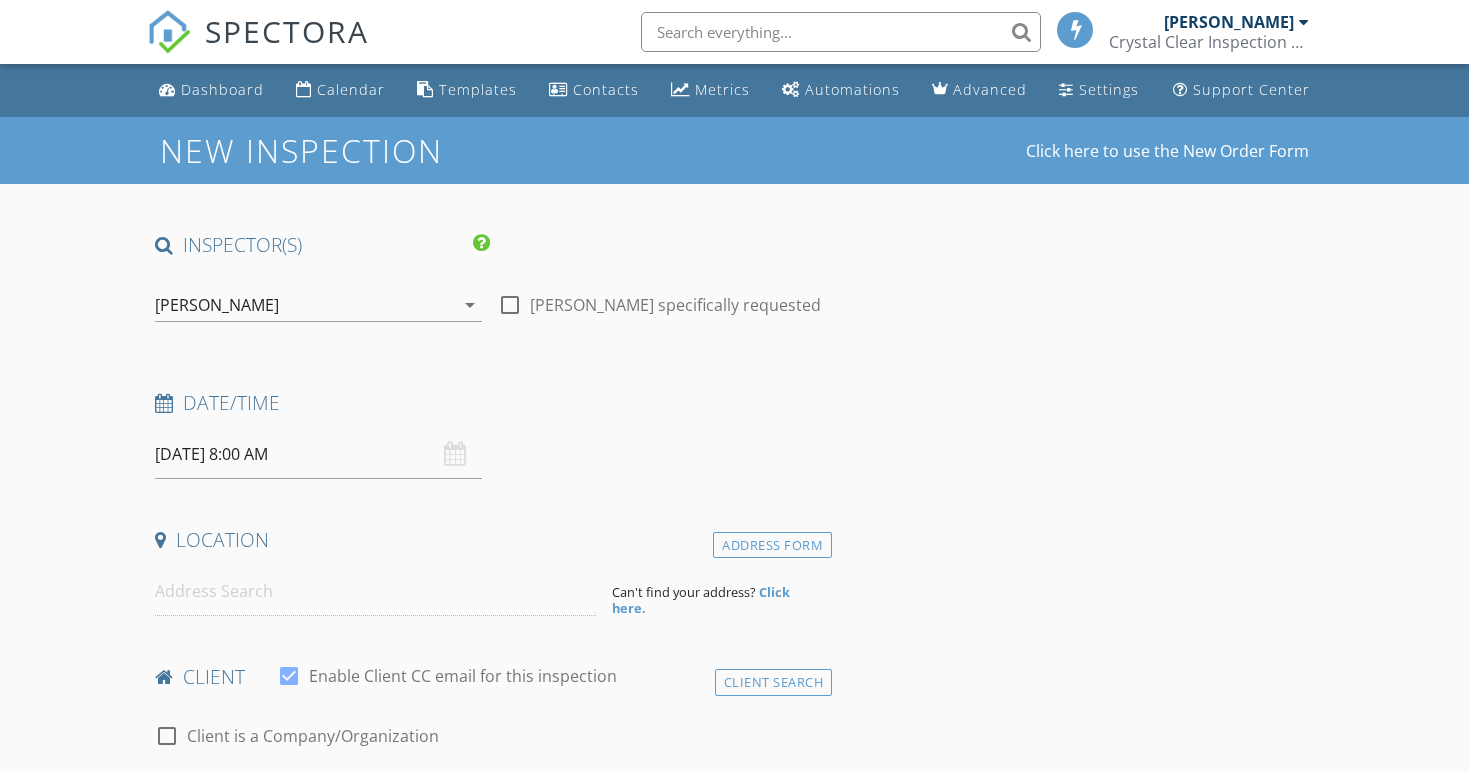 scroll, scrollTop: 0, scrollLeft: 0, axis: both 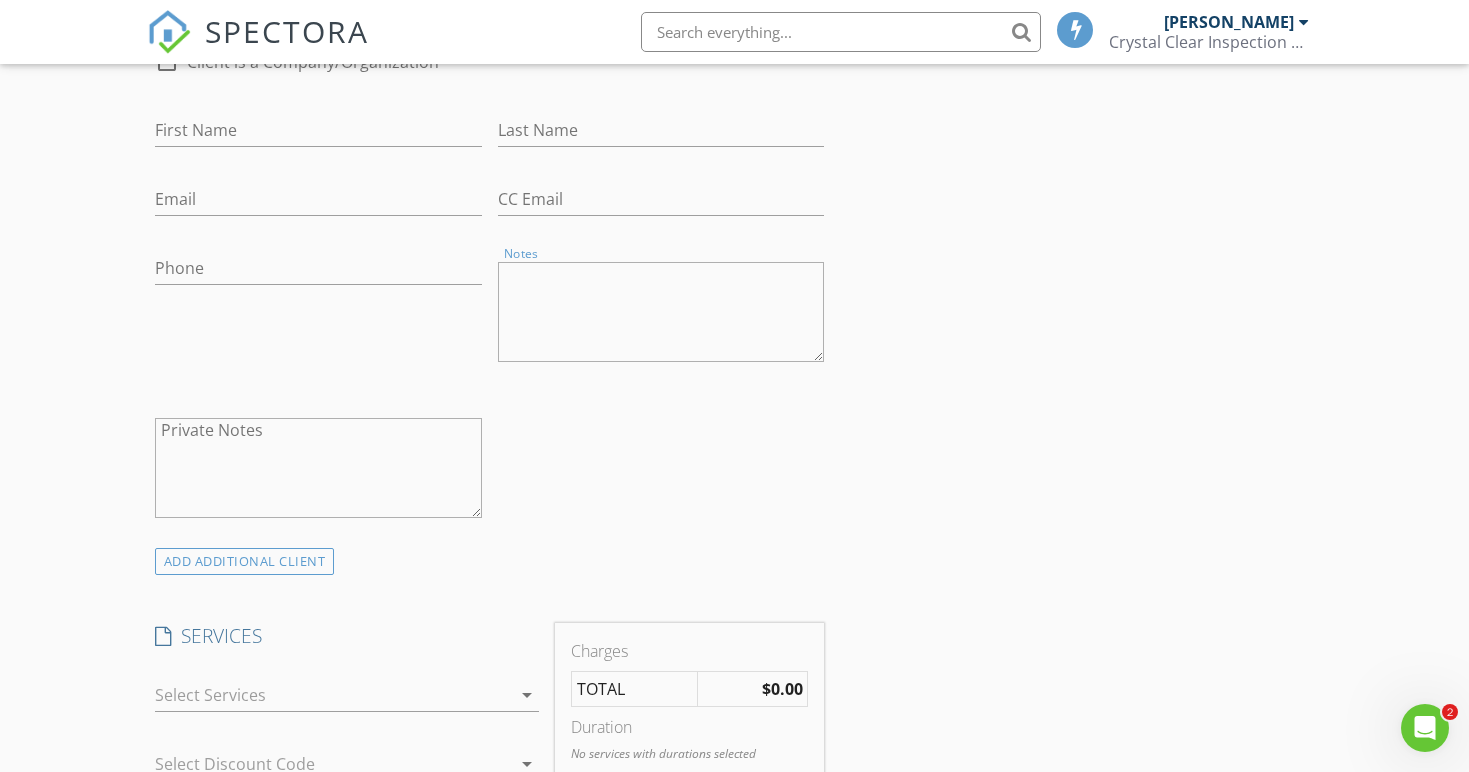 click on "Notes" at bounding box center (661, 312) 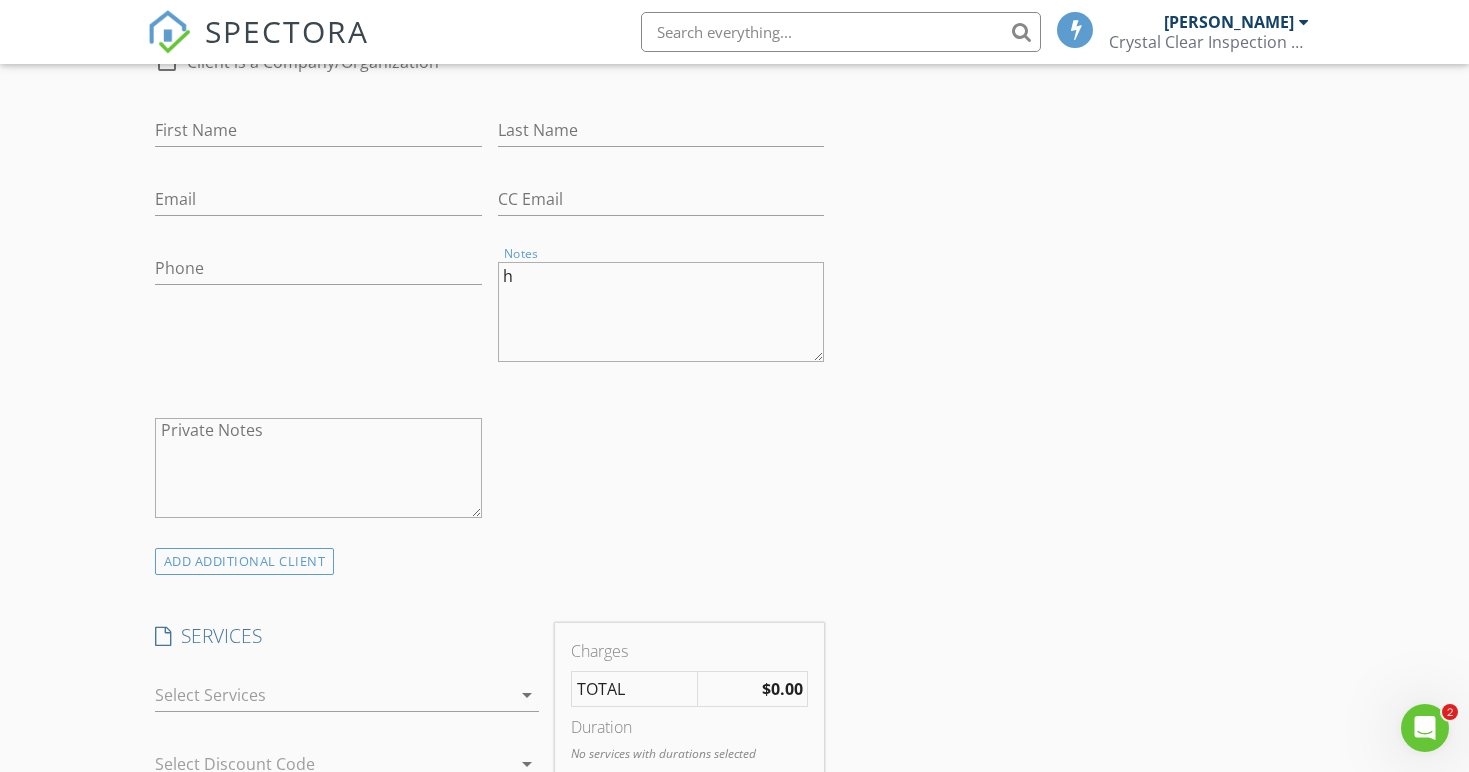 type on "h" 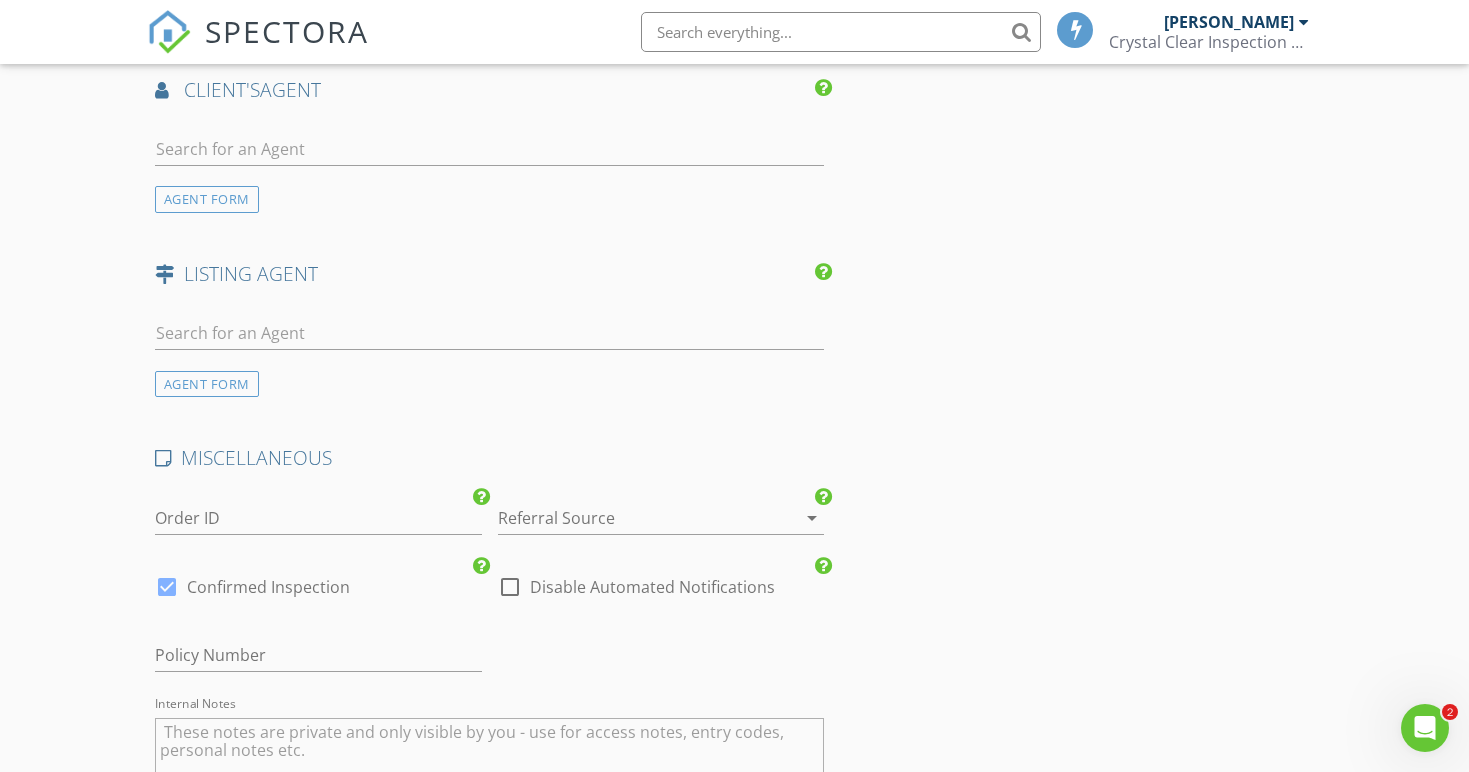 scroll, scrollTop: 2439, scrollLeft: 0, axis: vertical 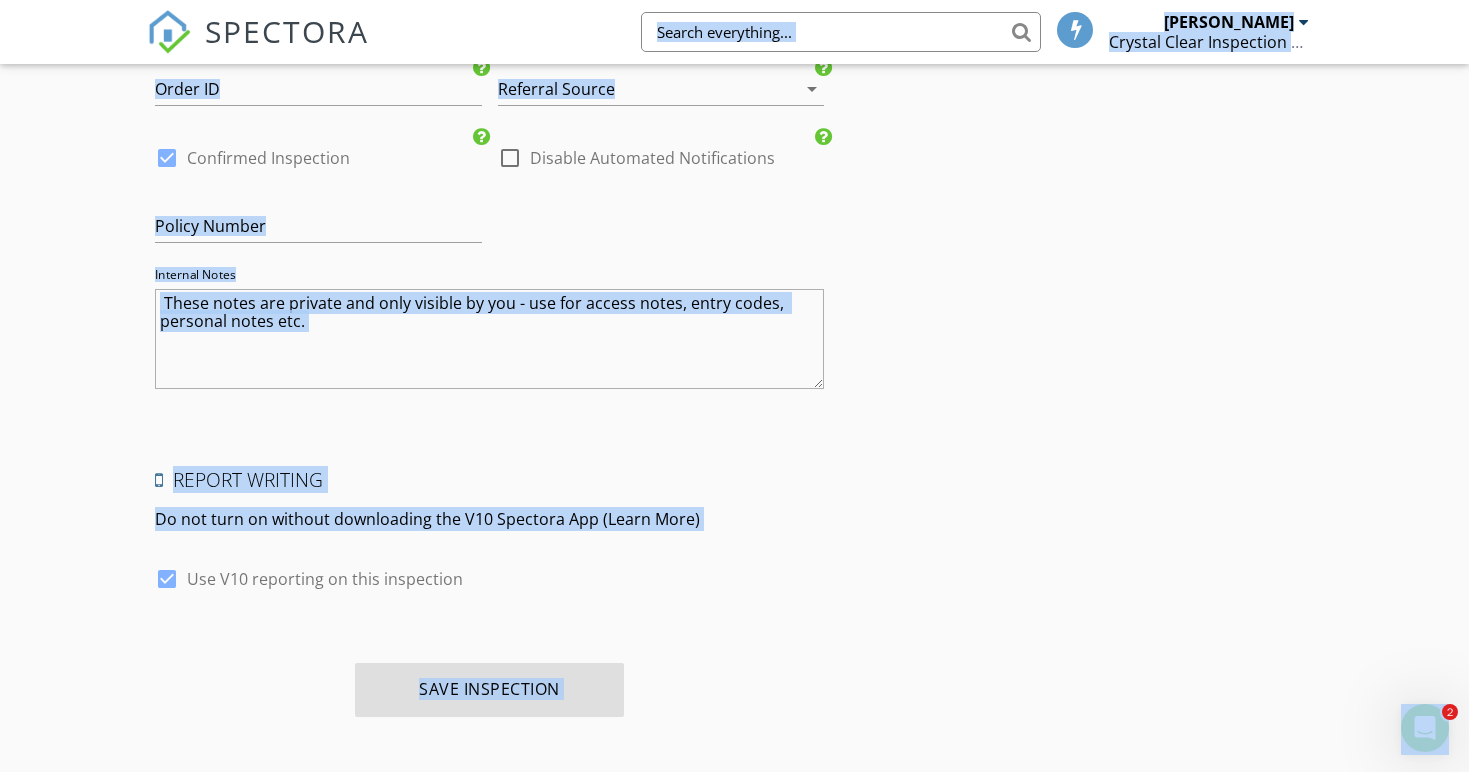 click on "SPECTORA
[PERSON_NAME]
Crystal Clear Inspection Services
Role:
Inspector
Dashboard
New Inspection
Inspections
Calendar
Template Editor
Contacts
Automations
Team
Metrics
Payments
Data Exports
Billing
Reporting
Advanced
Settings
What's New
Sign Out
Dashboard
Calendar
Templates
Contacts
Metrics
Automations
Advanced
Settings
Support Center
This will disable all automated notifications for this inspection. Use this for mock inspections or inspections where you'd prefer not to send any communication out.     Real Estate Agent Internet Search Relocation Company Past Customer Other             No data available check_box_outline_blank   Exterior" at bounding box center [734, -830] 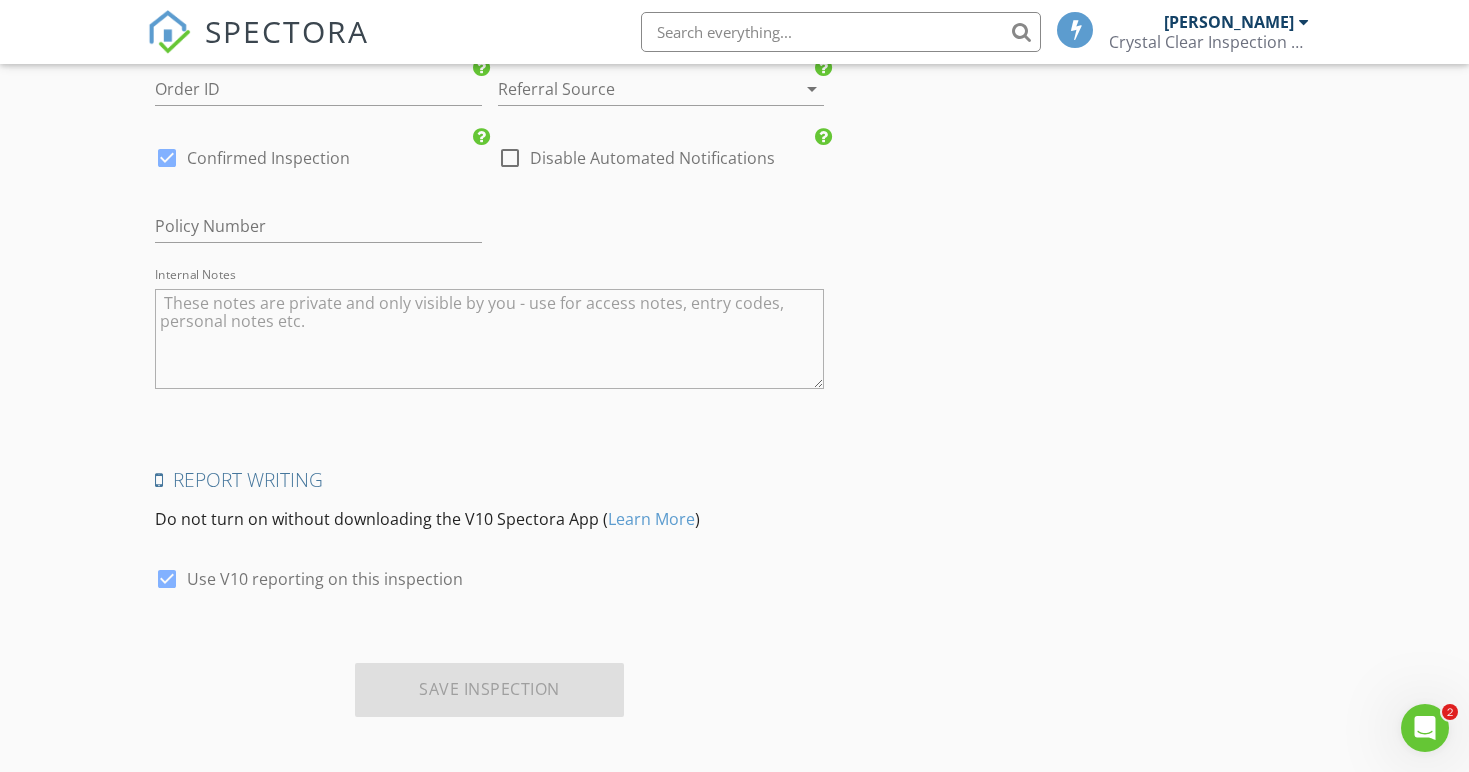 click on "New Inspection
Click here to use the New Order Form
INSPECTOR(S)
check_box   [PERSON_NAME]   PRIMARY   [PERSON_NAME] arrow_drop_down   check_box_outline_blank [PERSON_NAME] specifically requested
Date/Time
[DATE] 8:00 AM
Location
Address Form       Can't find your address?   Click here.
client
check_box Enable Client CC email for this inspection   Client Search     check_box_outline_blank Client is a Company/Organization     First Name   Last Name   Email   CC Email   Phone           Notes h   Private Notes
ADD ADDITIONAL client
SERVICES
arrow_drop_down     Select Discount Code arrow_drop_down    Charges       TOTAL   $0.00    Duration    No services with durations selected      Templates    No templates selected    Agreements    No agreements selected" at bounding box center [734, -771] 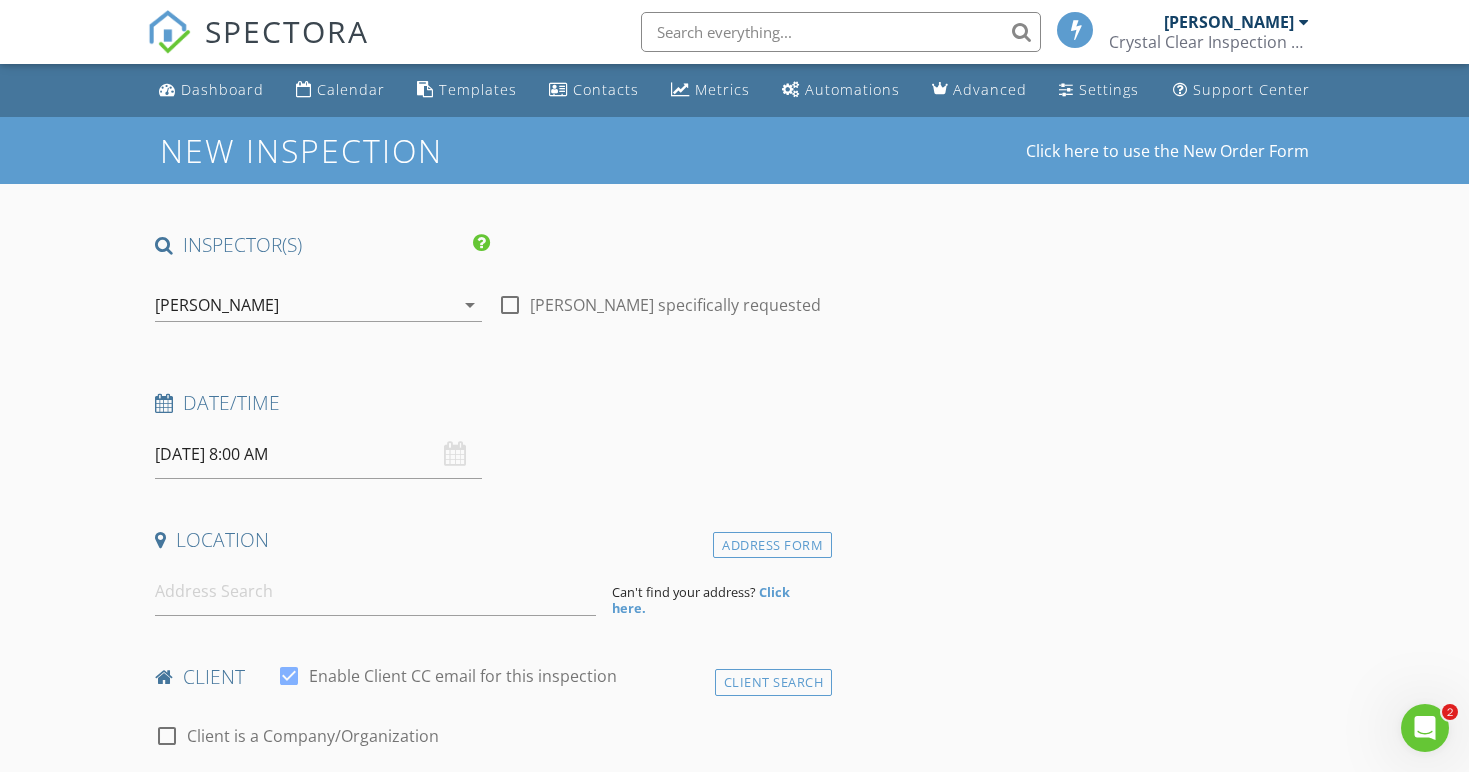 scroll, scrollTop: 0, scrollLeft: 0, axis: both 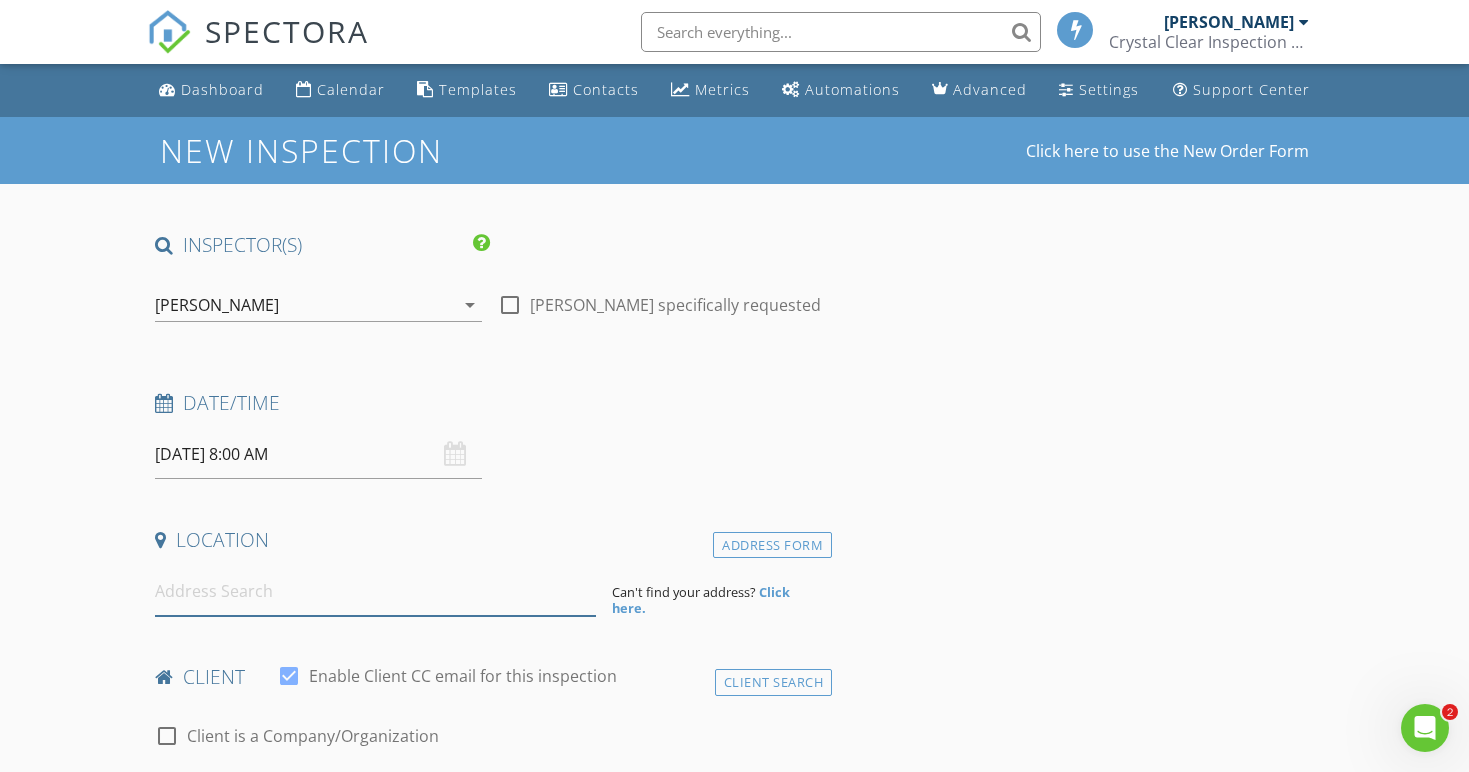 drag, startPoint x: 350, startPoint y: 586, endPoint x: 338, endPoint y: 578, distance: 14.422205 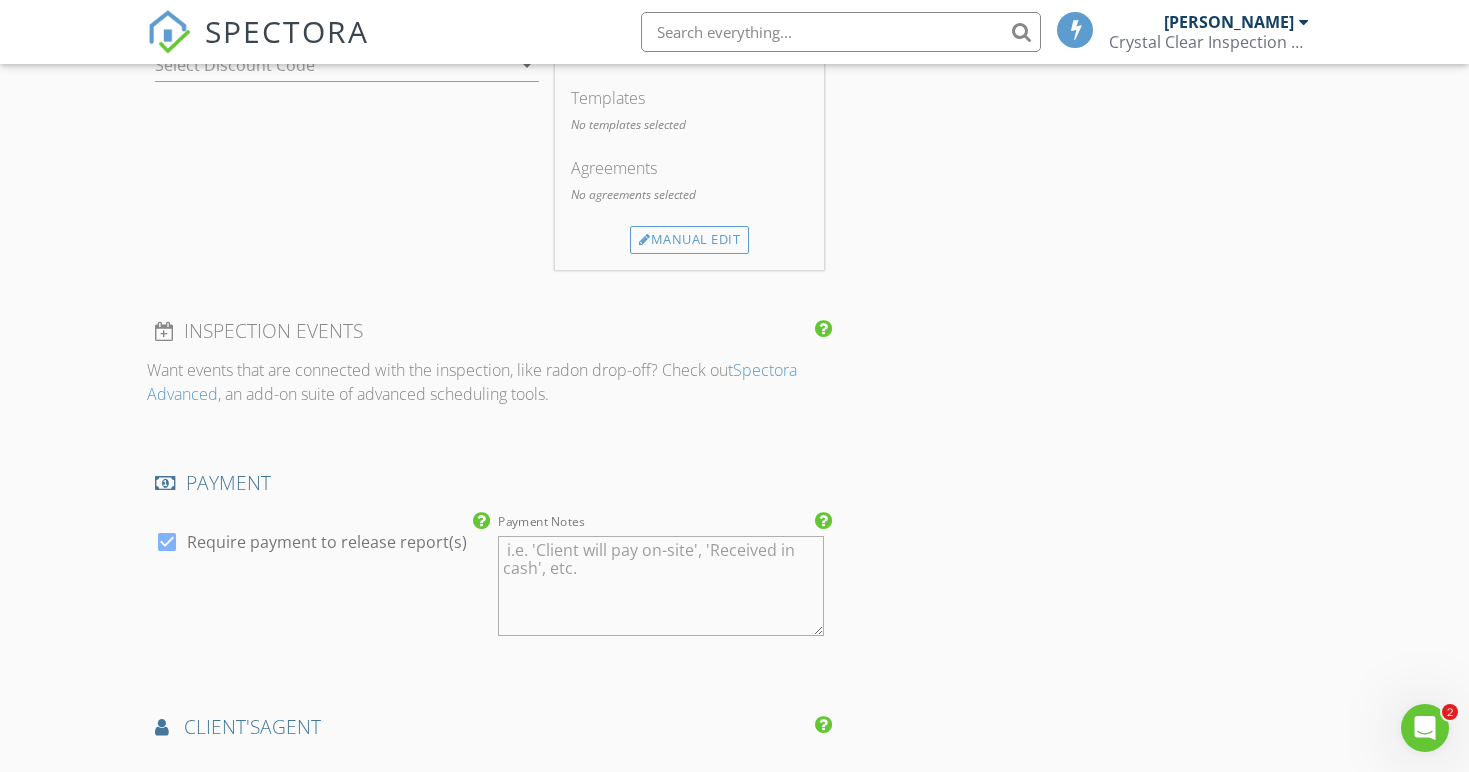scroll, scrollTop: 1228, scrollLeft: 0, axis: vertical 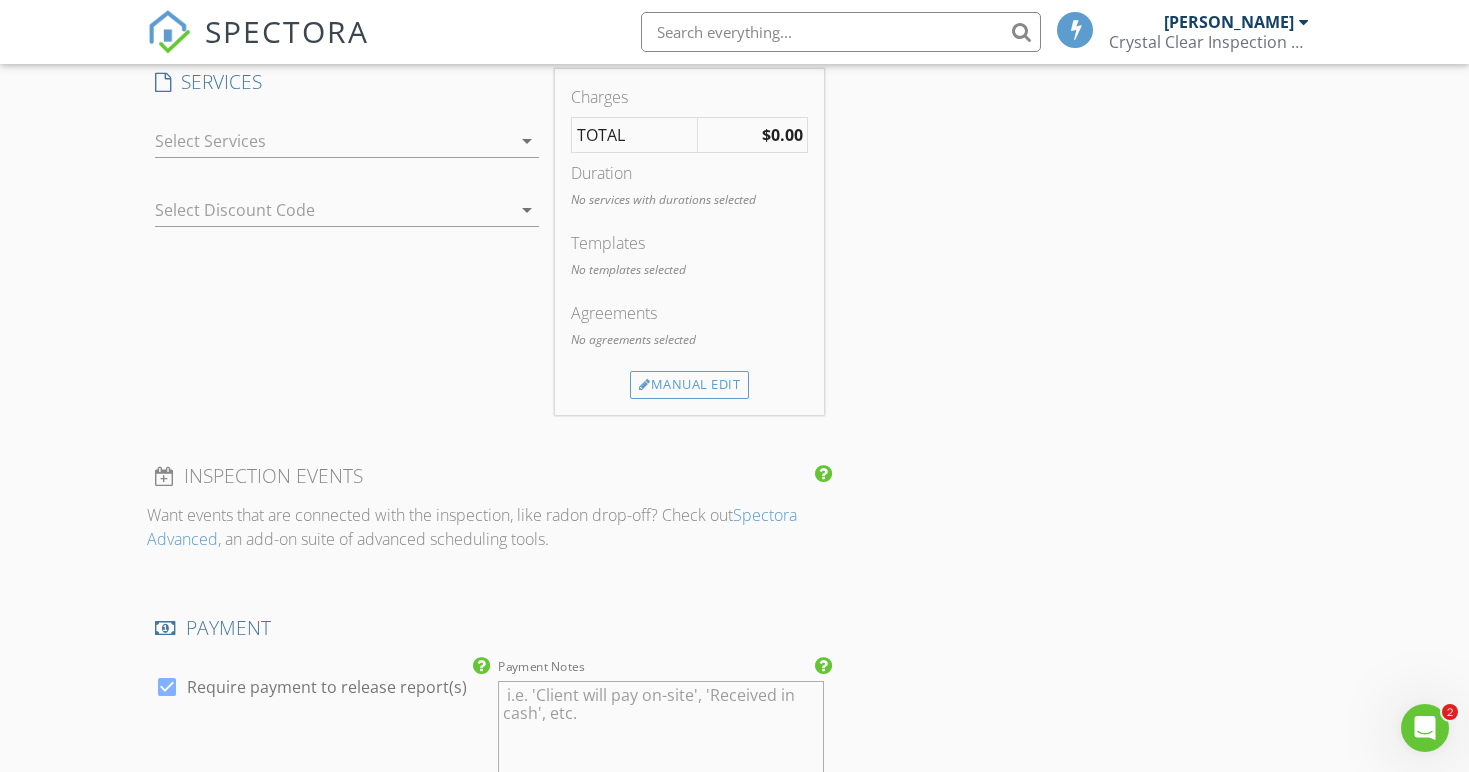 click on "2" at bounding box center (1450, 712) 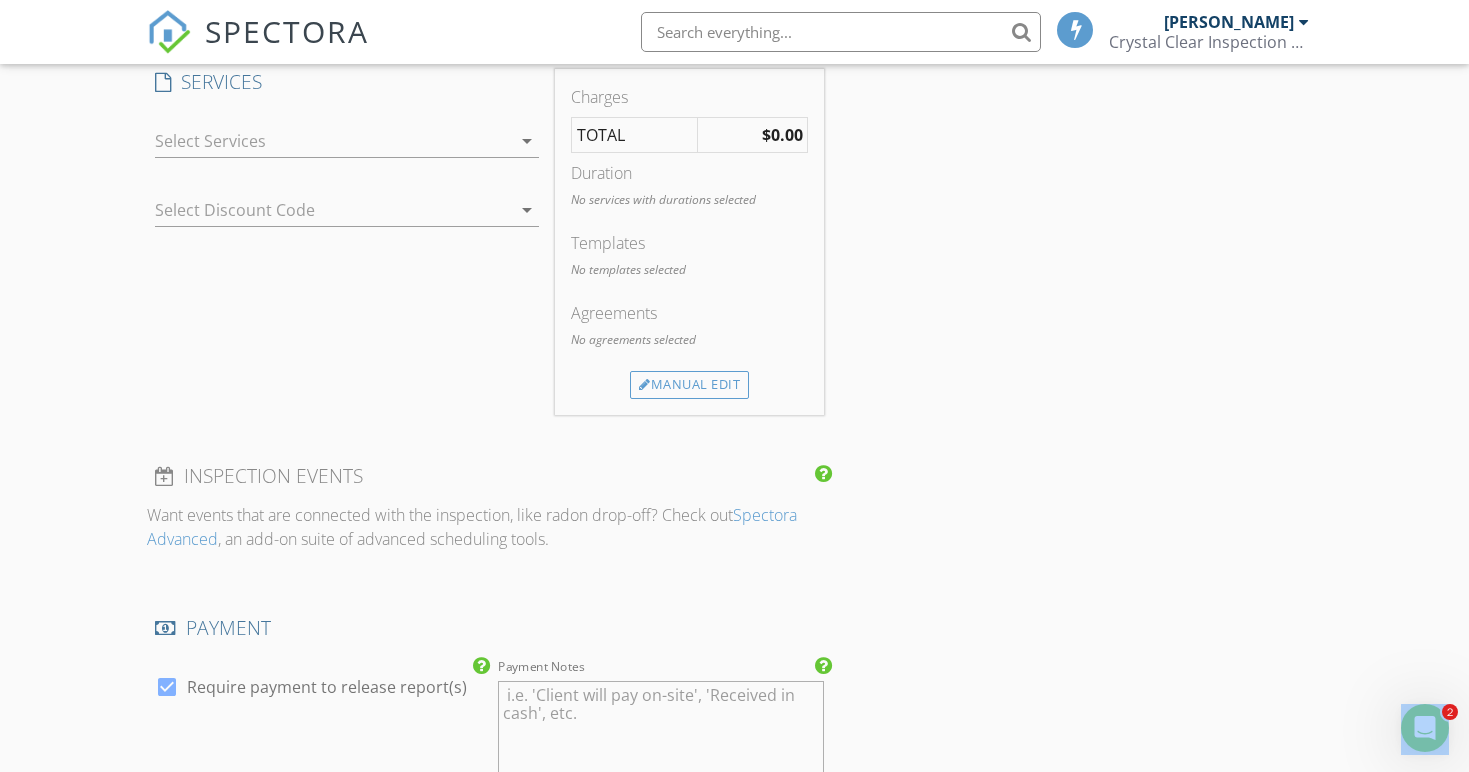 click 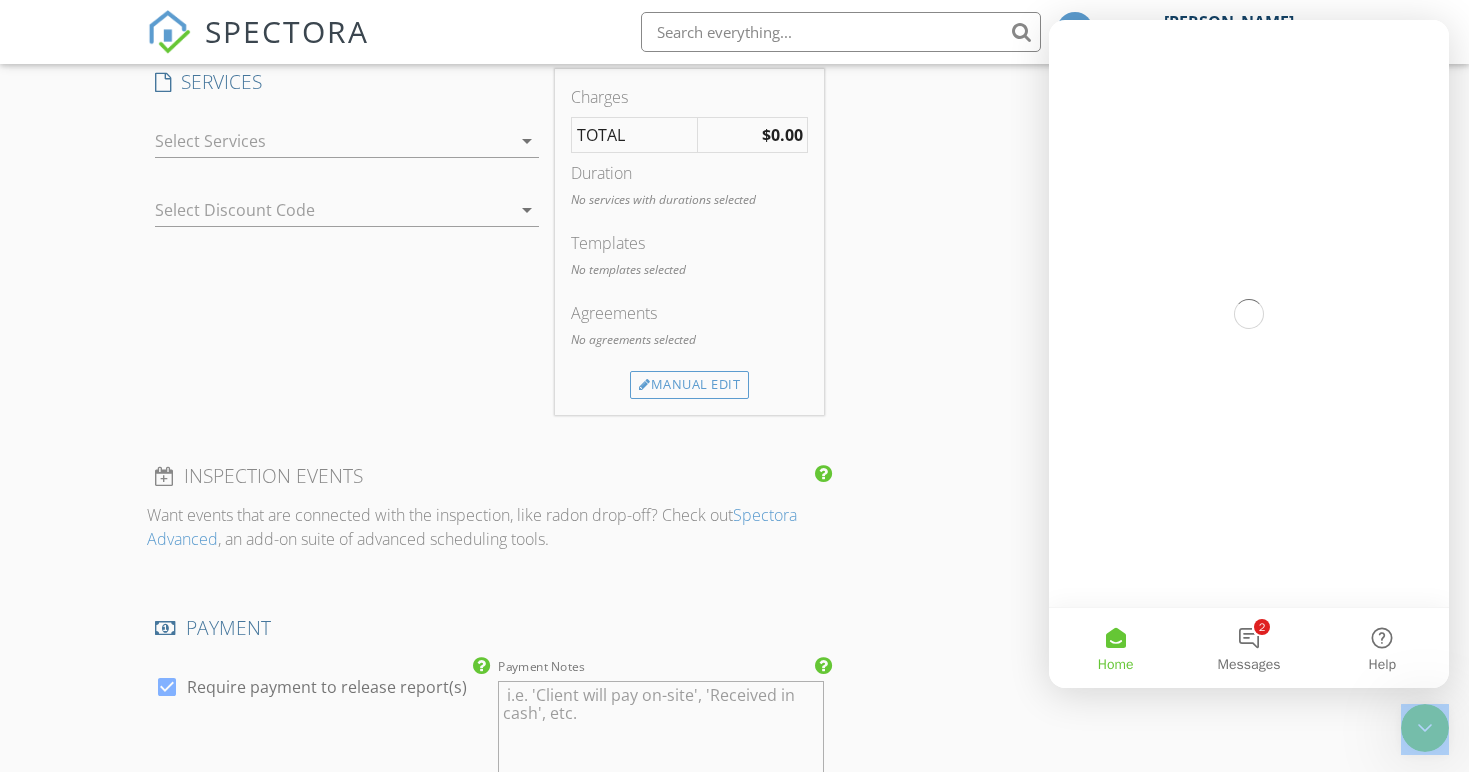 scroll, scrollTop: 0, scrollLeft: 0, axis: both 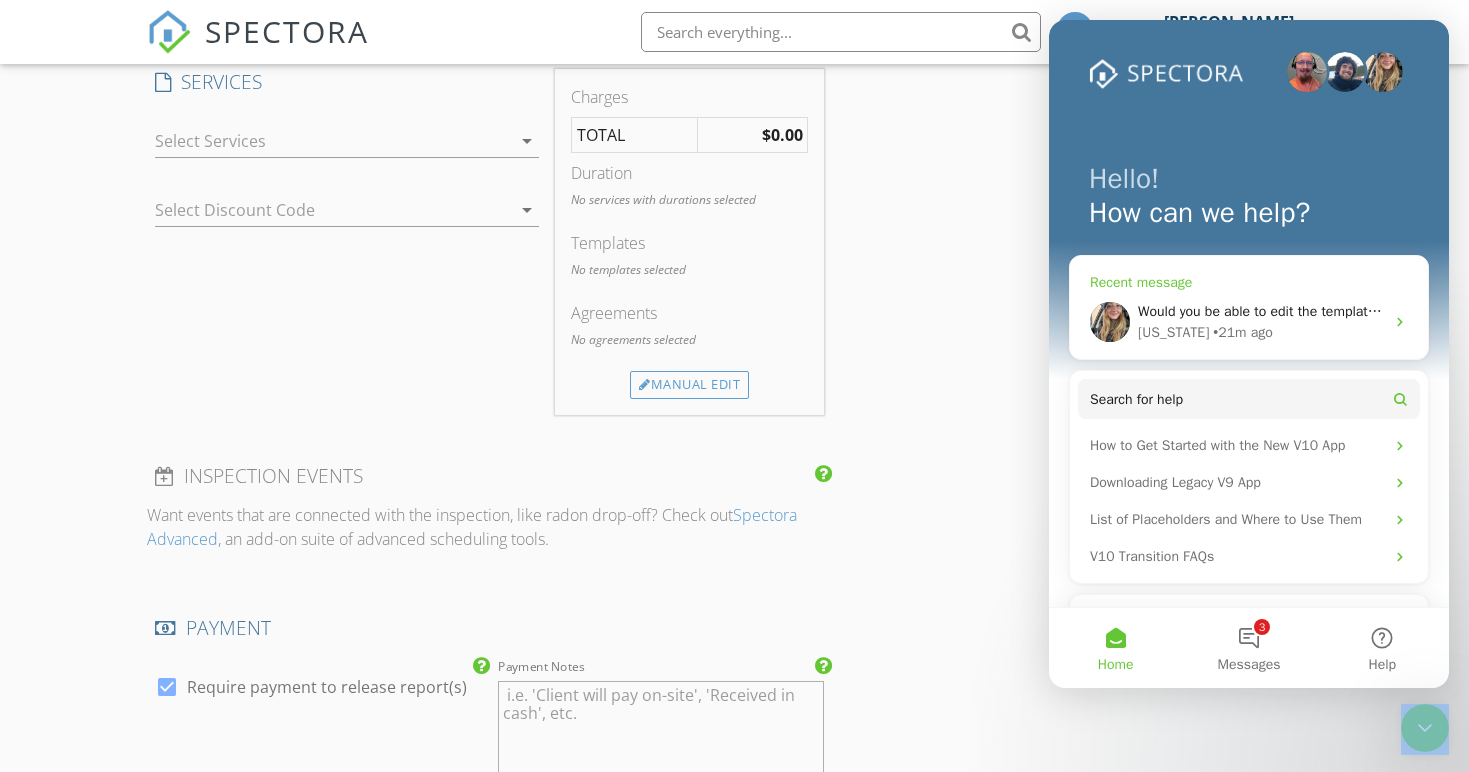 click on "Would you be able to edit the template for us? Its the close out template" at bounding box center [1361, 311] 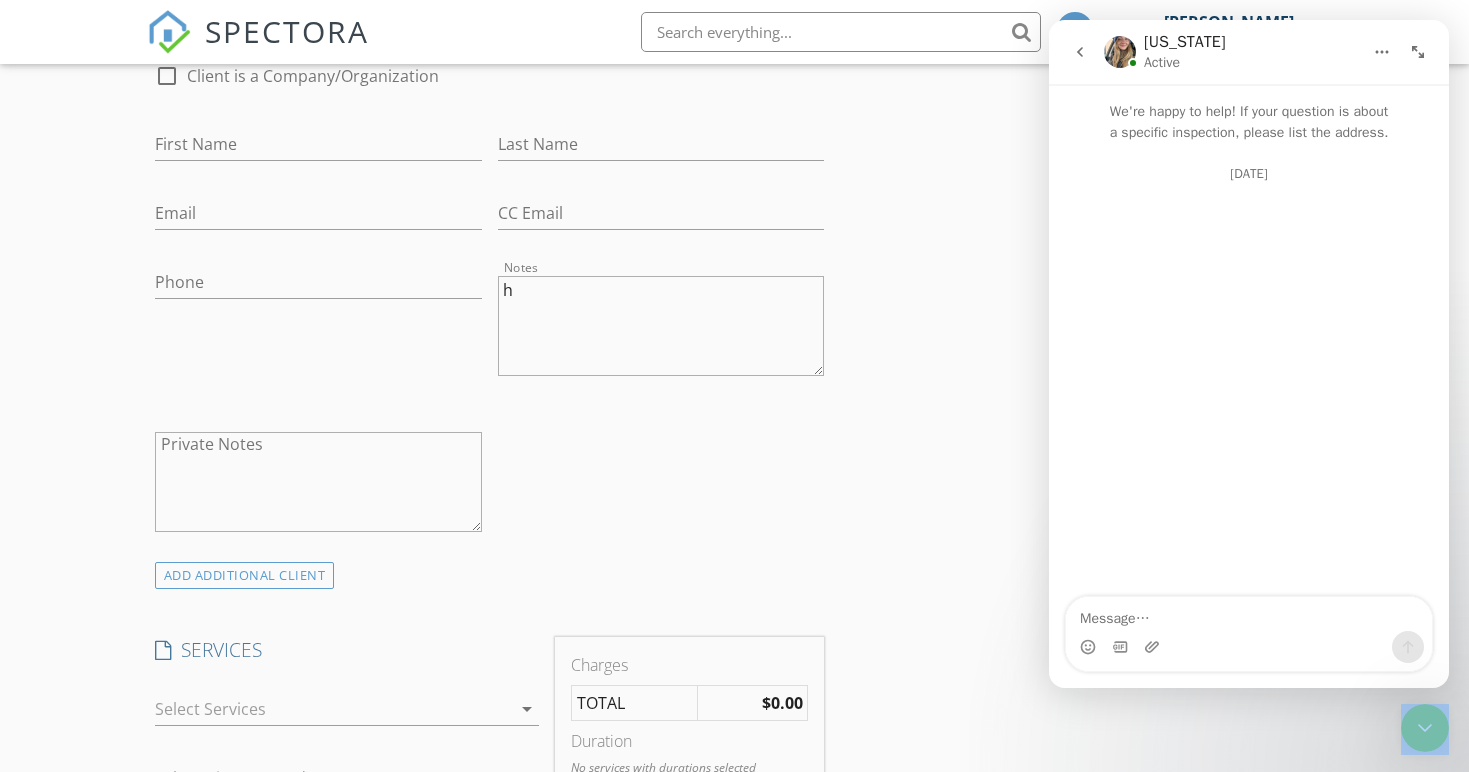 scroll, scrollTop: 353, scrollLeft: 0, axis: vertical 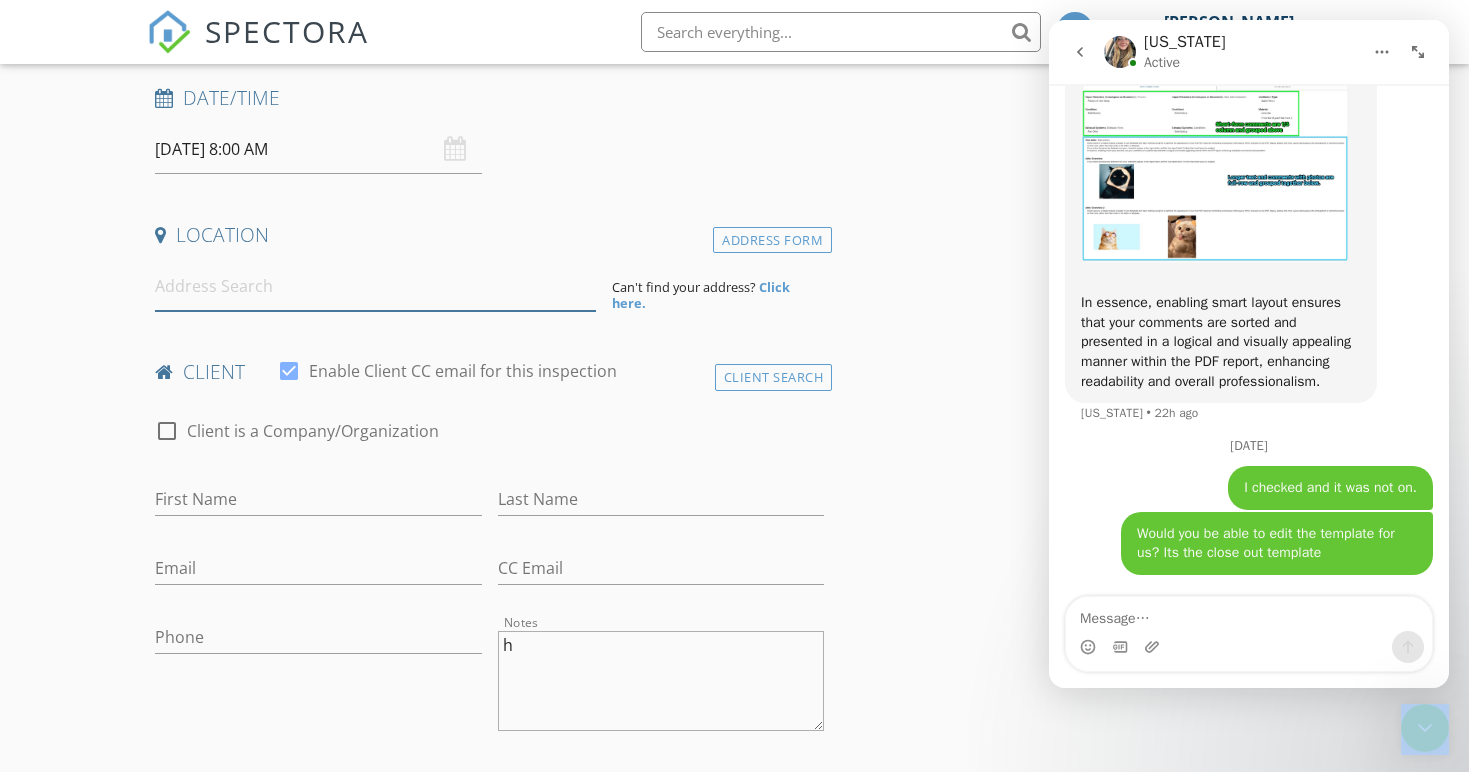 click at bounding box center (375, 286) 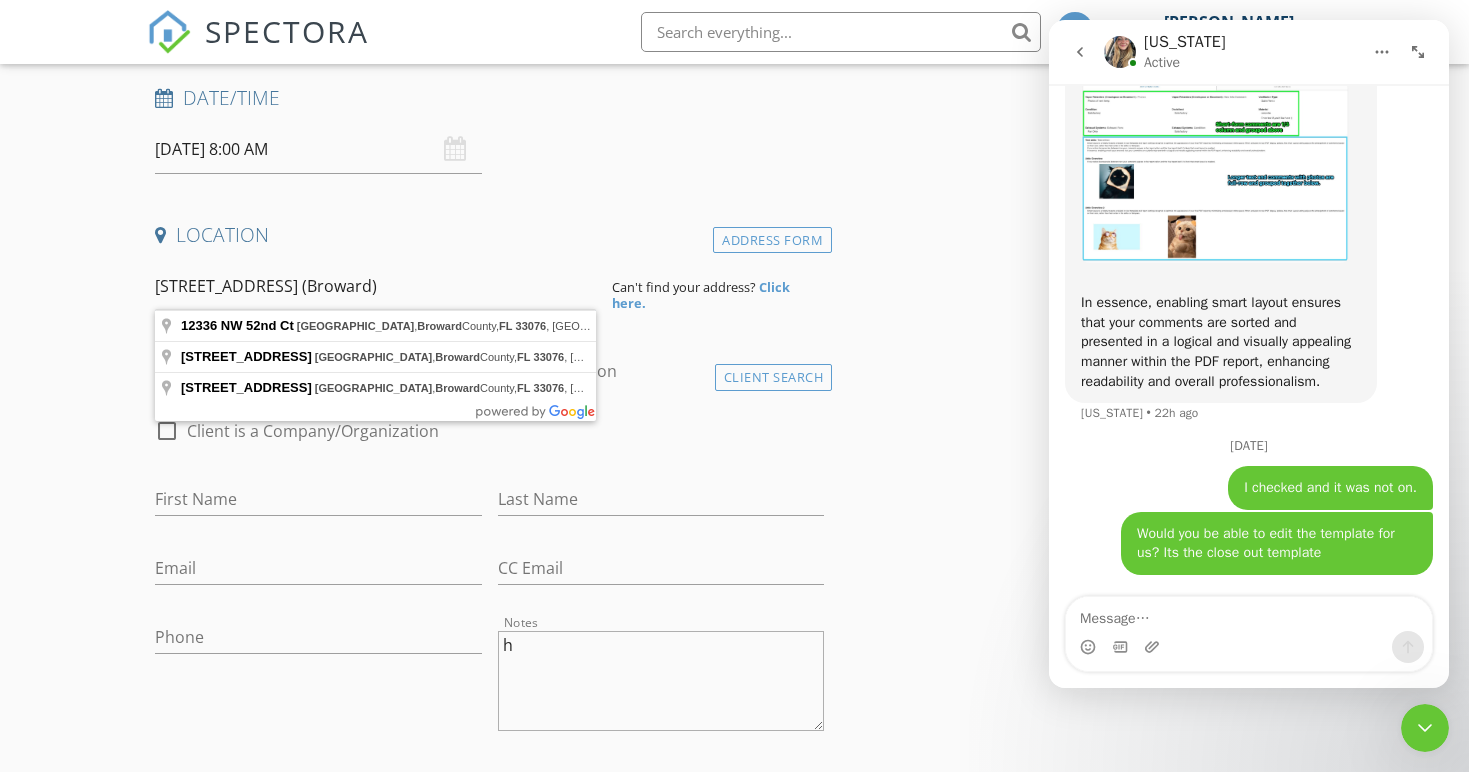 drag, startPoint x: 466, startPoint y: 283, endPoint x: 1016, endPoint y: 270, distance: 550.1536 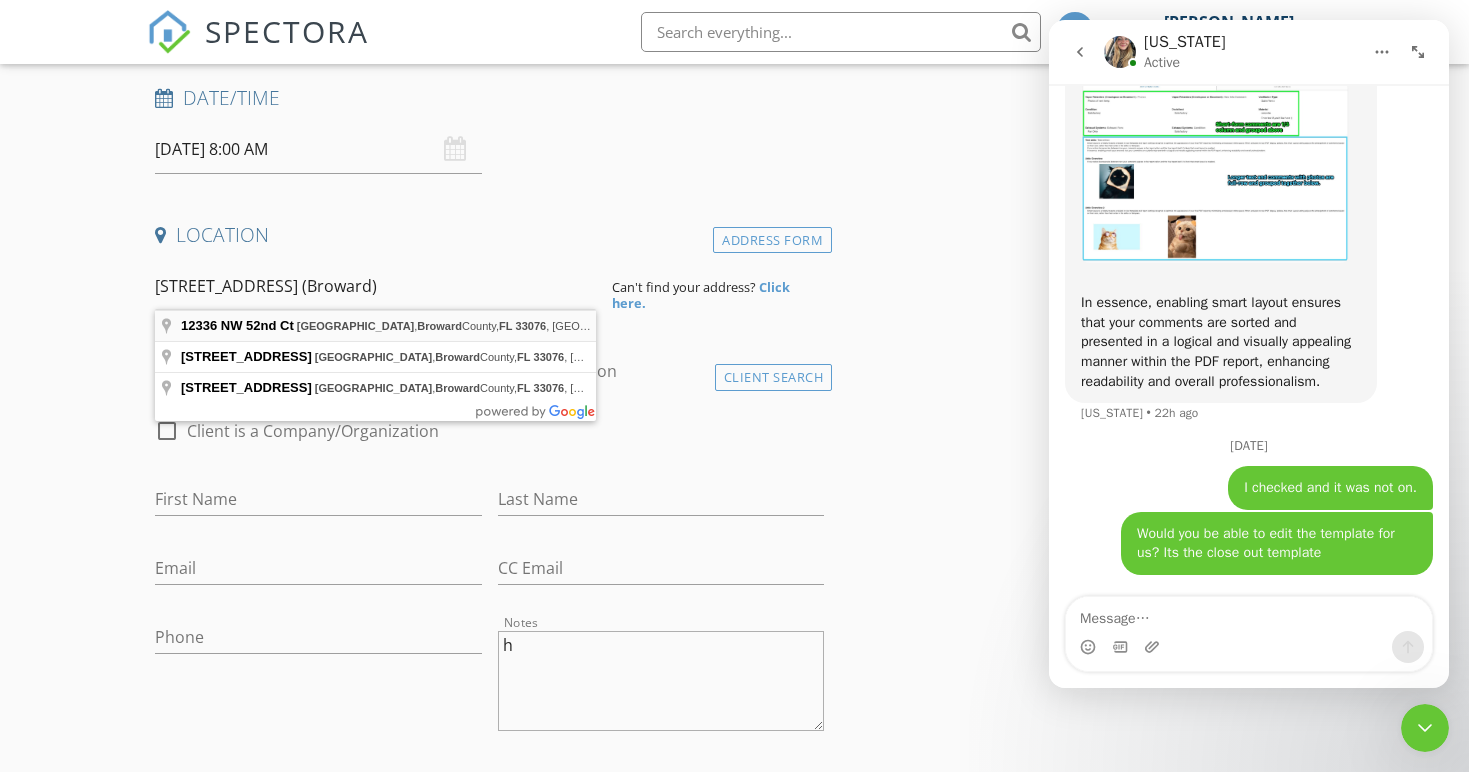 type on "12336 NW 52nd Ct, Coral Springs, Broward County, FL 33076, USA" 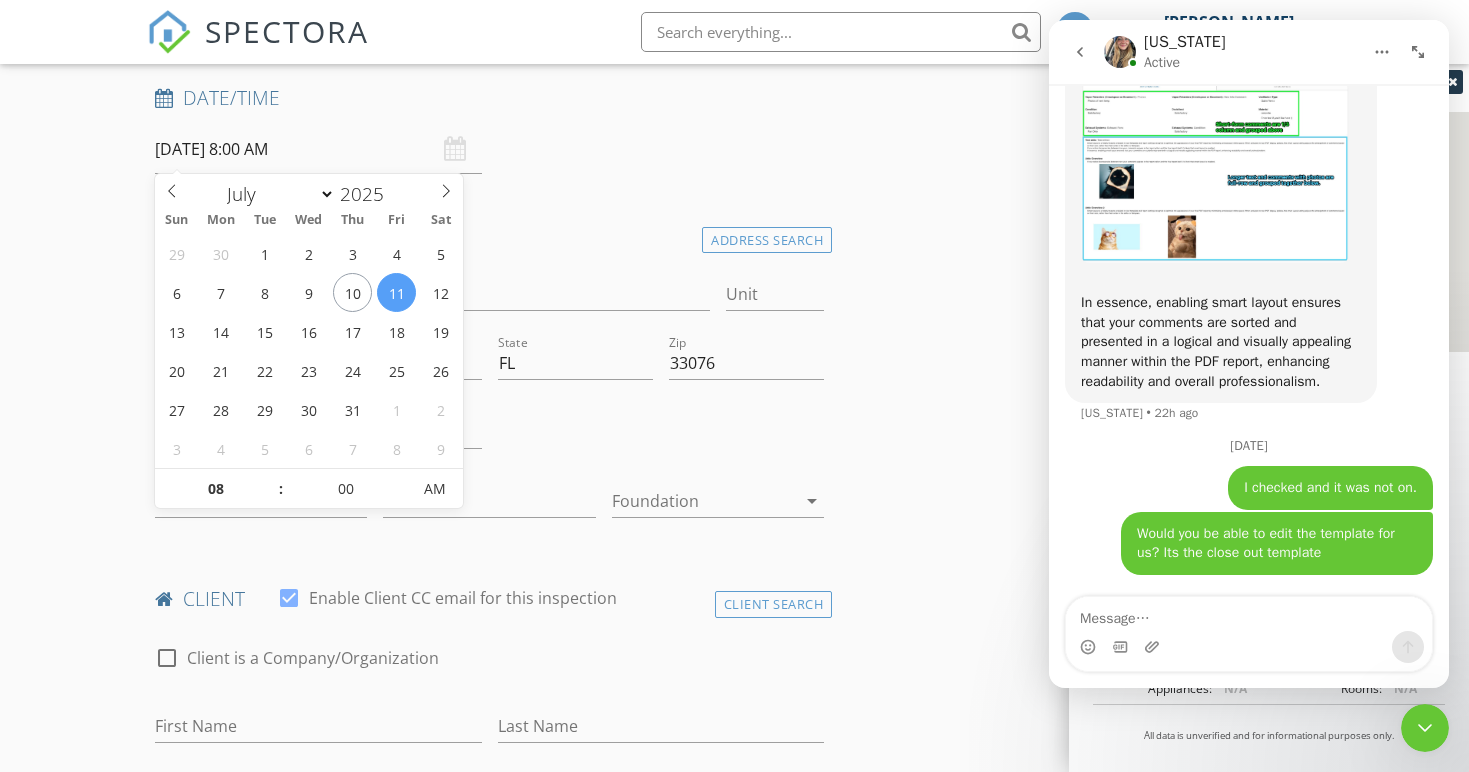 click on "07/11/2025 8:00 AM" at bounding box center [318, 149] 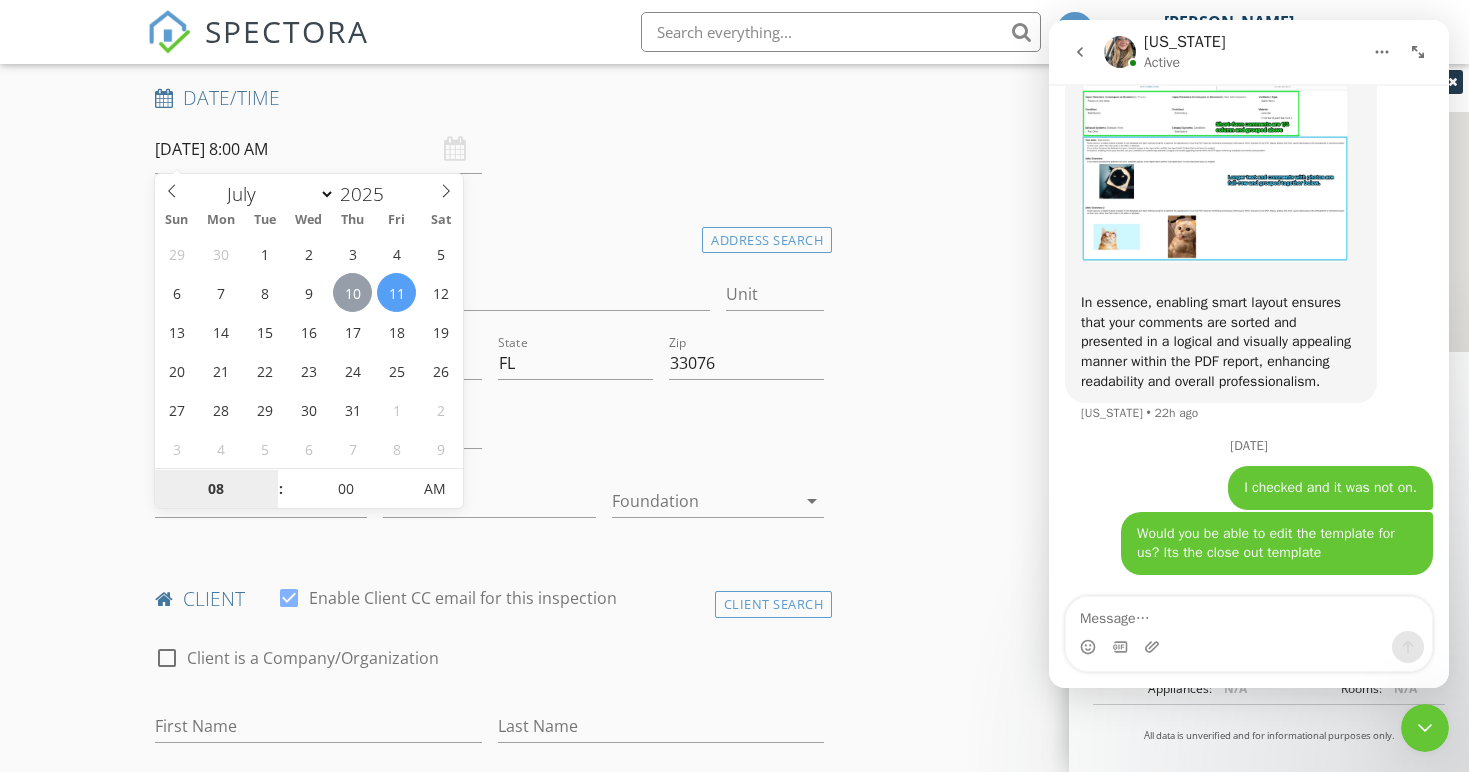 type on "07/10/2025 8:00 AM" 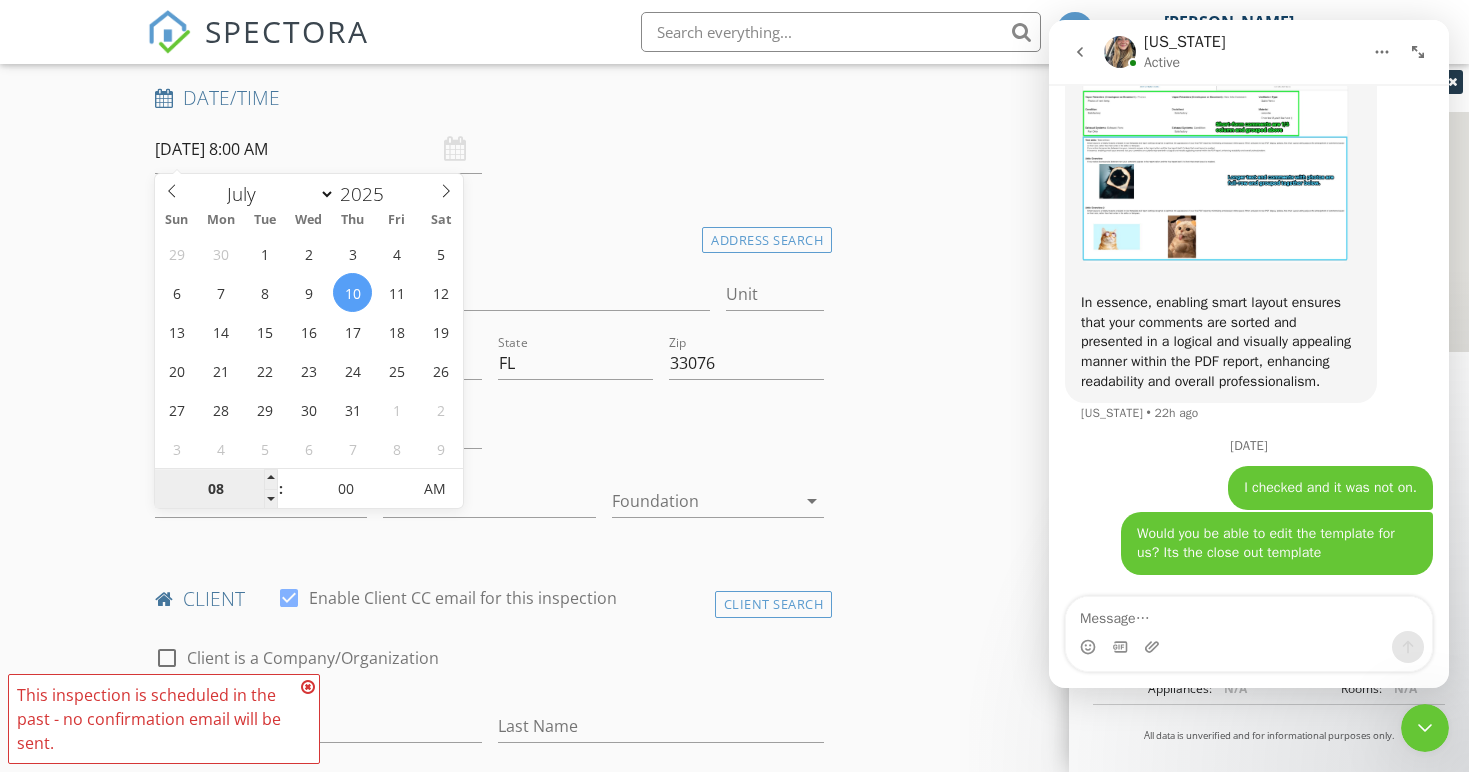type on "4" 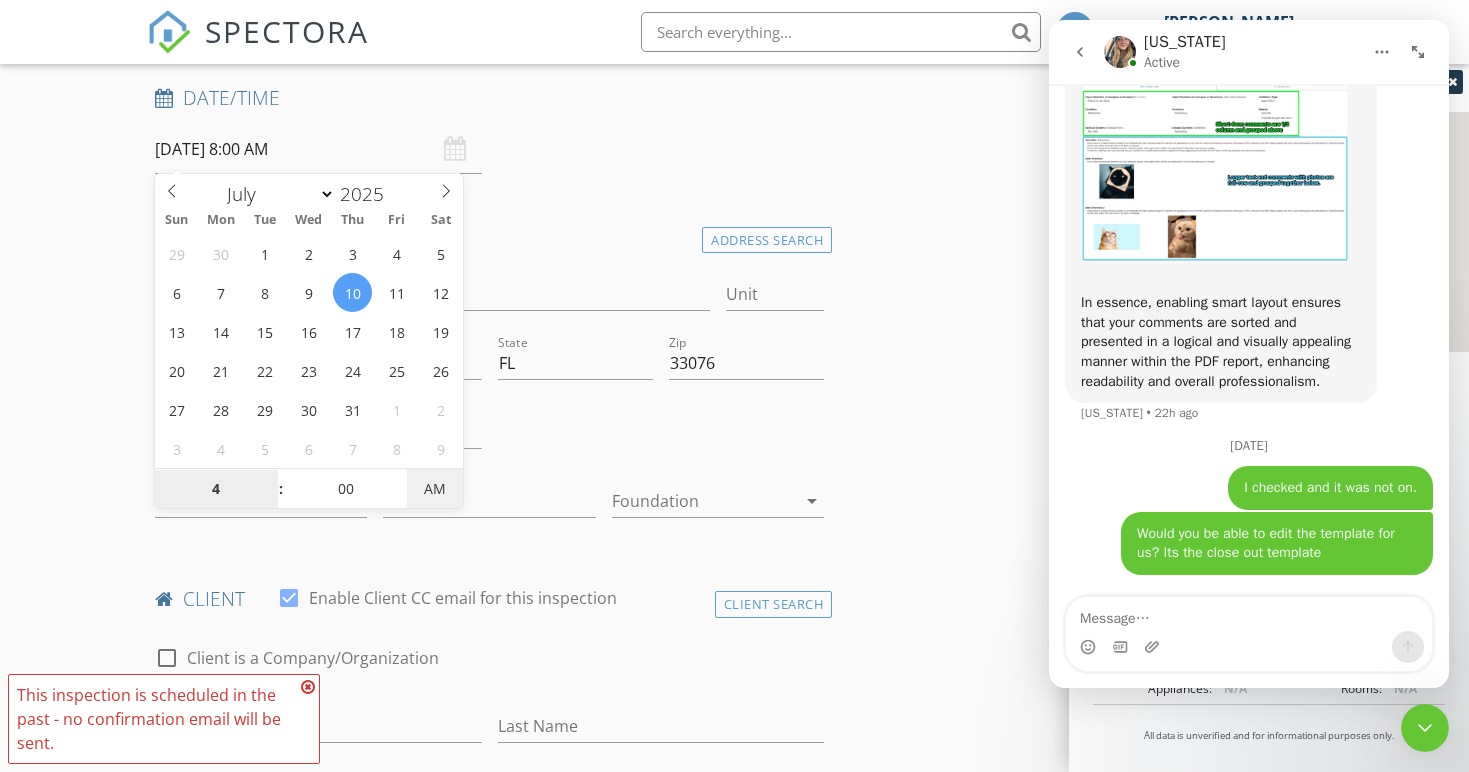 click on "January February March April May June July August September October November December 2025
Sun Mon Tue Wed Thu Fri Sat
29 30 1 2 3 4 5 6 7 8 9 10 11 12 13 14 15 16 17 18 19 20 21 22 23 24 25 26 27 28 29 30 31 1 2 3 4 5 6 7 8 9 4 : 00 AM" at bounding box center [309, 341] 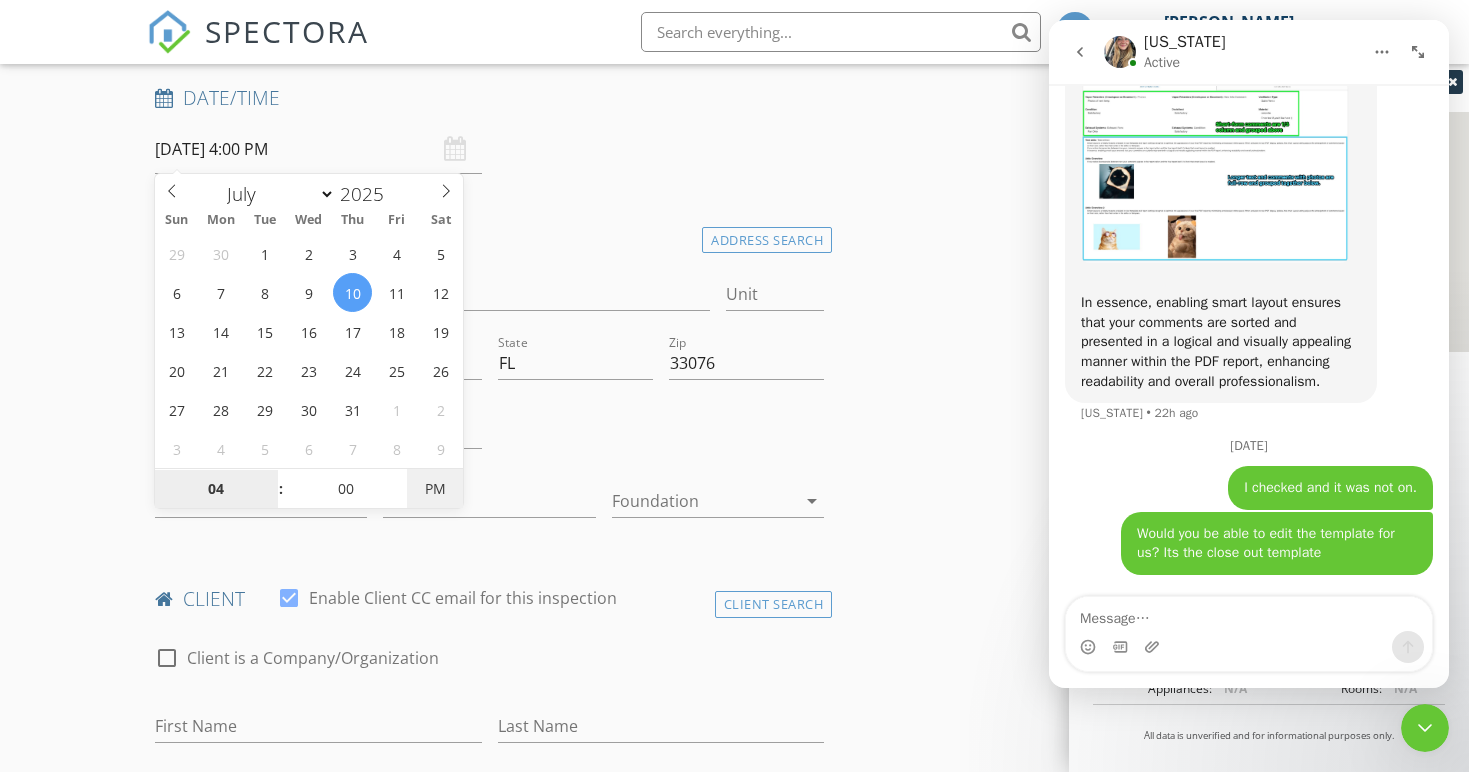 click on "PM" at bounding box center [434, 489] 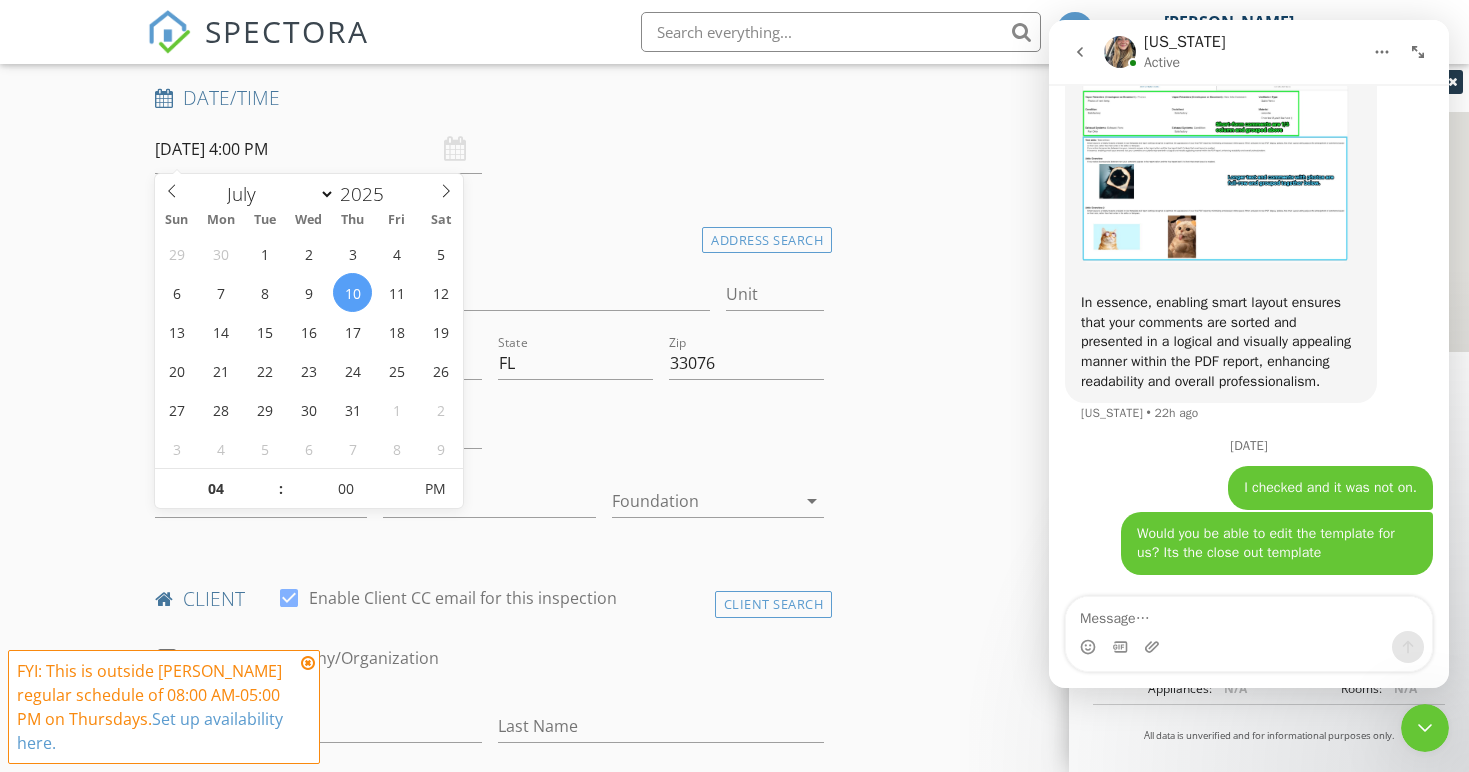 click on "INSPECTOR(S)
check_box   Keith Curotz   PRIMARY   Keith Curotz arrow_drop_down   check_box_outline_blank Keith Curotz specifically requested
Date/Time
07/10/2025 4:00 PM
Location
Address Search       Address 12336 NW 52nd Ct   Unit   City Coral Springs   State FL   Zip 33076   County Broward     Square Feet 2363   Year Built 1999   Foundation arrow_drop_down
client
check_box Enable Client CC email for this inspection   Client Search     check_box_outline_blank Client is a Company/Organization     First Name   Last Name   Email   CC Email   Phone           Notes h   Private Notes
ADD ADDITIONAL client
SERVICES
arrow_drop_down     Select Discount Code arrow_drop_down    Charges       TOTAL   $0.00    Duration    No services with durations selected      Templates    No templates selected" at bounding box center (490, 1451) 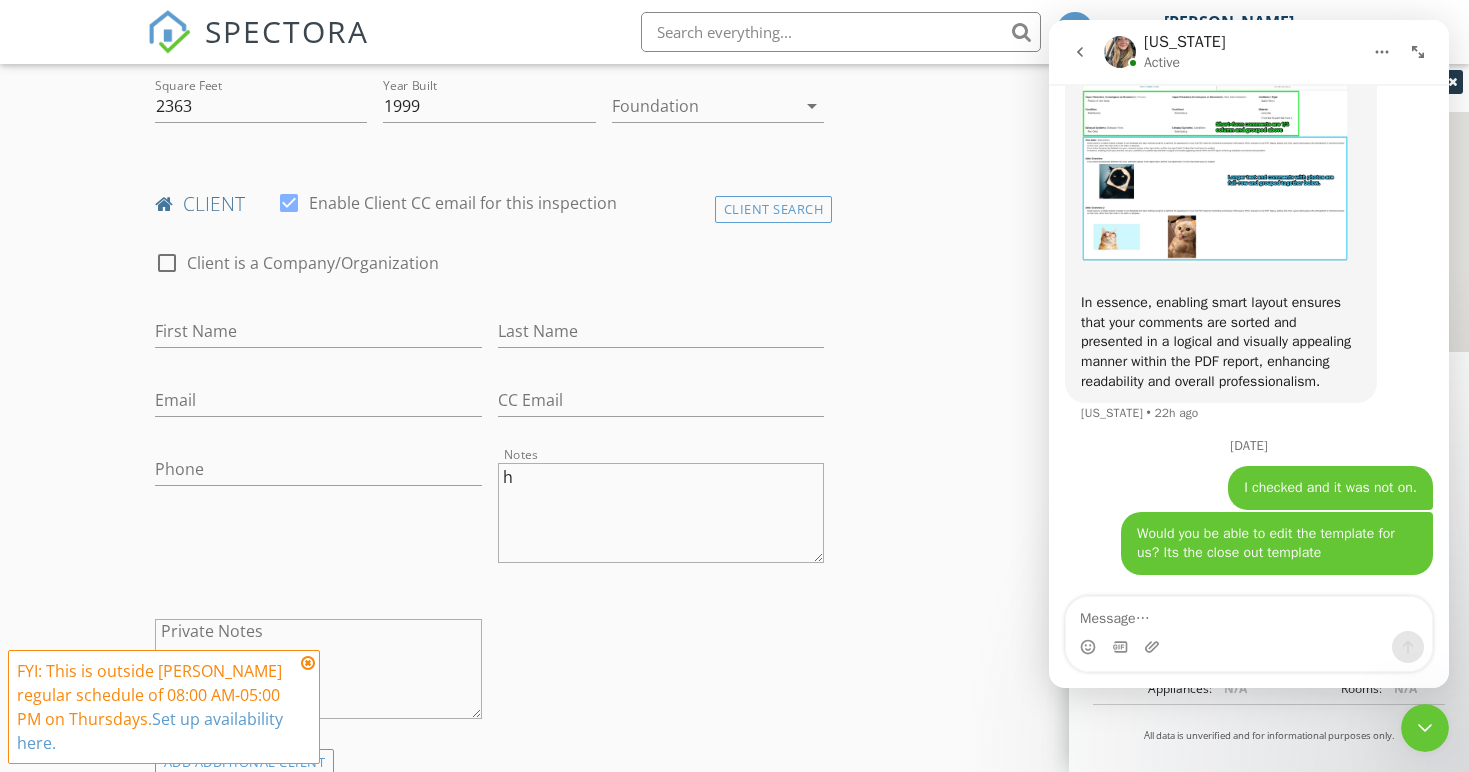 scroll, scrollTop: 637, scrollLeft: 0, axis: vertical 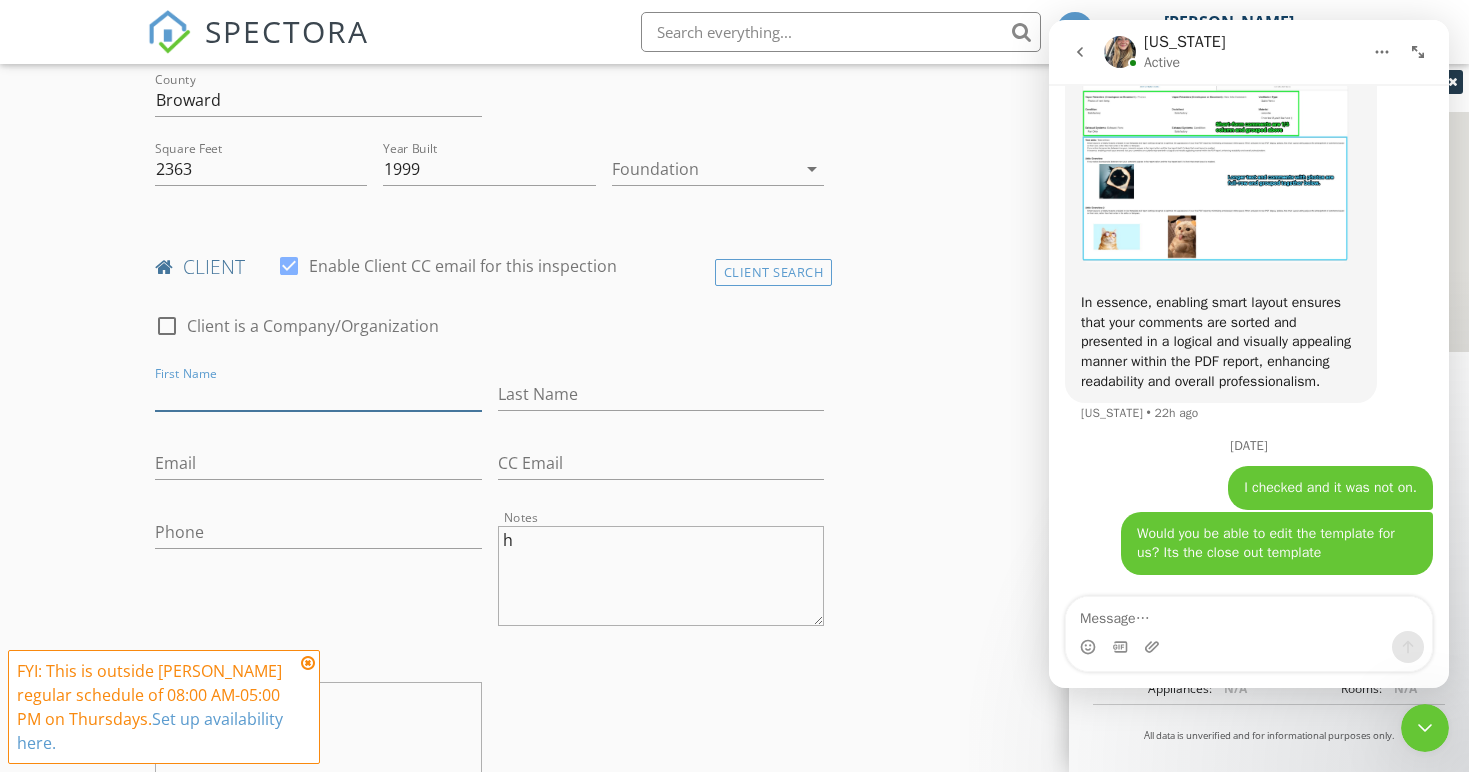 paste on "lkronish@bellsouth.net" 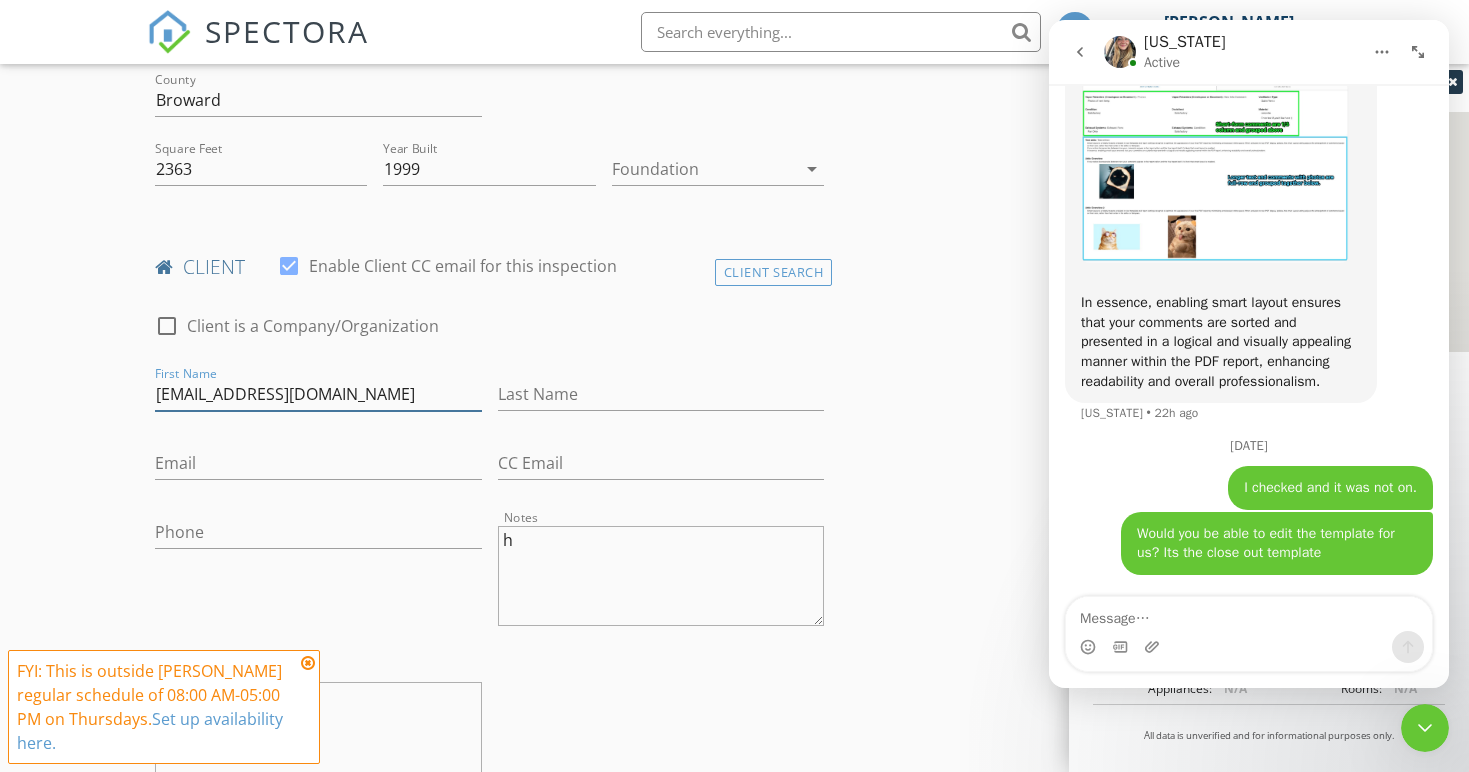 type on "lkronish@bellsouth.net" 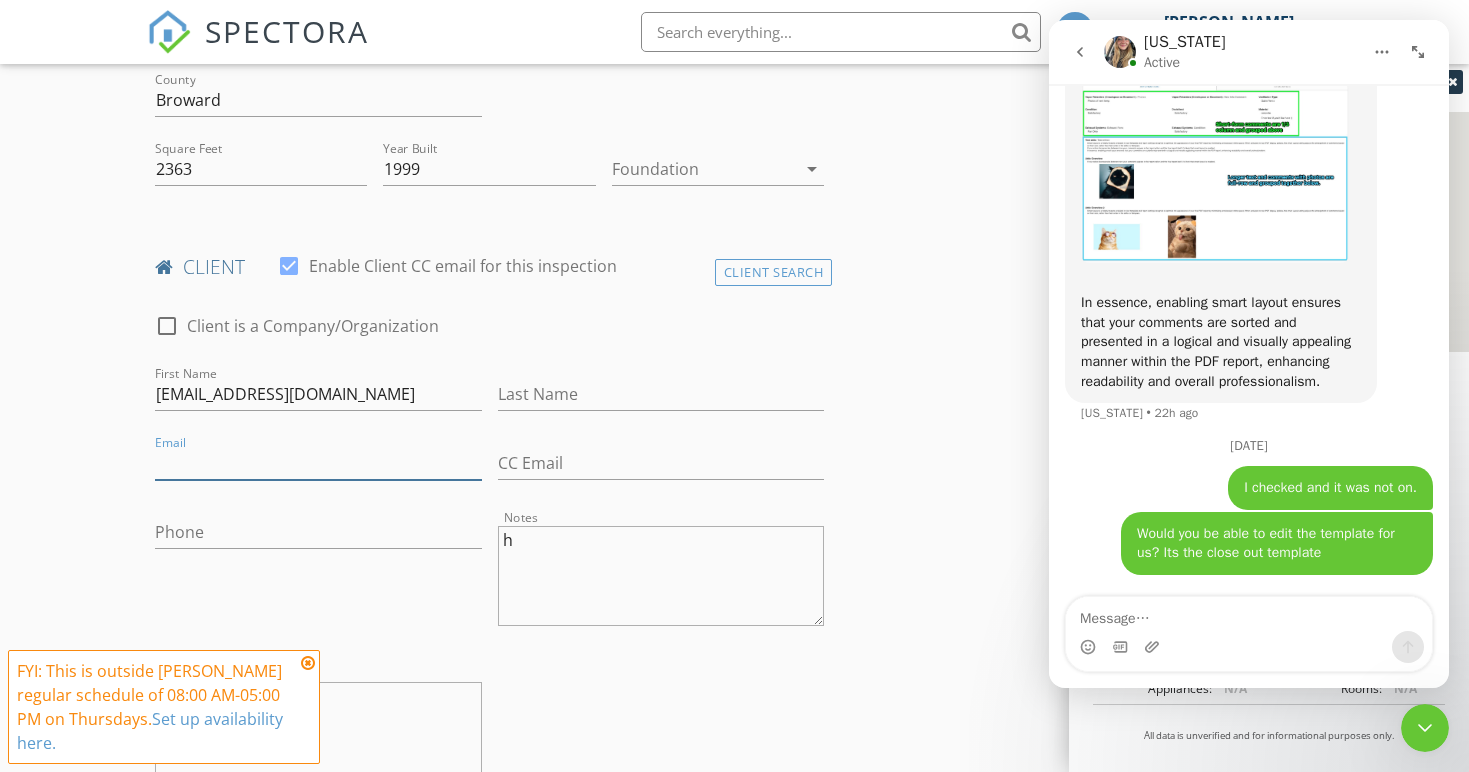 paste on "lkronish@bellsouth.net" 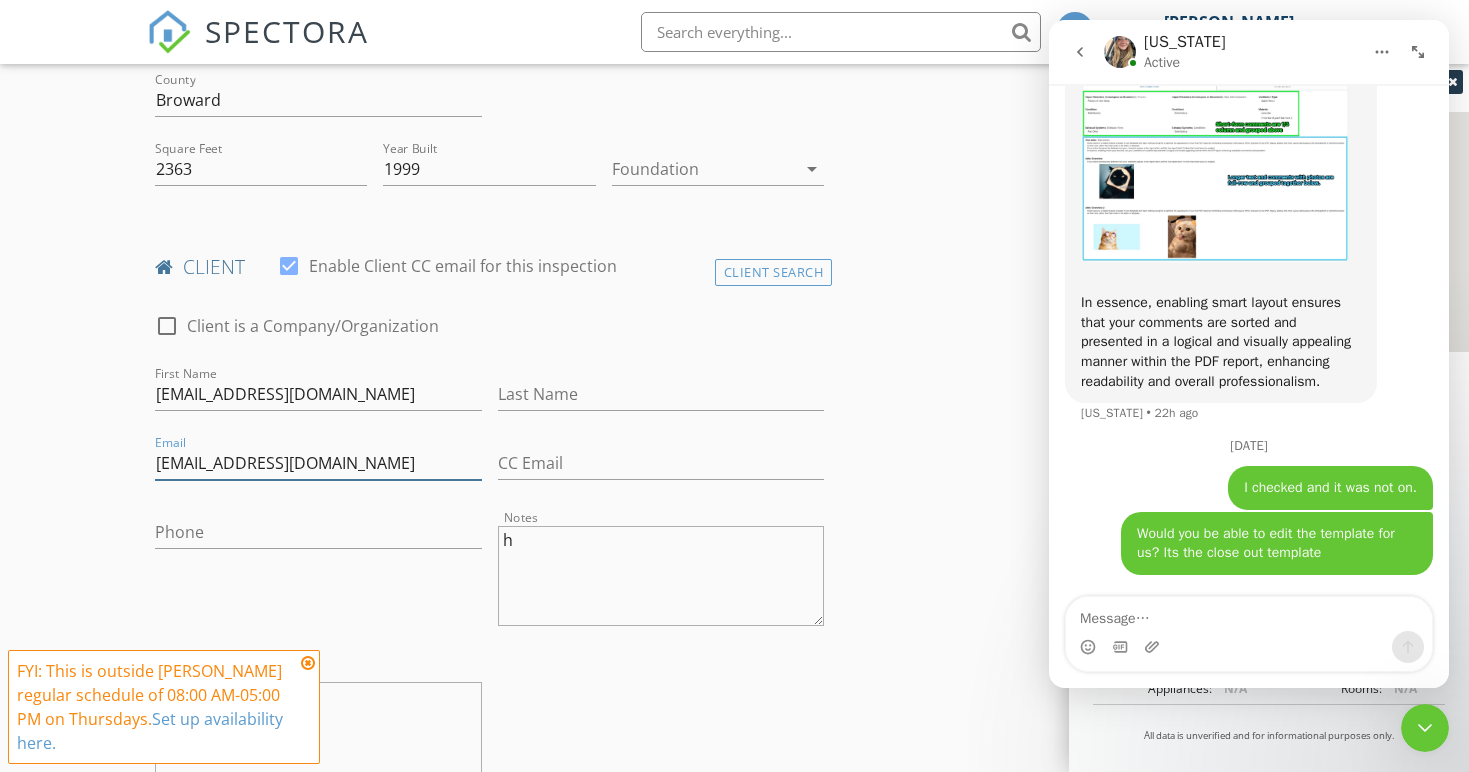 type on "lkronish@bellsouth.net" 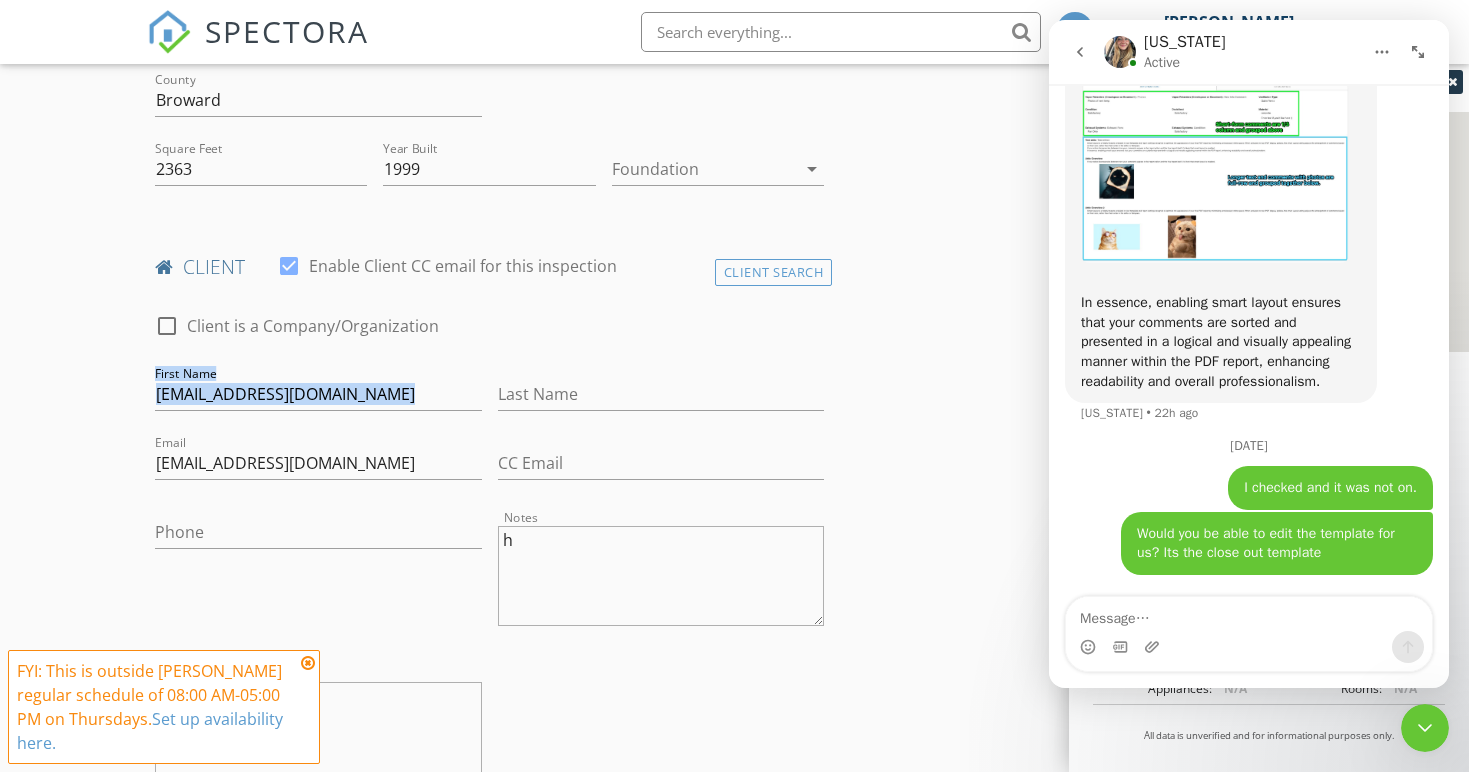 drag, startPoint x: 177, startPoint y: 383, endPoint x: 575, endPoint y: 371, distance: 398.18088 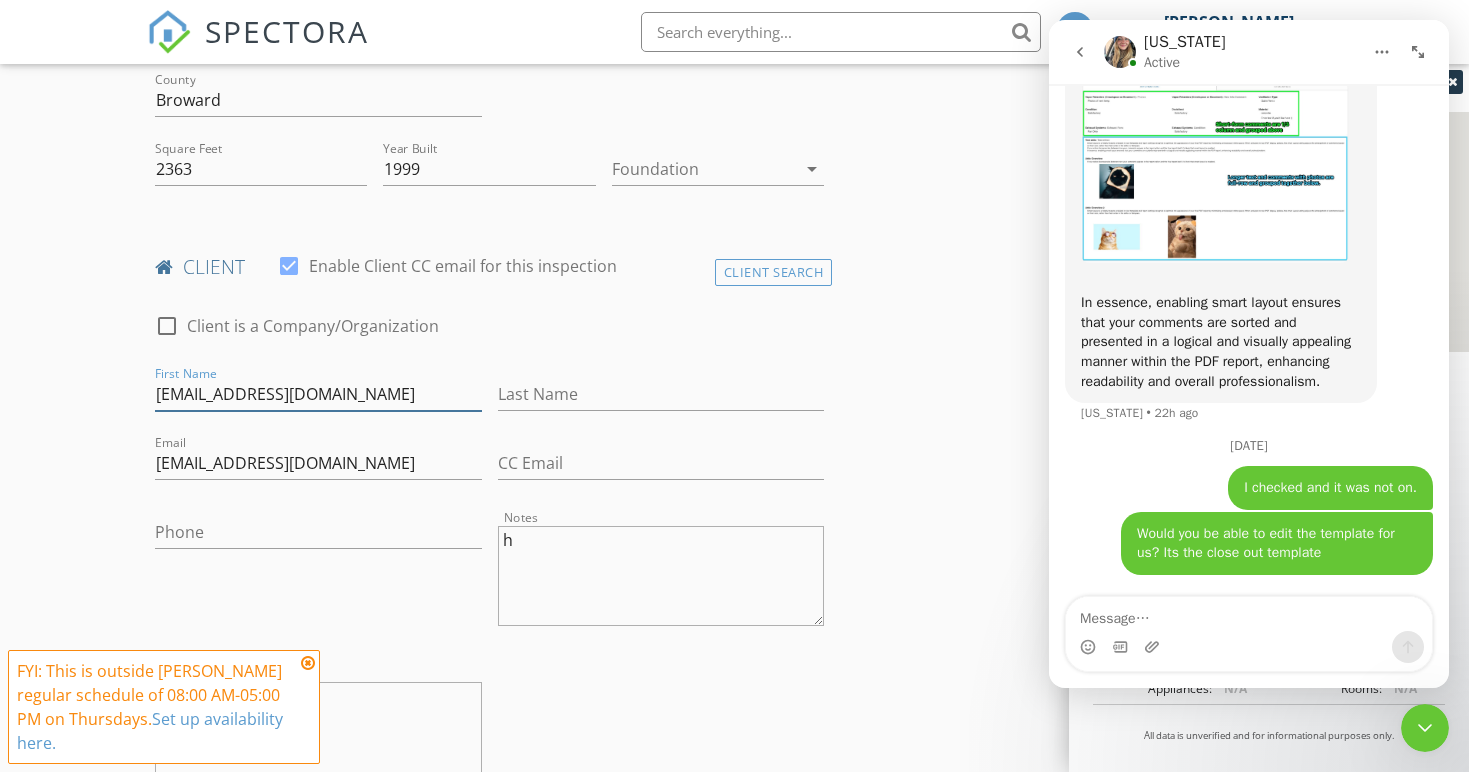 click on "First Name lkronish@bellsouth.net" at bounding box center (318, 404) 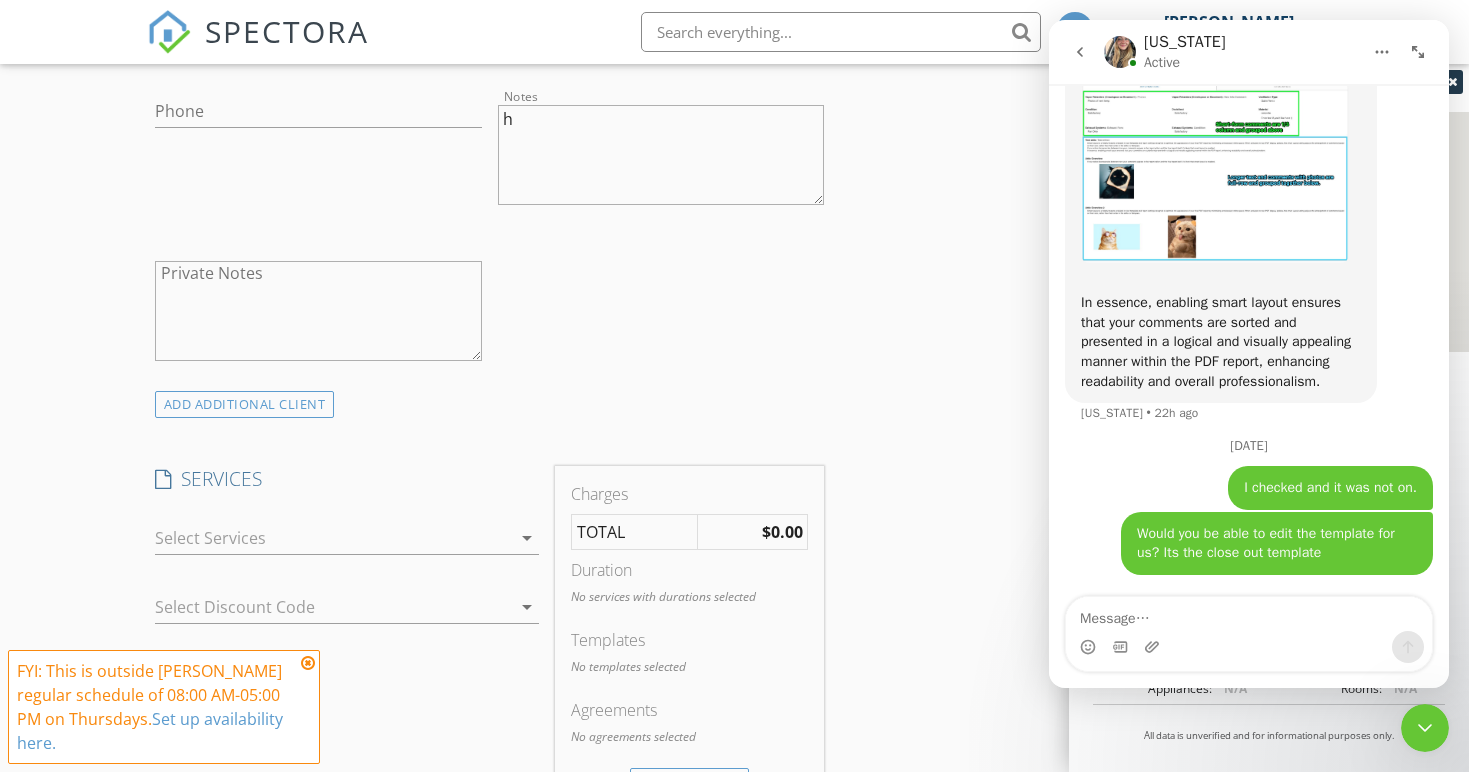 scroll, scrollTop: 1071, scrollLeft: 0, axis: vertical 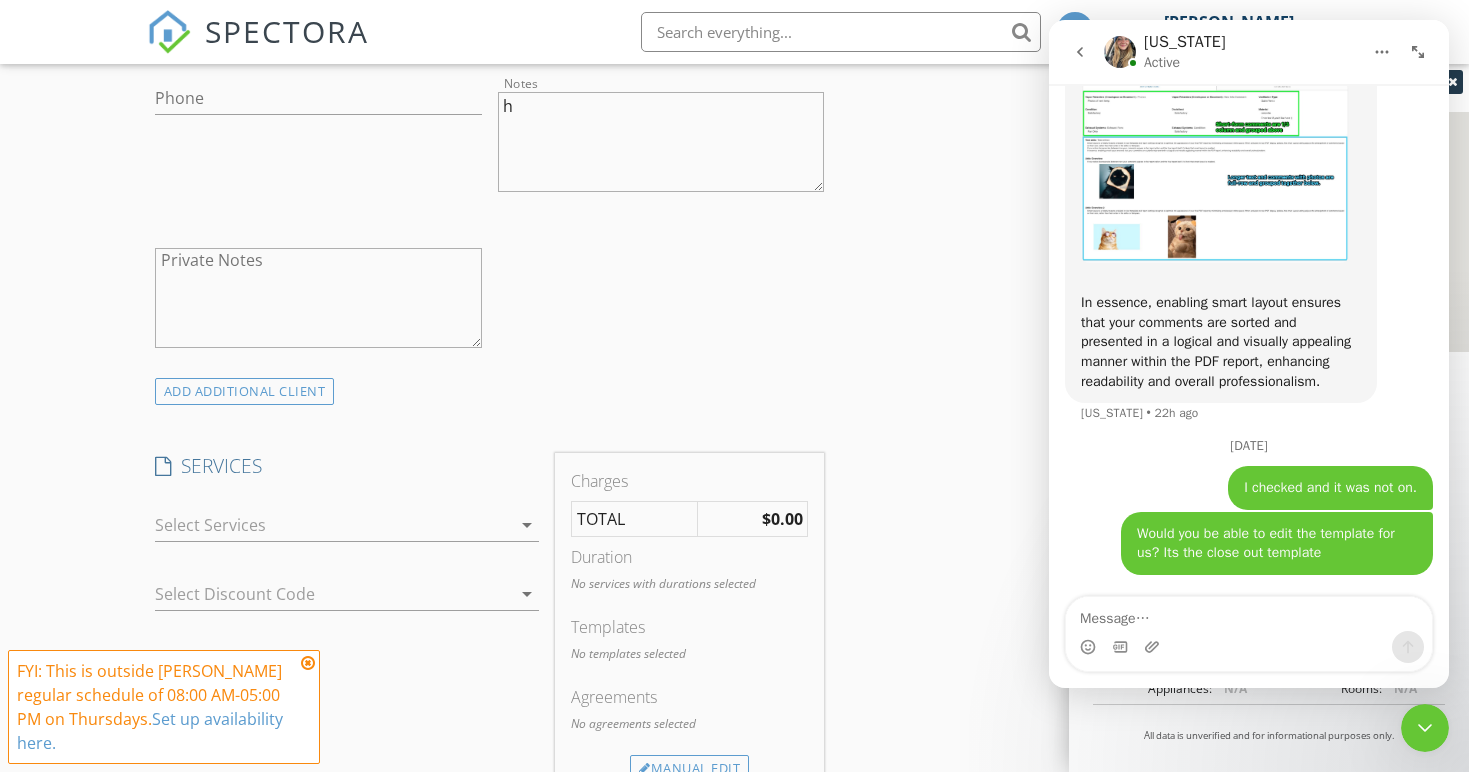 type 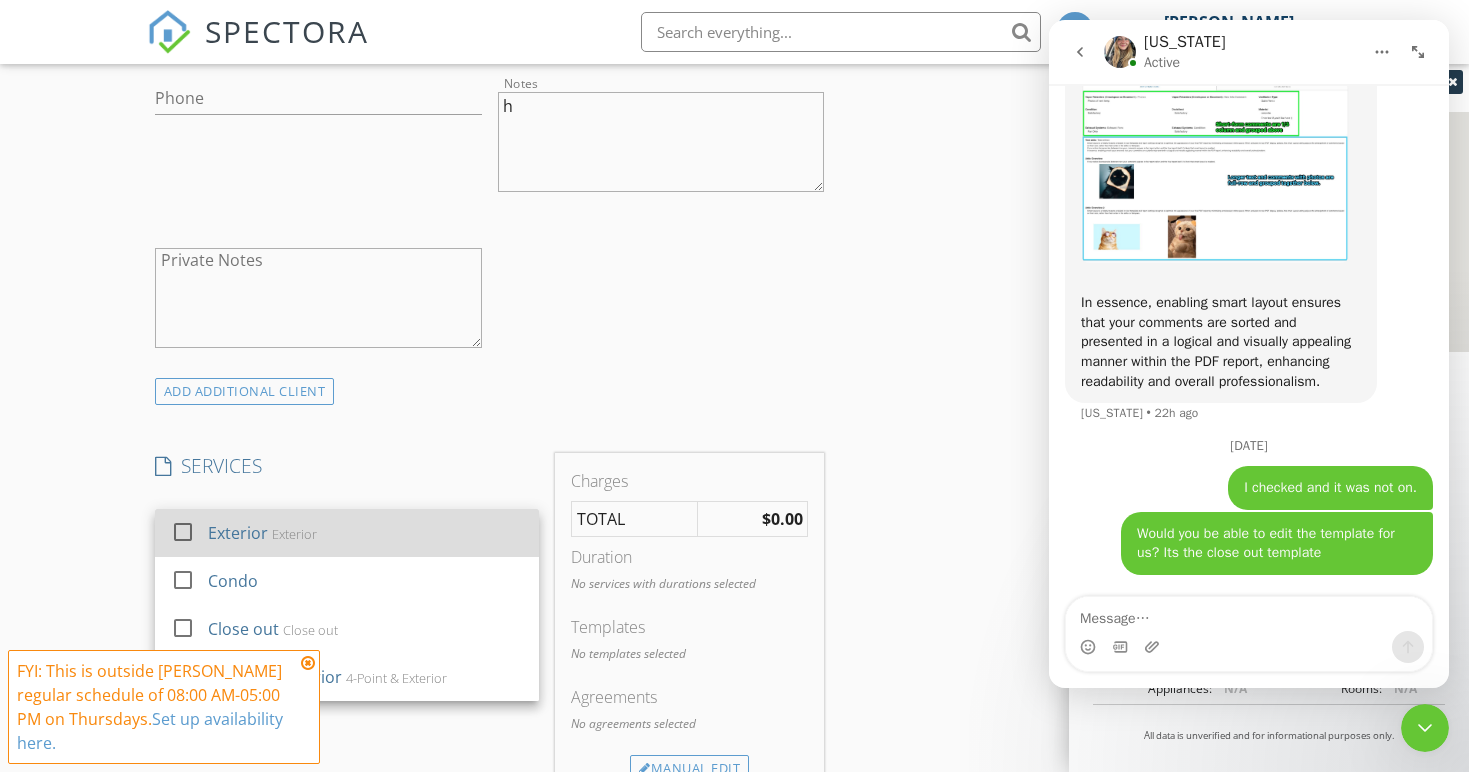 click on "Exterior   Exterior" at bounding box center (365, 533) 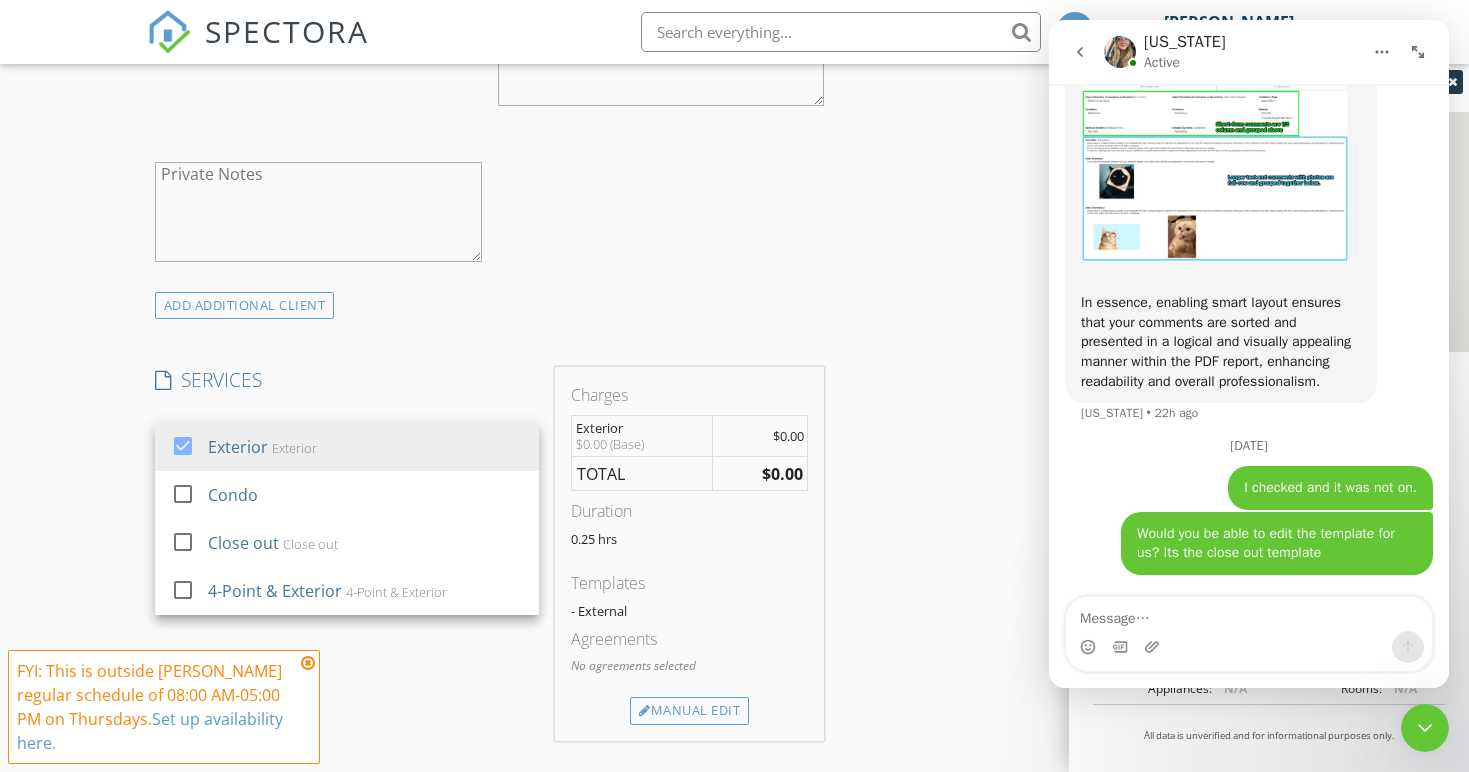 scroll, scrollTop: 1156, scrollLeft: 0, axis: vertical 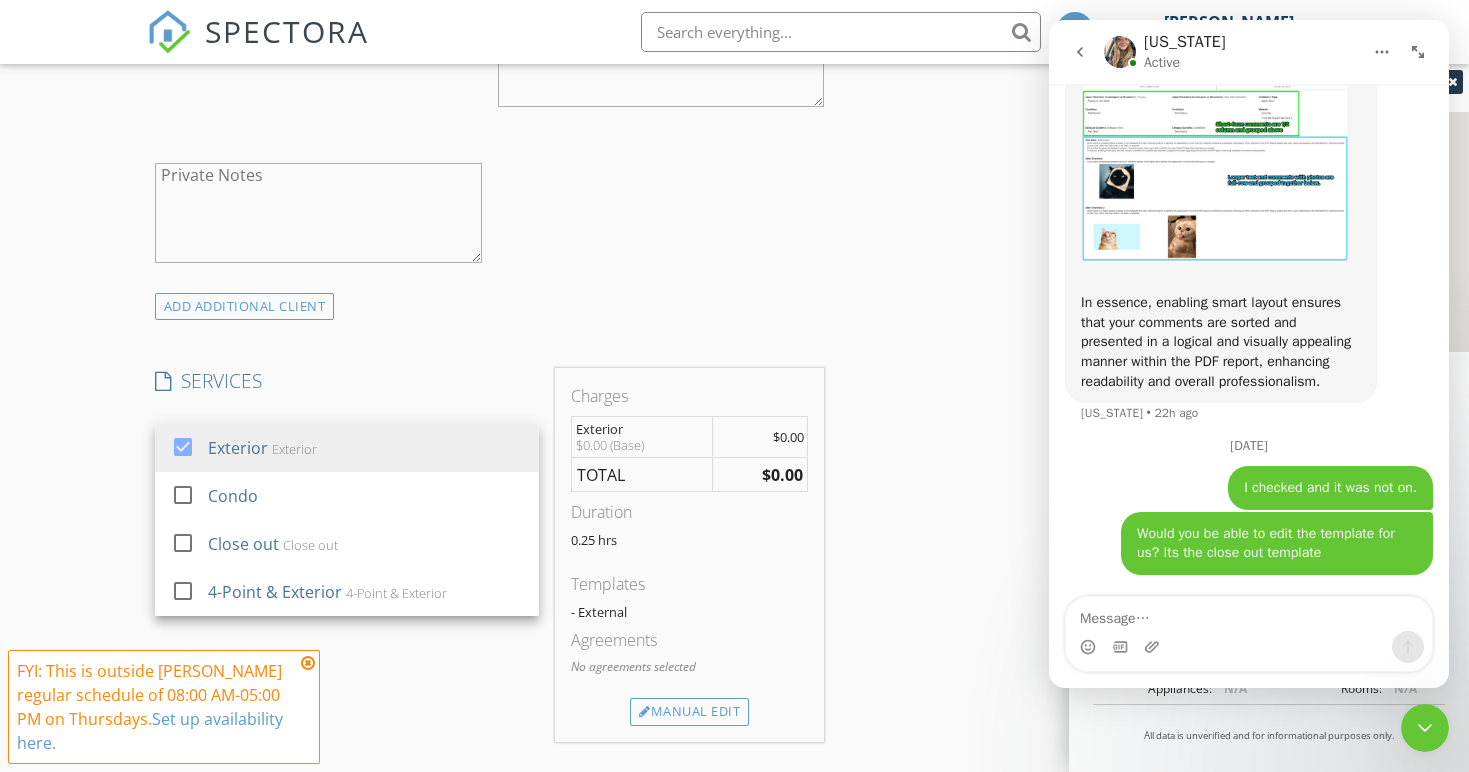 click on "ADD ADDITIONAL client" at bounding box center (490, 306) 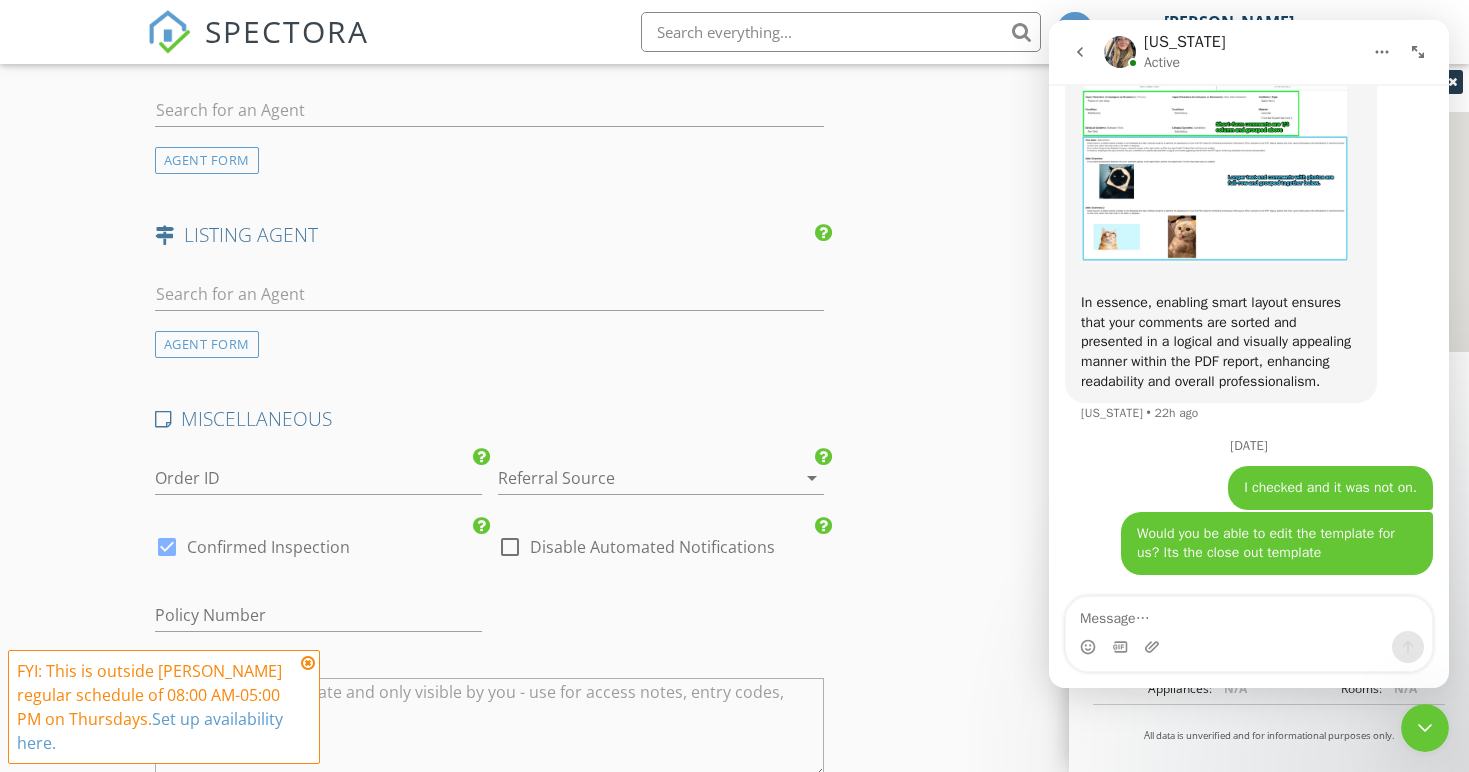 scroll, scrollTop: 2335, scrollLeft: 0, axis: vertical 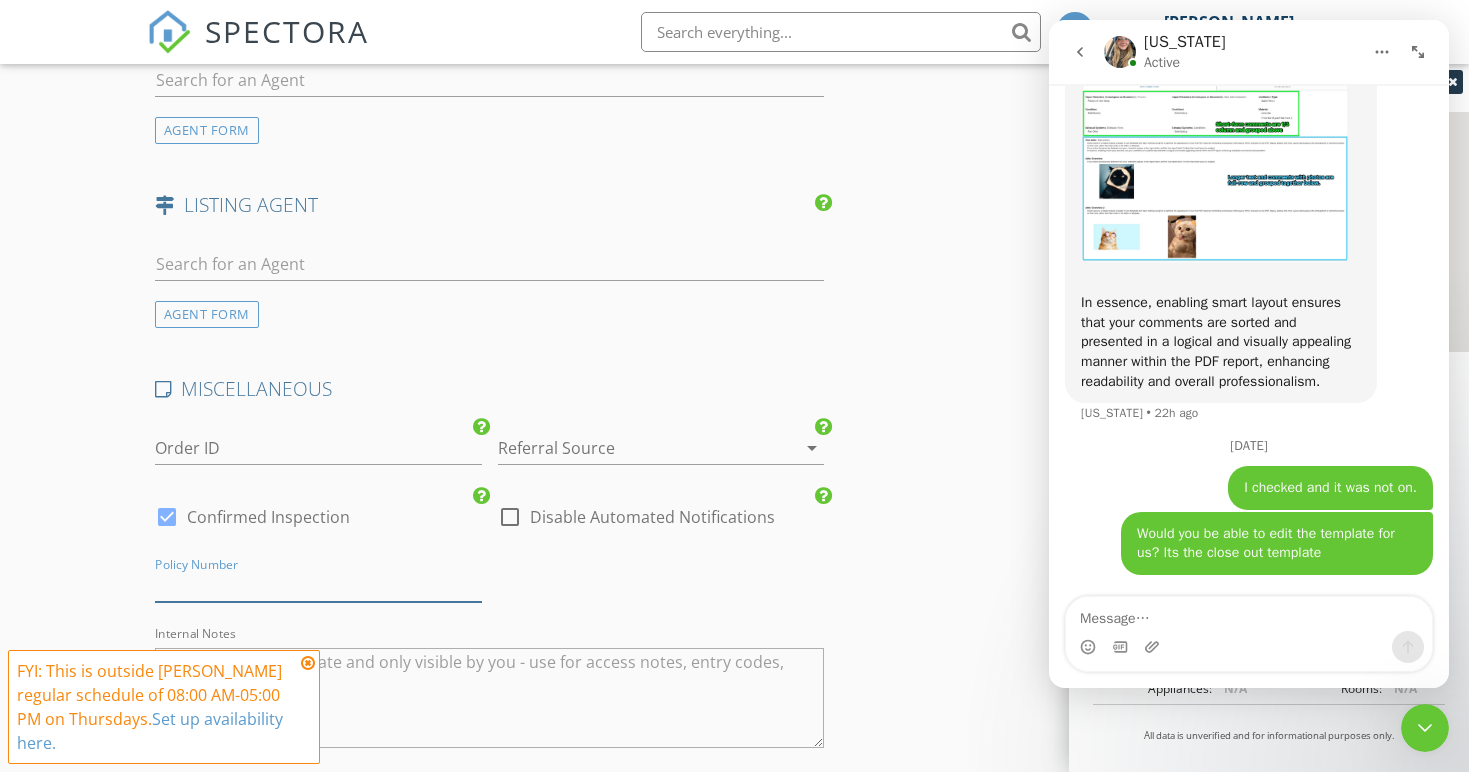 click at bounding box center (318, 585) 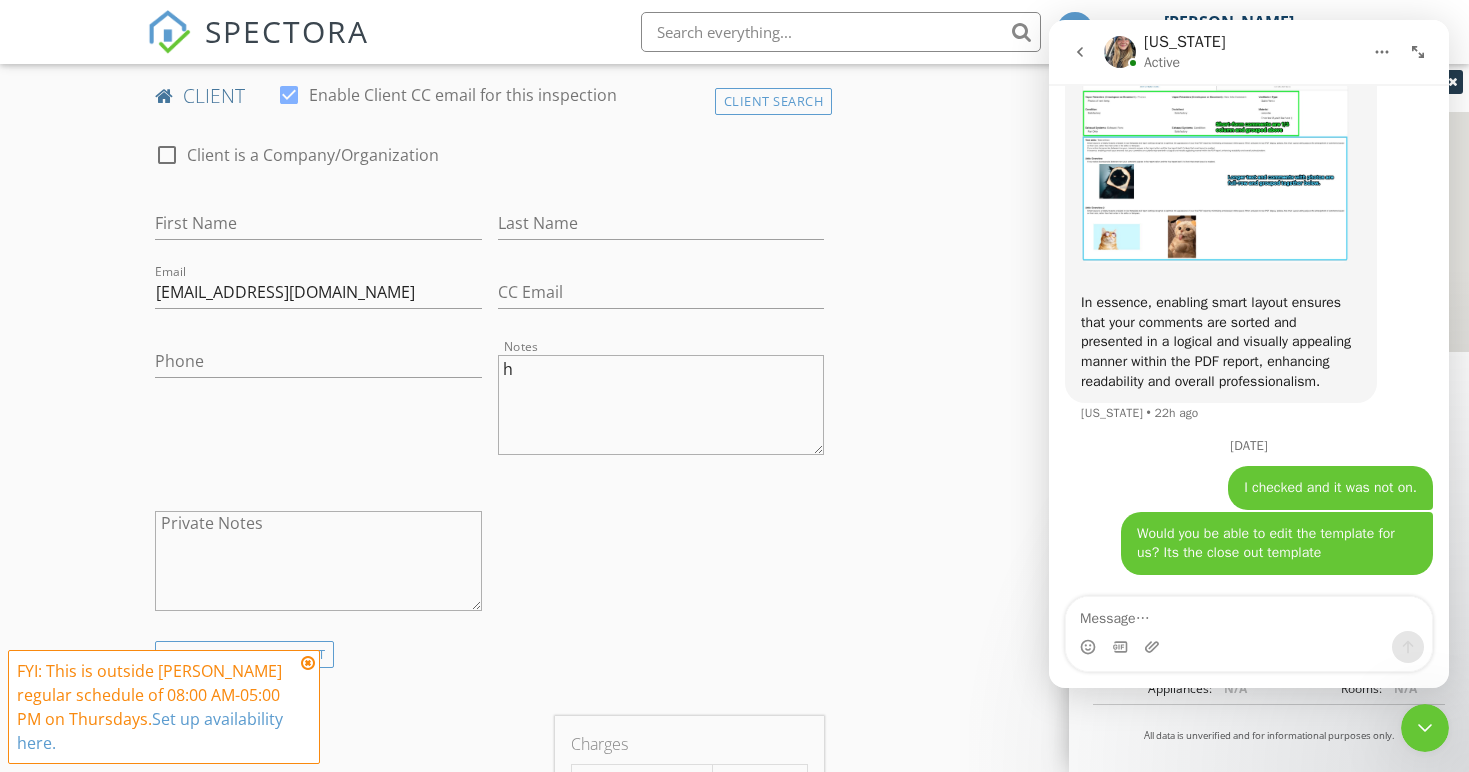 scroll, scrollTop: 860, scrollLeft: 0, axis: vertical 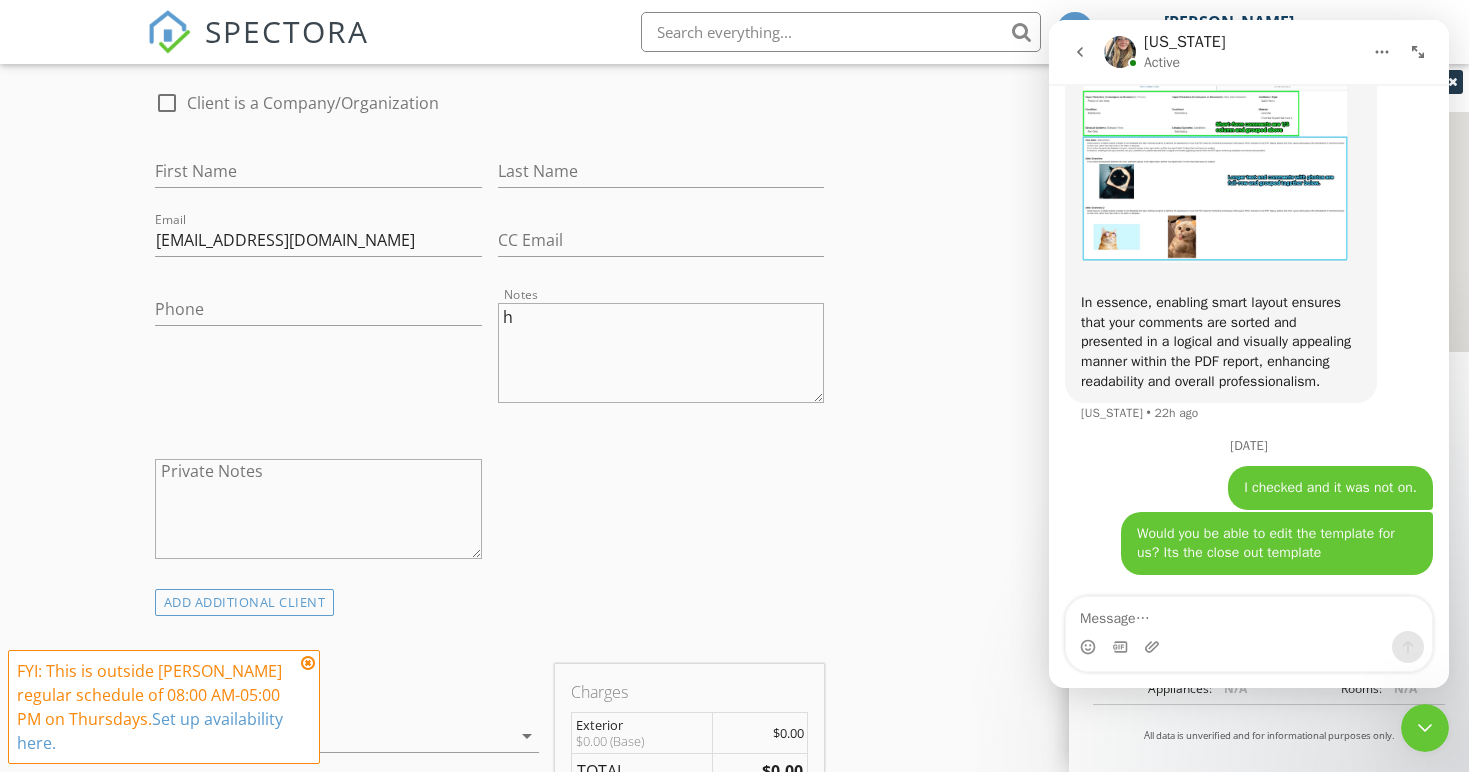 type on "GH36363" 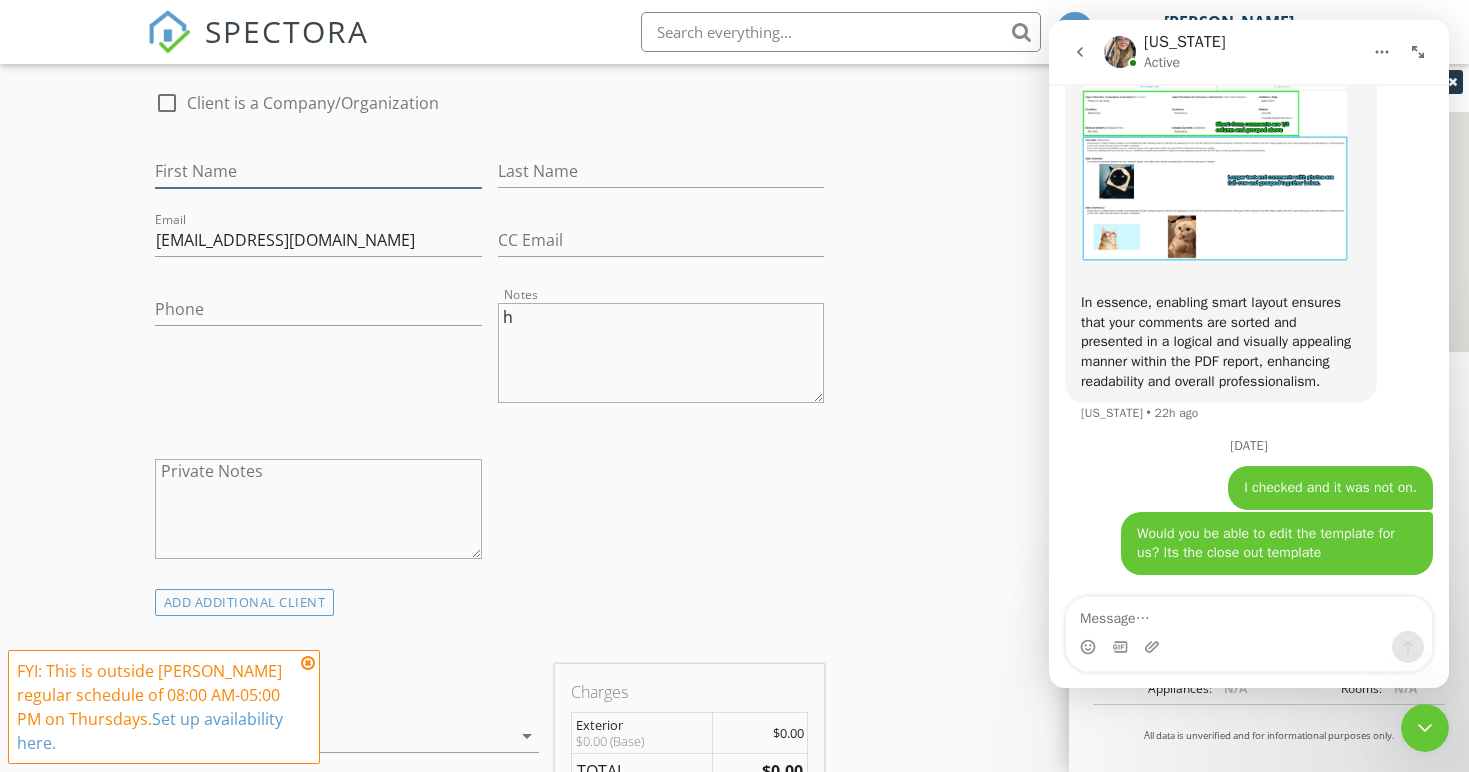 click on "First Name" at bounding box center (318, 171) 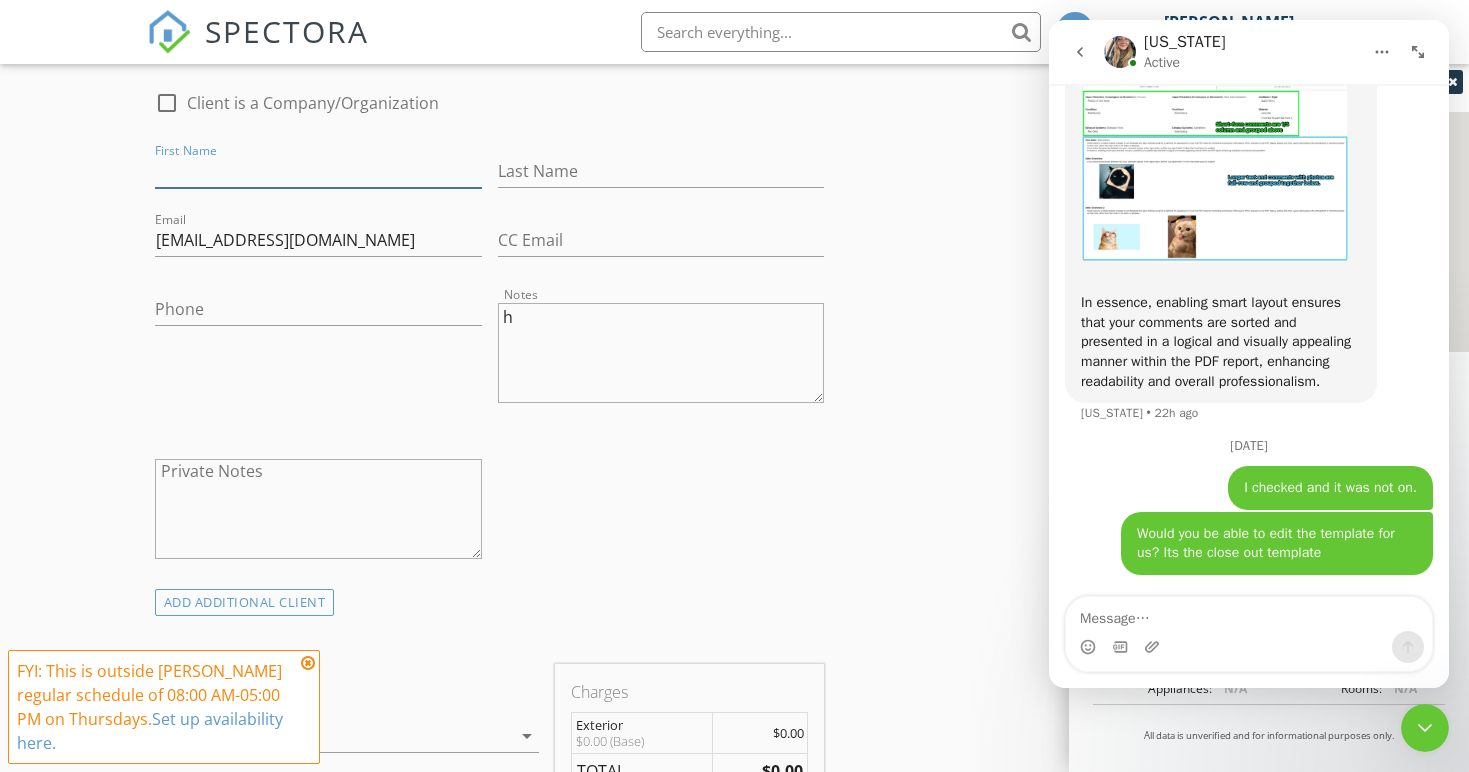 paste on "Lori Kronish" 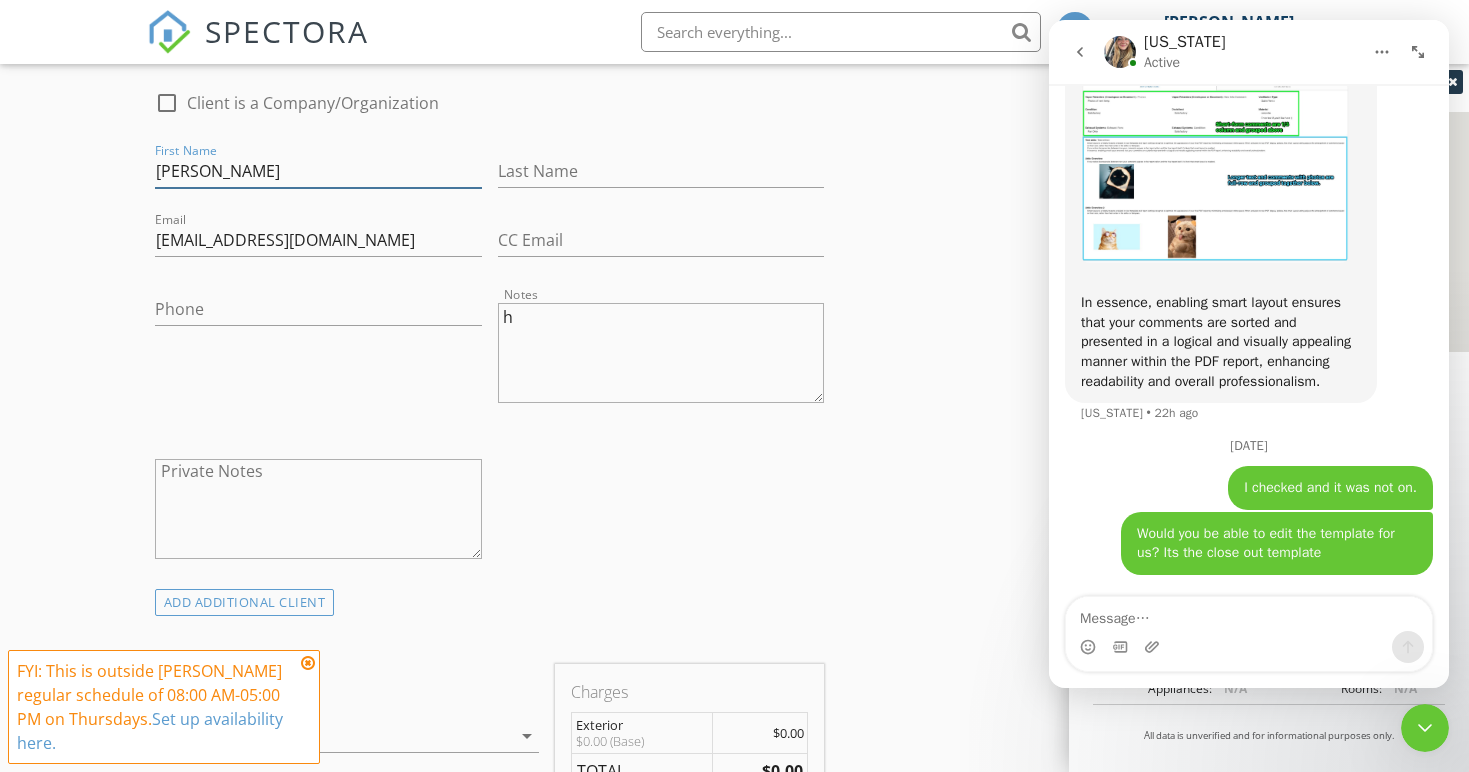 drag, startPoint x: 190, startPoint y: 166, endPoint x: 437, endPoint y: 174, distance: 247.12952 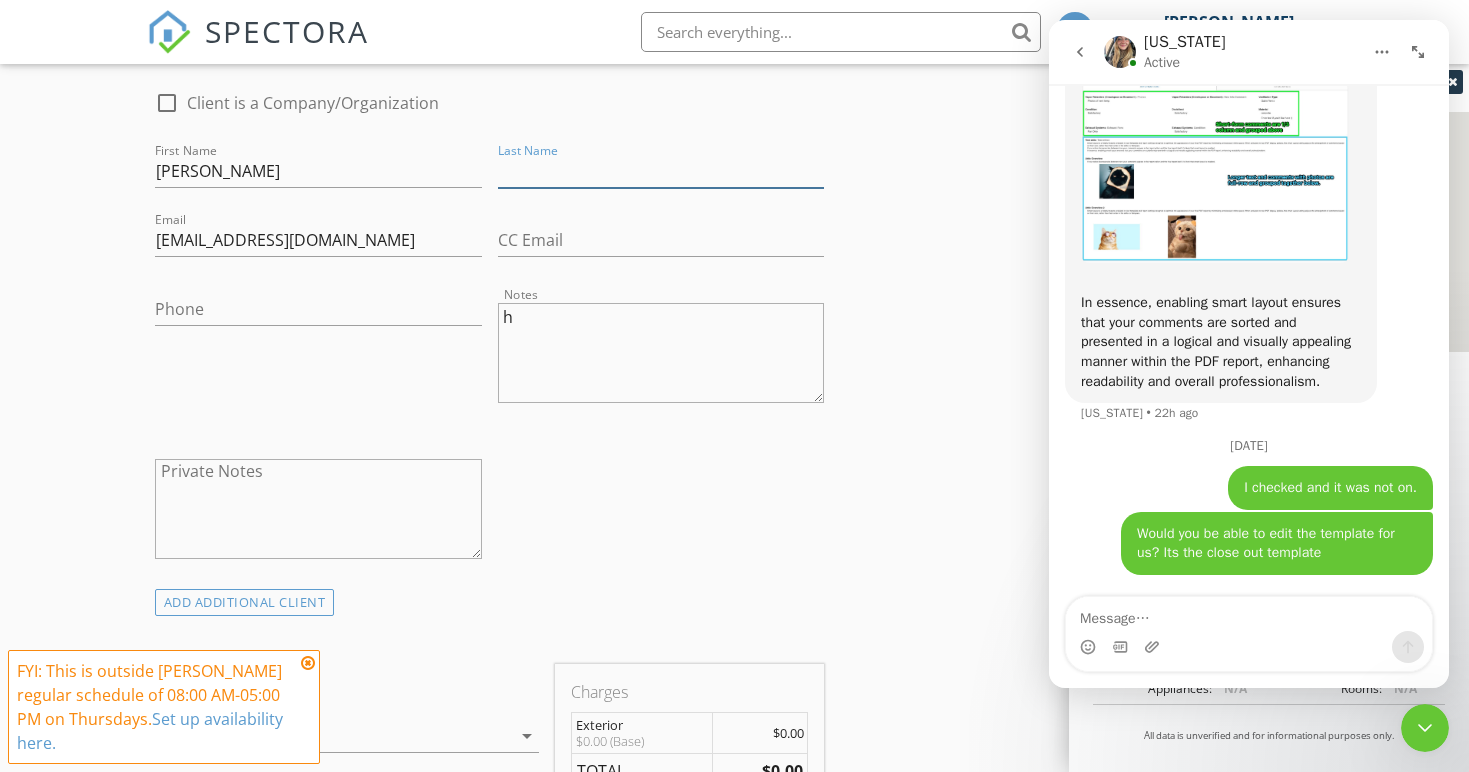 paste on "Kronish" 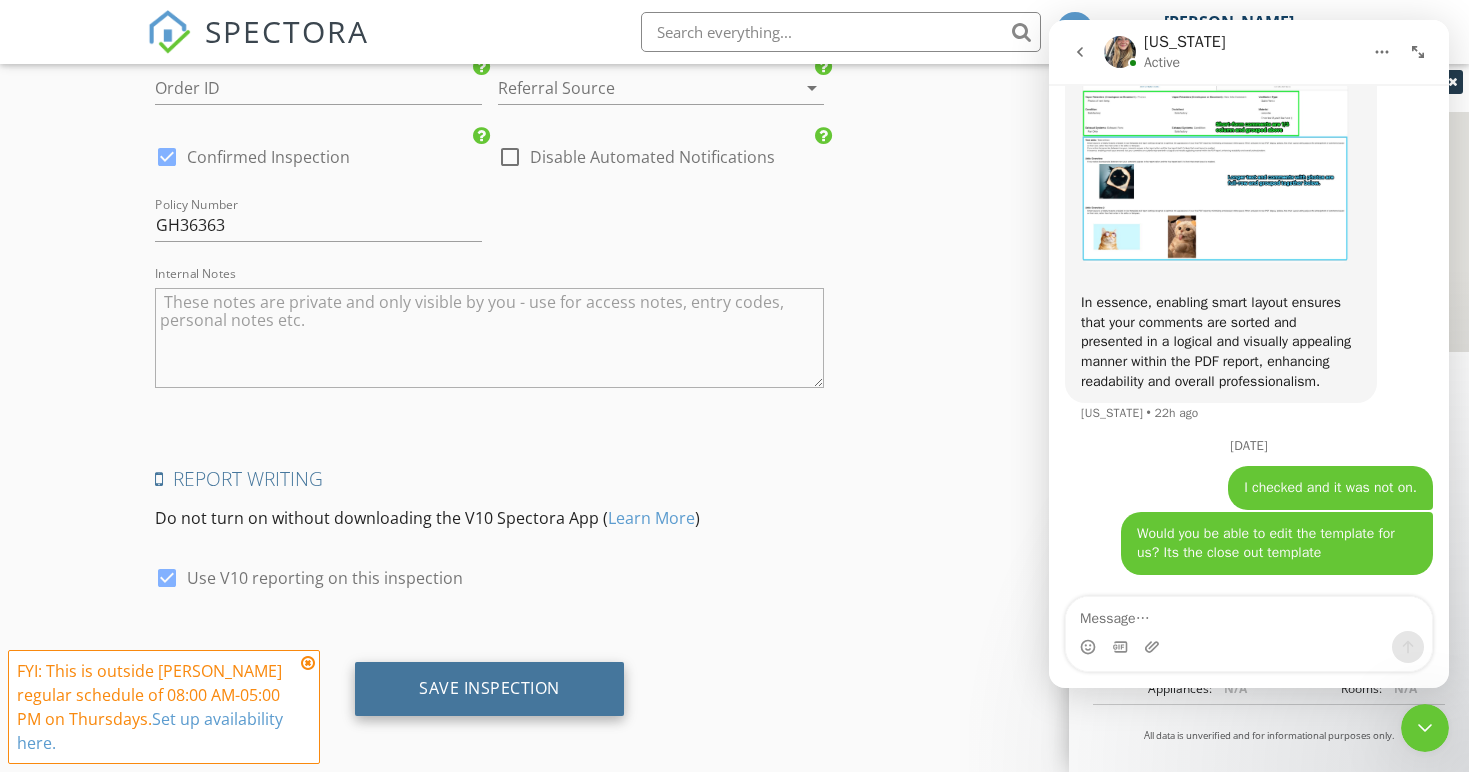 scroll, scrollTop: 2694, scrollLeft: 0, axis: vertical 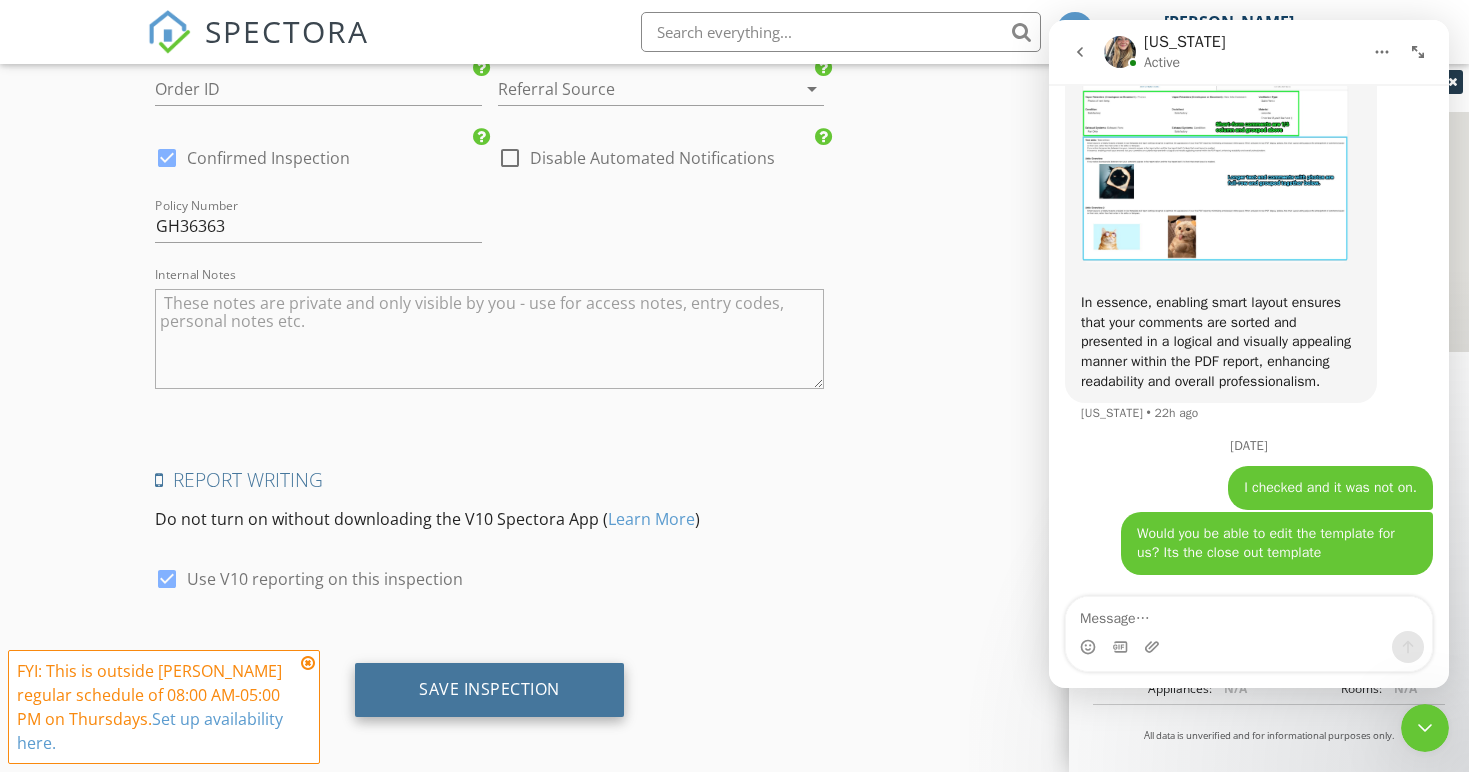 type on "Kronish" 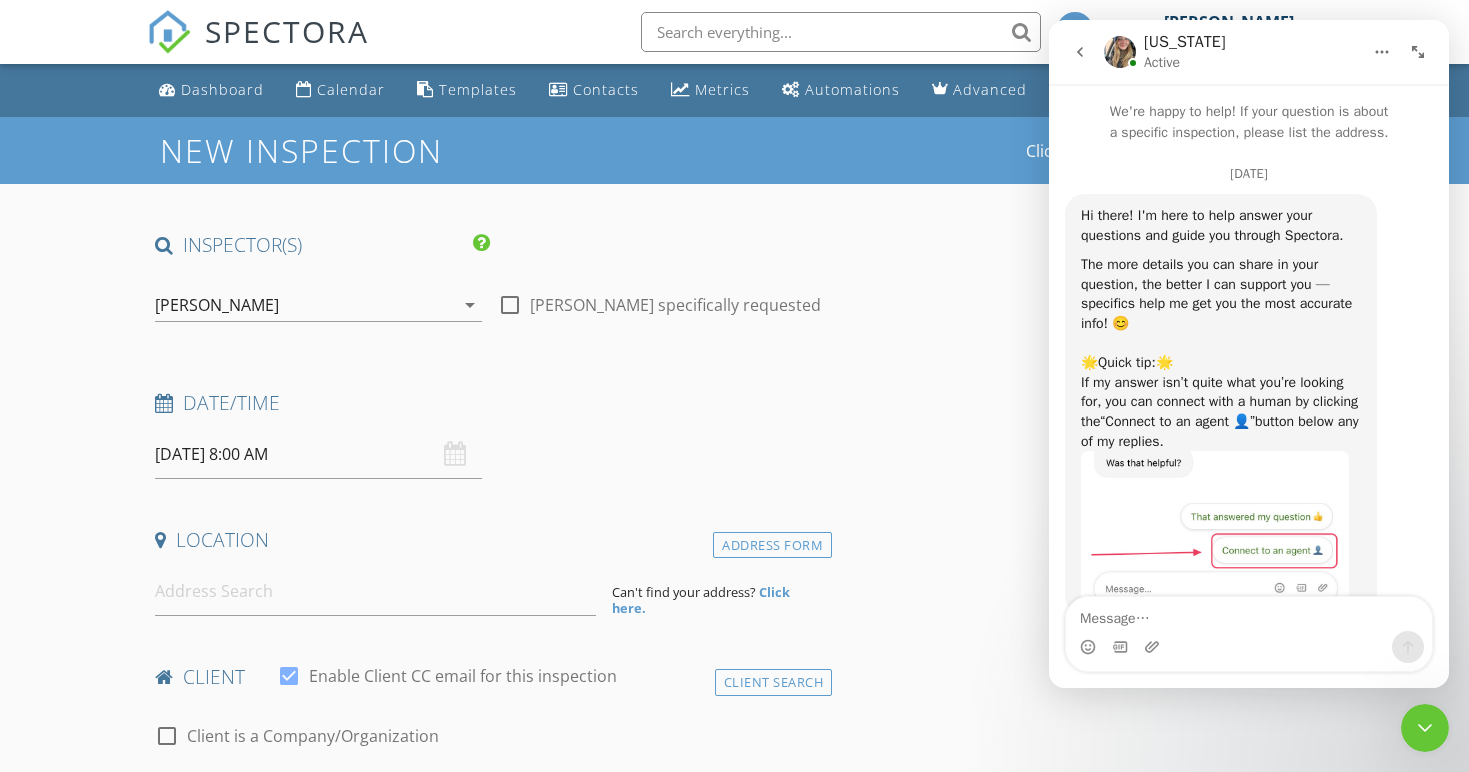 scroll, scrollTop: 0, scrollLeft: 0, axis: both 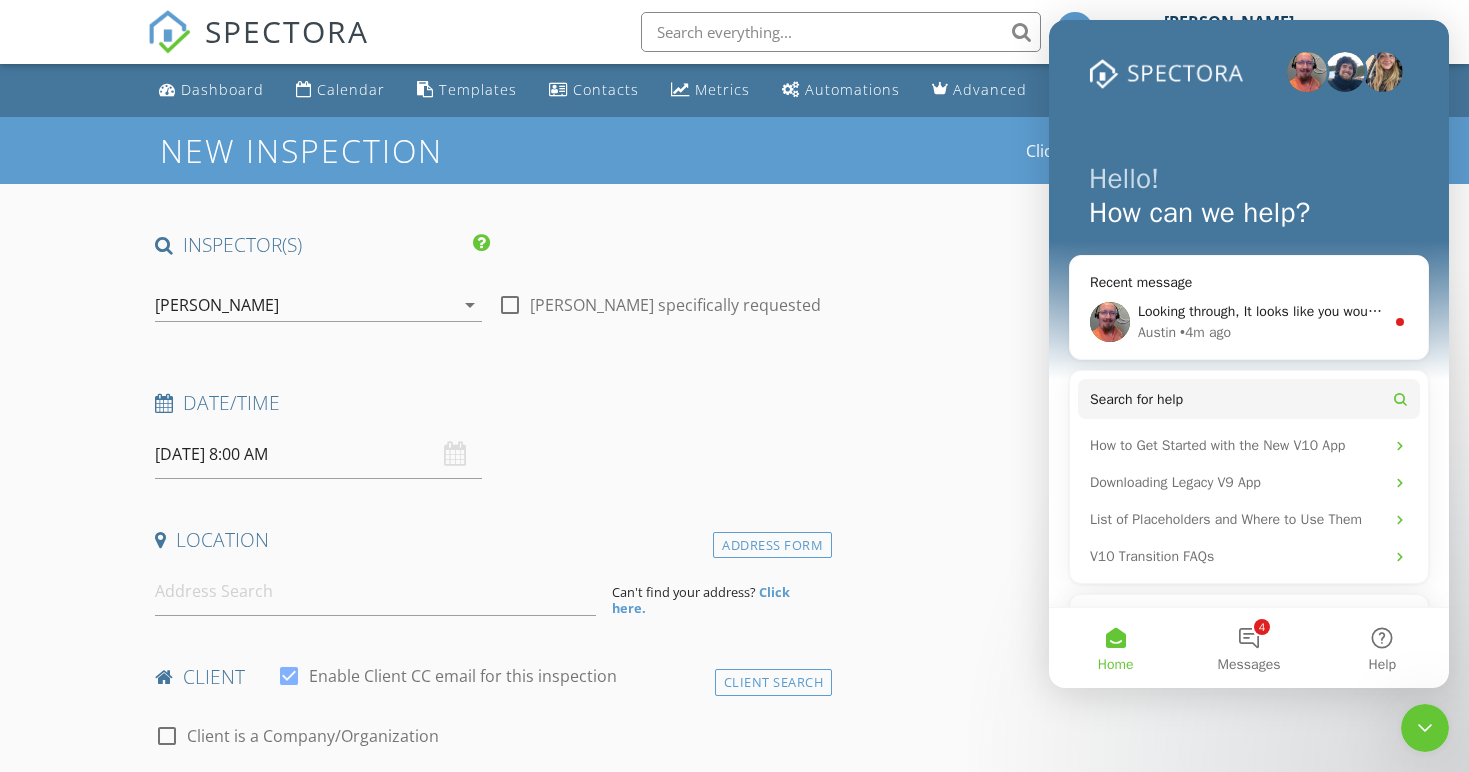 click on "INSPECTOR(S)
check_box   [PERSON_NAME]   PRIMARY   [PERSON_NAME] arrow_drop_down   check_box_outline_blank [PERSON_NAME] specifically requested
Date/Time
[DATE] 8:00 AM
Location
Address Form       Can't find your address?   Click here.
client
check_box Enable Client CC email for this inspection   Client Search     check_box_outline_blank Client is a Company/Organization     First Name   Last Name   Email   CC Email   Phone           Notes   Private Notes
ADD ADDITIONAL client
SERVICES
check_box_outline_blank   Exterior   Exterior check_box_outline_blank   Condo   check_box_outline_blank   Close out   Close out check_box_outline_blank   4-Point & Exterior   4-Point & Exterior arrow_drop_down     Select Discount Code arrow_drop_down    Charges       TOTAL   $0.00    Duration" at bounding box center (734, 1701) 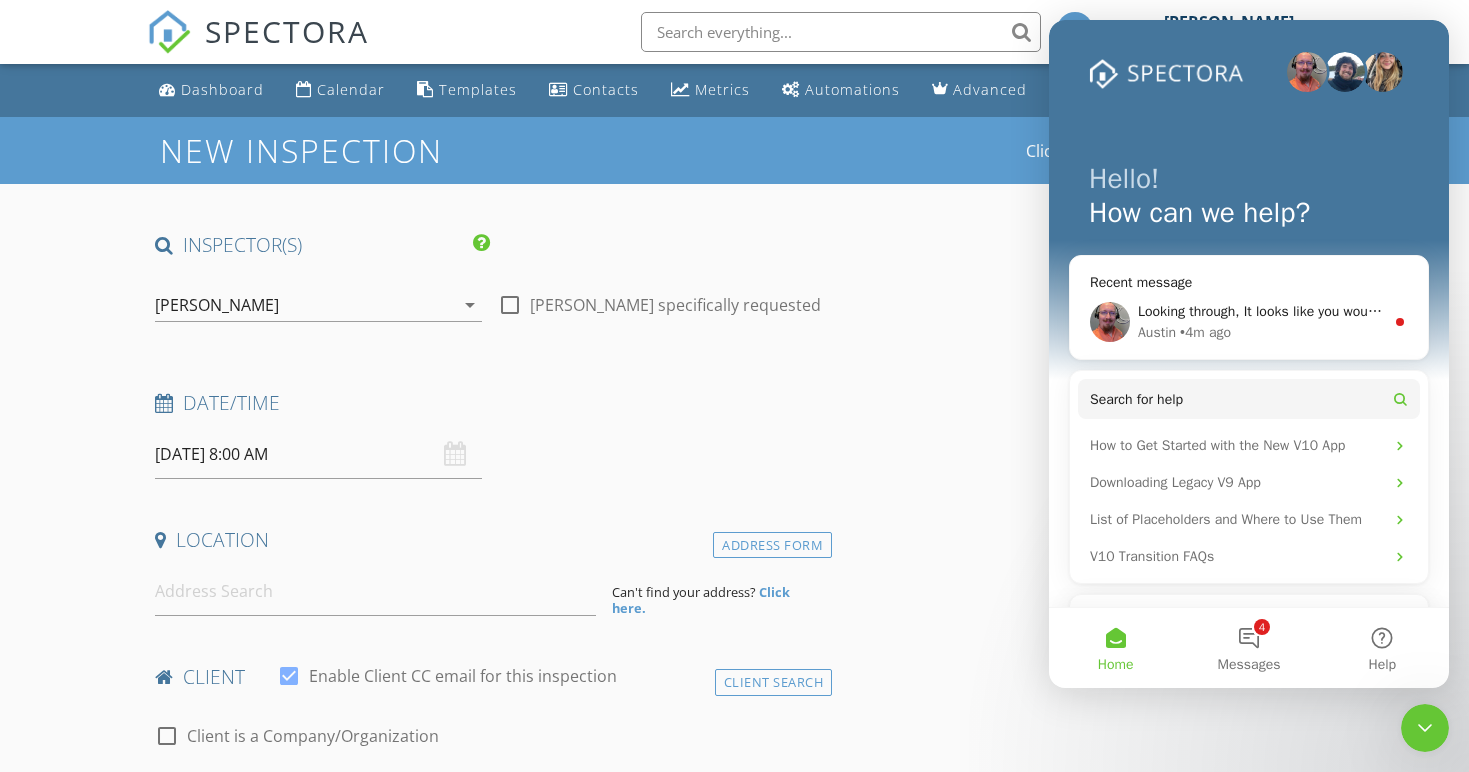 click on "INSPECTOR(S)
check_box   [PERSON_NAME]   PRIMARY   [PERSON_NAME] arrow_drop_down   check_box_outline_blank [PERSON_NAME] specifically requested
Date/Time
[DATE] 8:00 AM
Location
Address Form       Can't find your address?   Click here.
client
check_box Enable Client CC email for this inspection   Client Search     check_box_outline_blank Client is a Company/Organization     First Name   Last Name   Email   CC Email   Phone           Notes   Private Notes
ADD ADDITIONAL client
SERVICES
check_box_outline_blank   Exterior   Exterior check_box_outline_blank   Condo   check_box_outline_blank   Close out   Close out check_box_outline_blank   4-Point & Exterior   4-Point & Exterior arrow_drop_down     Select Discount Code arrow_drop_down    Charges       TOTAL   $0.00    Duration" at bounding box center (734, 1701) 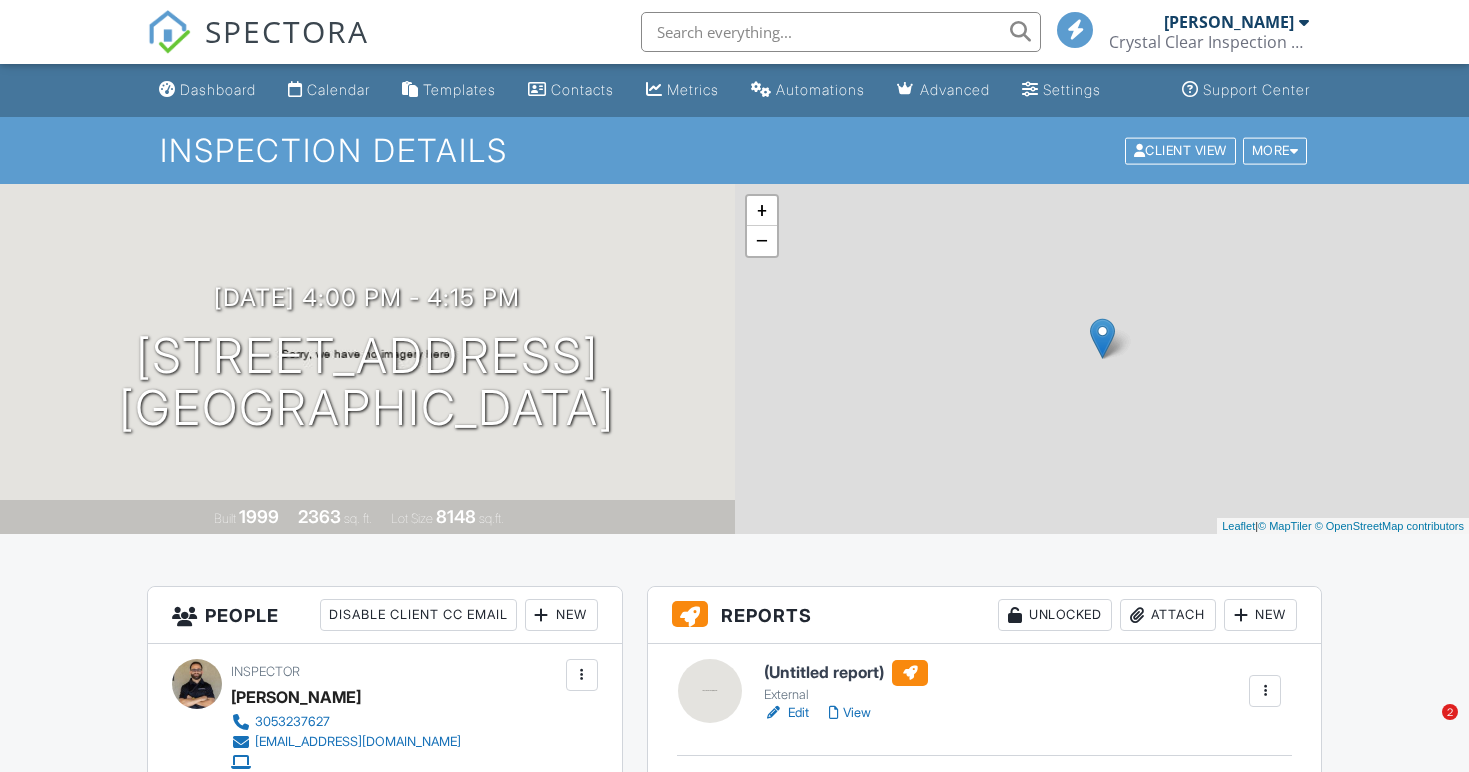 scroll, scrollTop: 0, scrollLeft: 0, axis: both 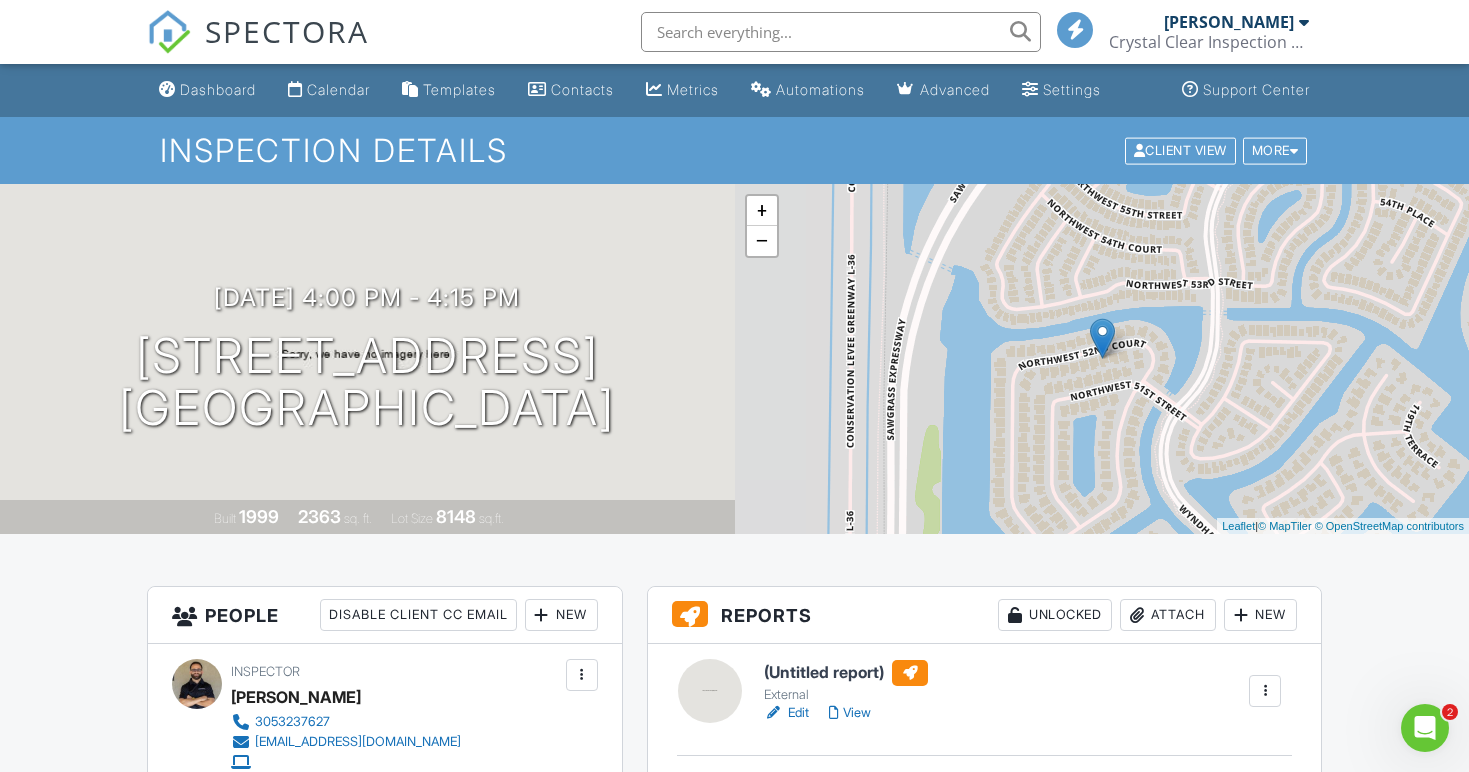 click 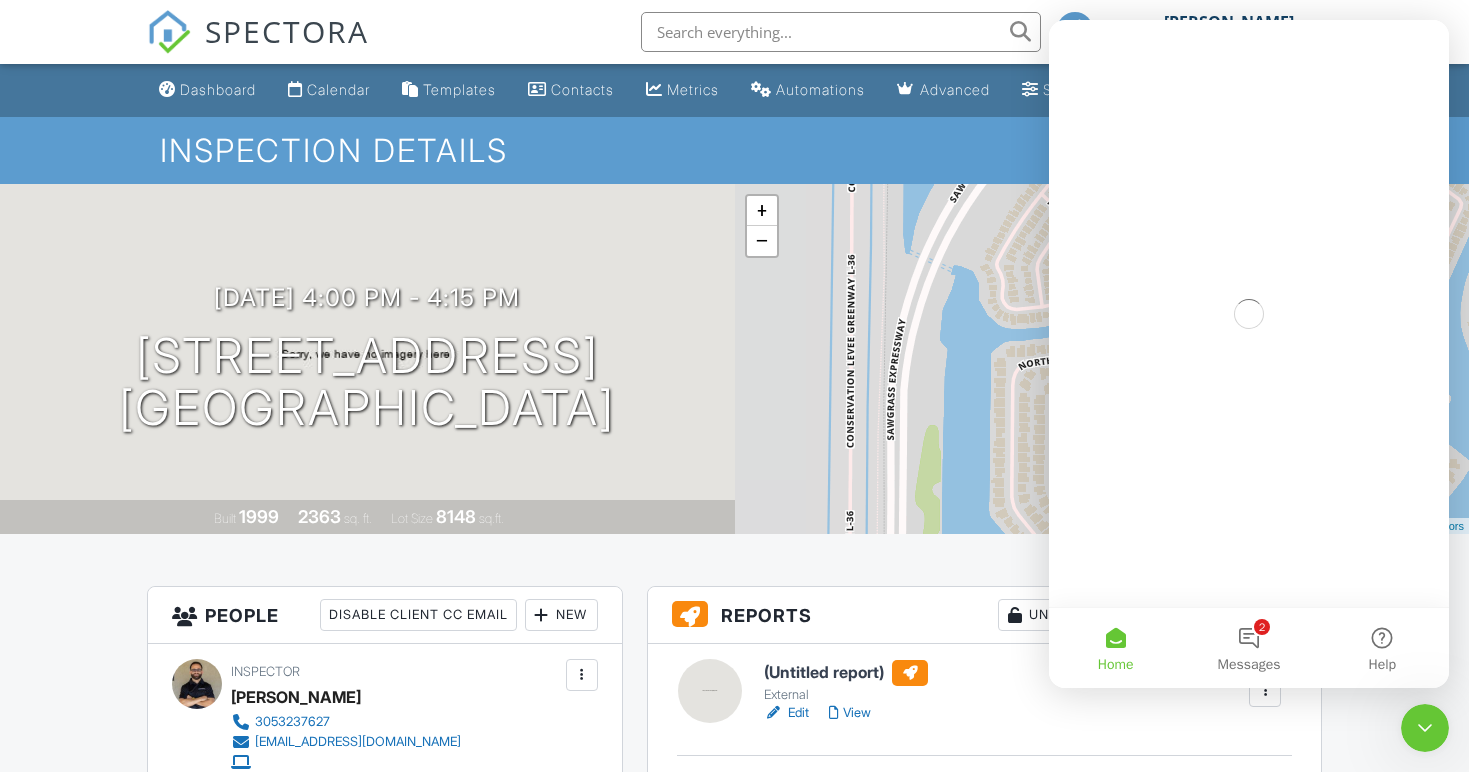 scroll, scrollTop: 0, scrollLeft: 0, axis: both 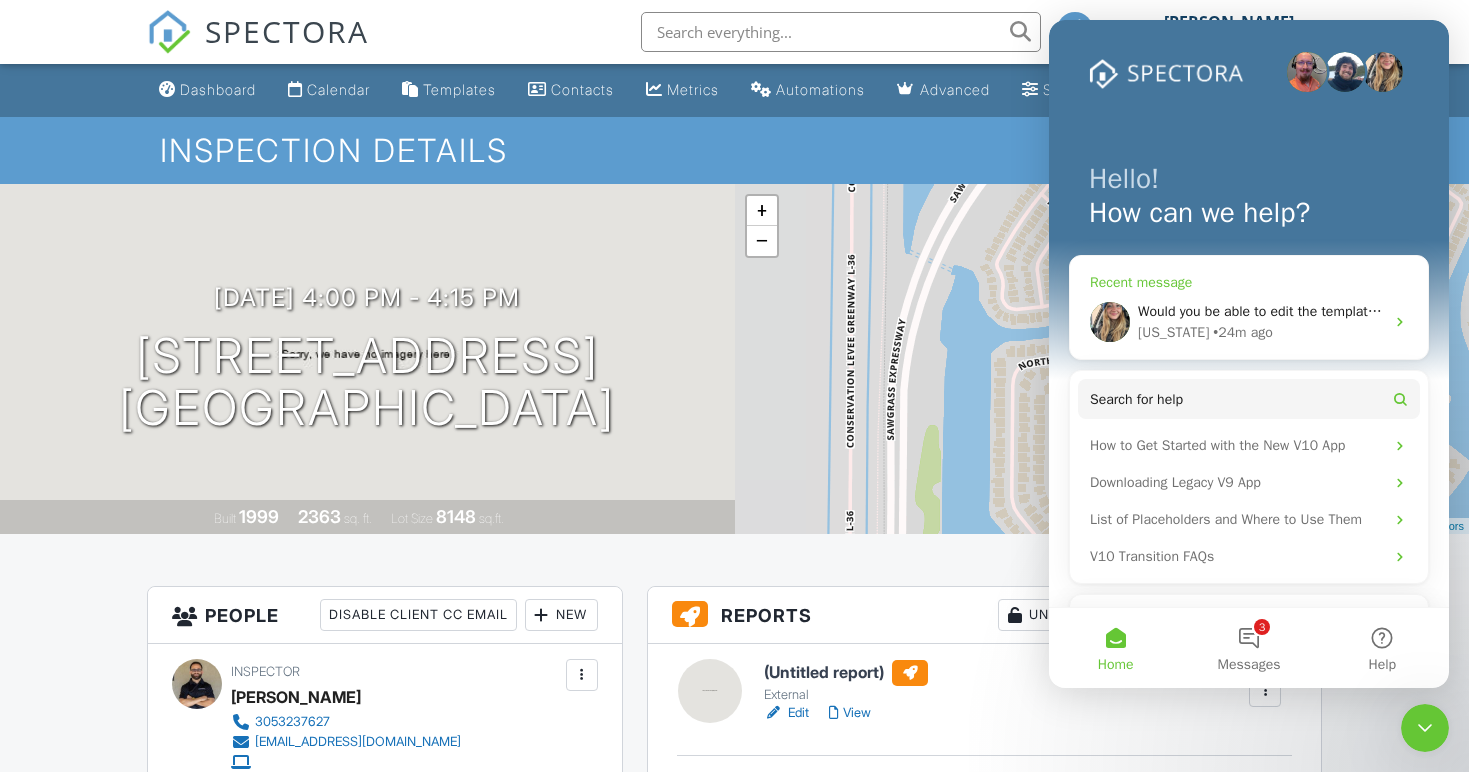 click on "Would you be able to edit the template for us? Its the close out template" at bounding box center (1361, 311) 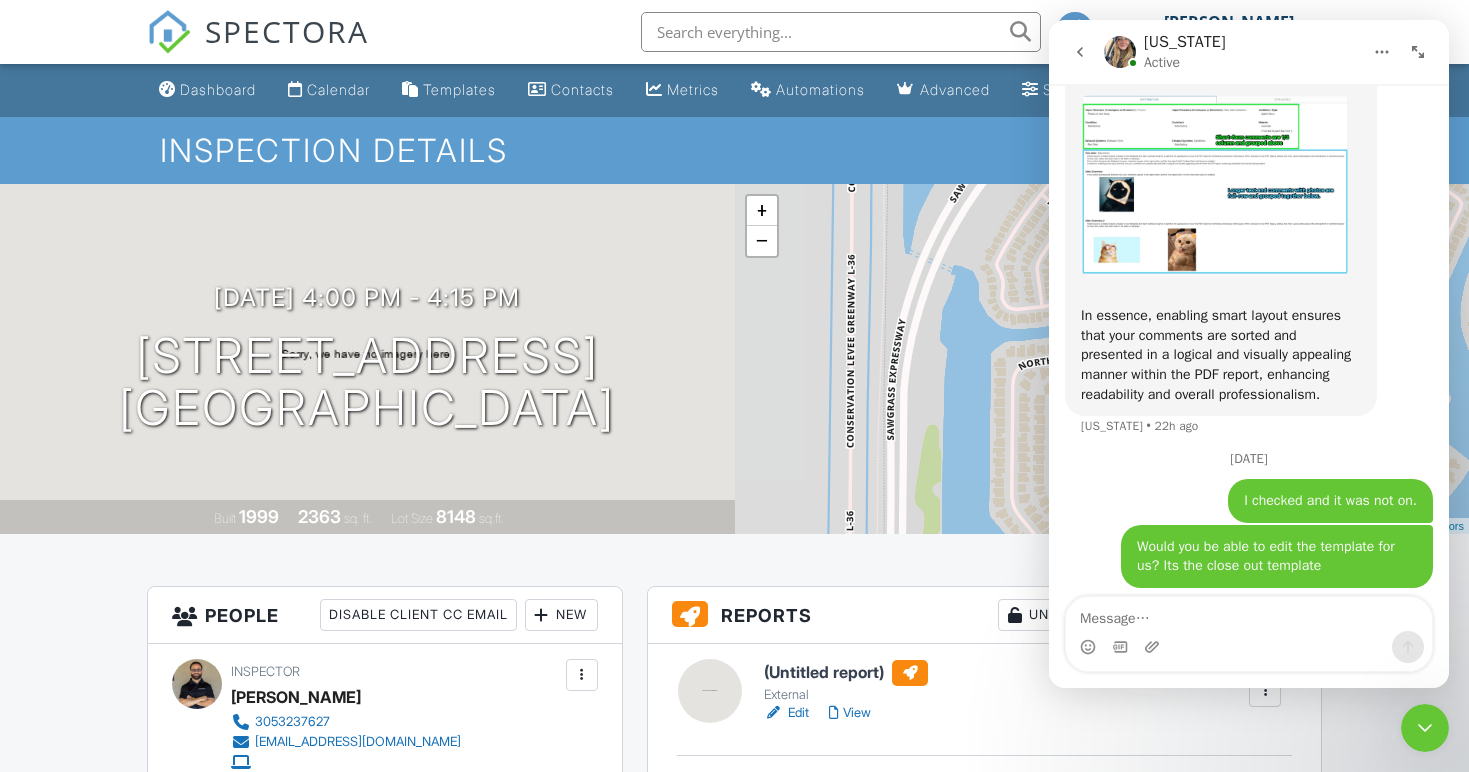 scroll, scrollTop: 4565, scrollLeft: 0, axis: vertical 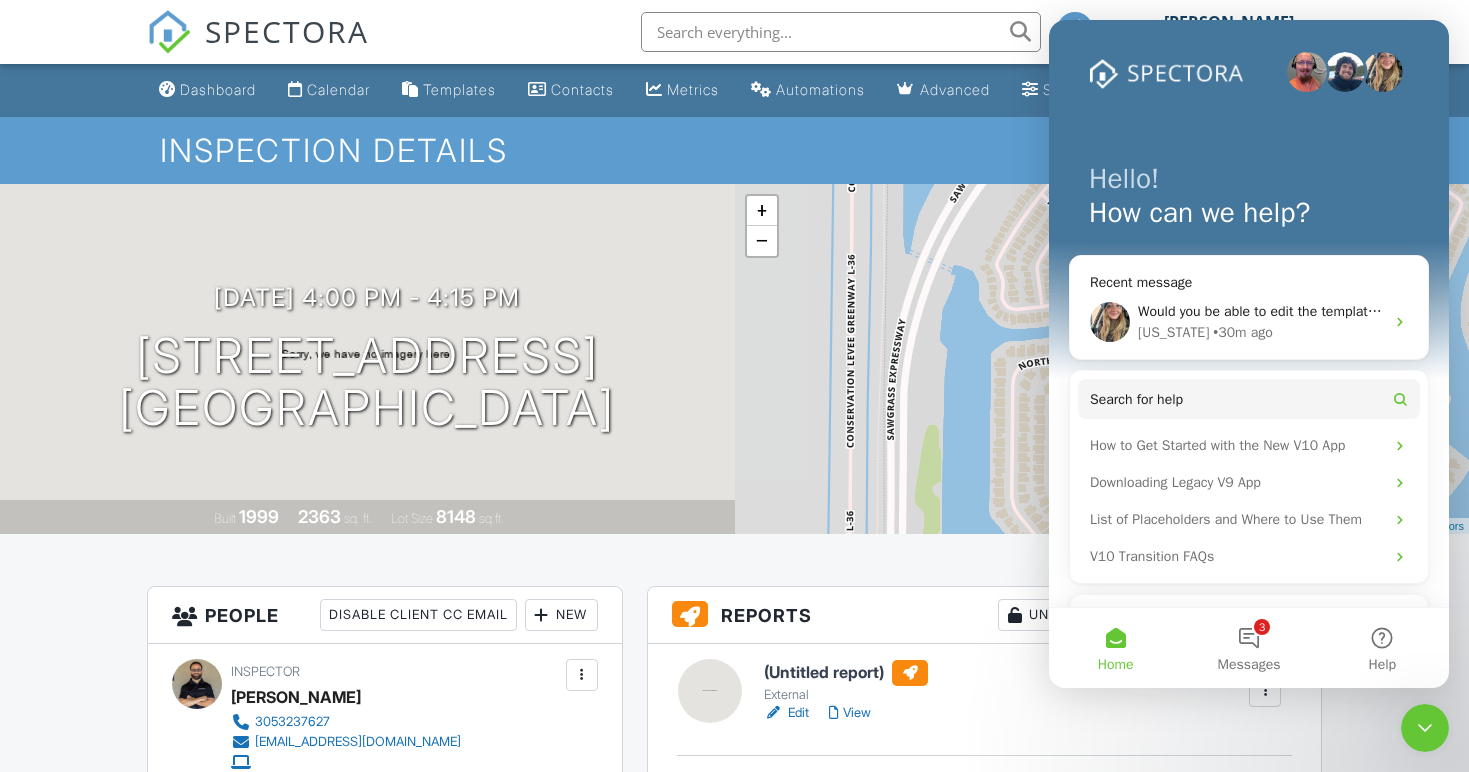 click on "+ − Leaflet  |  © MapTiler   © OpenStreetMap contributors" at bounding box center (1102, 359) 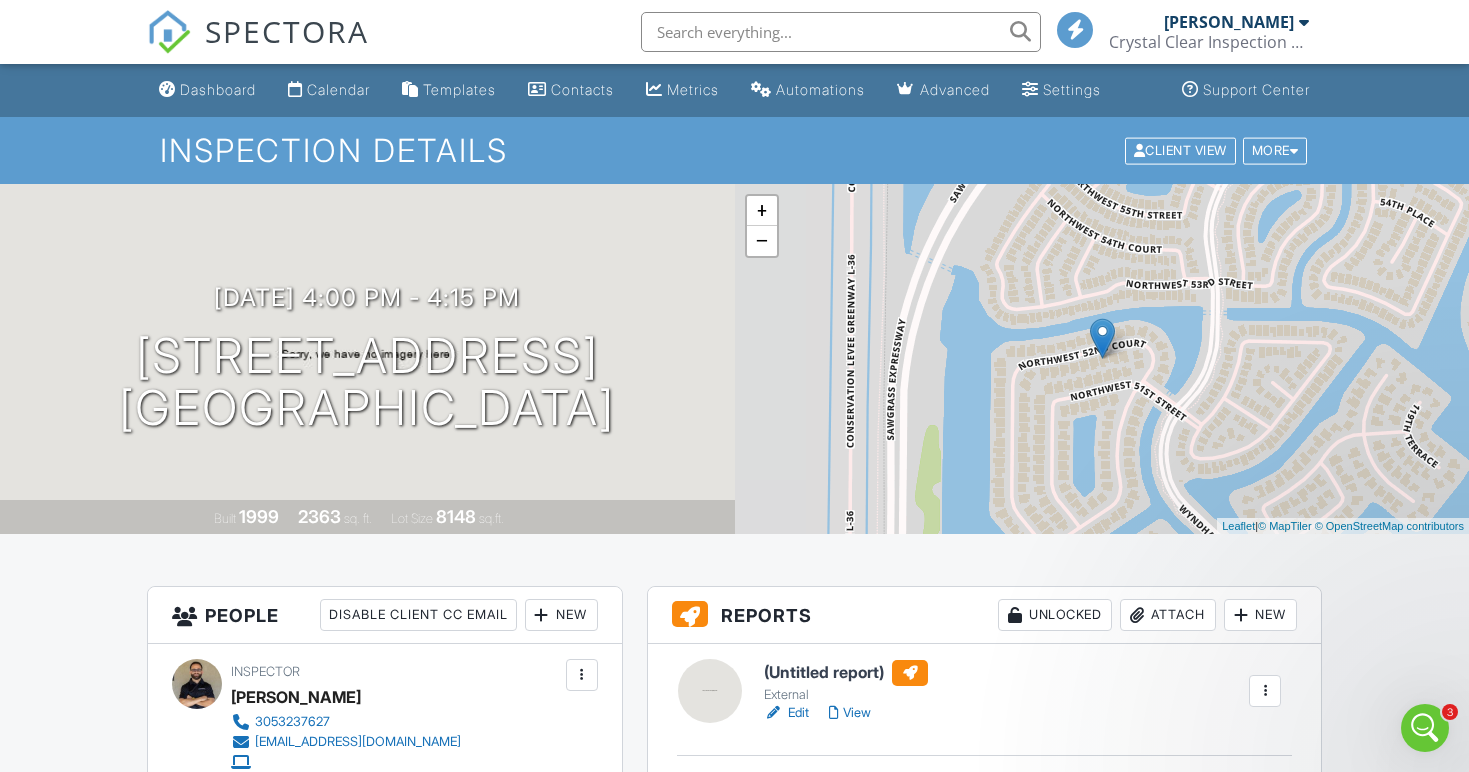 click at bounding box center [1425, 728] 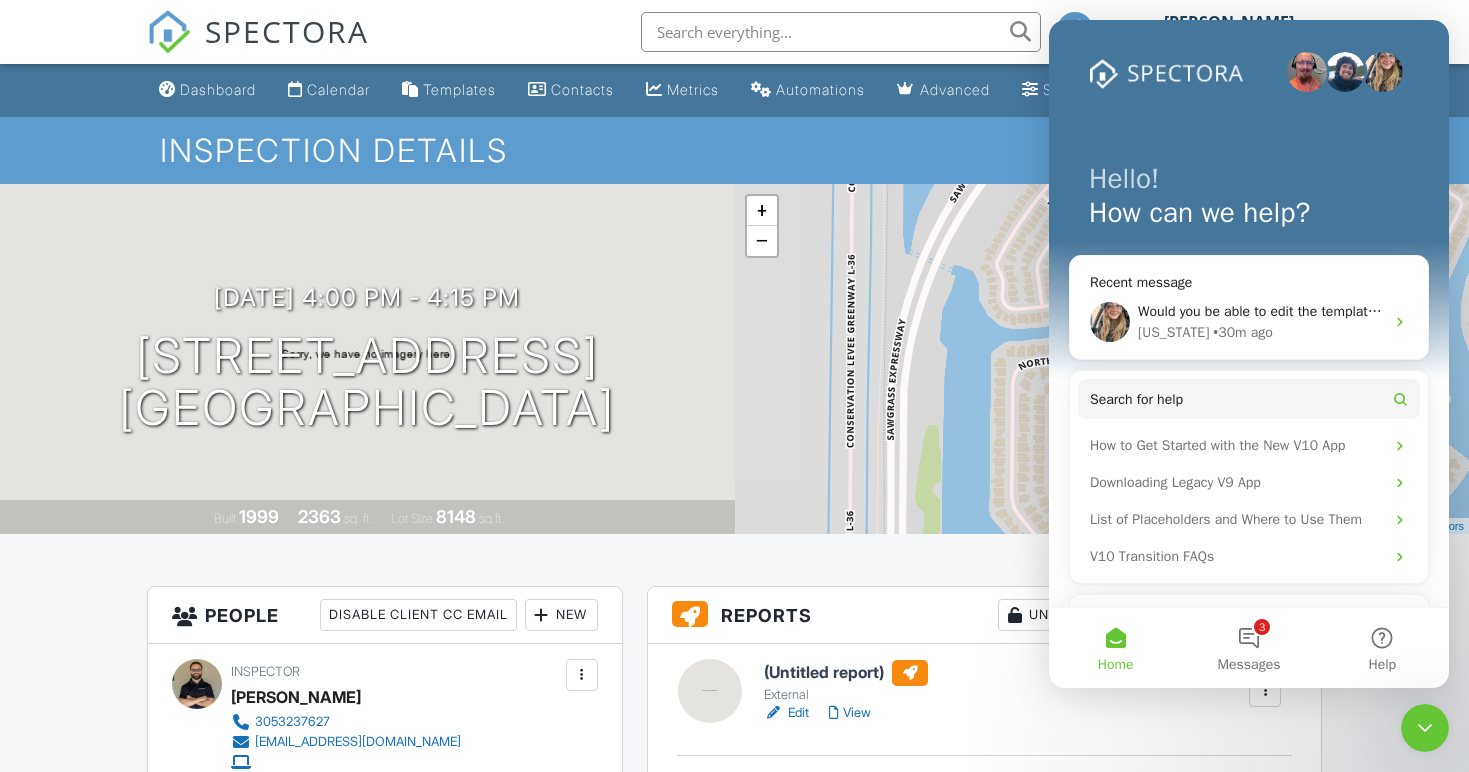 scroll, scrollTop: 0, scrollLeft: 0, axis: both 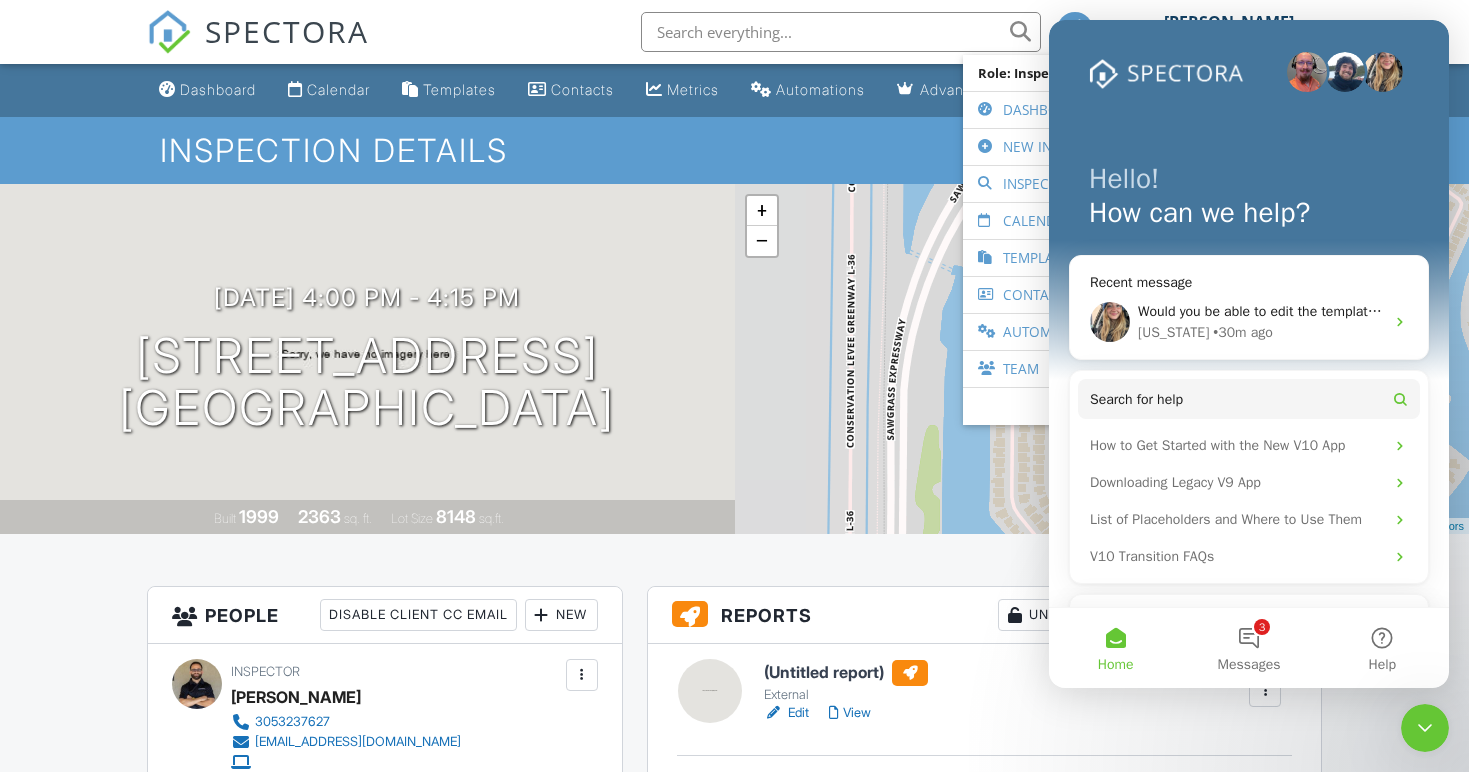 click on "[PERSON_NAME]" at bounding box center (1229, 22) 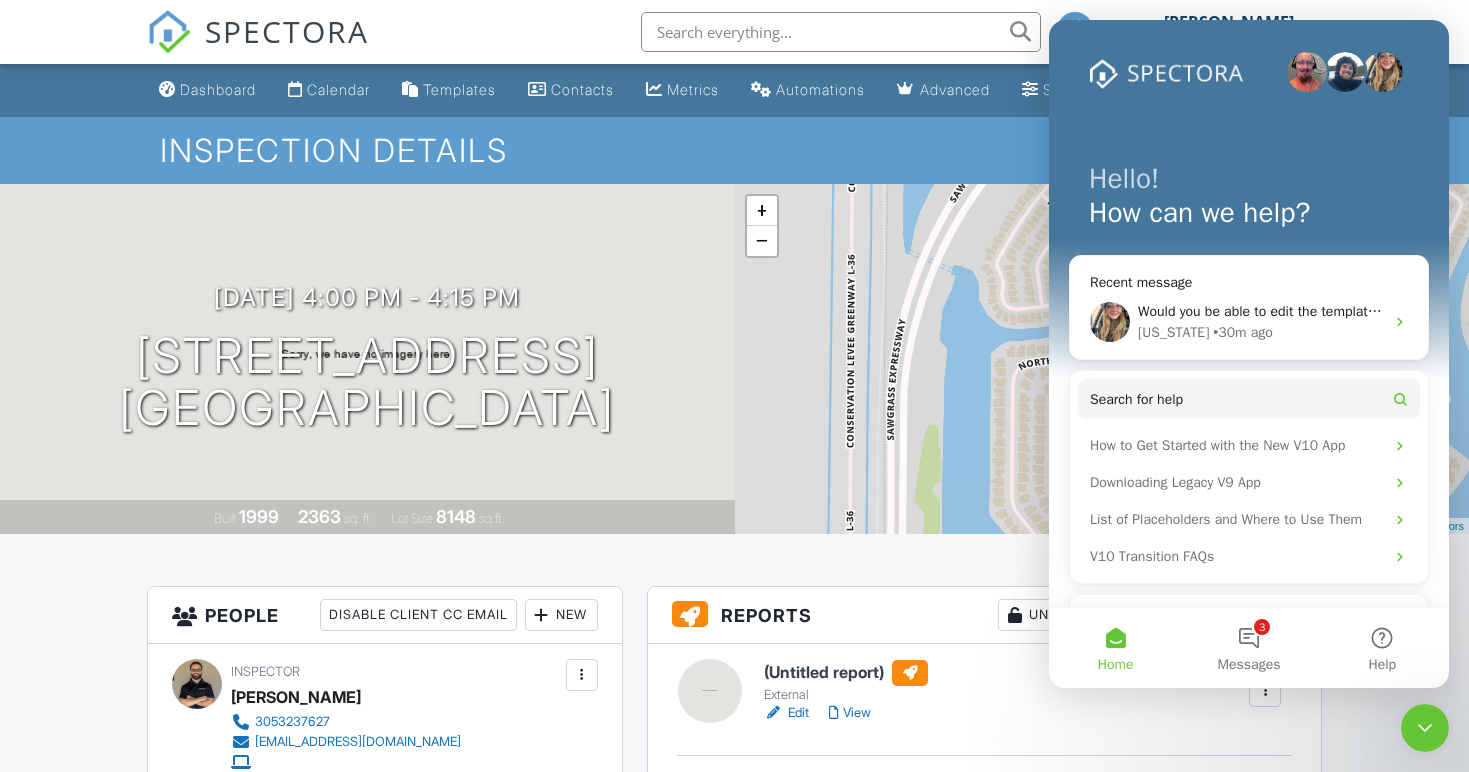 click on "[PERSON_NAME]" at bounding box center [1229, 22] 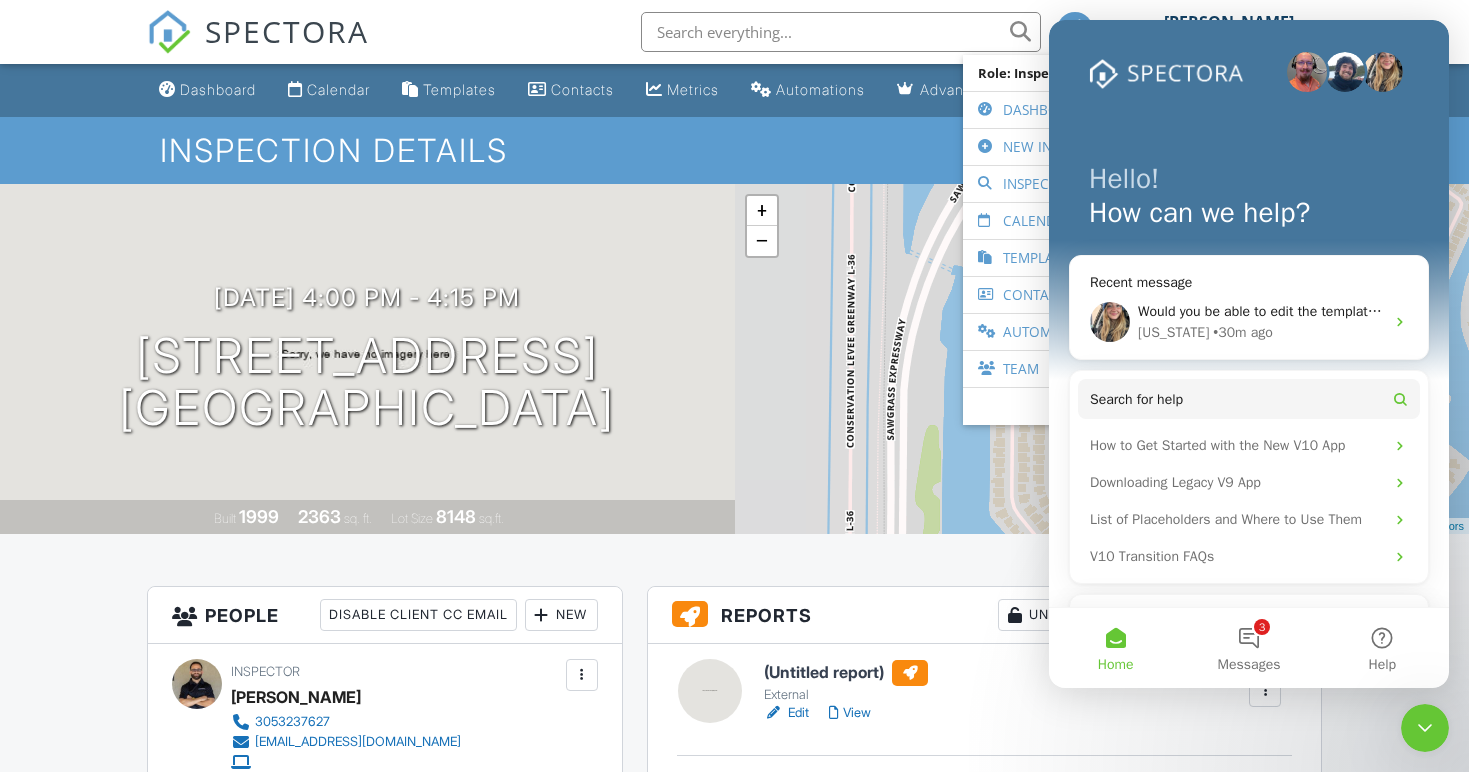 drag, startPoint x: 1436, startPoint y: 720, endPoint x: 2759, endPoint y: 1384, distance: 1480.2787 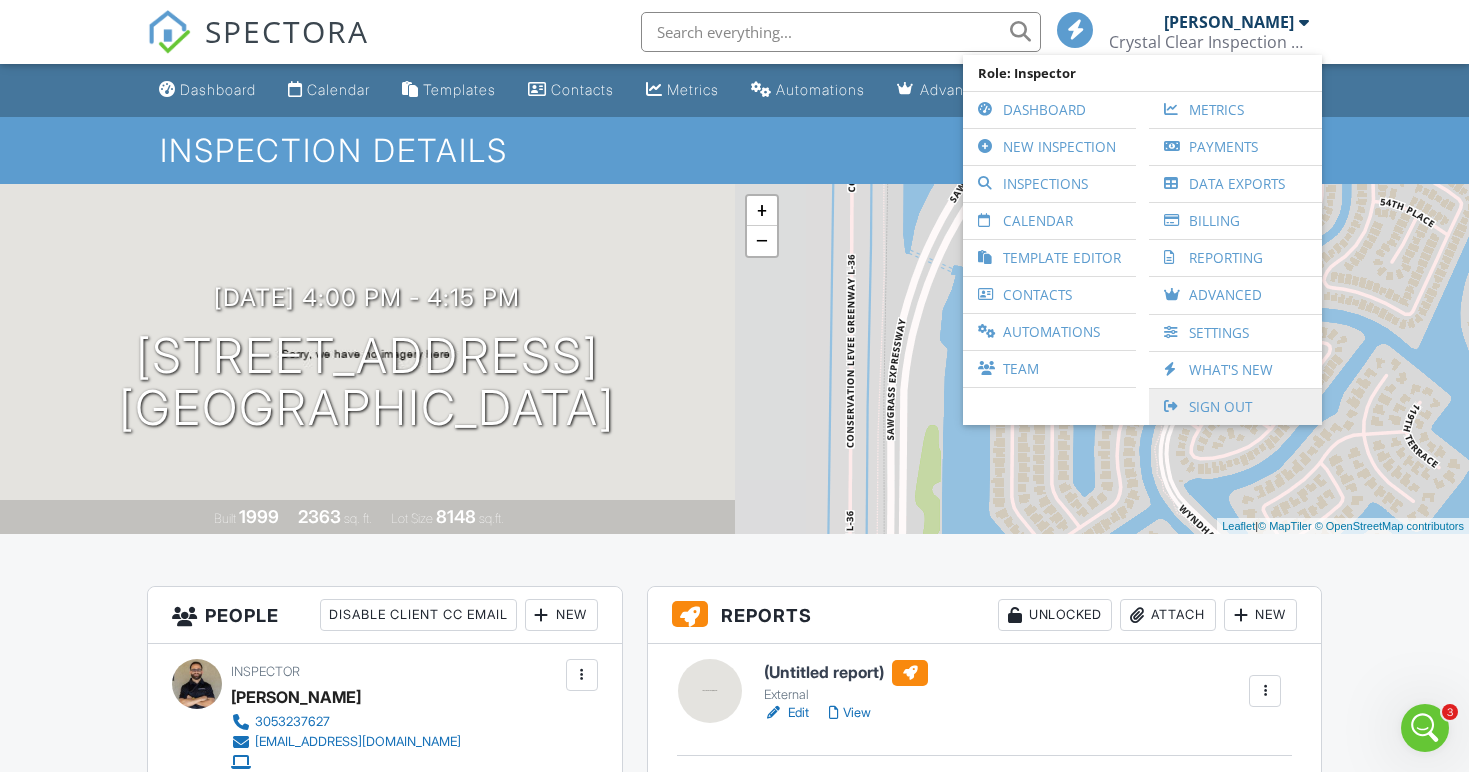 click on "Sign Out" at bounding box center (1235, 407) 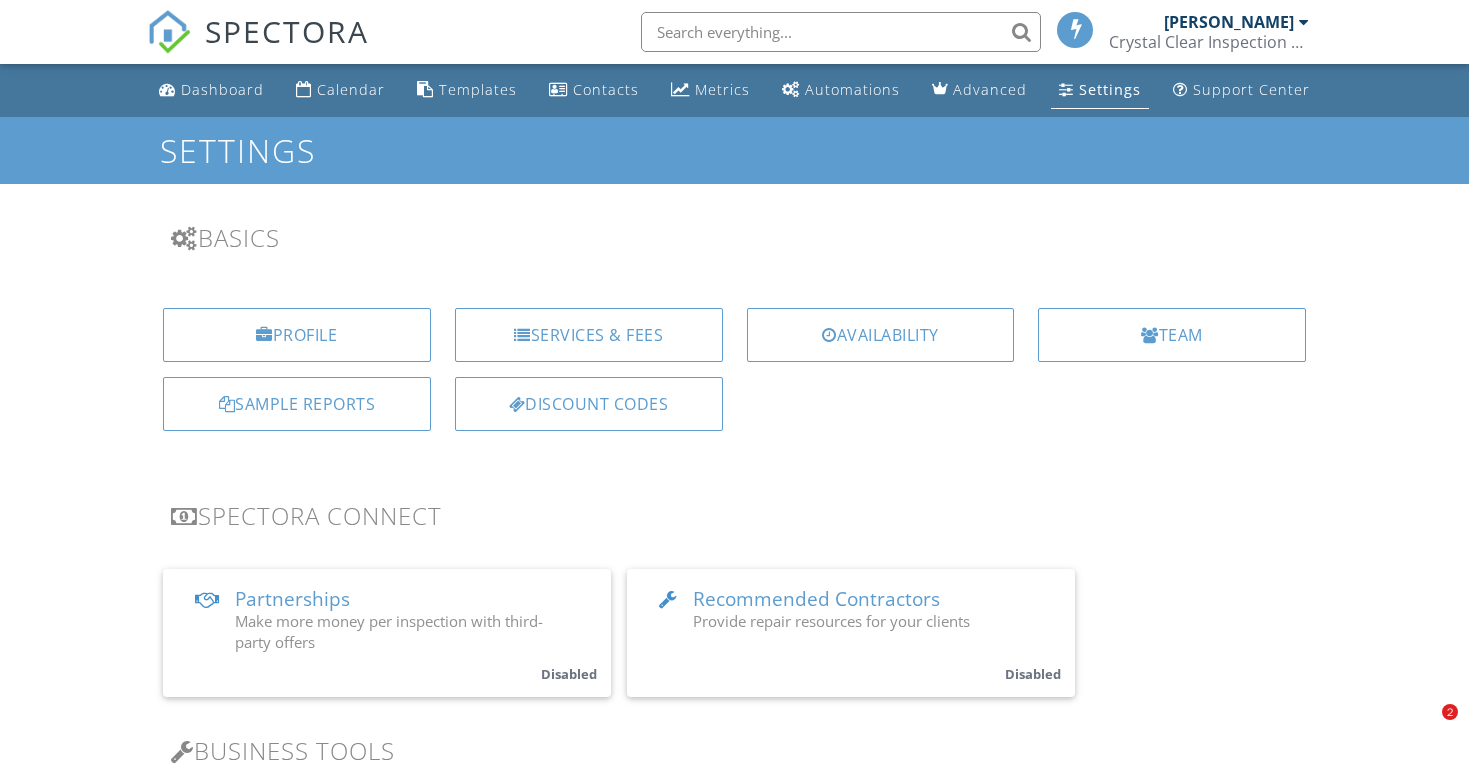 scroll, scrollTop: 2350, scrollLeft: 0, axis: vertical 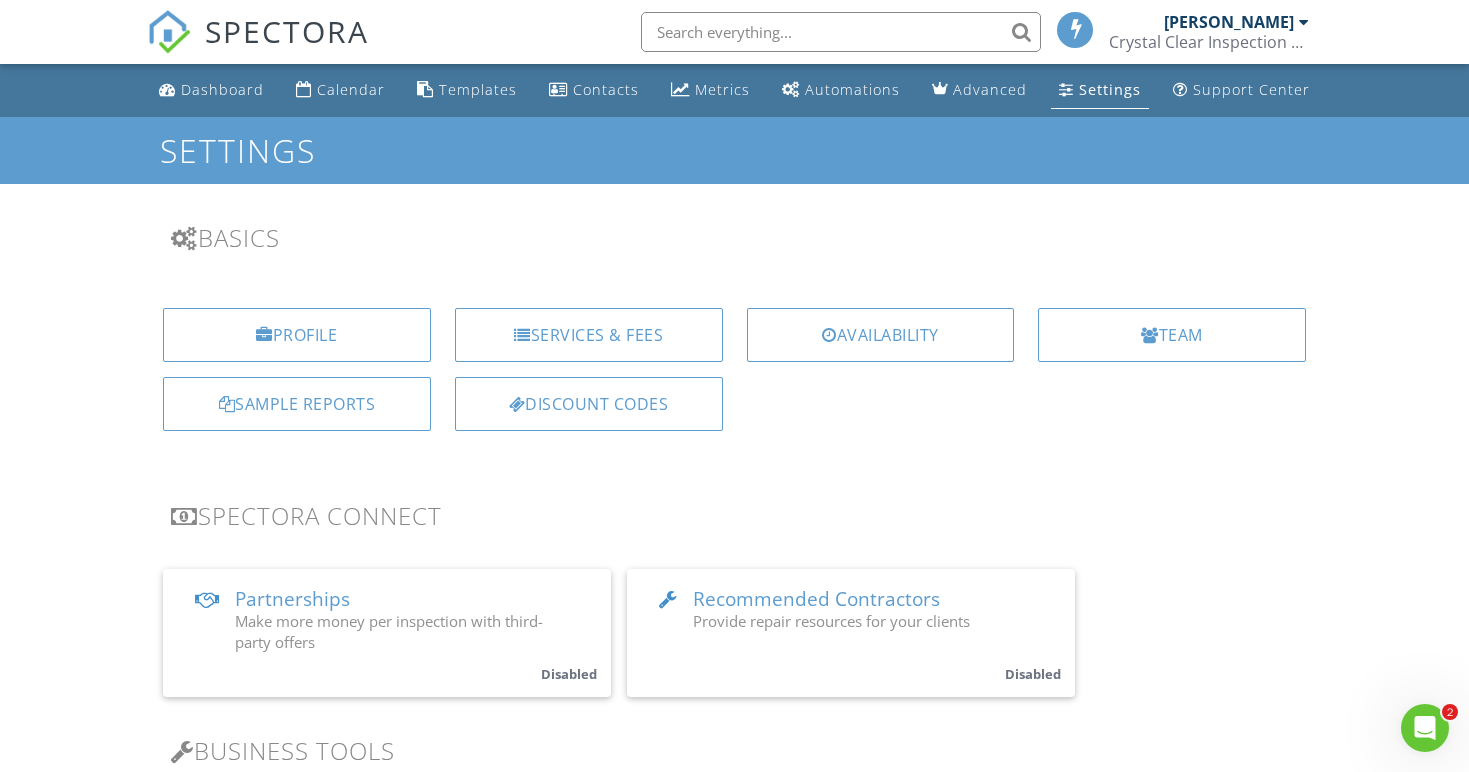click on "Settings" at bounding box center [734, 150] 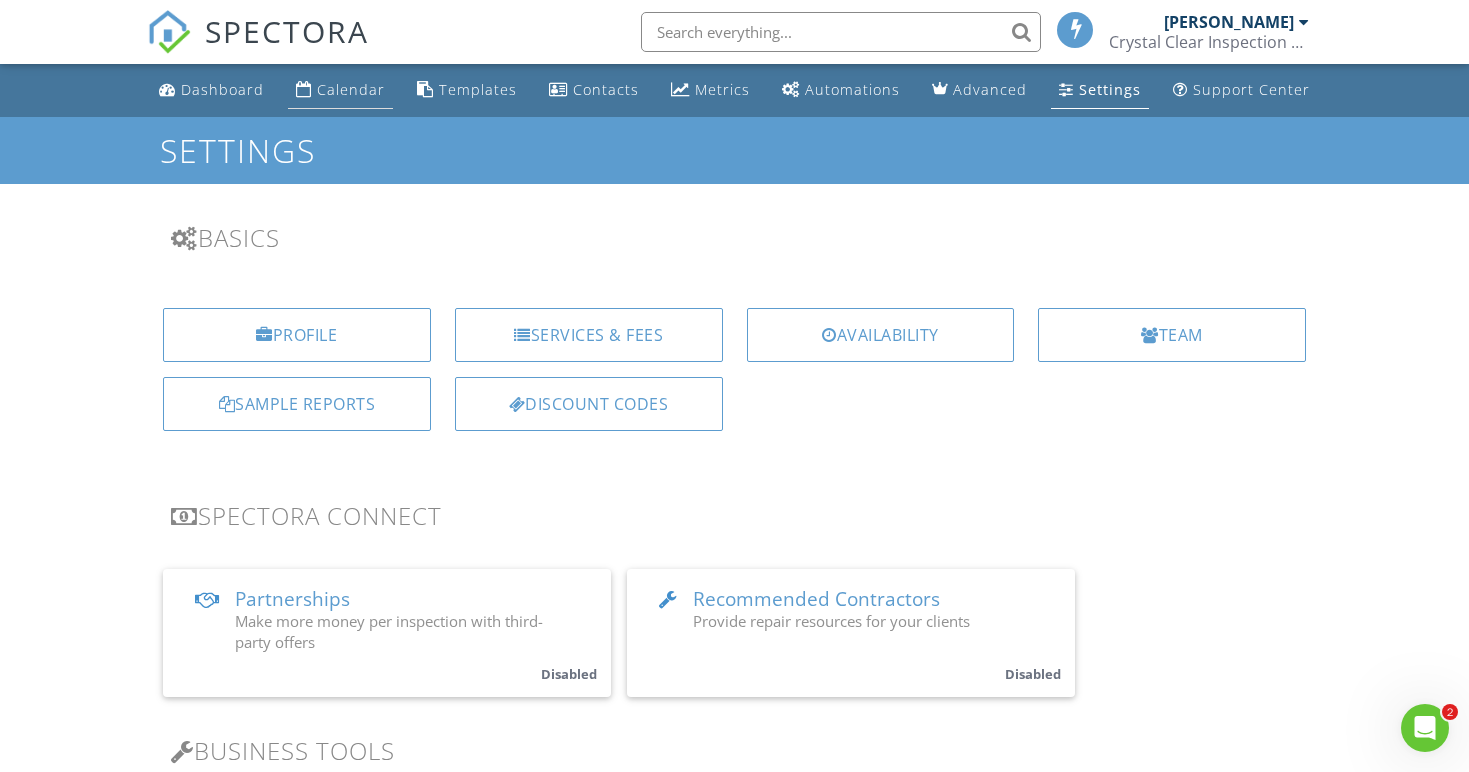 click on "Calendar" at bounding box center (351, 89) 